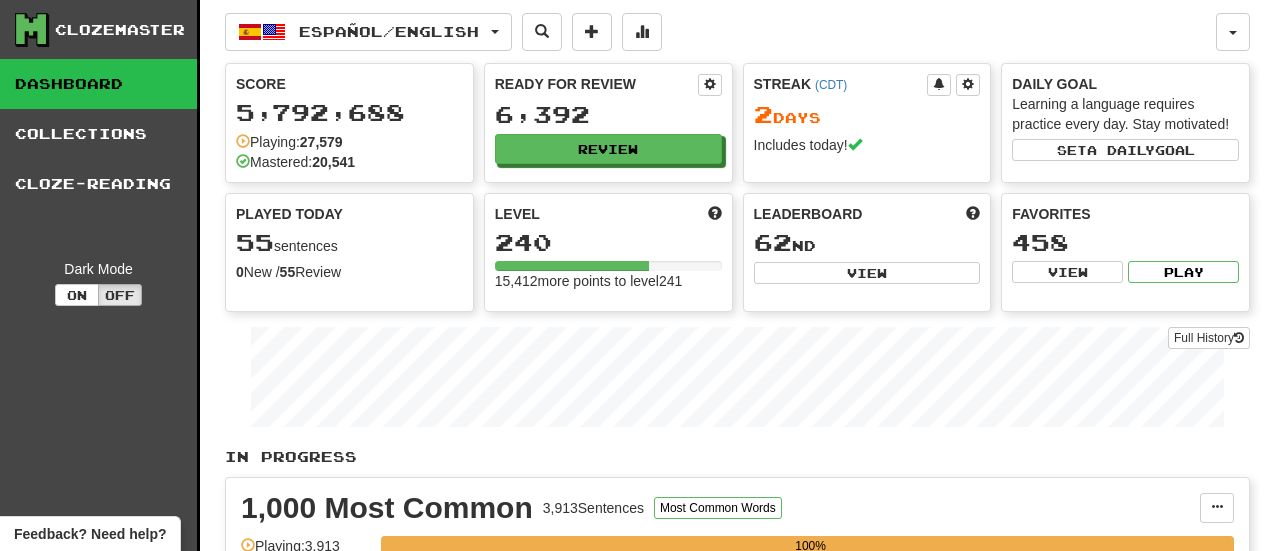 scroll, scrollTop: 0, scrollLeft: 0, axis: both 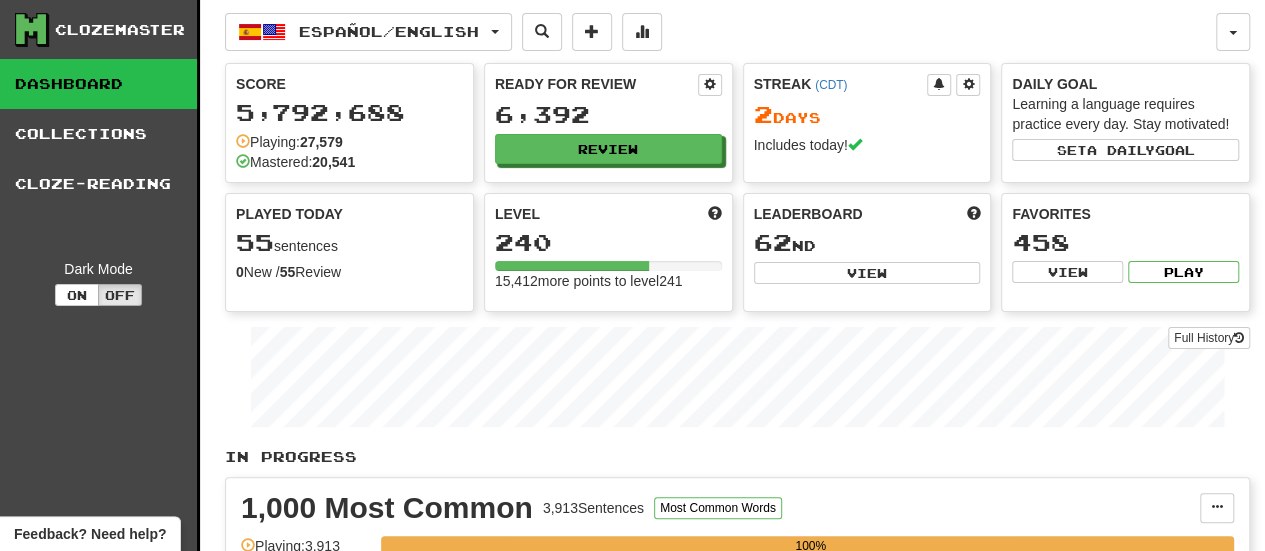 click on "Dashboard" at bounding box center [98, 84] 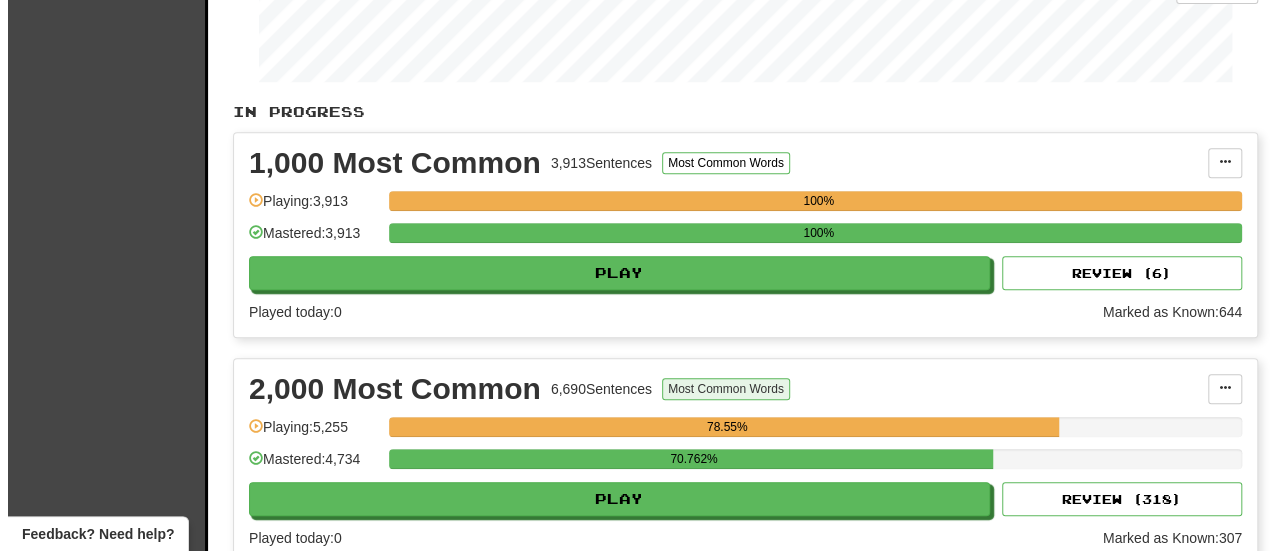 scroll, scrollTop: 500, scrollLeft: 0, axis: vertical 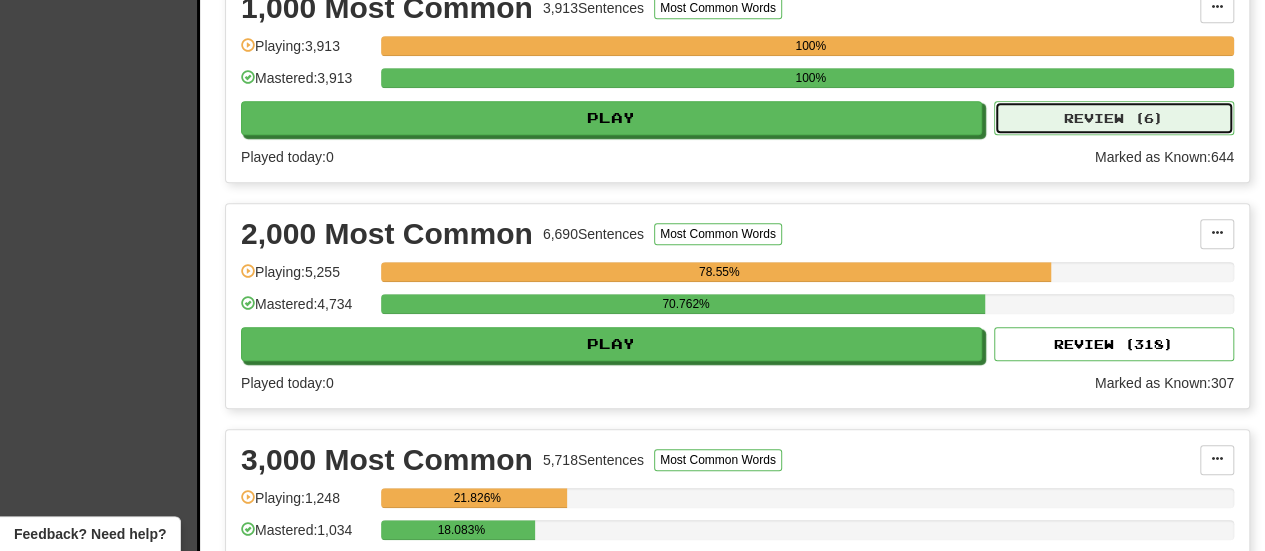 click on "Review ( 6 )" at bounding box center [1114, 118] 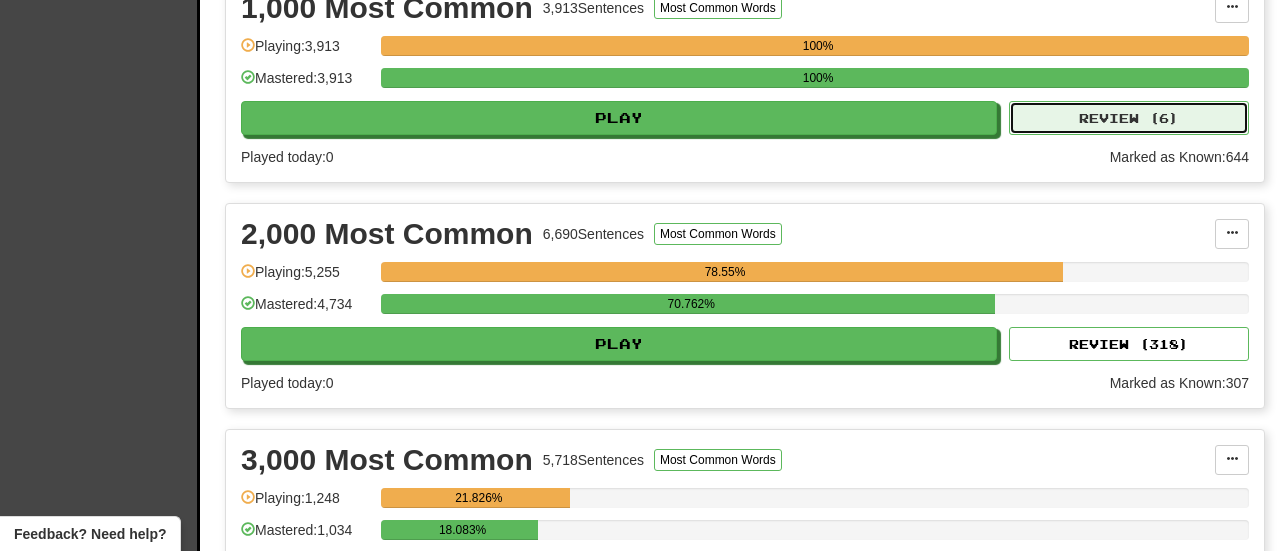 select on "***" 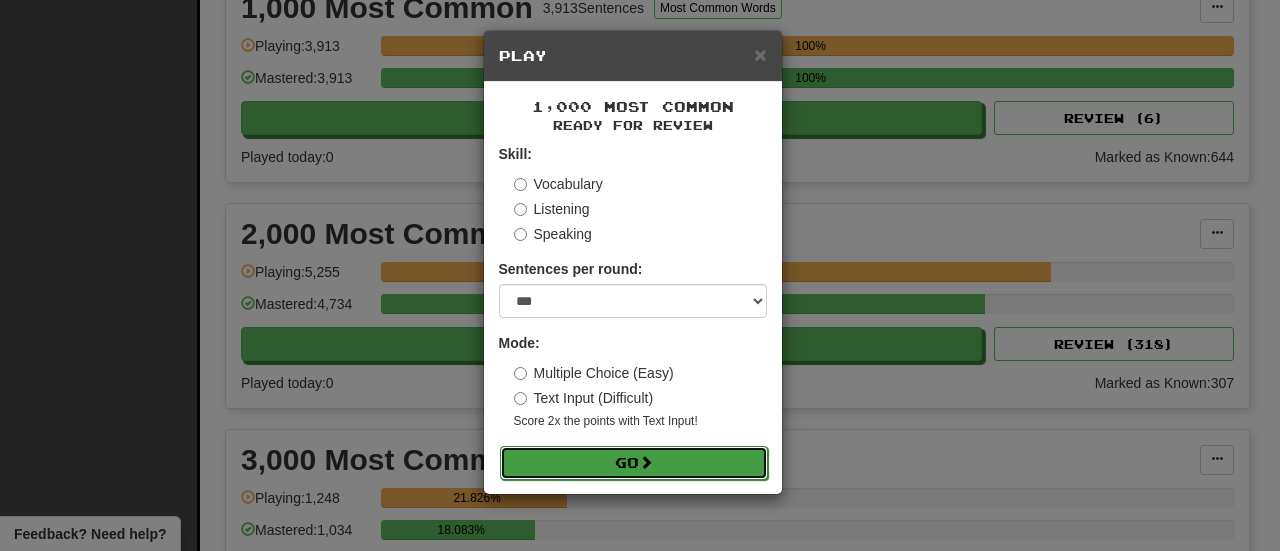 click on "Go" at bounding box center [634, 463] 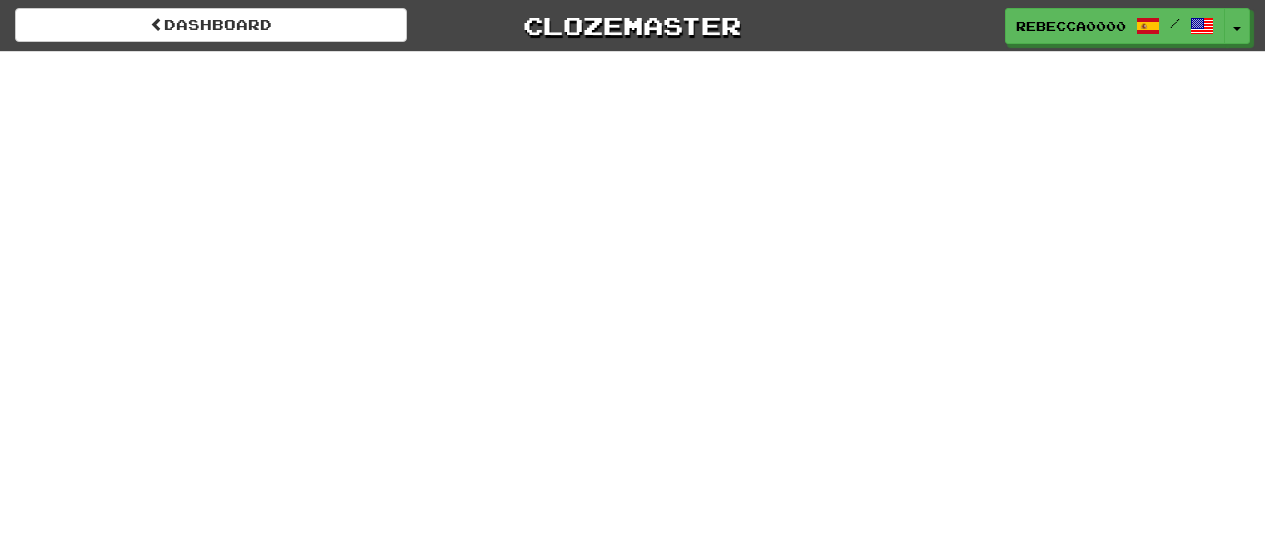 scroll, scrollTop: 0, scrollLeft: 0, axis: both 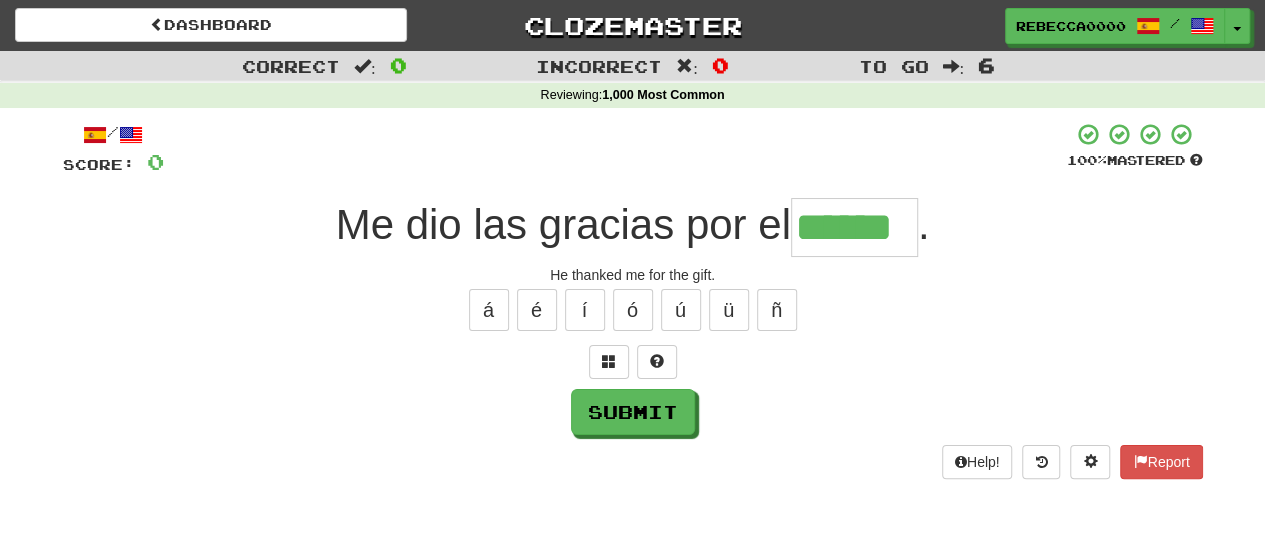 type on "******" 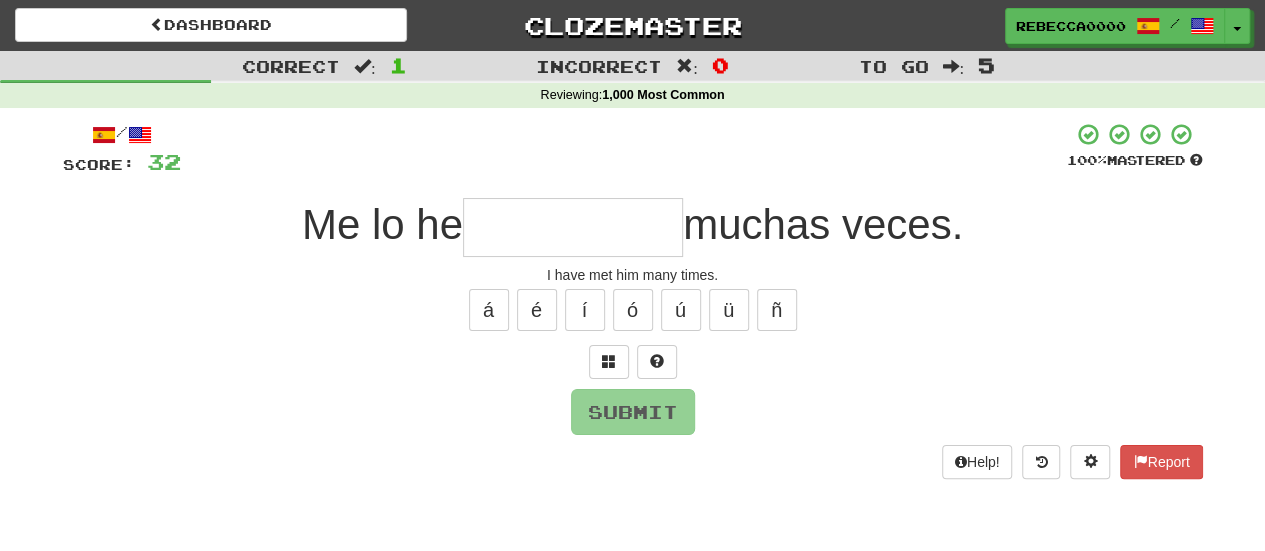 click at bounding box center (573, 227) 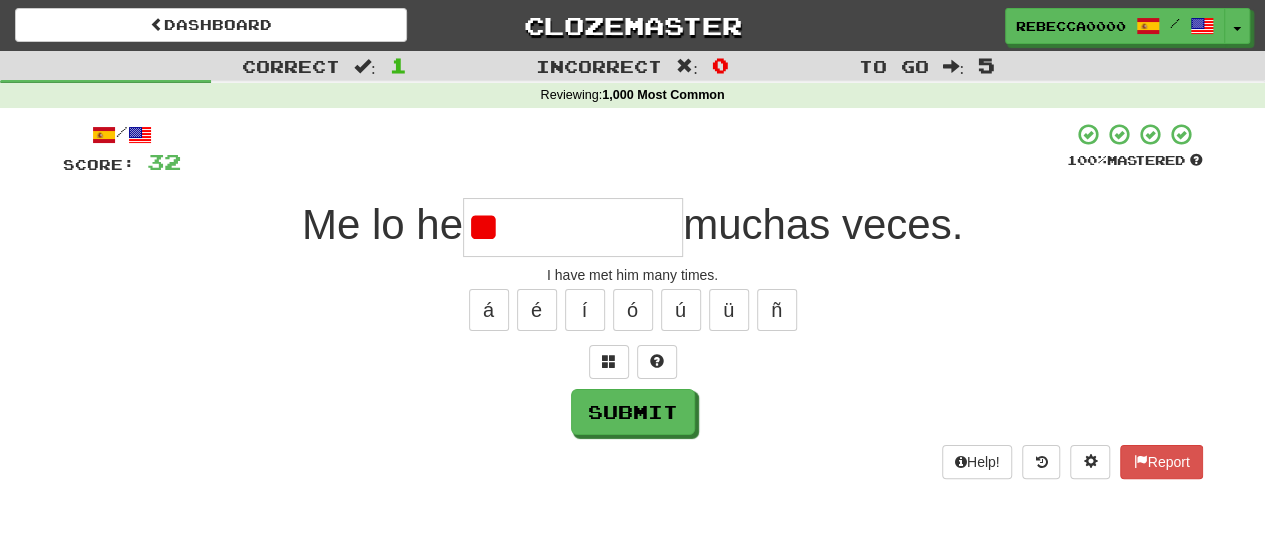 type on "*" 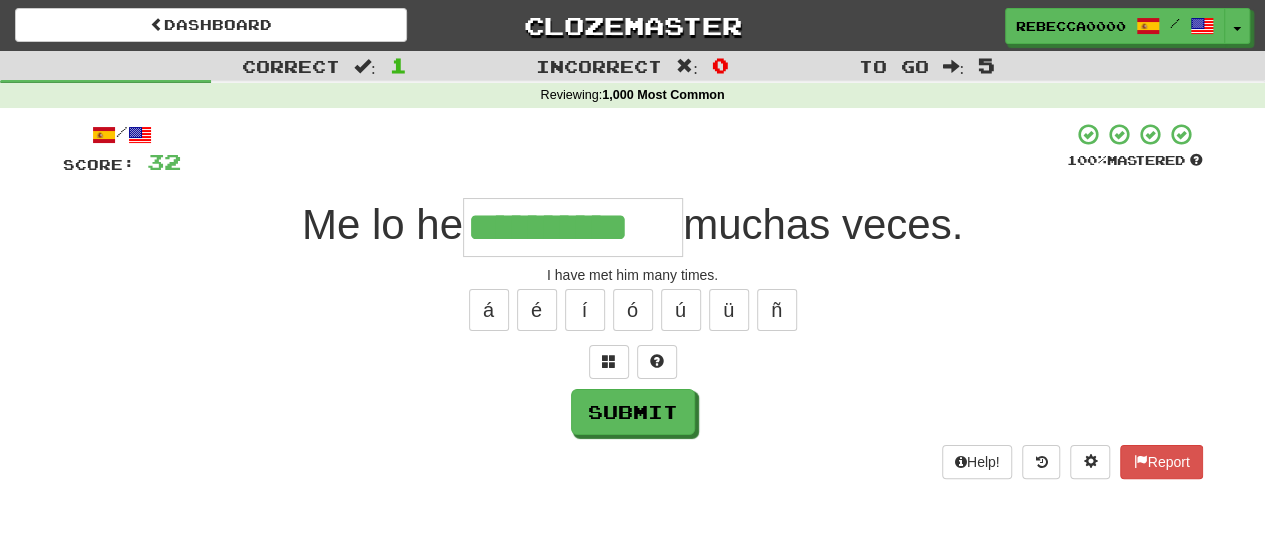 type on "**********" 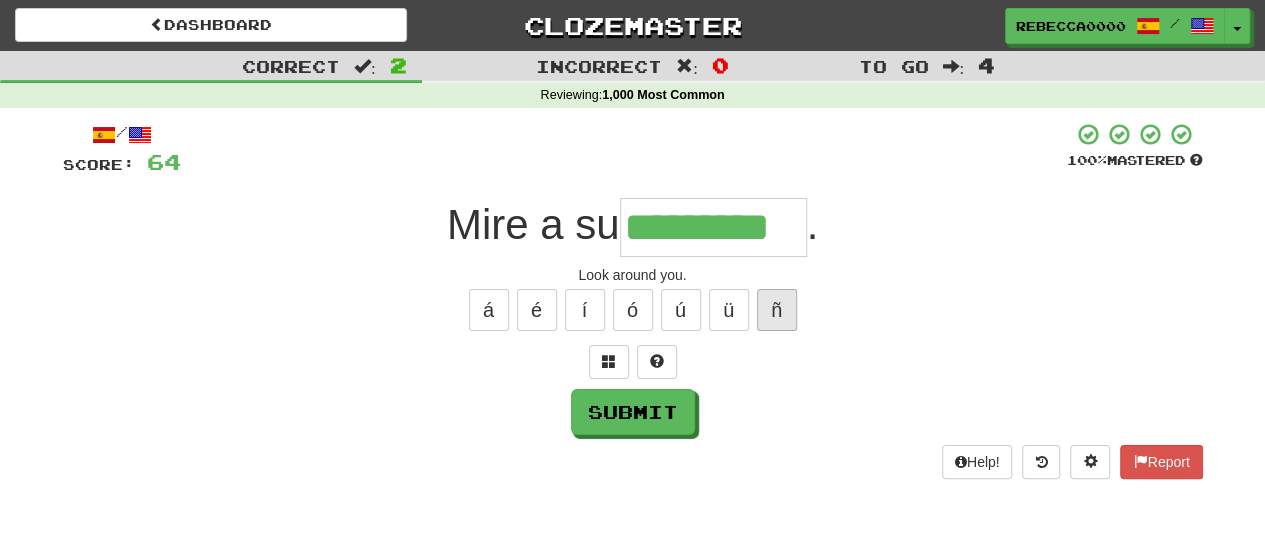 type on "*********" 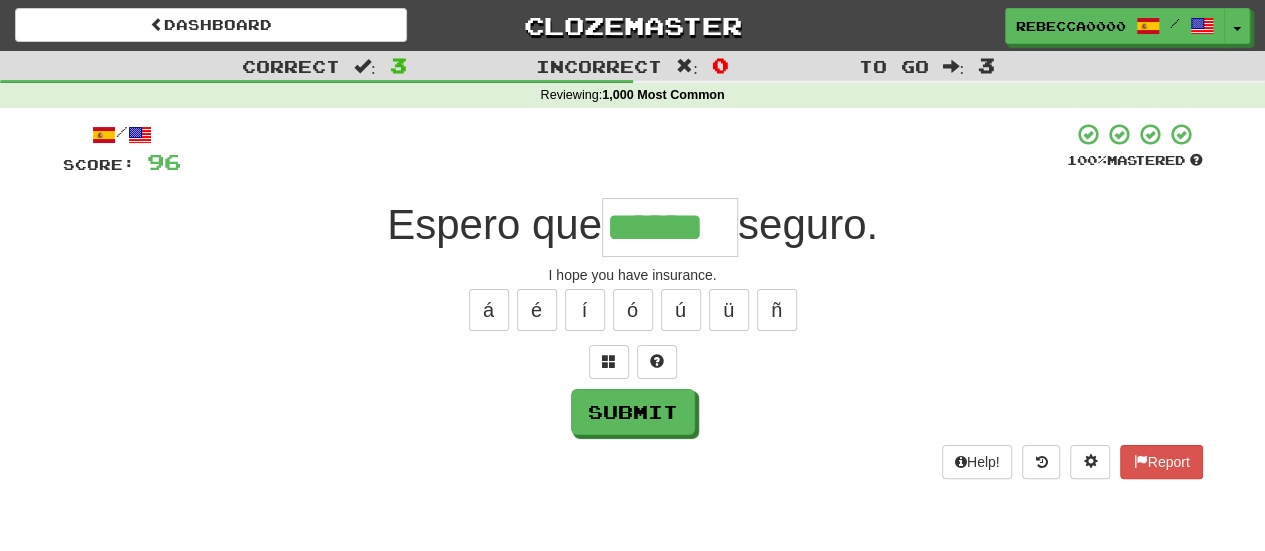 type on "******" 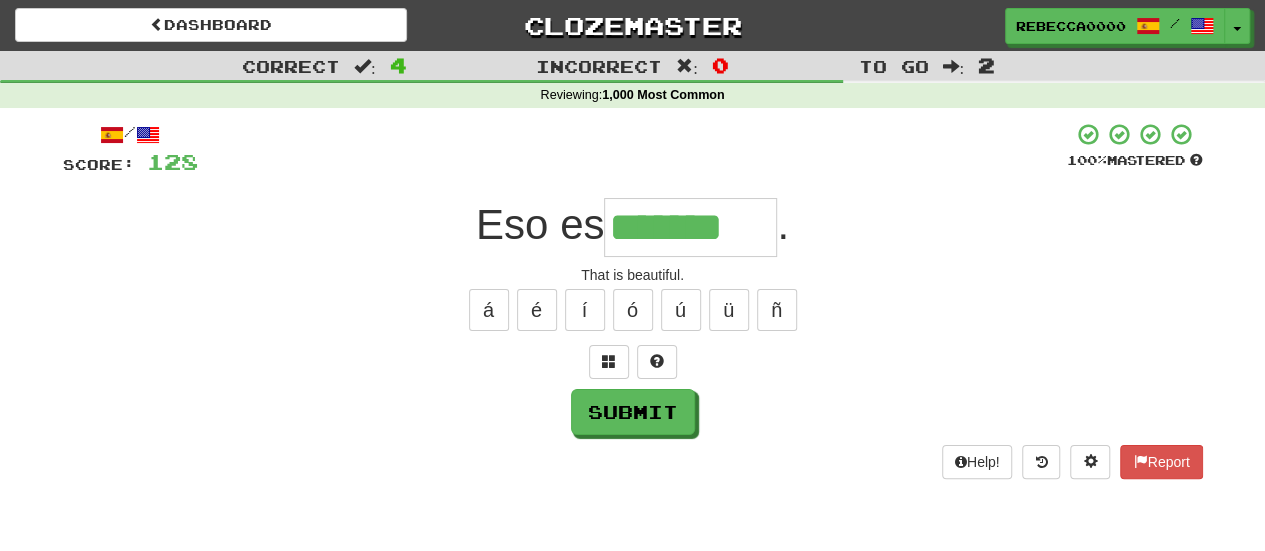 type on "*******" 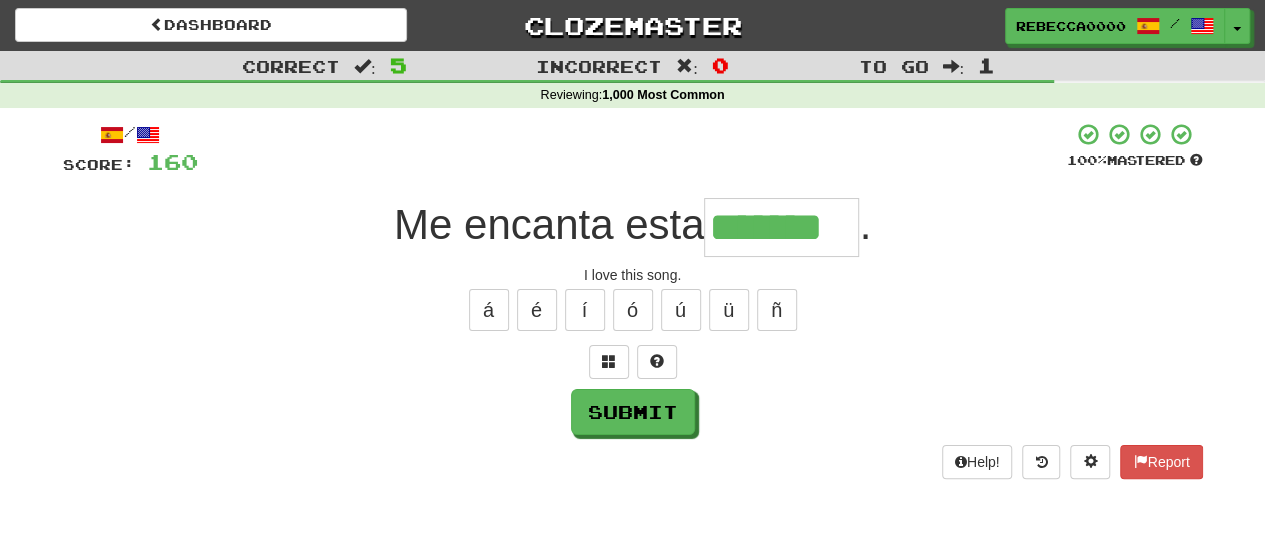 type on "*******" 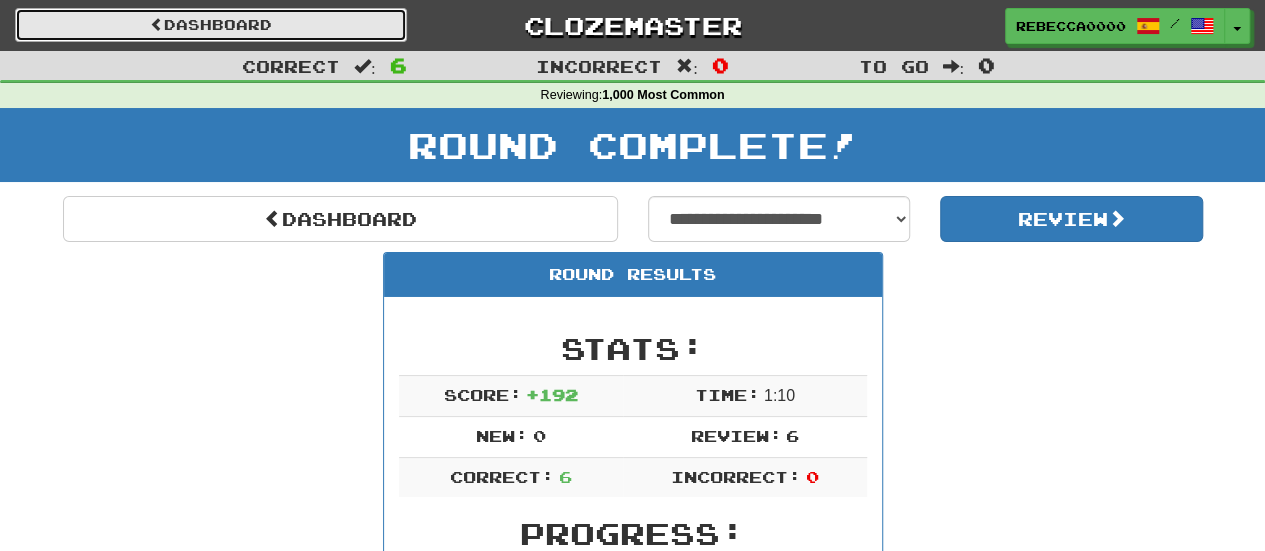 click on "Dashboard" at bounding box center (211, 25) 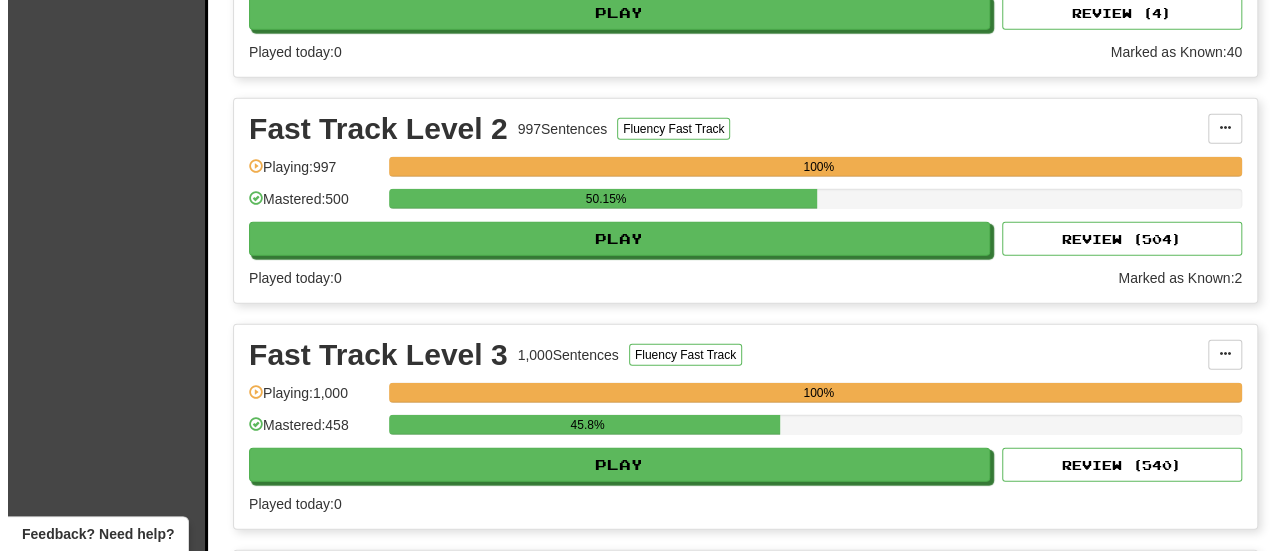 scroll, scrollTop: 2400, scrollLeft: 0, axis: vertical 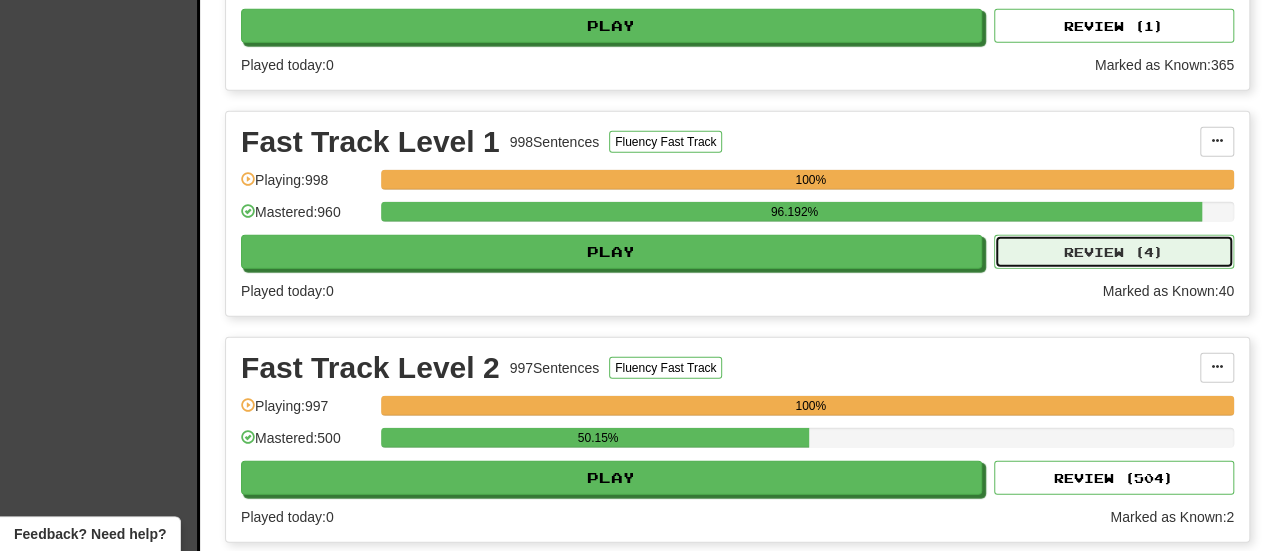 click on "Review ( 4 )" at bounding box center [1114, 252] 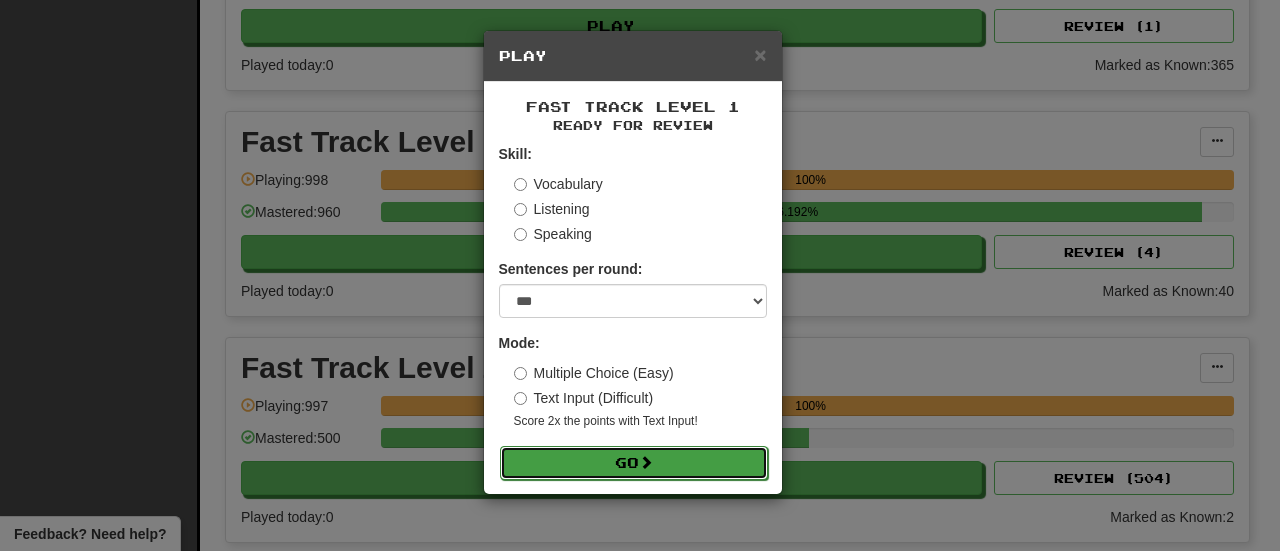 click on "Go" at bounding box center (634, 463) 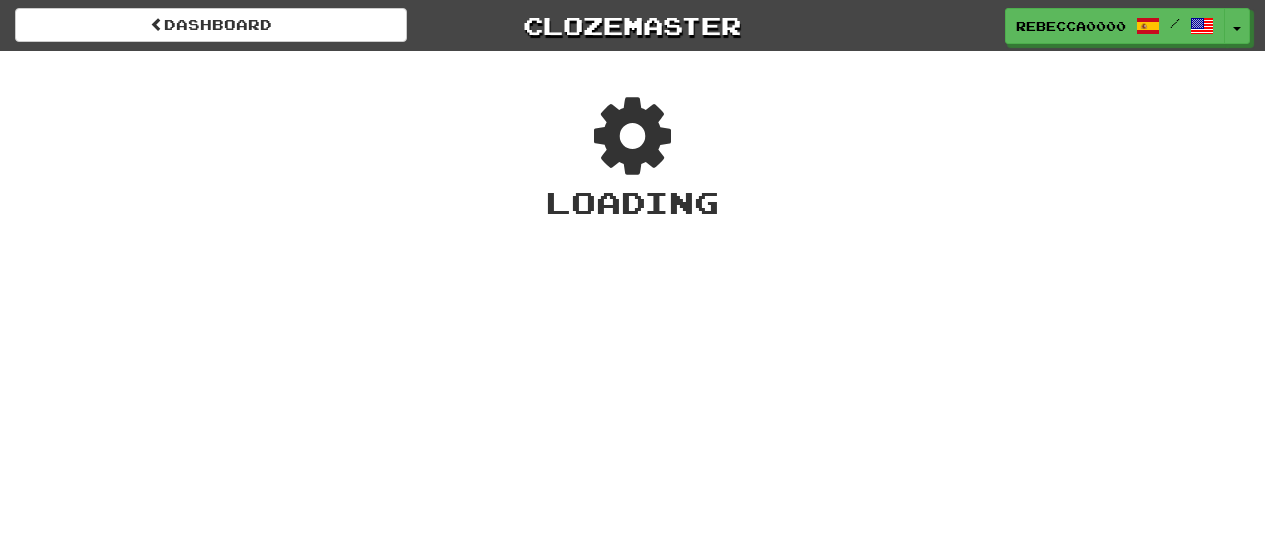 scroll, scrollTop: 0, scrollLeft: 0, axis: both 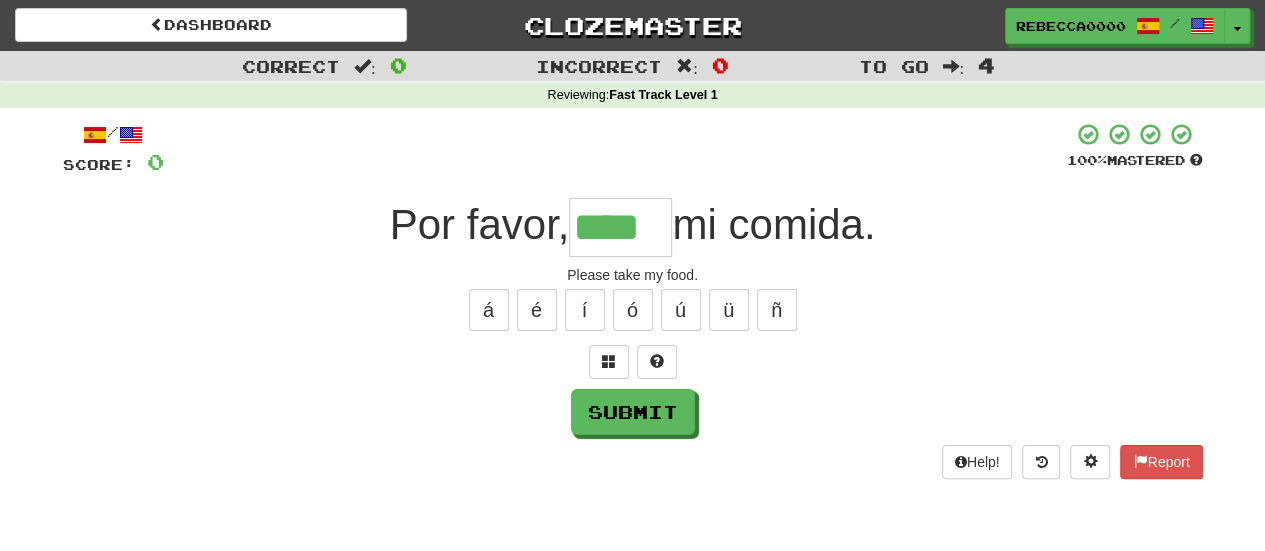 type on "****" 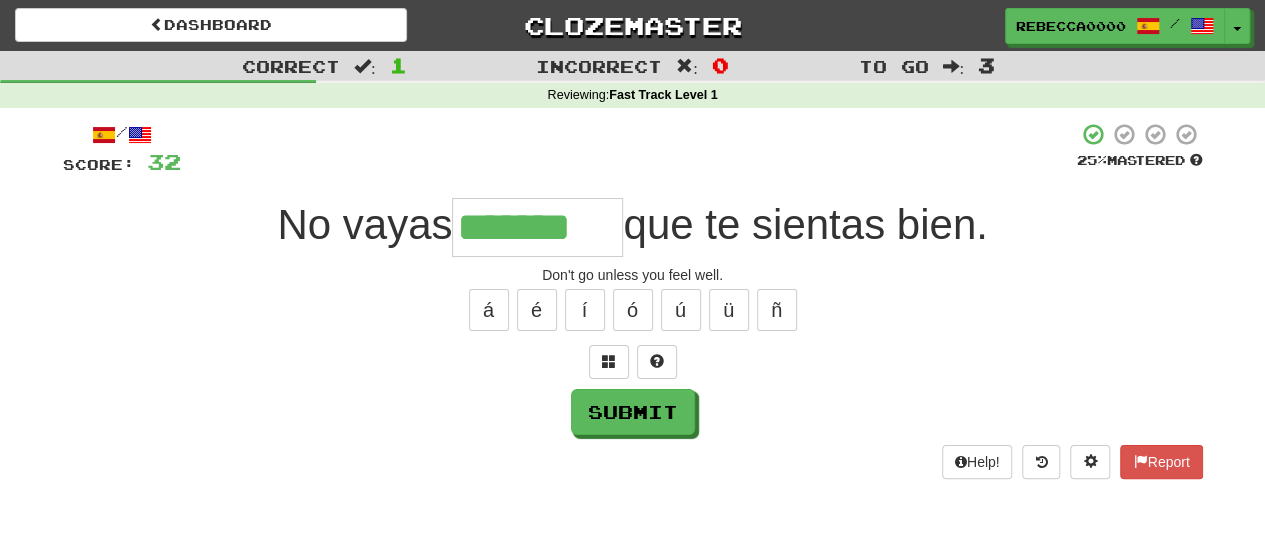 type on "*******" 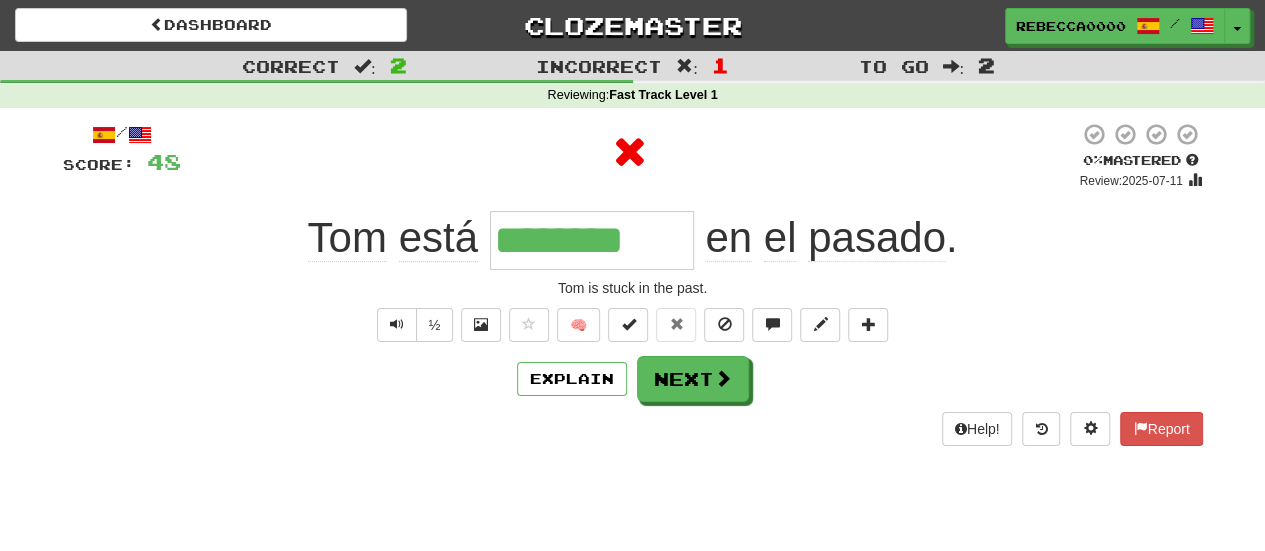 type on "*********" 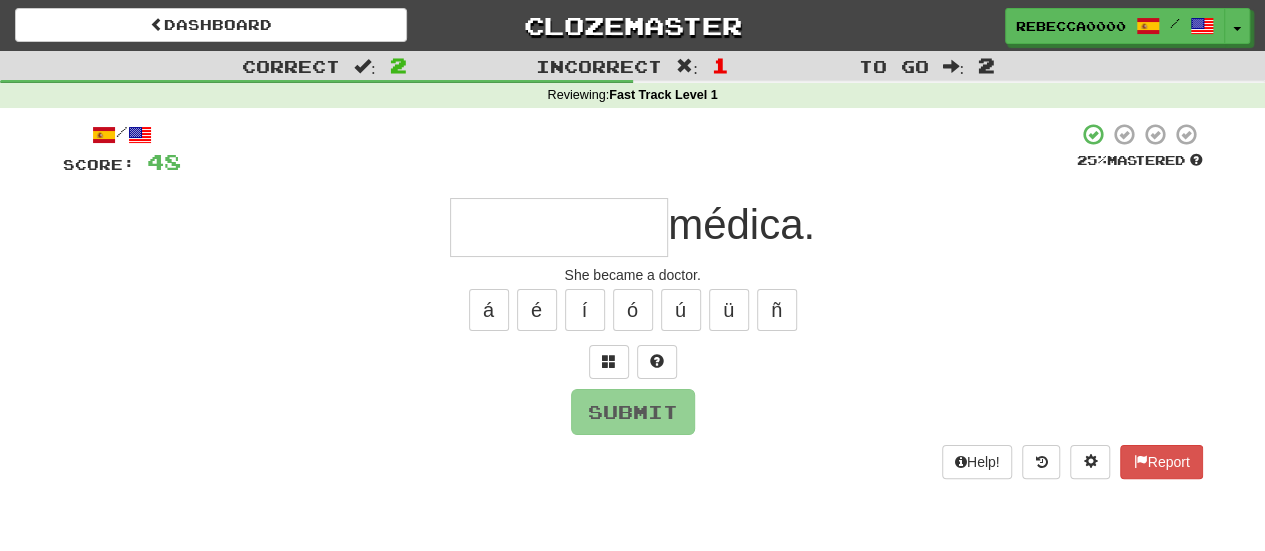 type on "*" 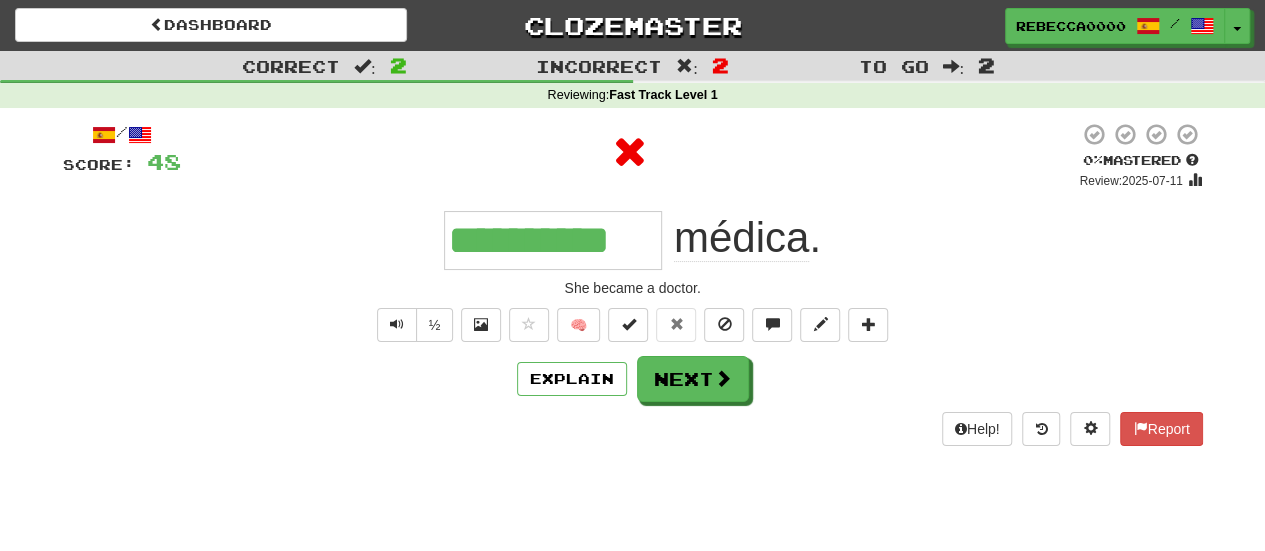 type on "**********" 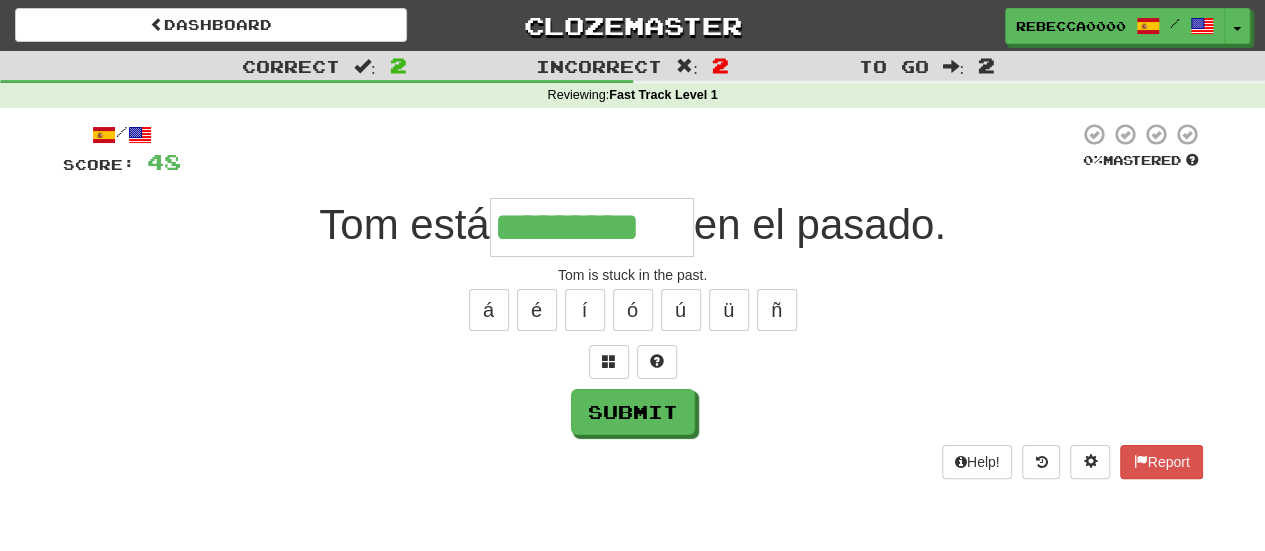 type on "*********" 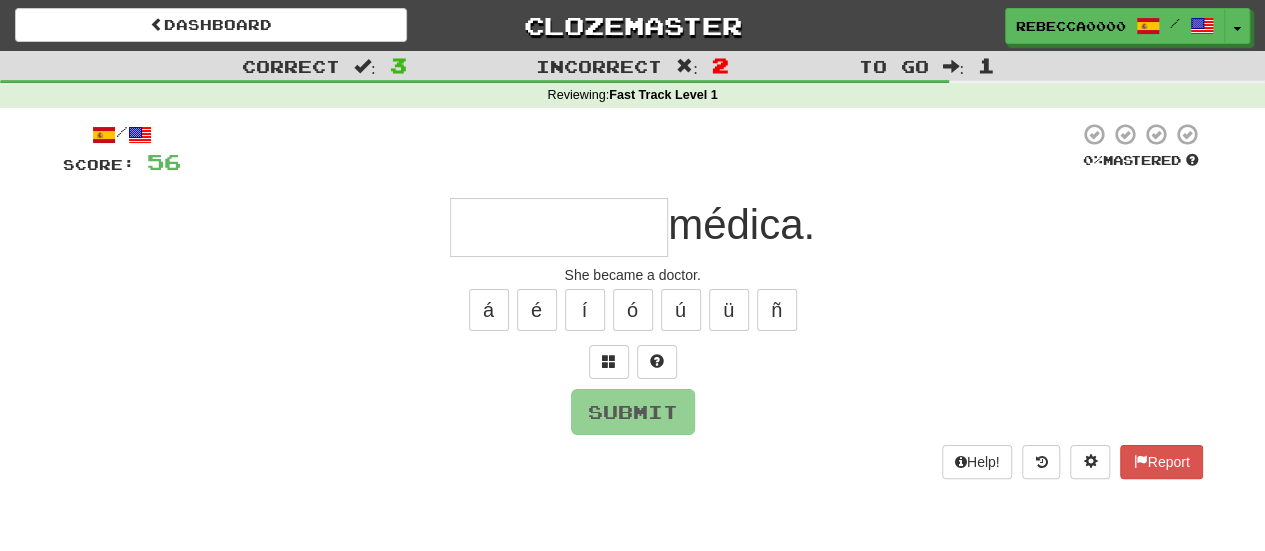 type on "**********" 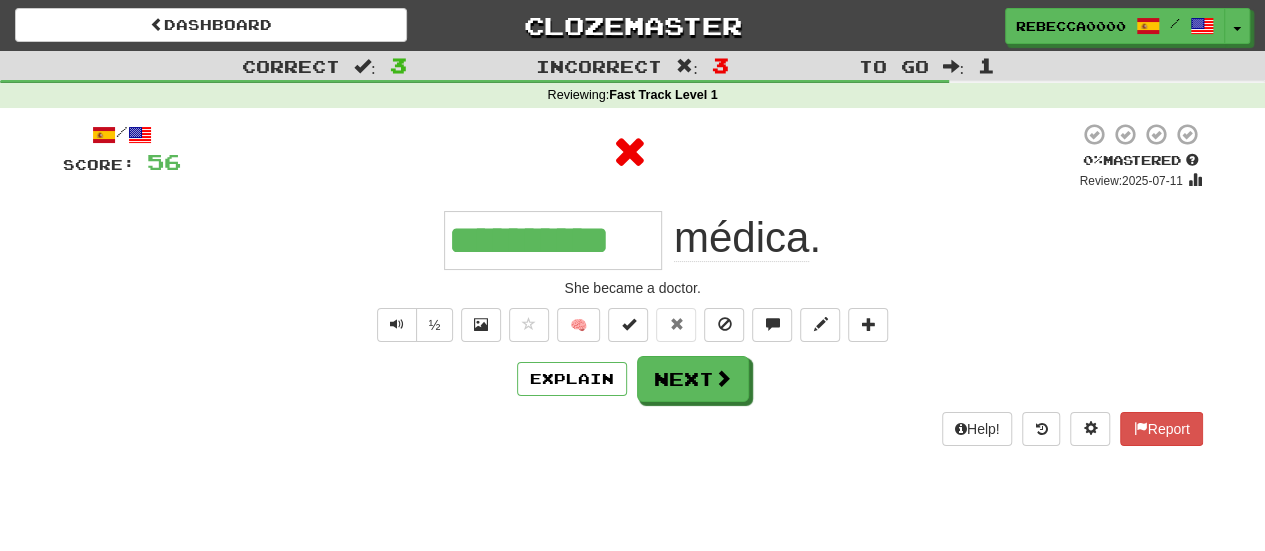 type on "**********" 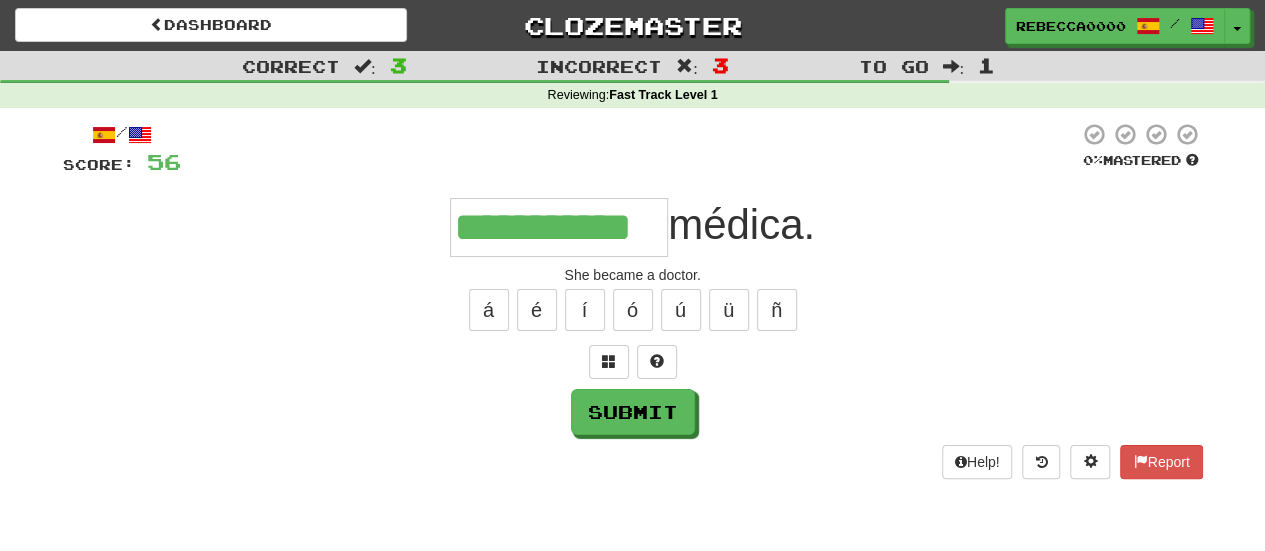 type on "**********" 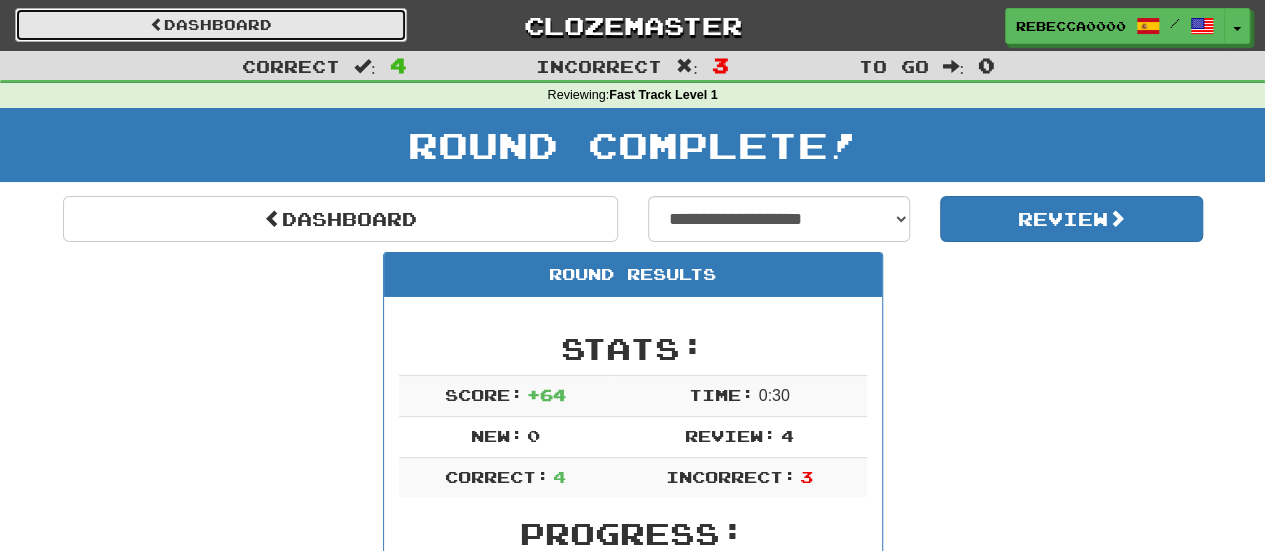 click on "Dashboard" at bounding box center (211, 25) 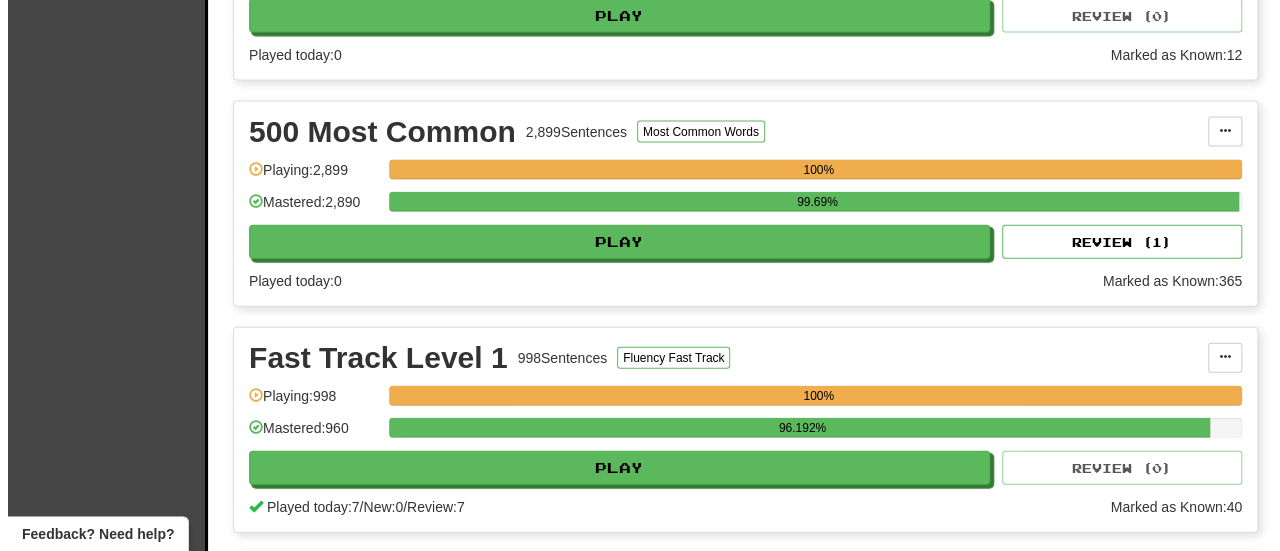 scroll, scrollTop: 2000, scrollLeft: 0, axis: vertical 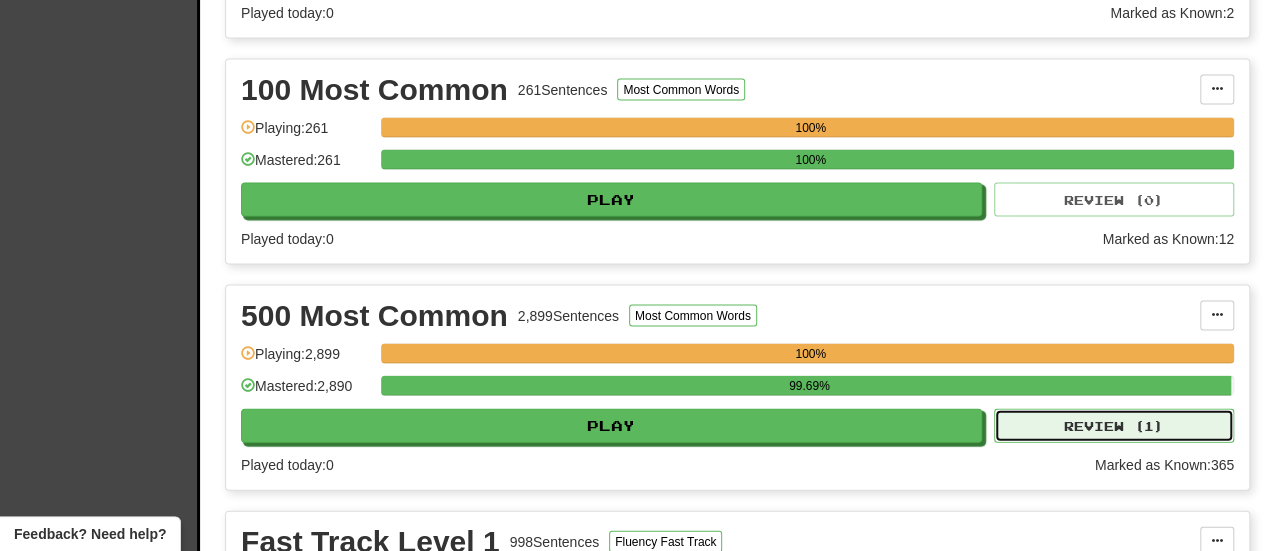 click on "Review ( 1 )" at bounding box center (1114, 426) 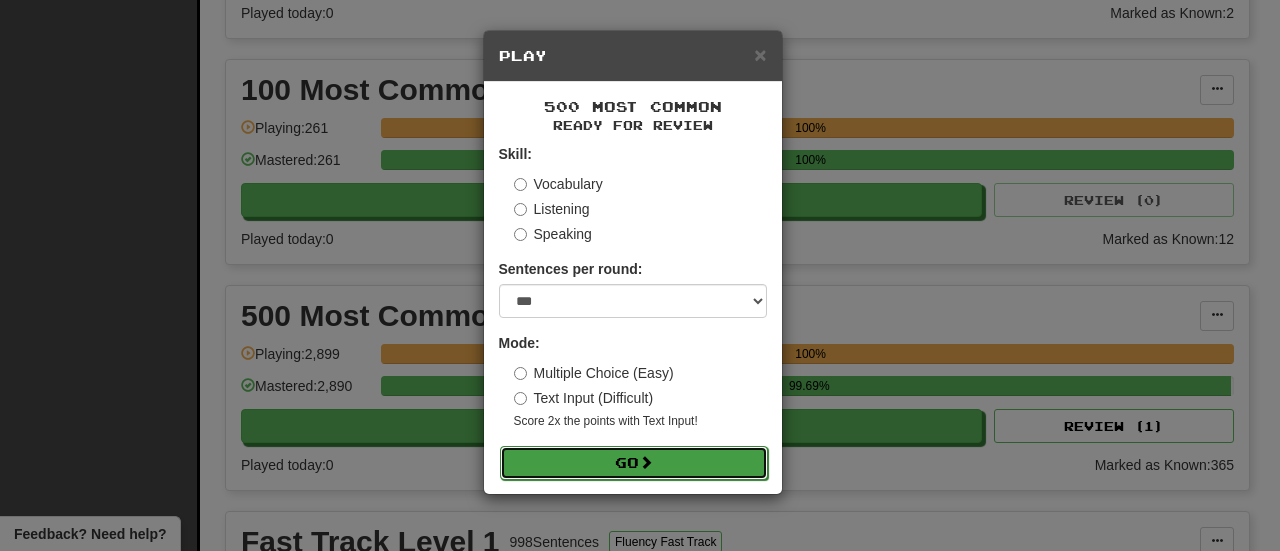 click on "Go" at bounding box center [634, 463] 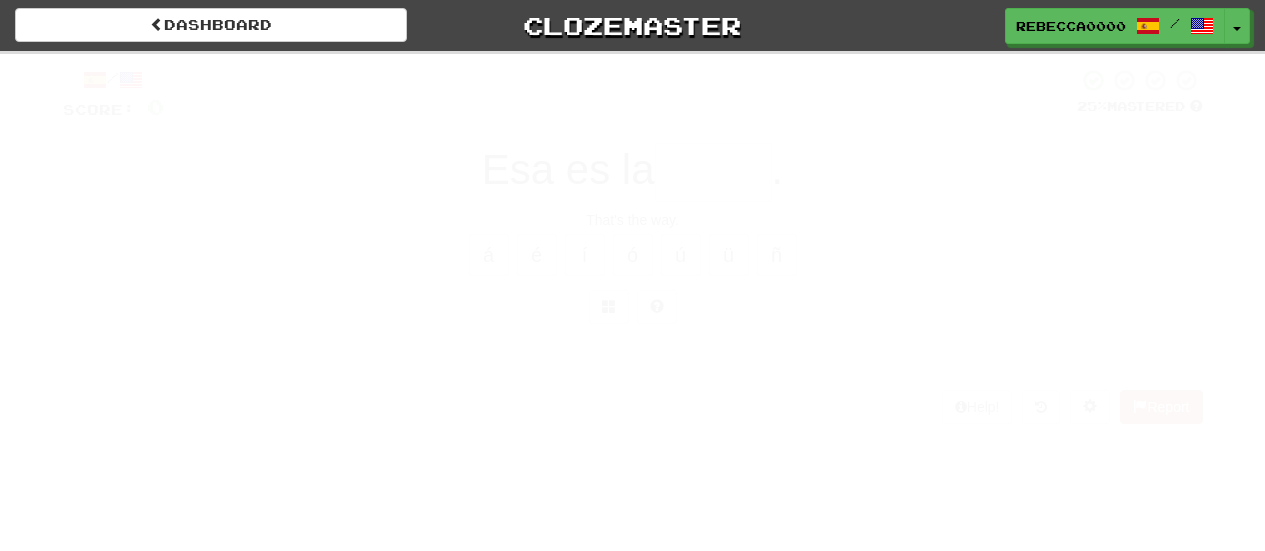 scroll, scrollTop: 0, scrollLeft: 0, axis: both 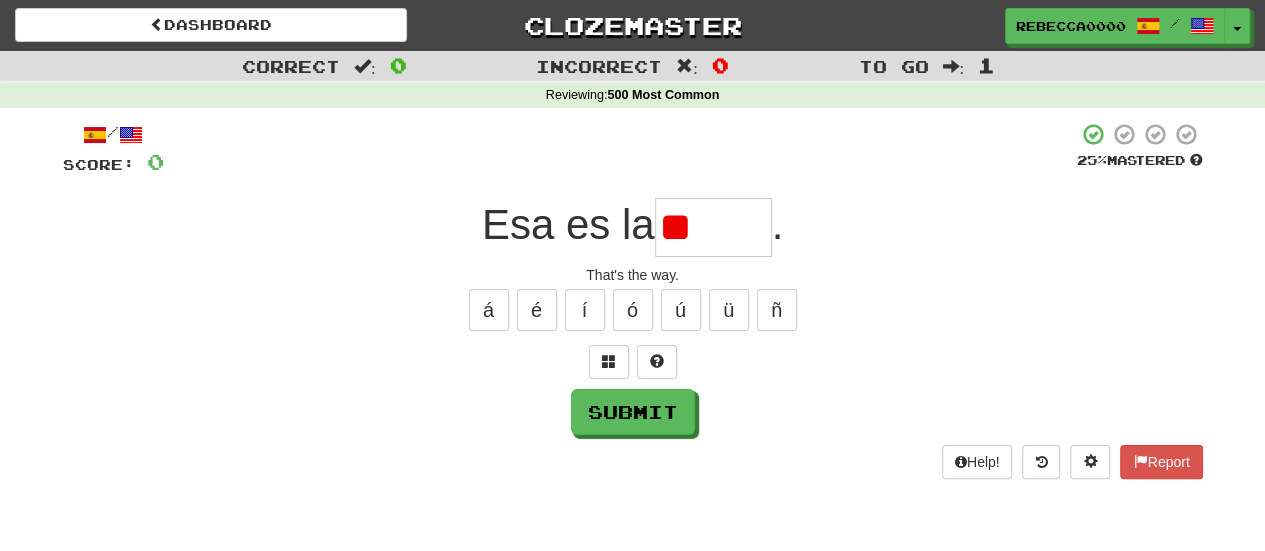 type on "*" 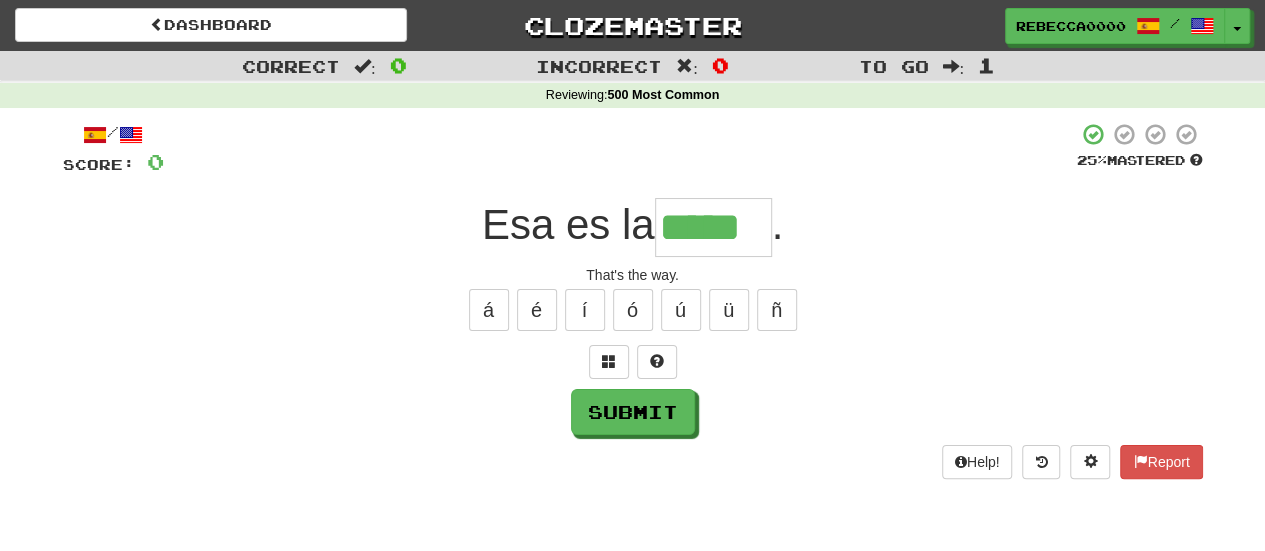 type on "*****" 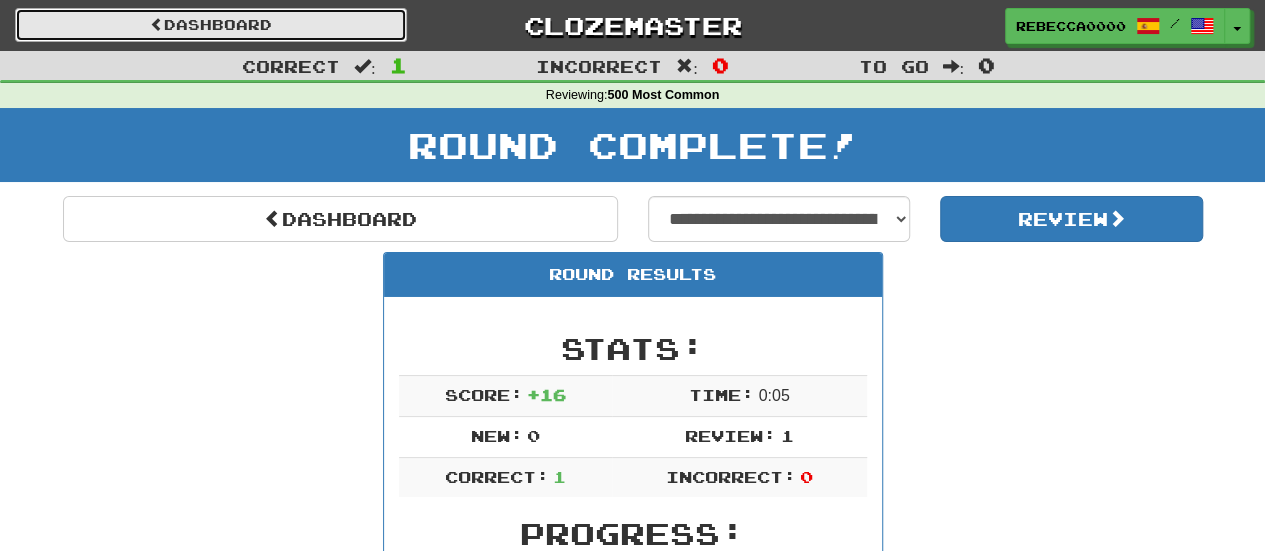 click on "Dashboard" at bounding box center [211, 25] 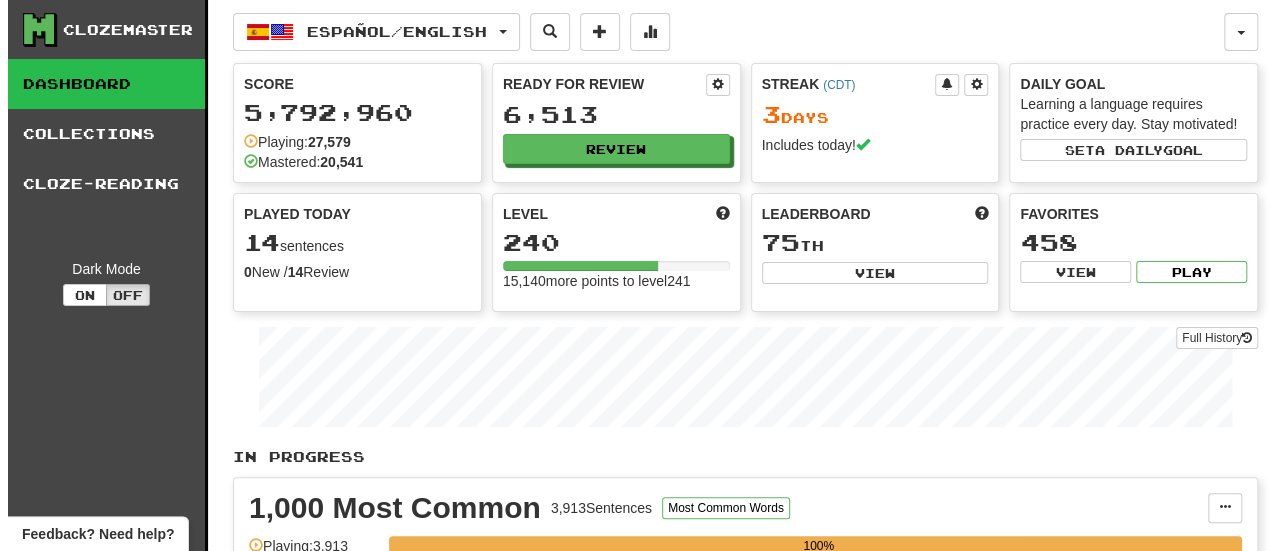 scroll, scrollTop: 500, scrollLeft: 0, axis: vertical 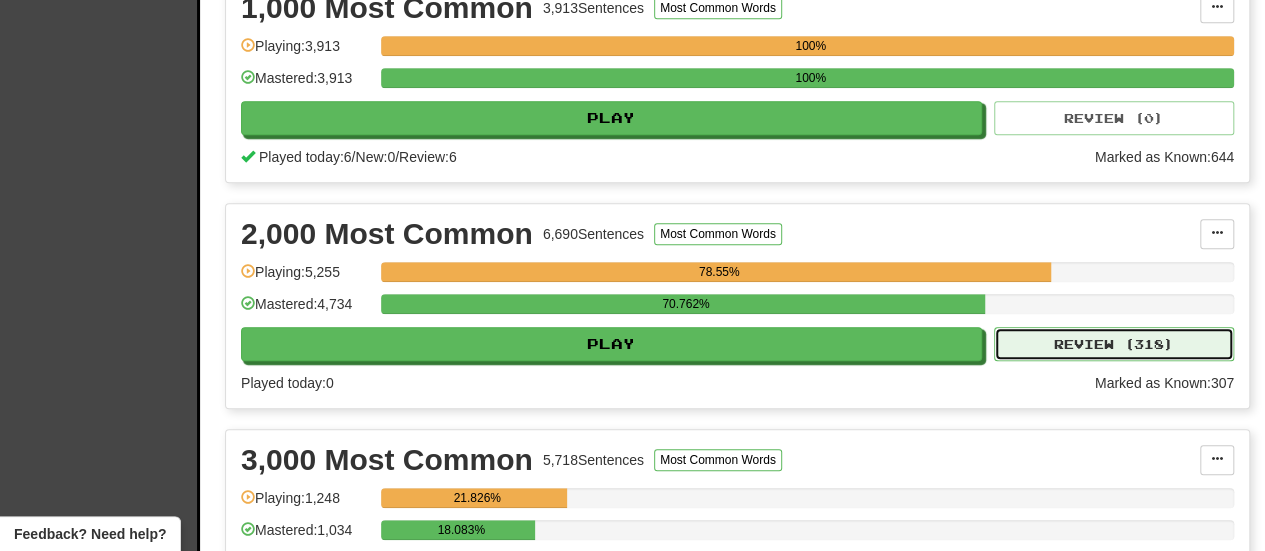 click on "Review ( 318 )" at bounding box center [1114, 344] 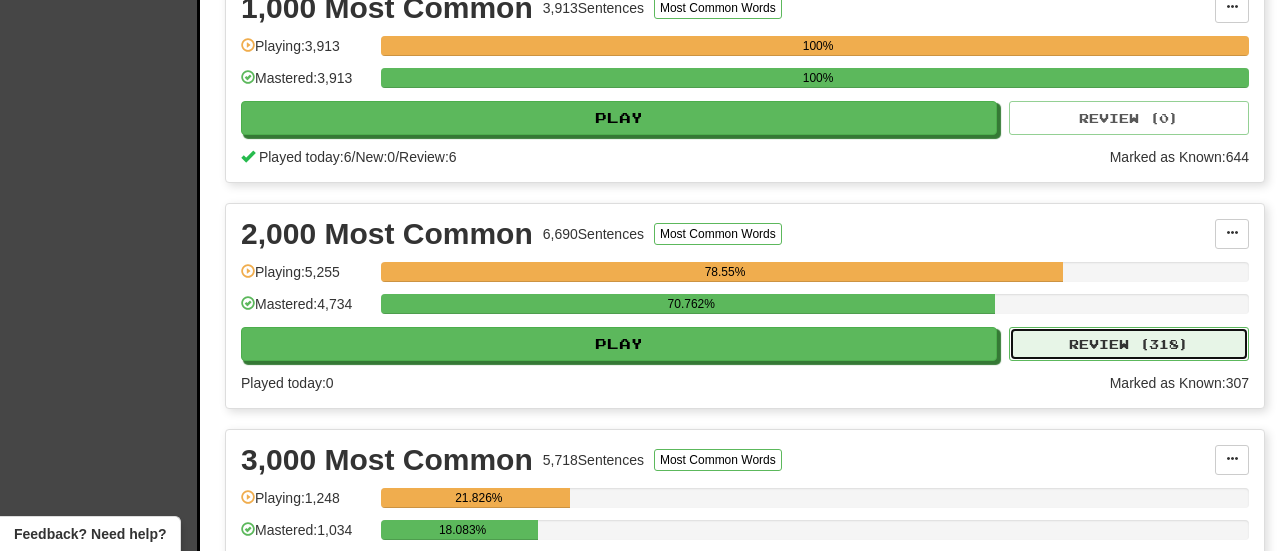 select on "***" 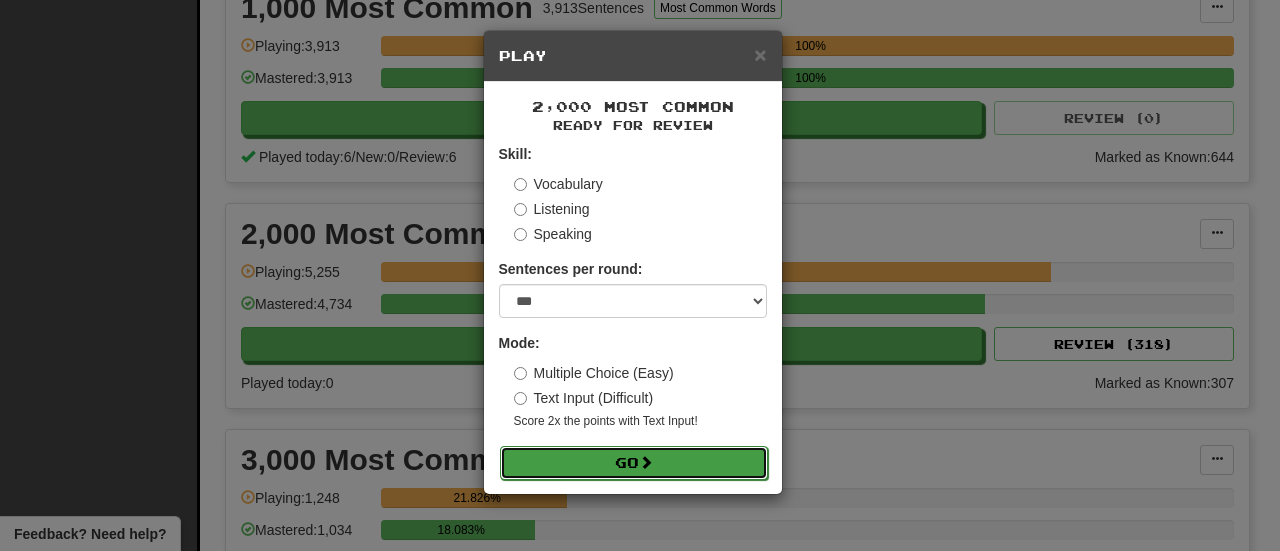 click on "Go" at bounding box center (634, 463) 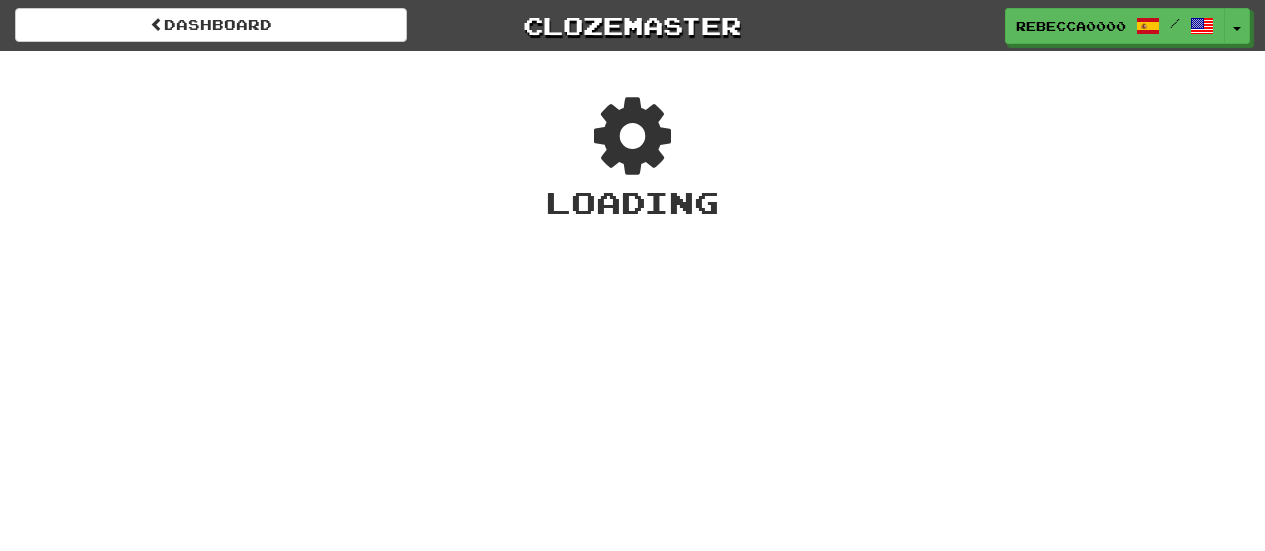 scroll, scrollTop: 0, scrollLeft: 0, axis: both 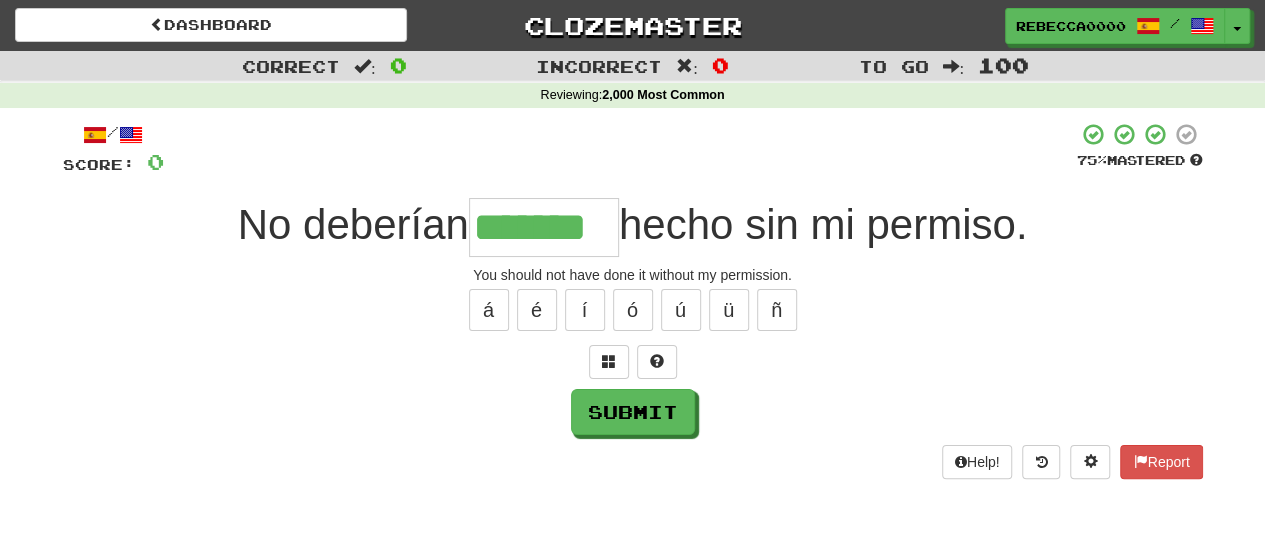 type on "*******" 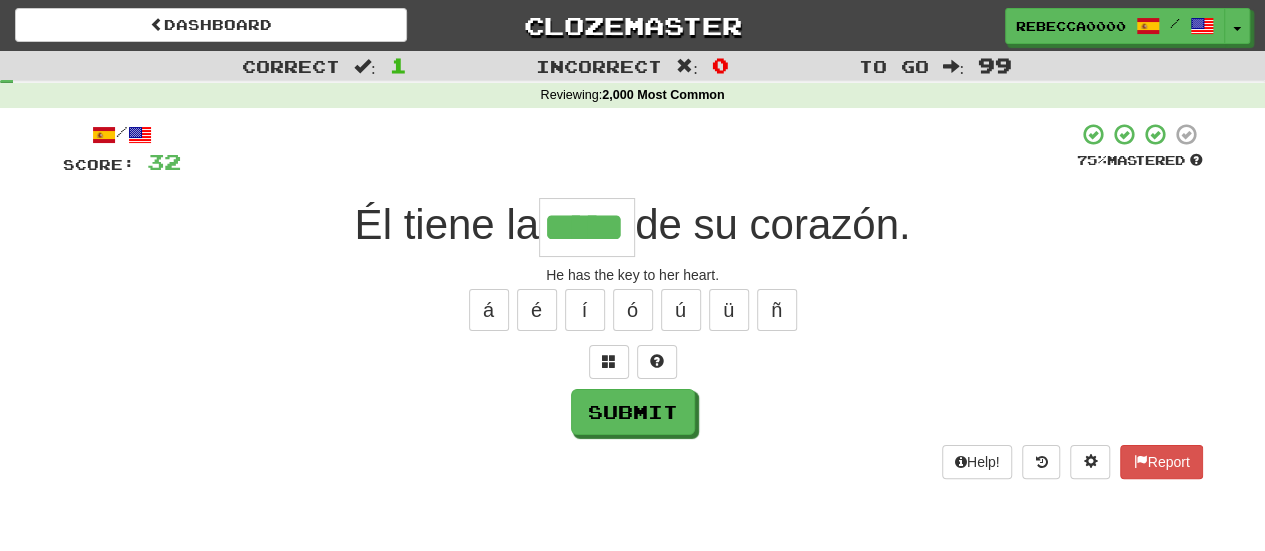 type on "*****" 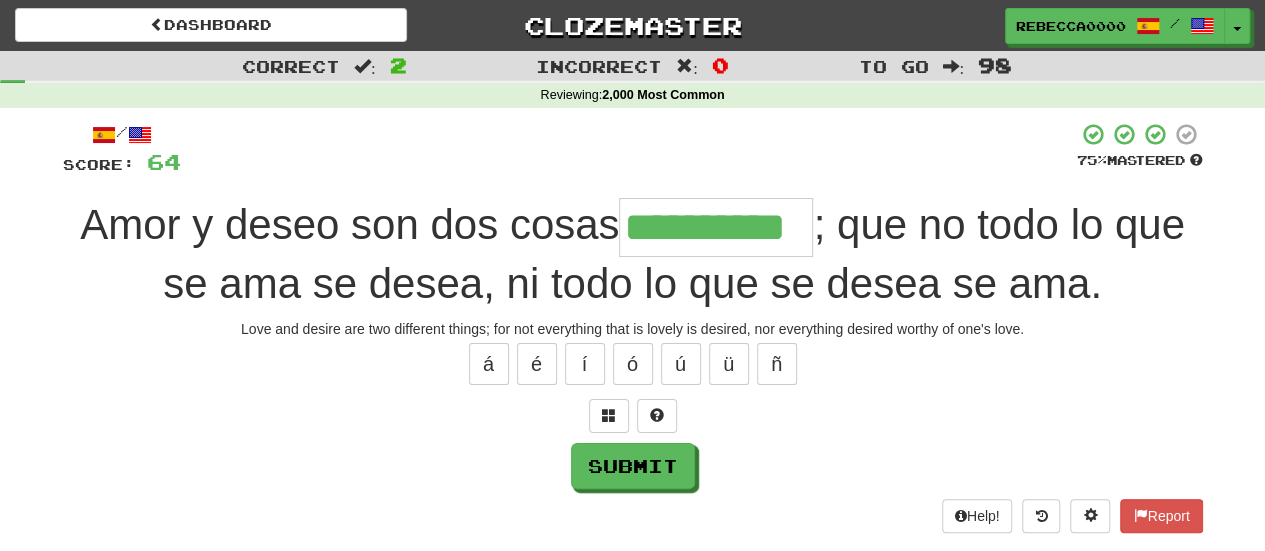 type on "**********" 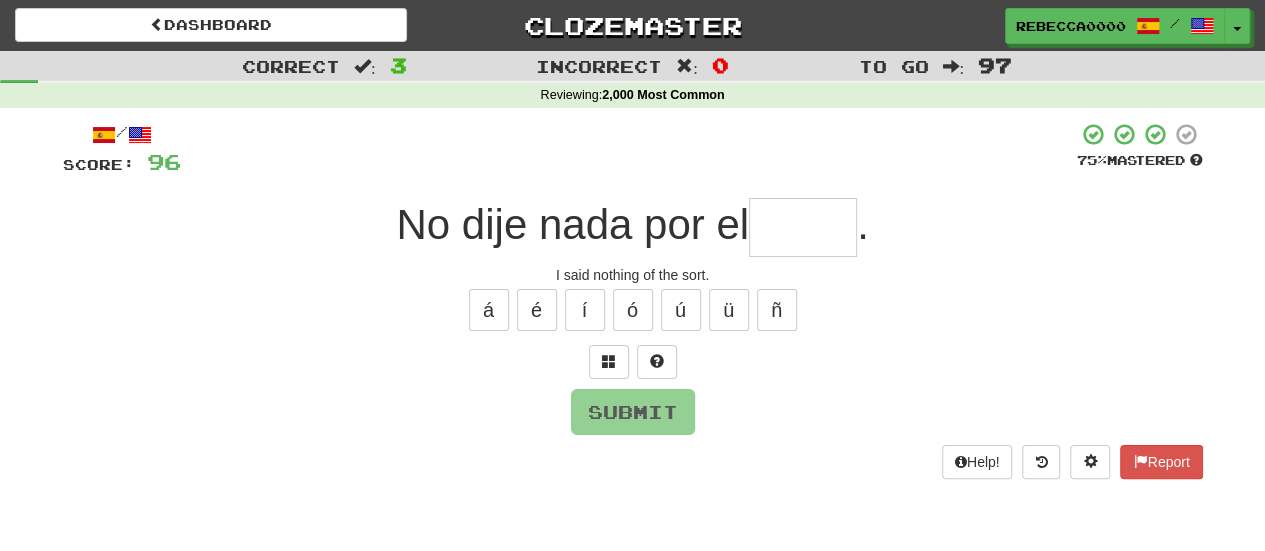 type on "*" 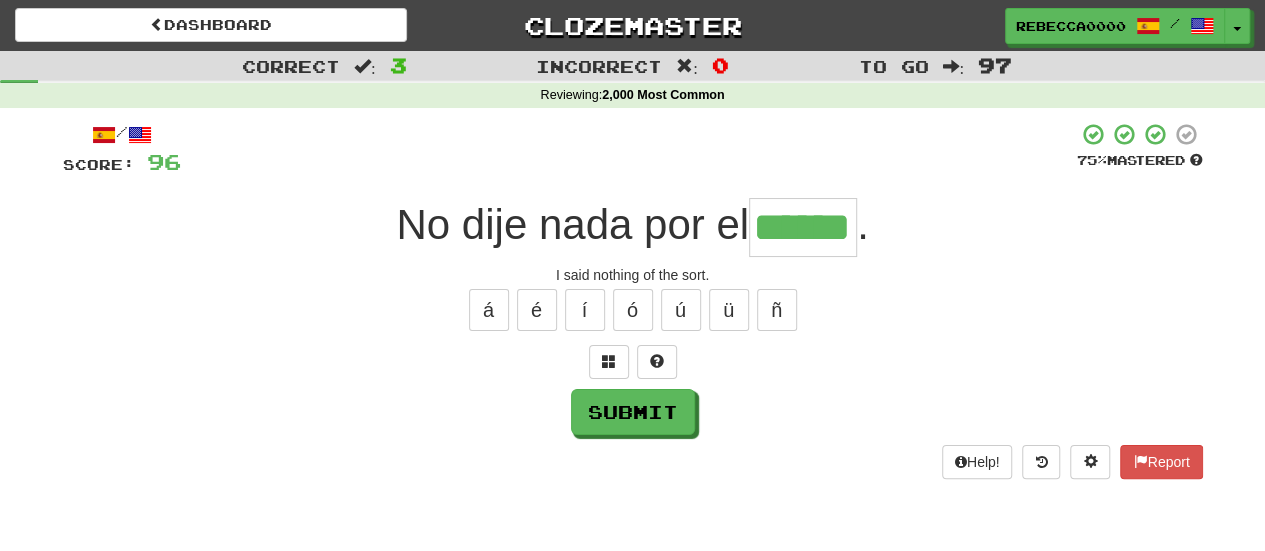 type on "******" 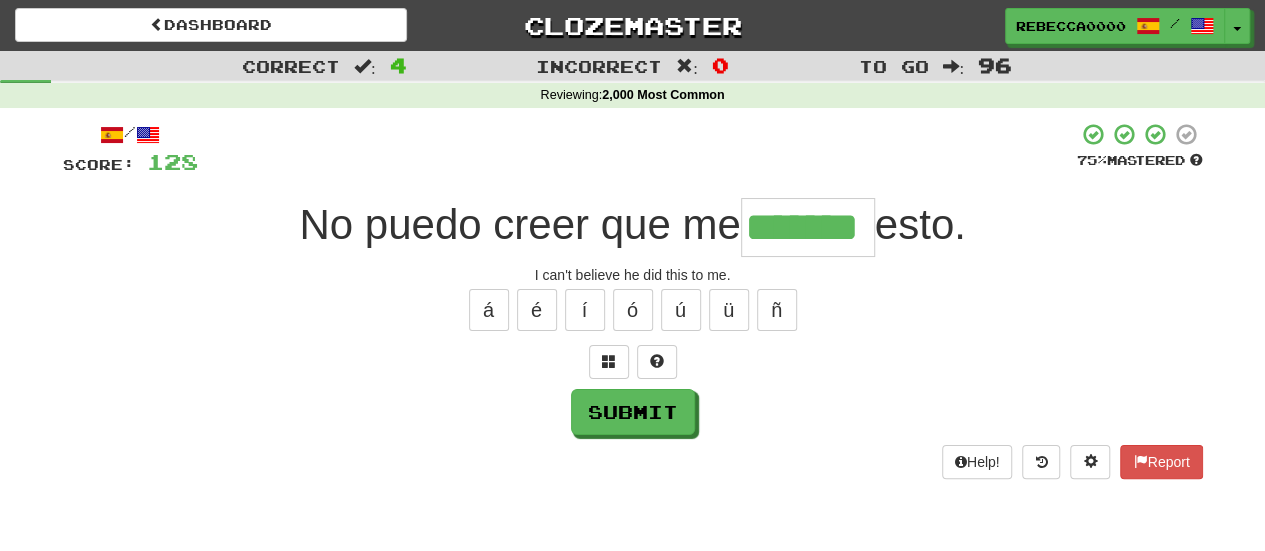 type on "*******" 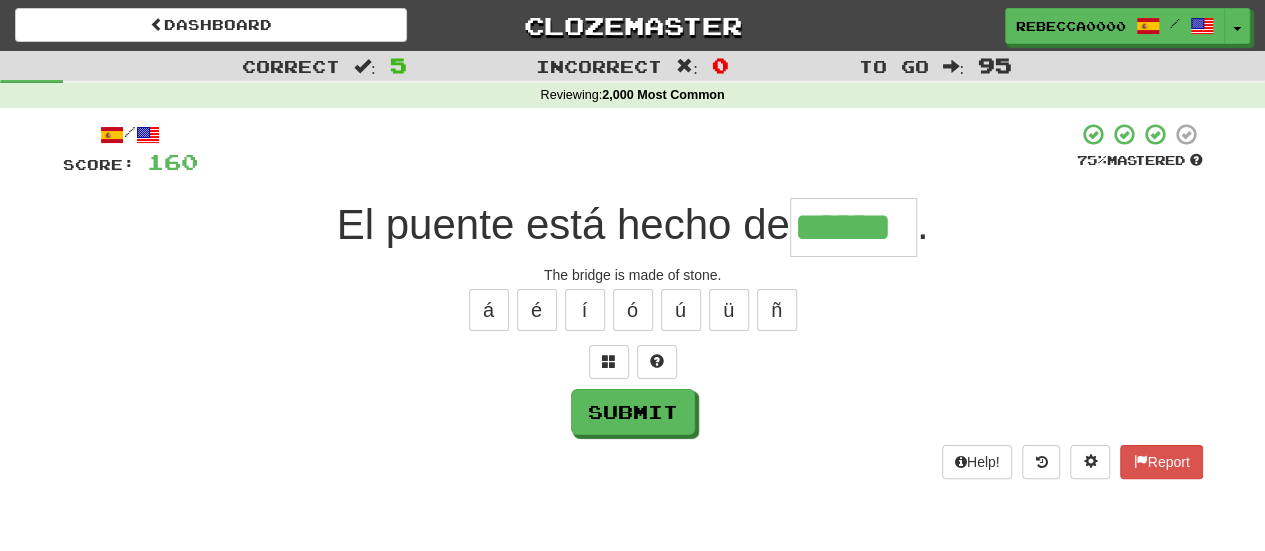 type on "******" 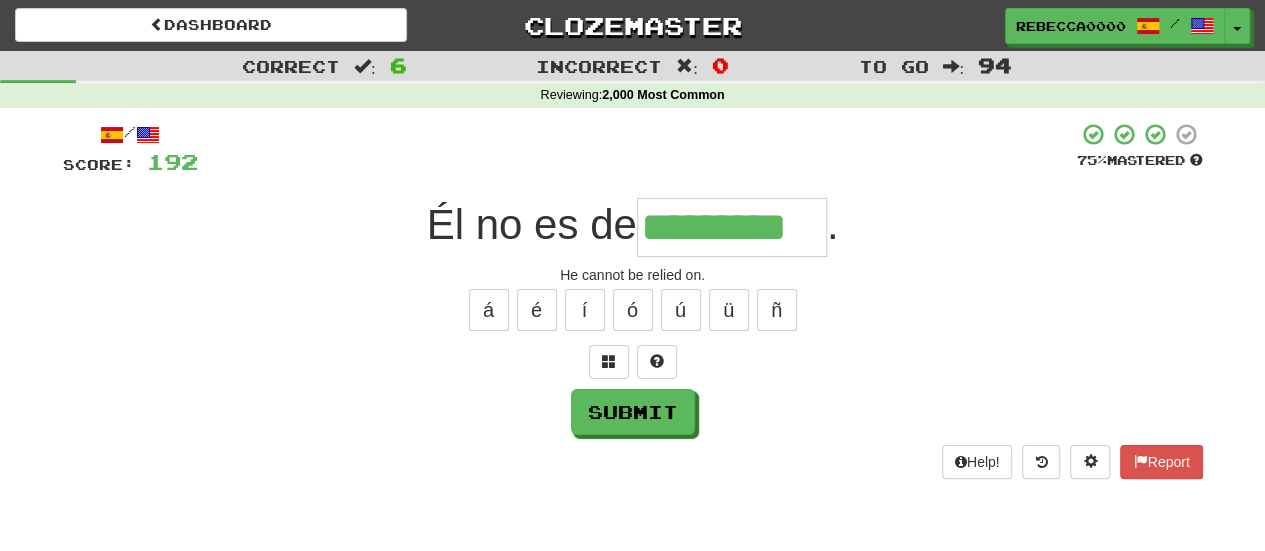 type on "*********" 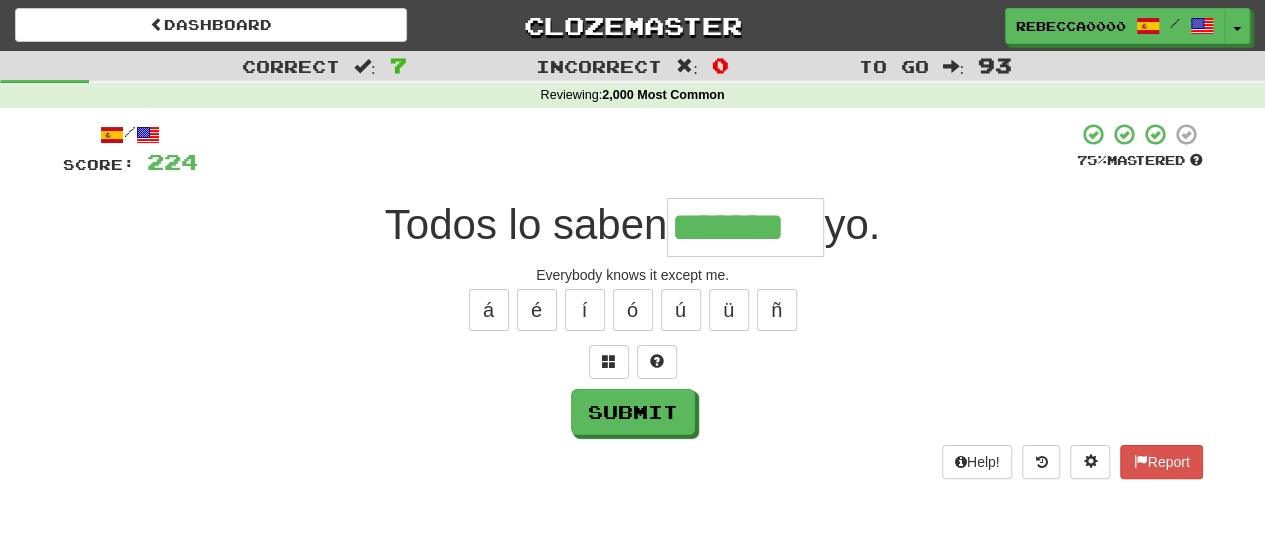 type on "*******" 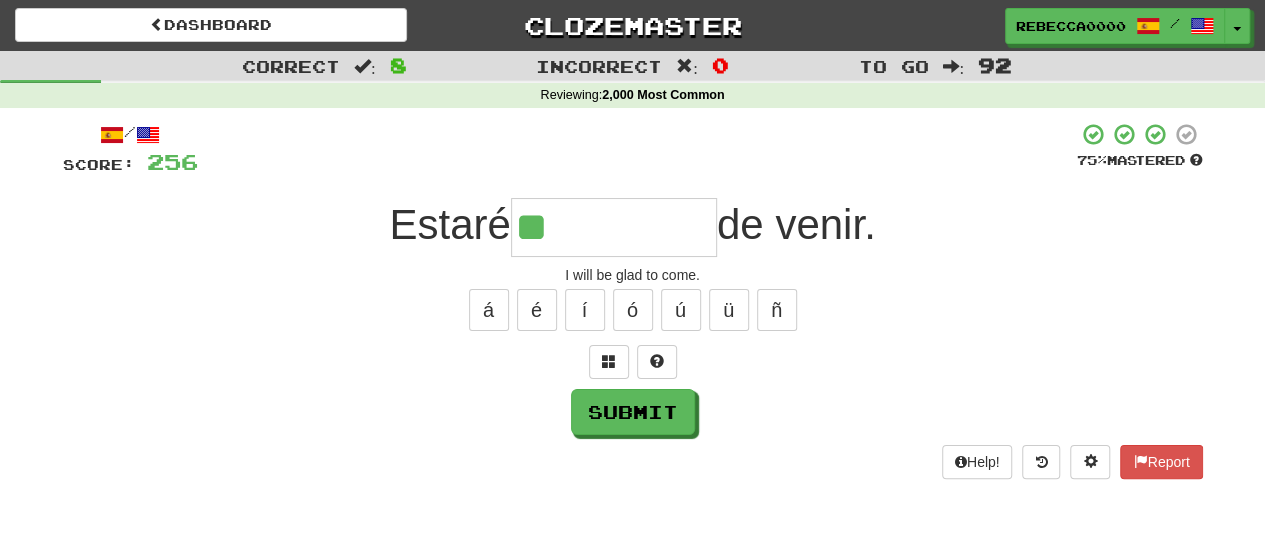 type on "*********" 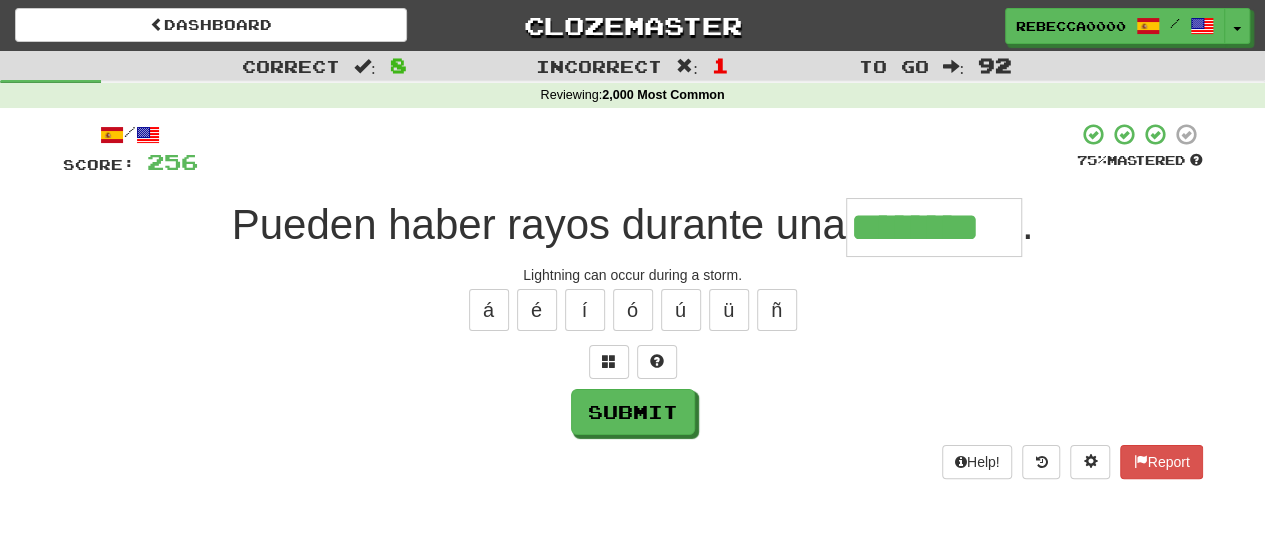 type on "********" 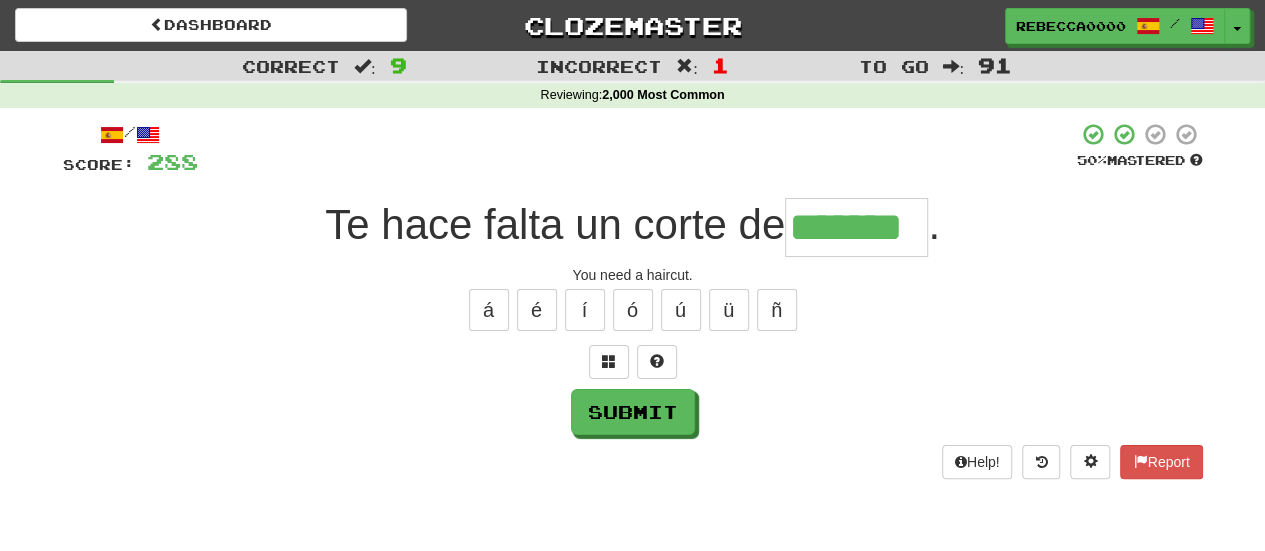 type on "*******" 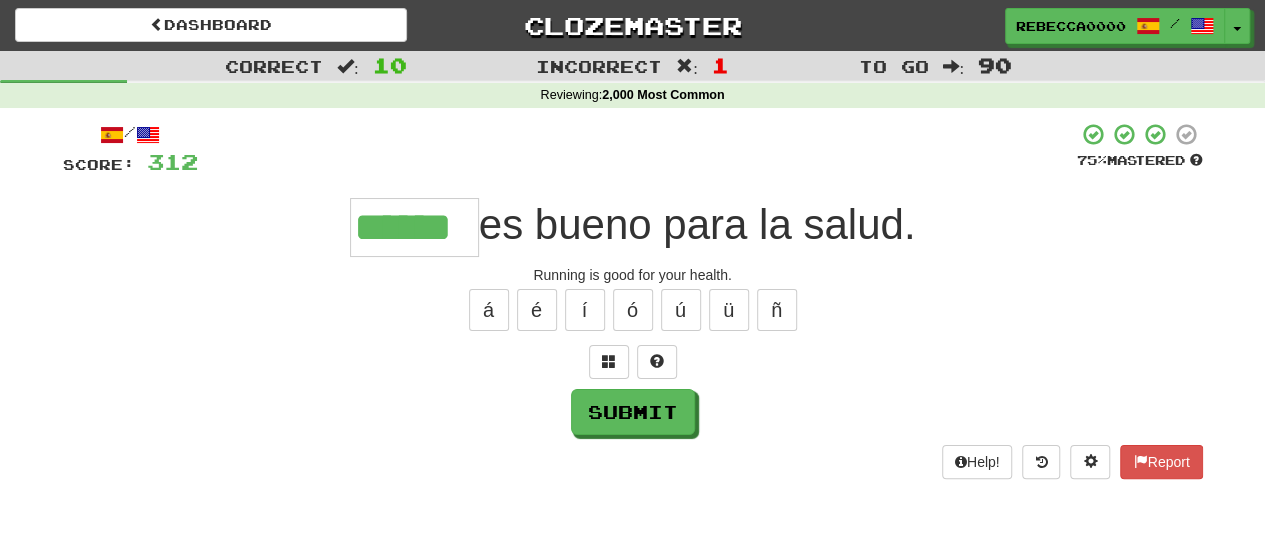 type on "******" 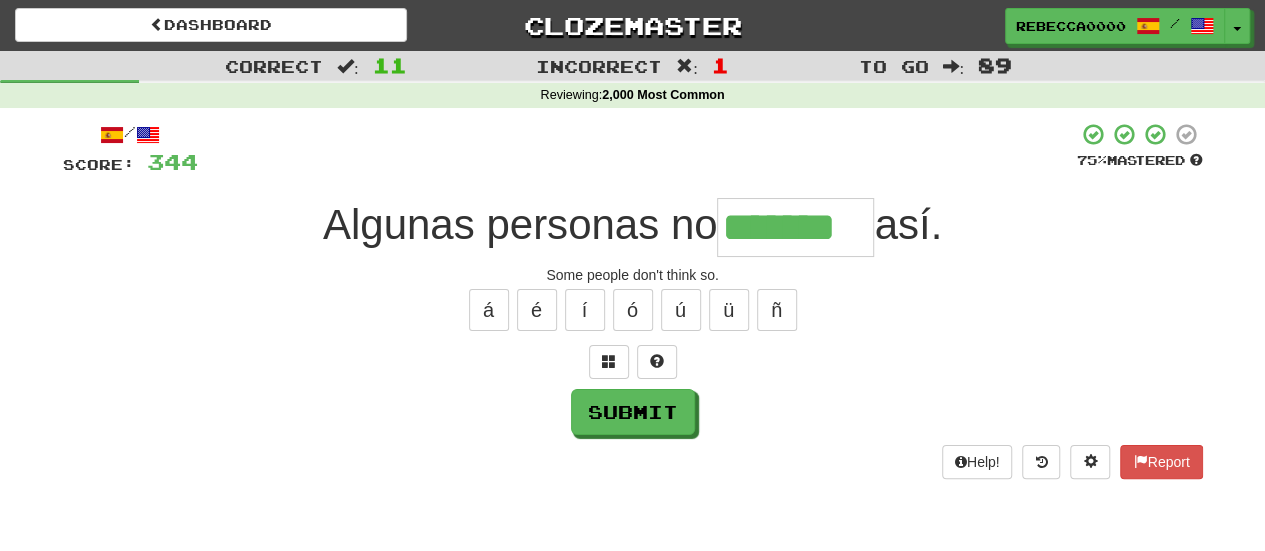 type on "*******" 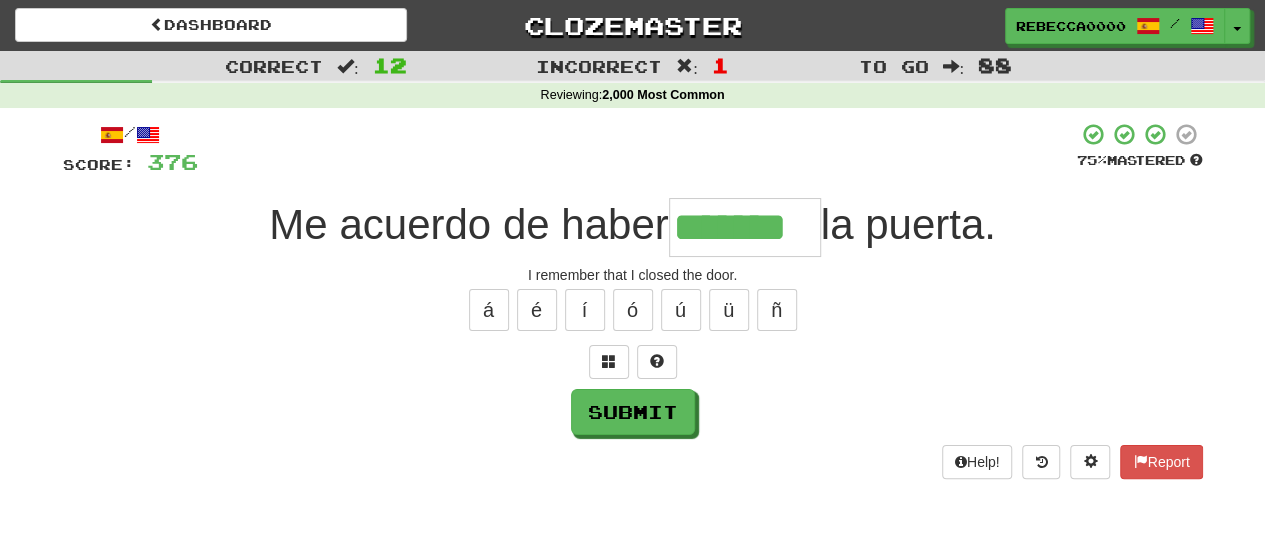 type on "*******" 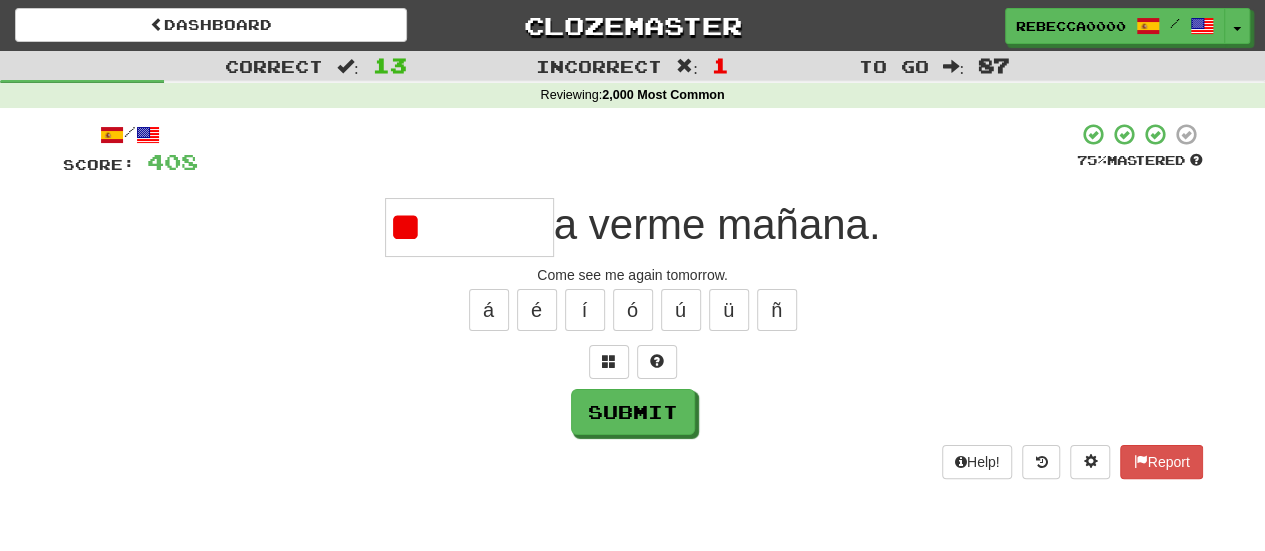 type on "*" 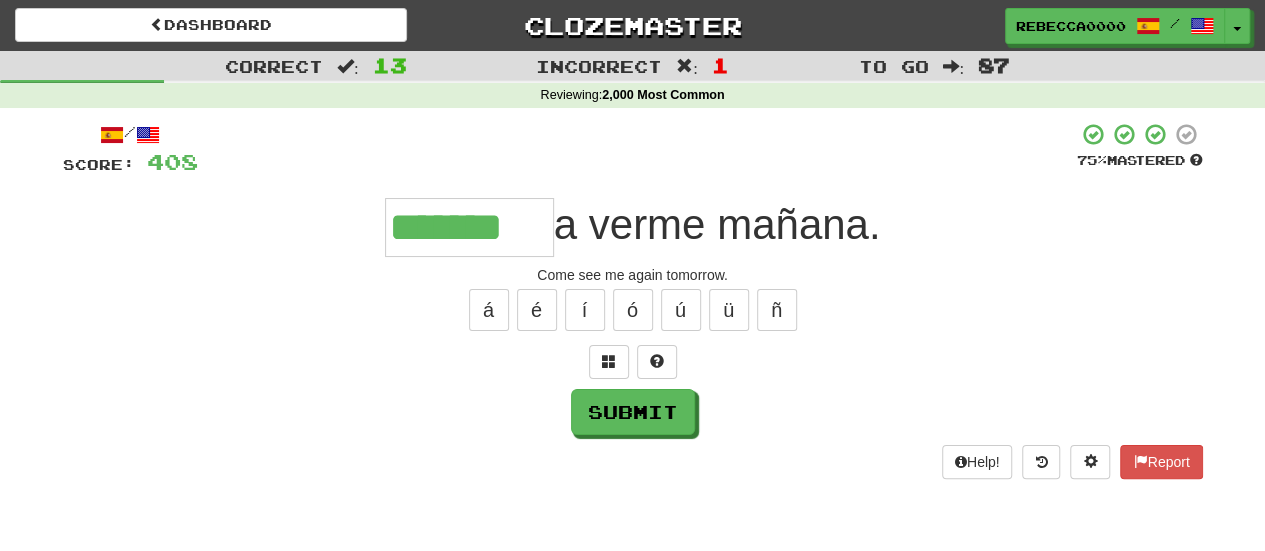 type on "*******" 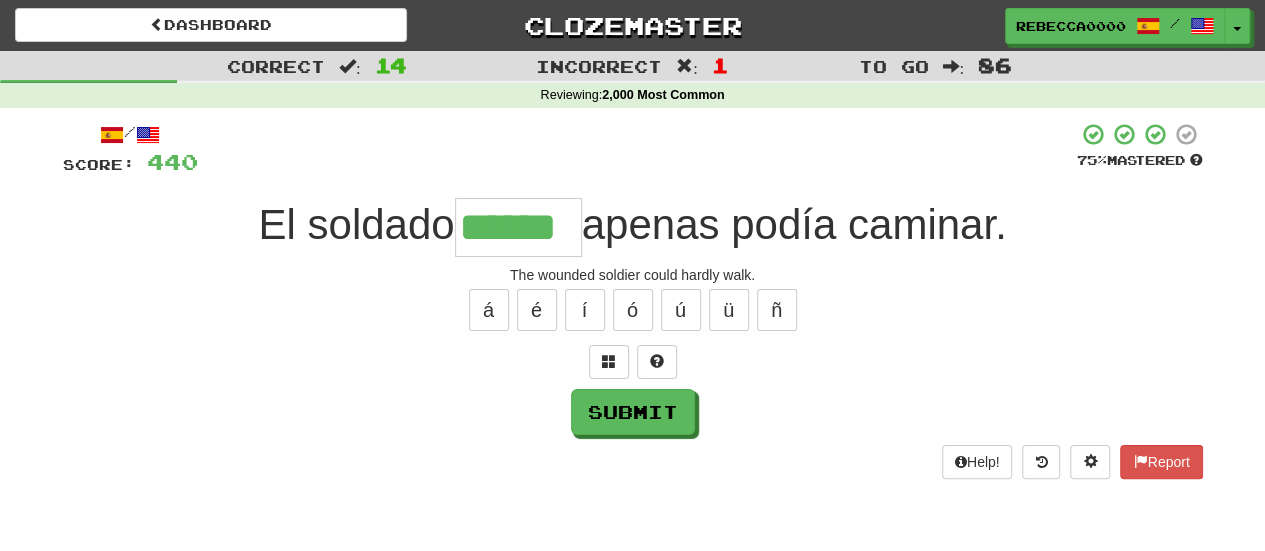 type on "******" 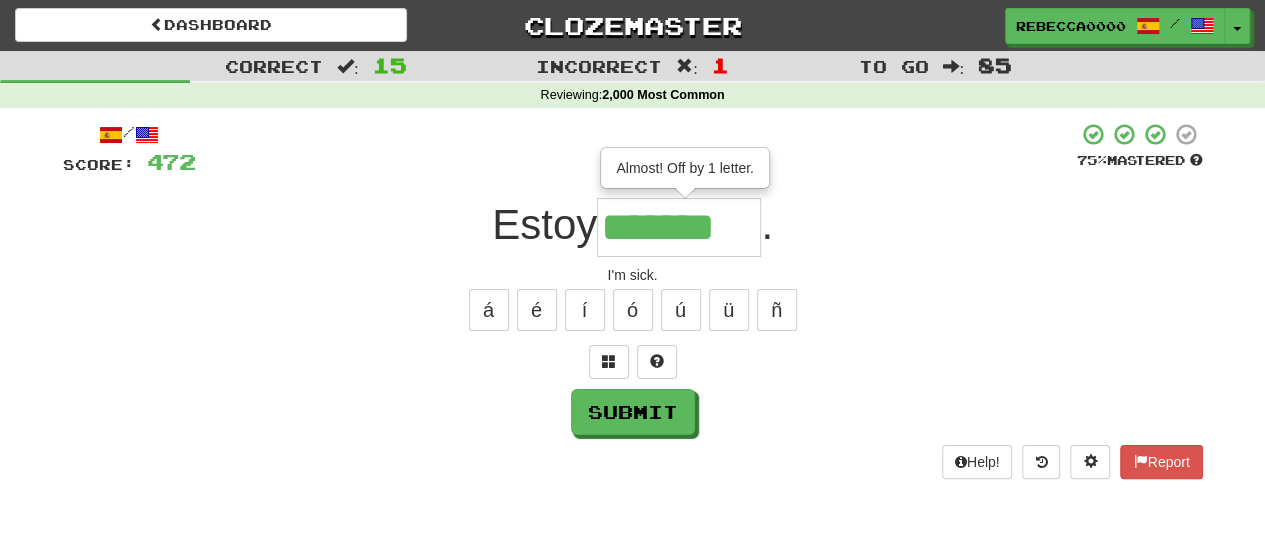 type on "*******" 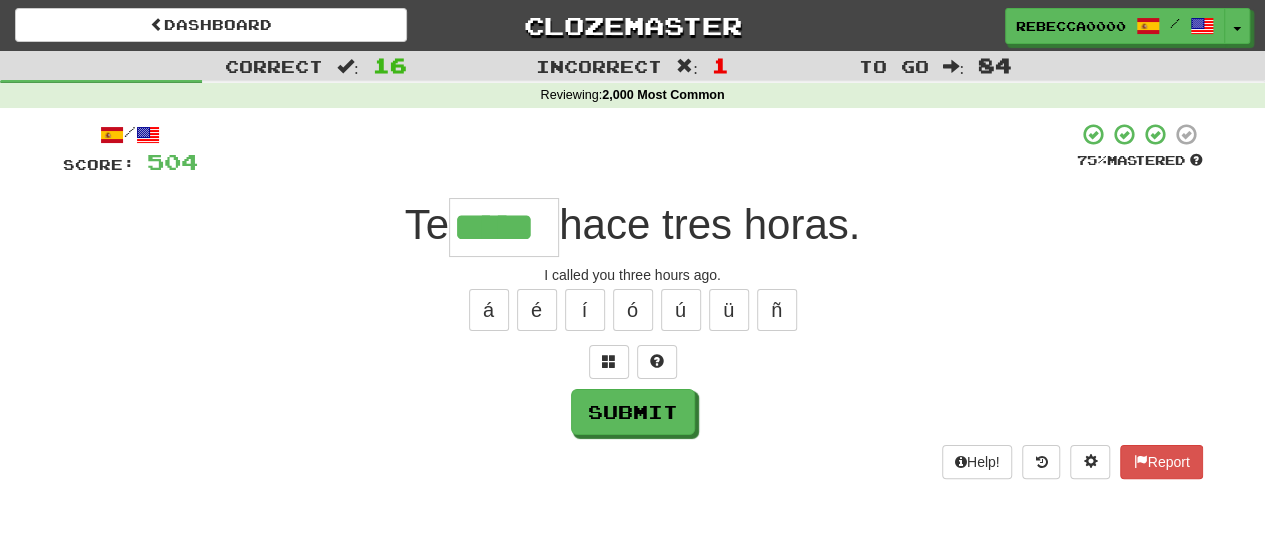 type on "*****" 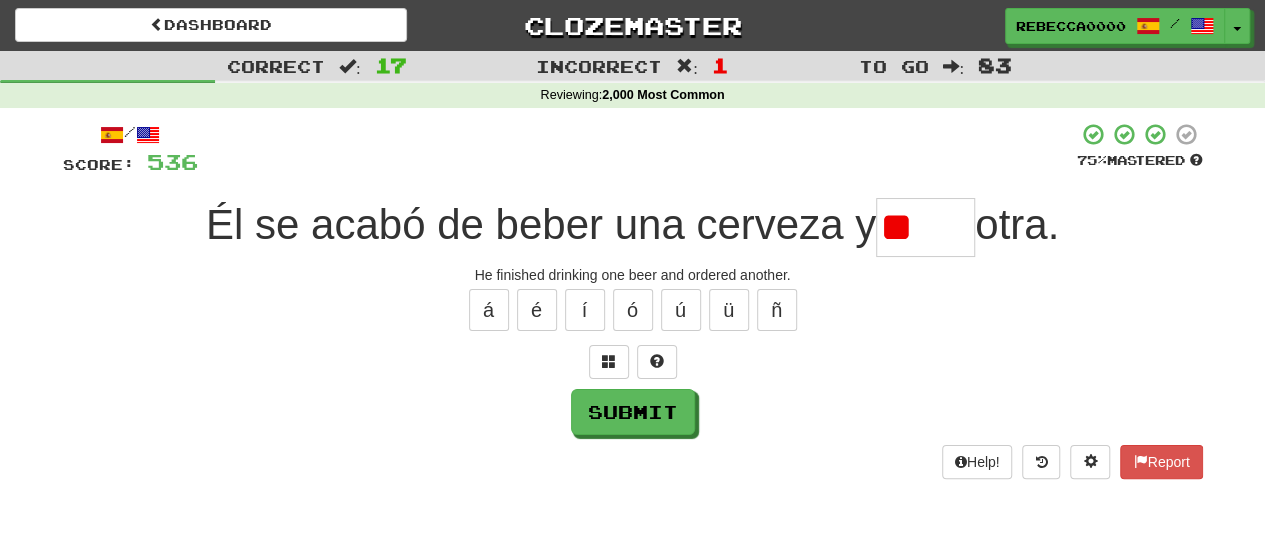 type on "*" 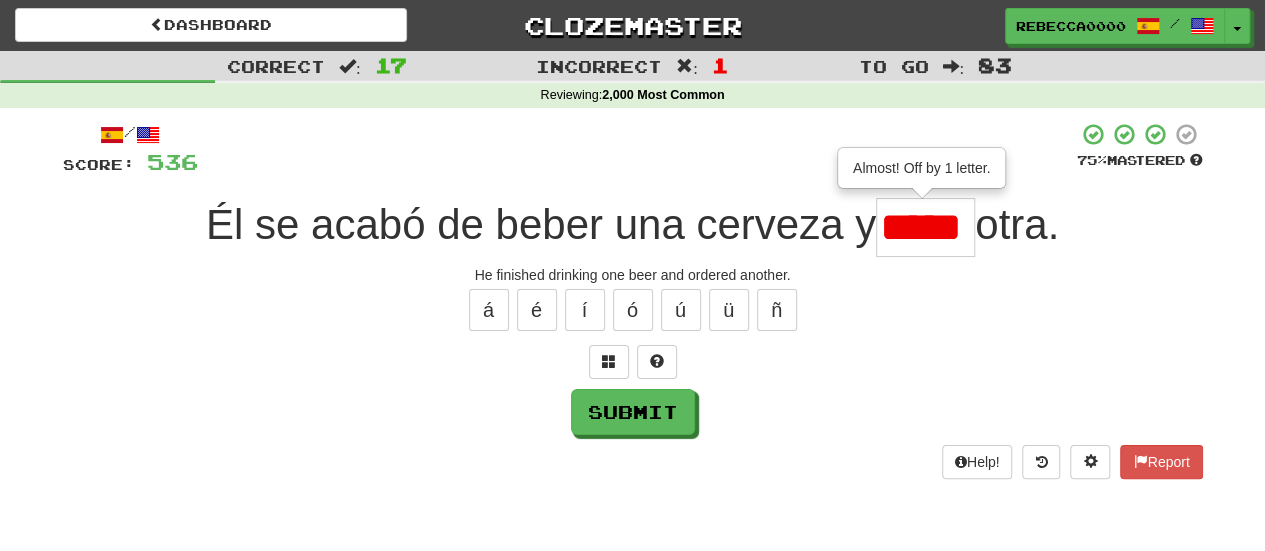 type on "*****" 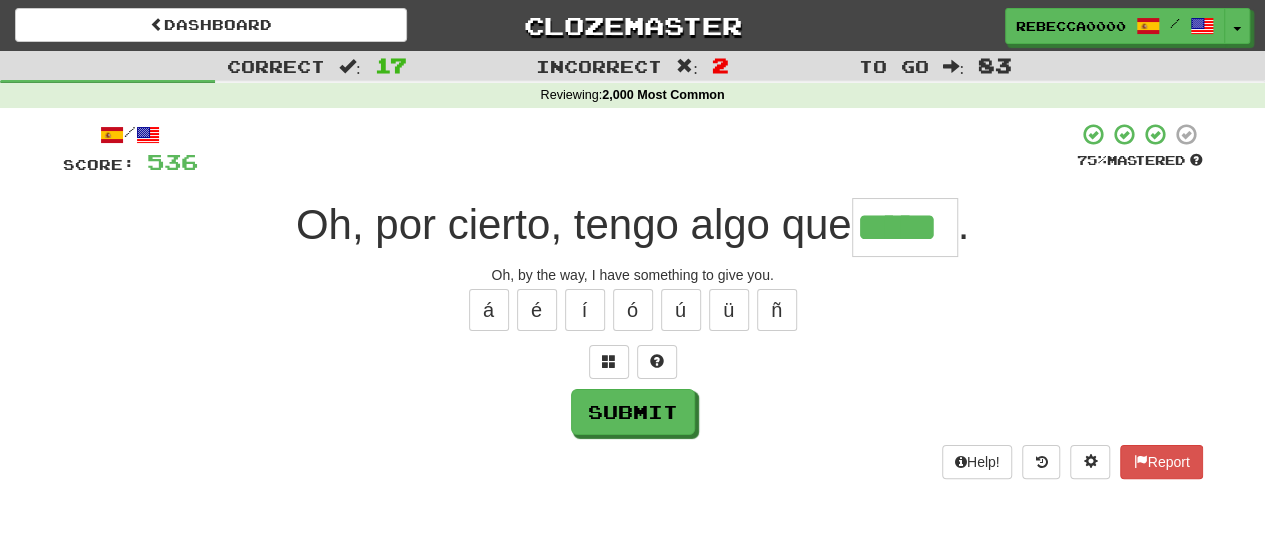 type on "*****" 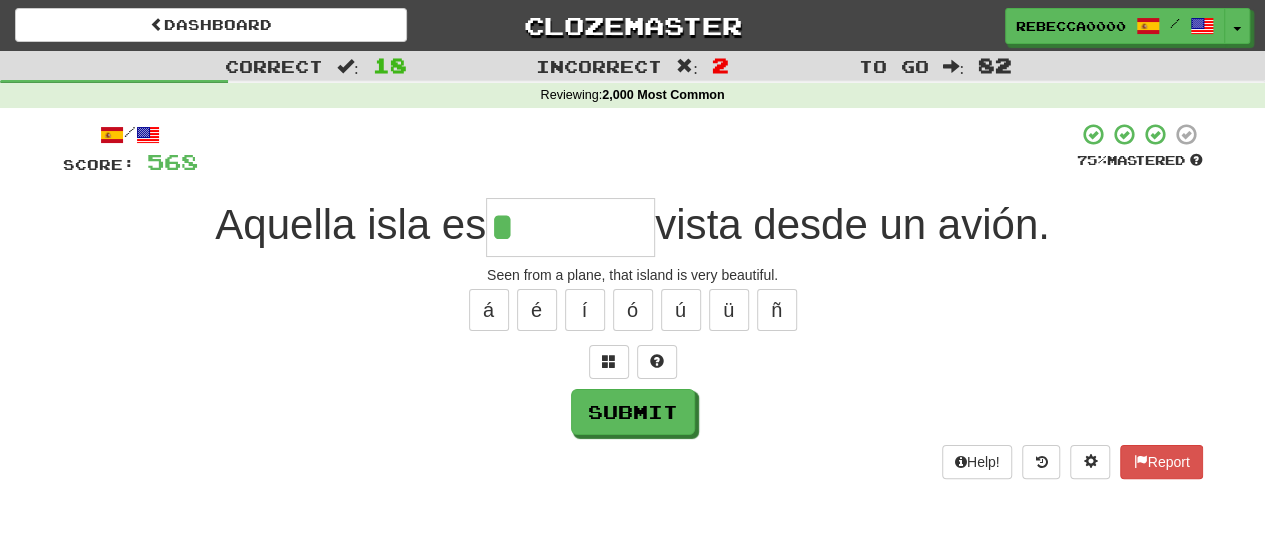 type on "********" 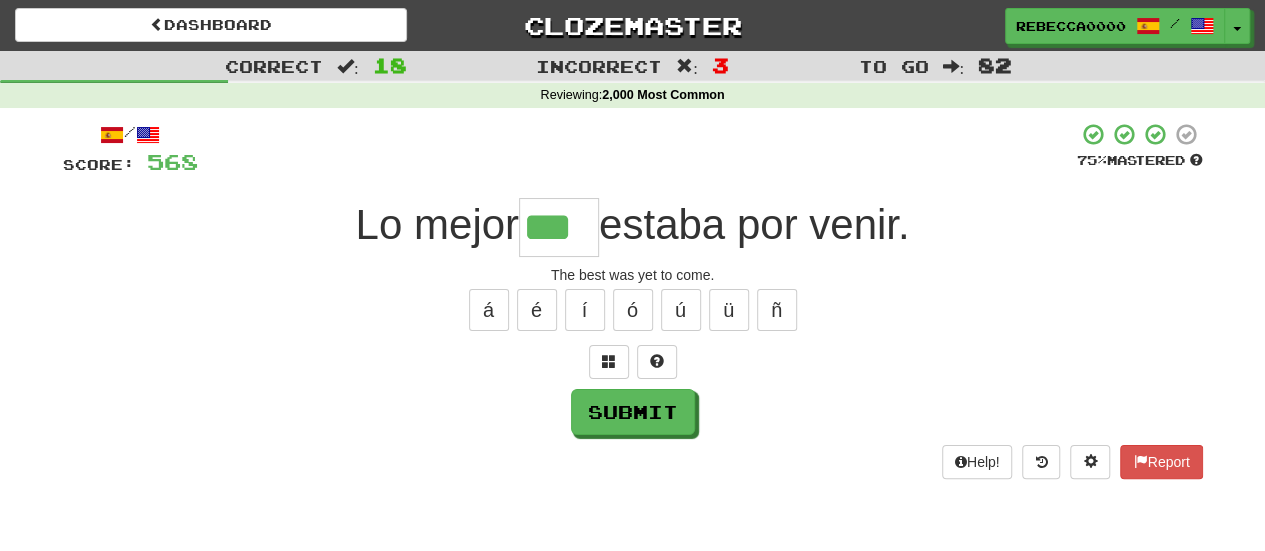type on "***" 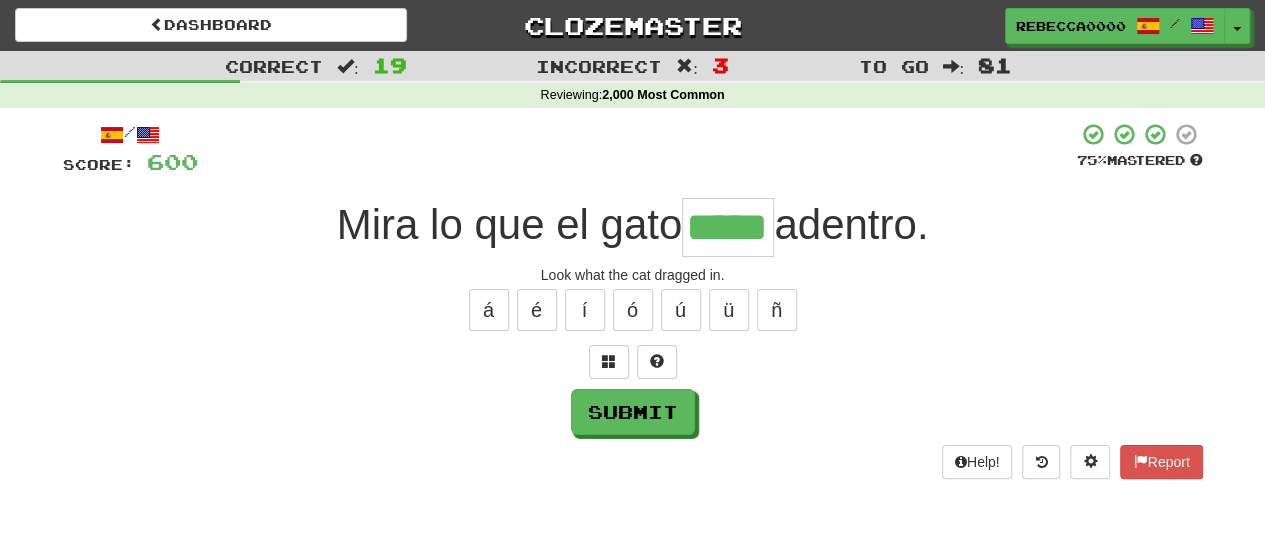 type on "*****" 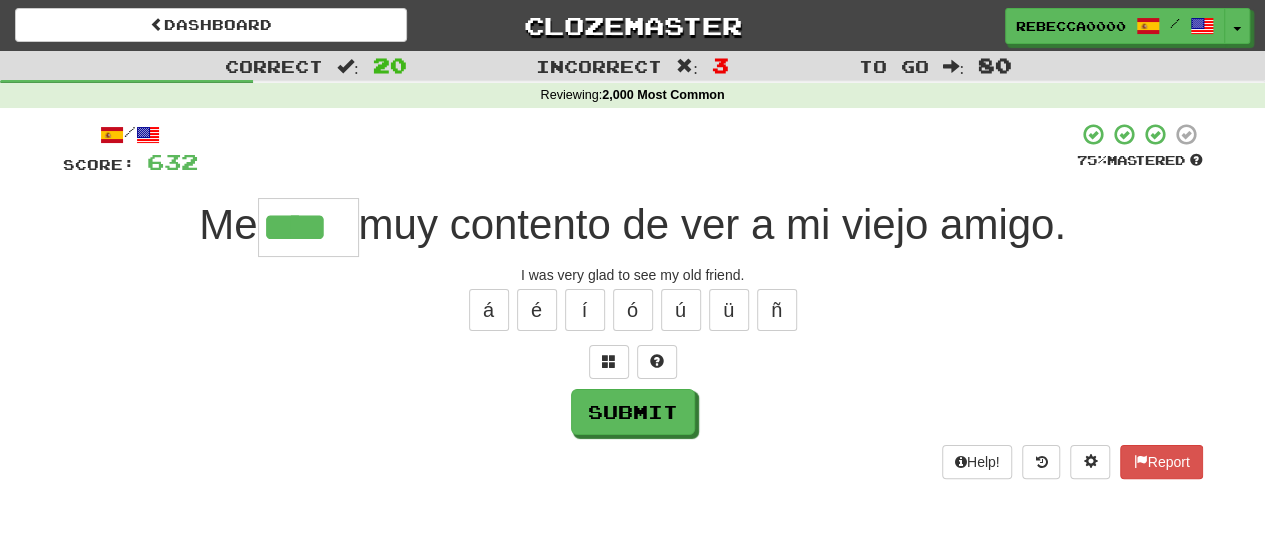 type on "****" 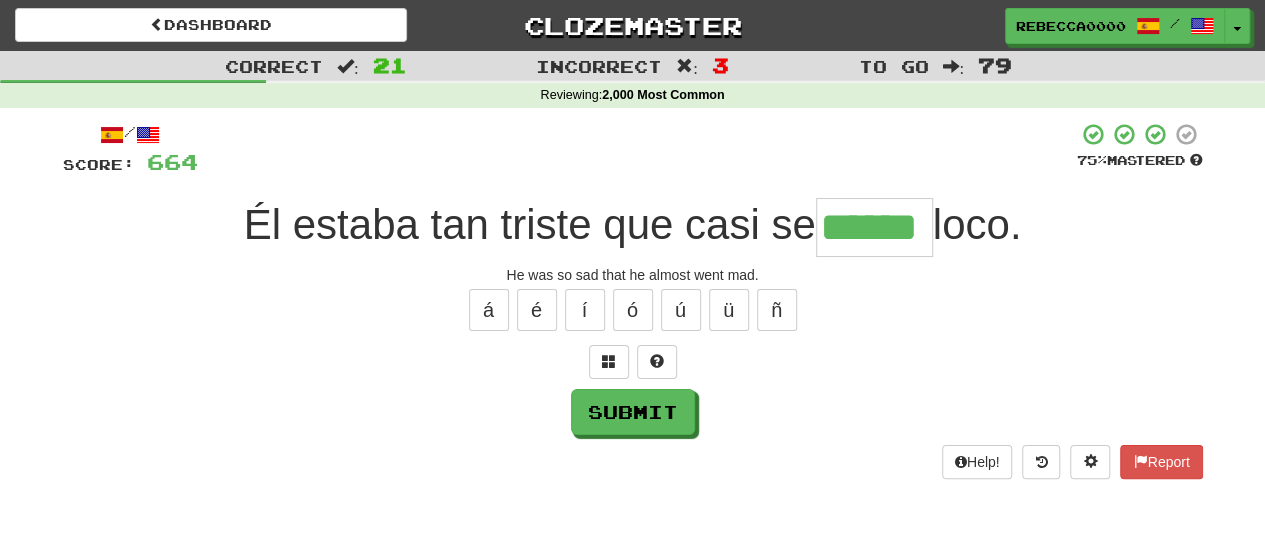 type on "******" 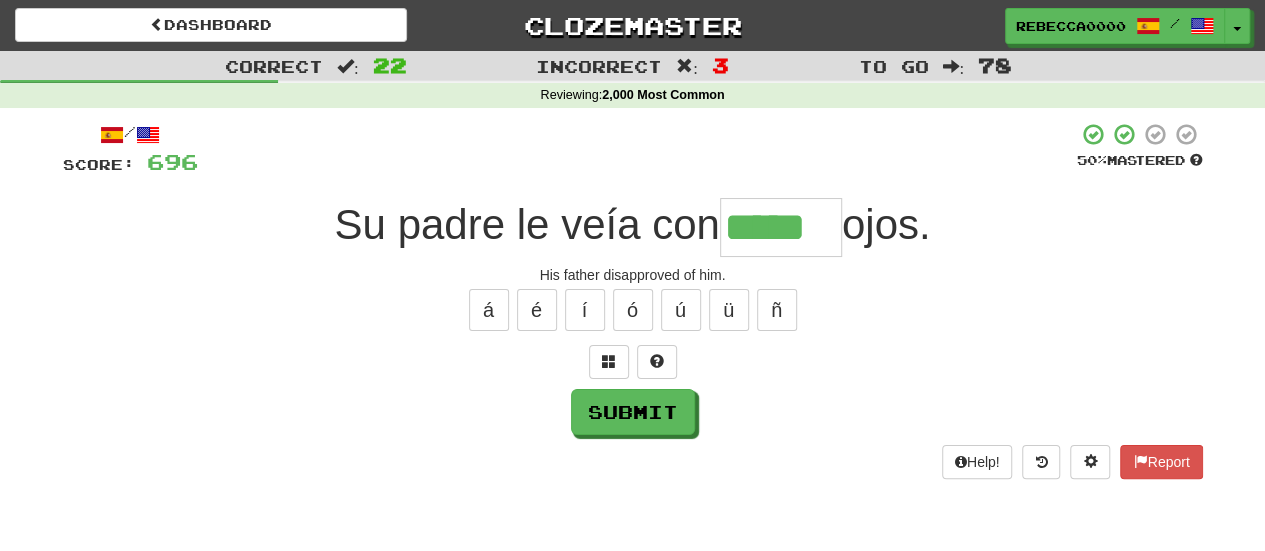 type on "*****" 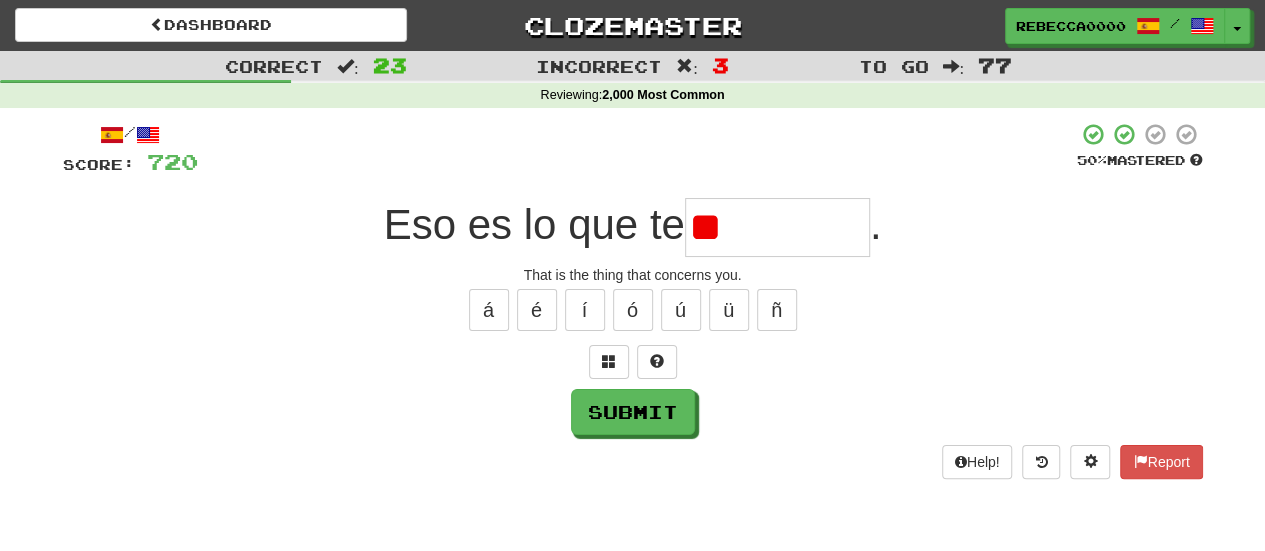 type on "*" 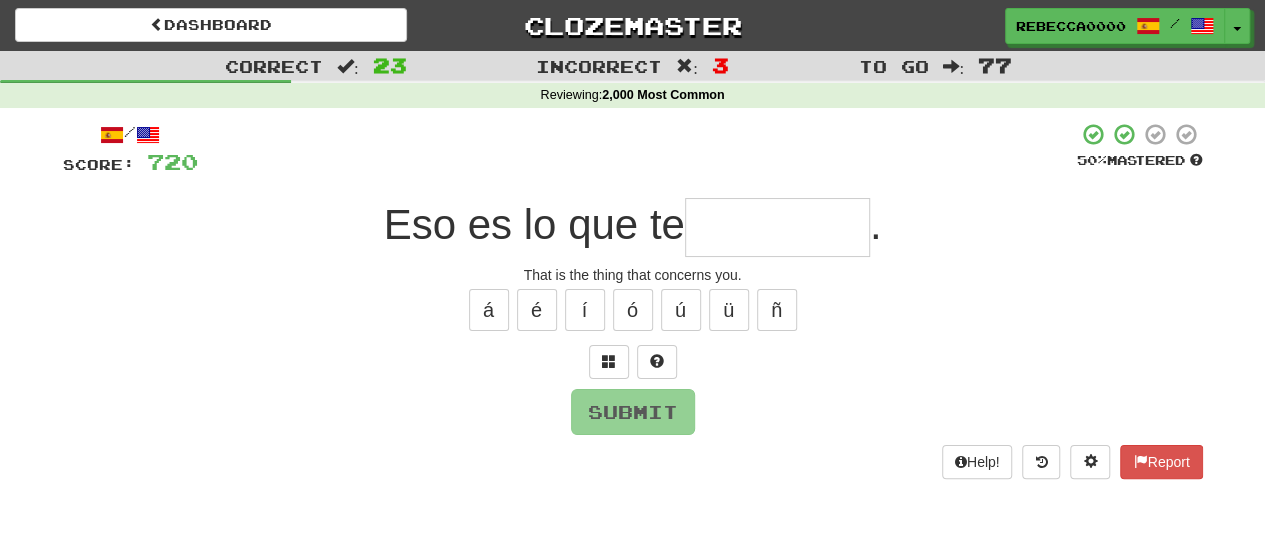 type on "********" 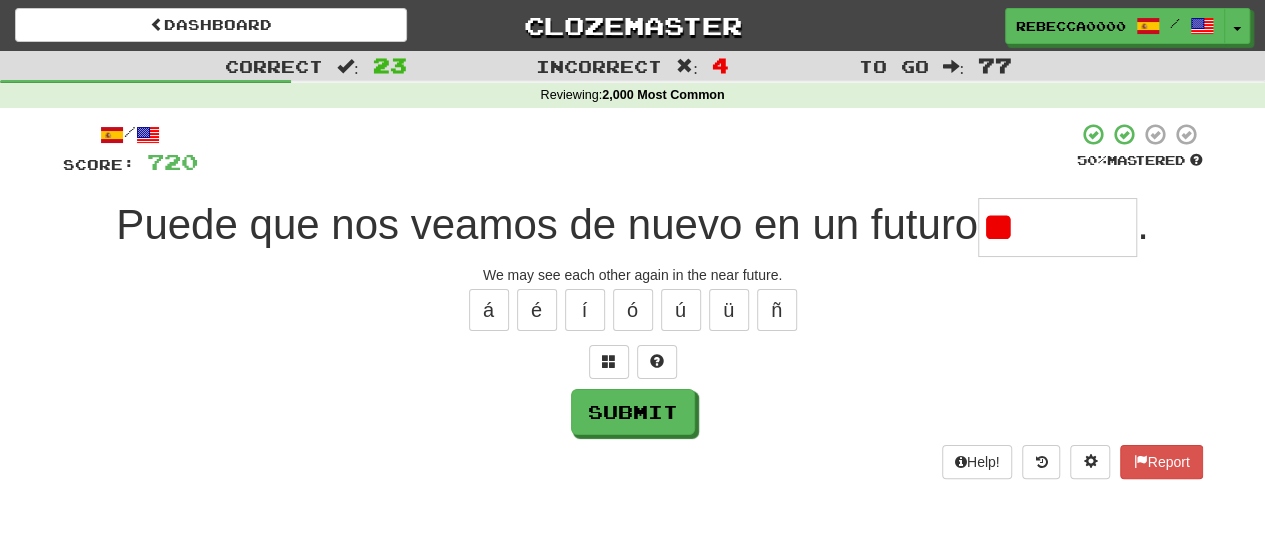 type on "*" 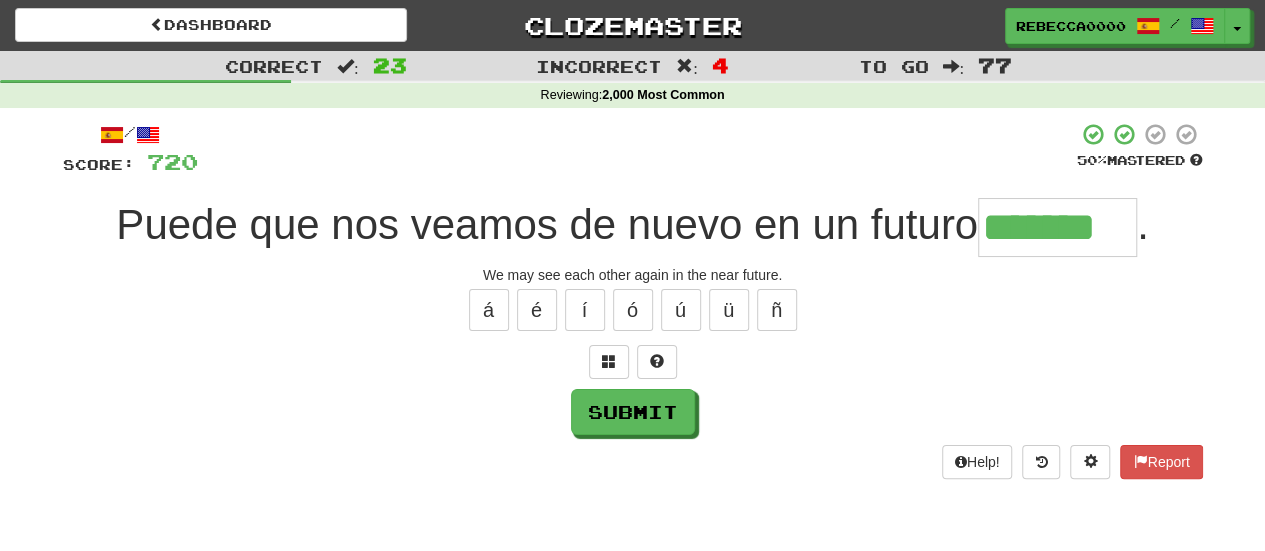 type on "*******" 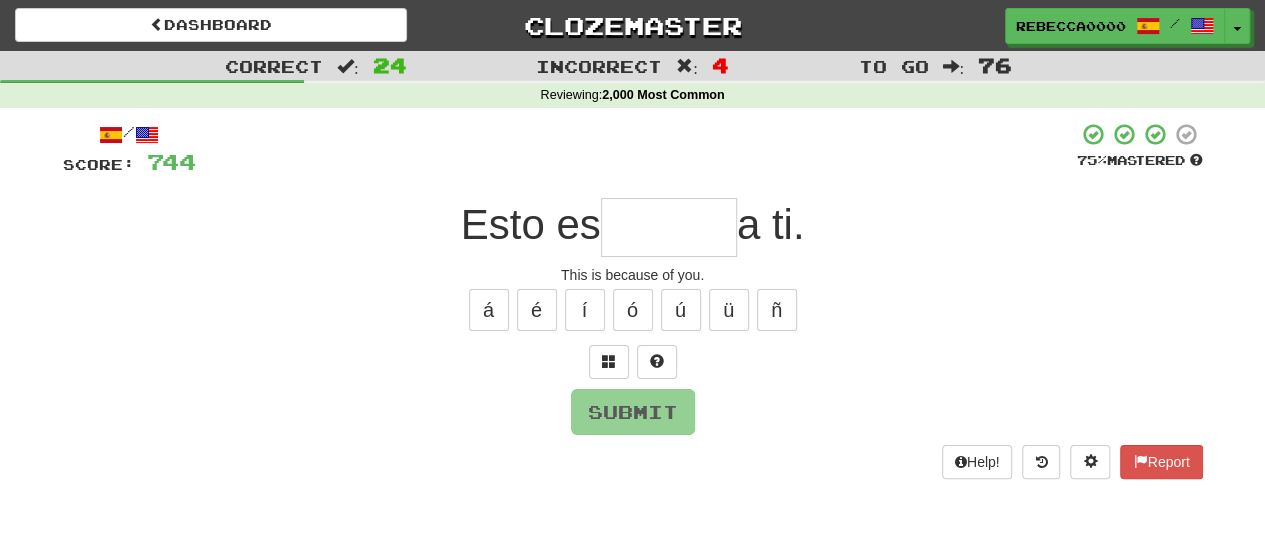 type on "*" 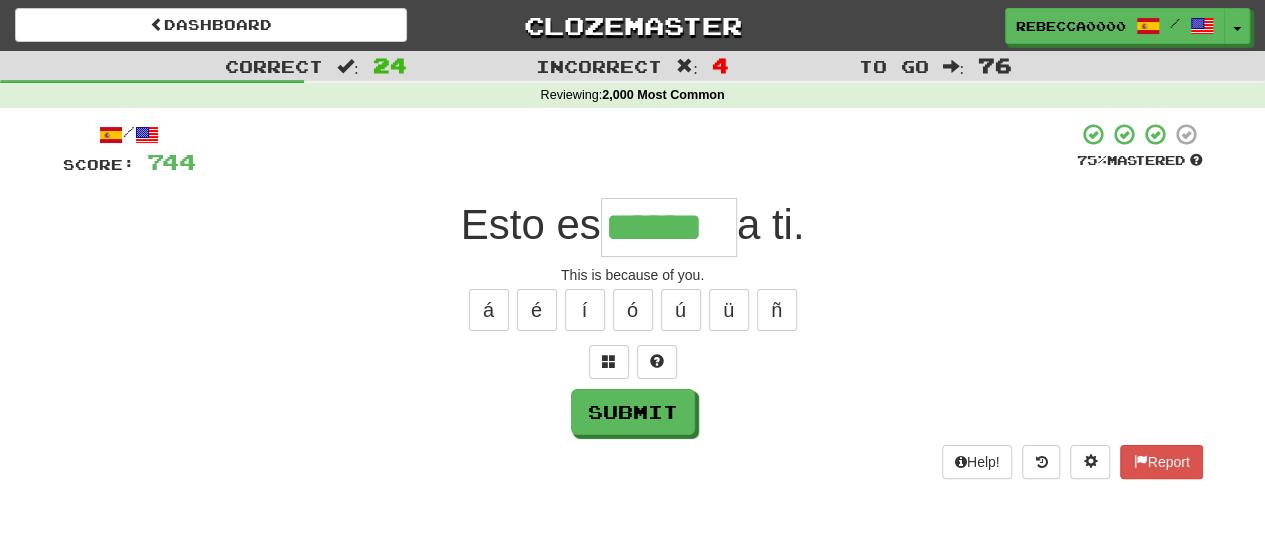 type on "******" 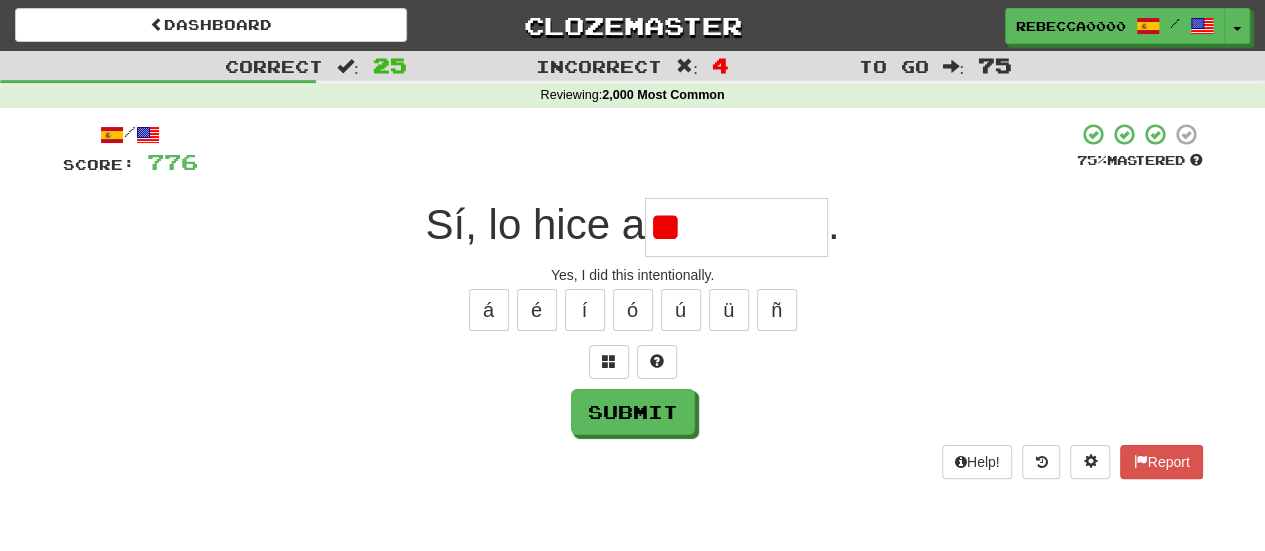 type on "*" 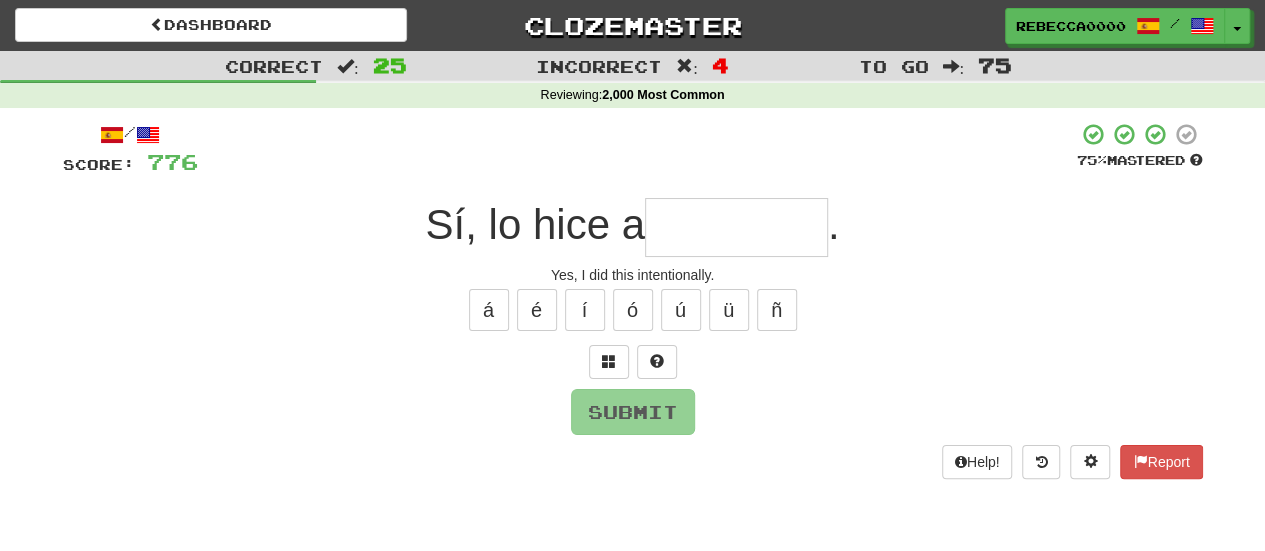 drag, startPoint x: 596, startPoint y: 491, endPoint x: 816, endPoint y: 401, distance: 237.69728 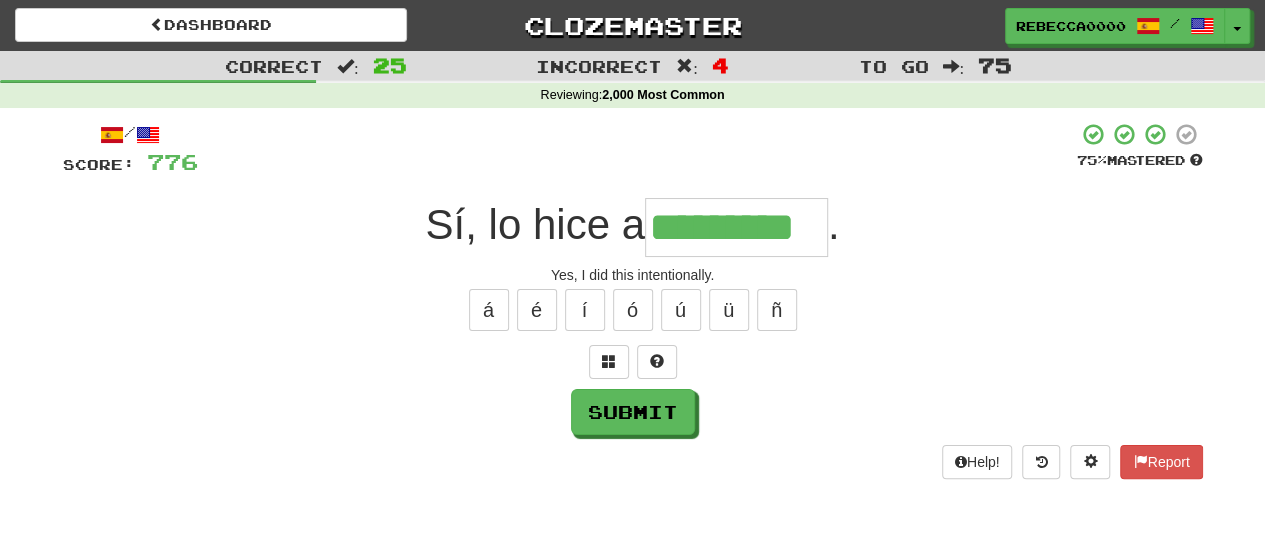 type on "*********" 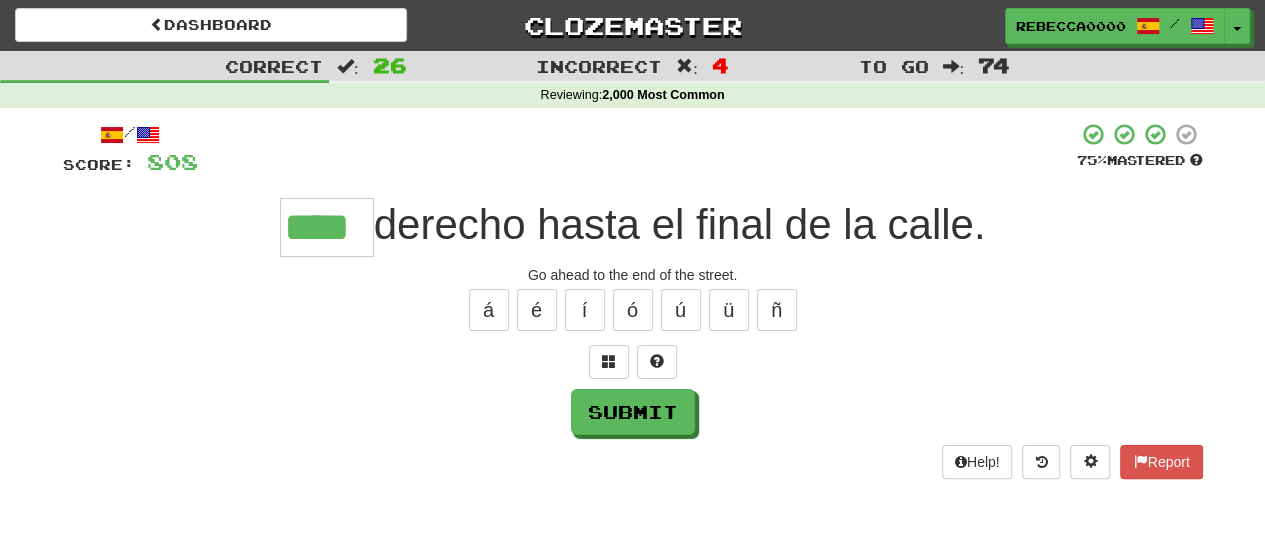 type on "****" 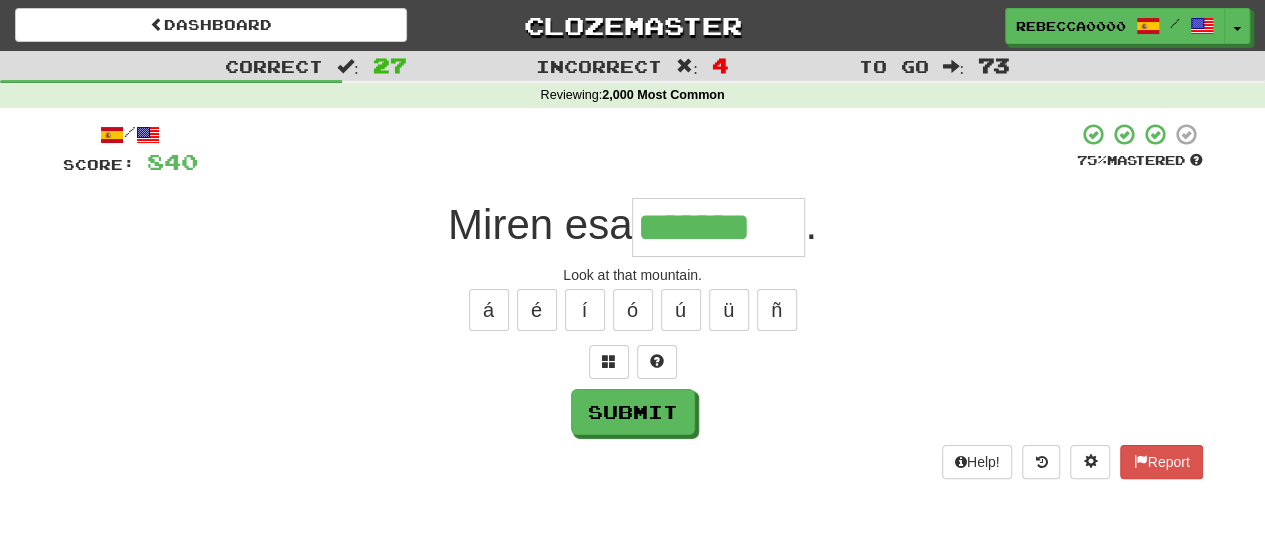 type on "*******" 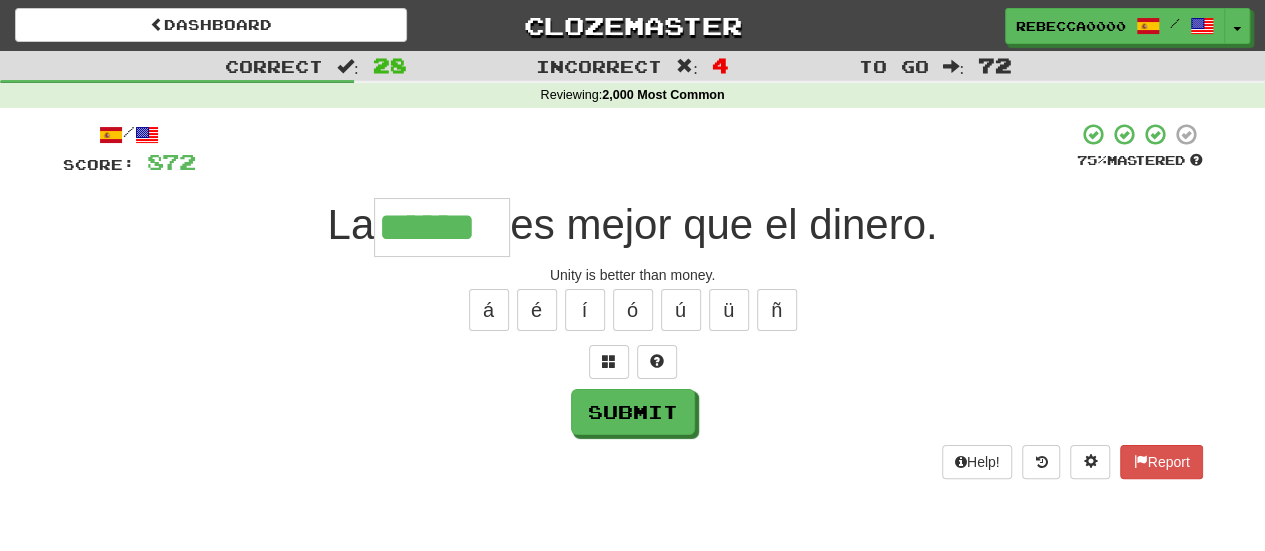 type on "******" 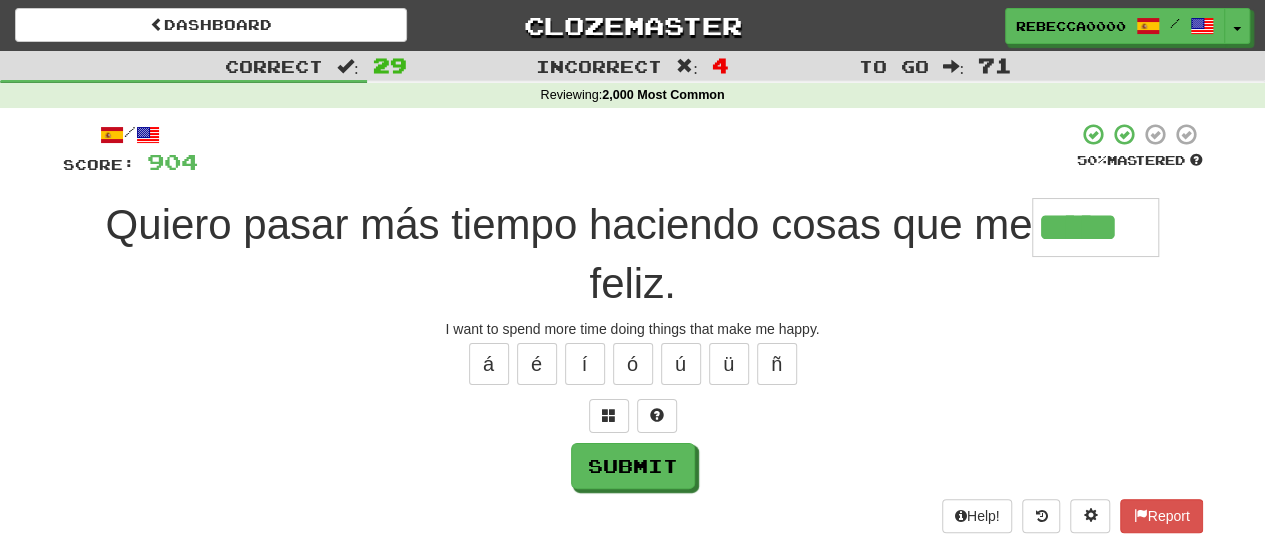type on "*****" 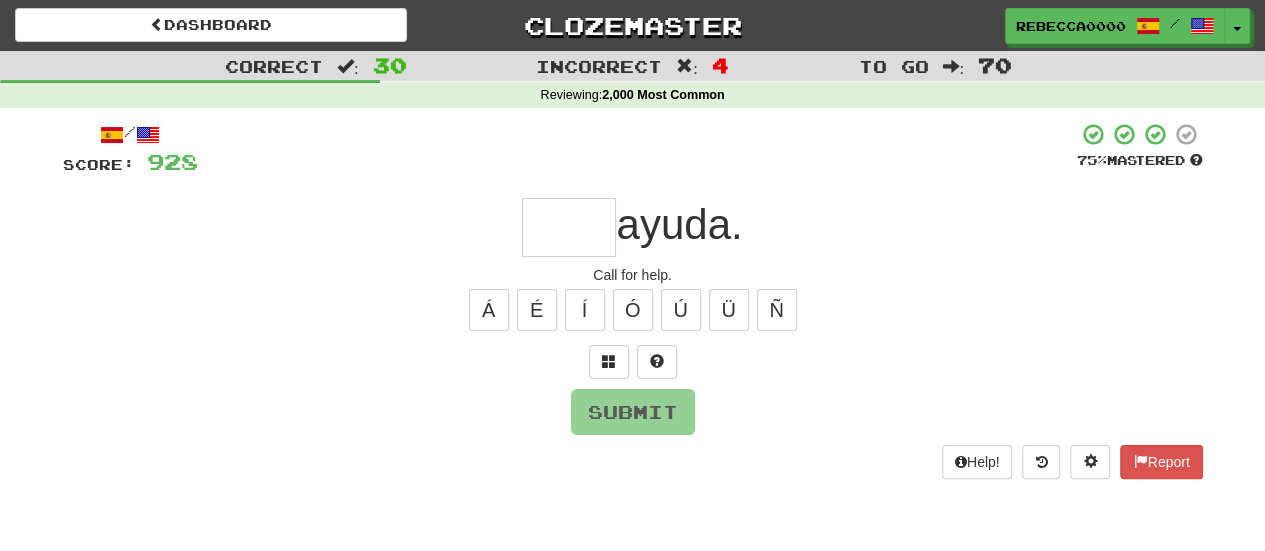 type on "*" 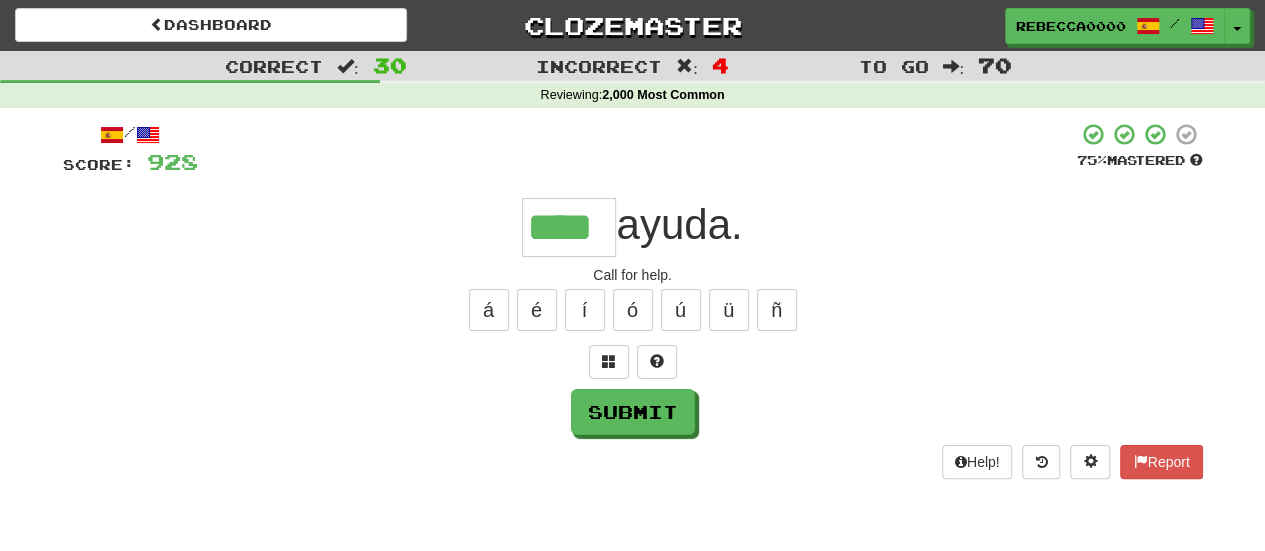 type on "****" 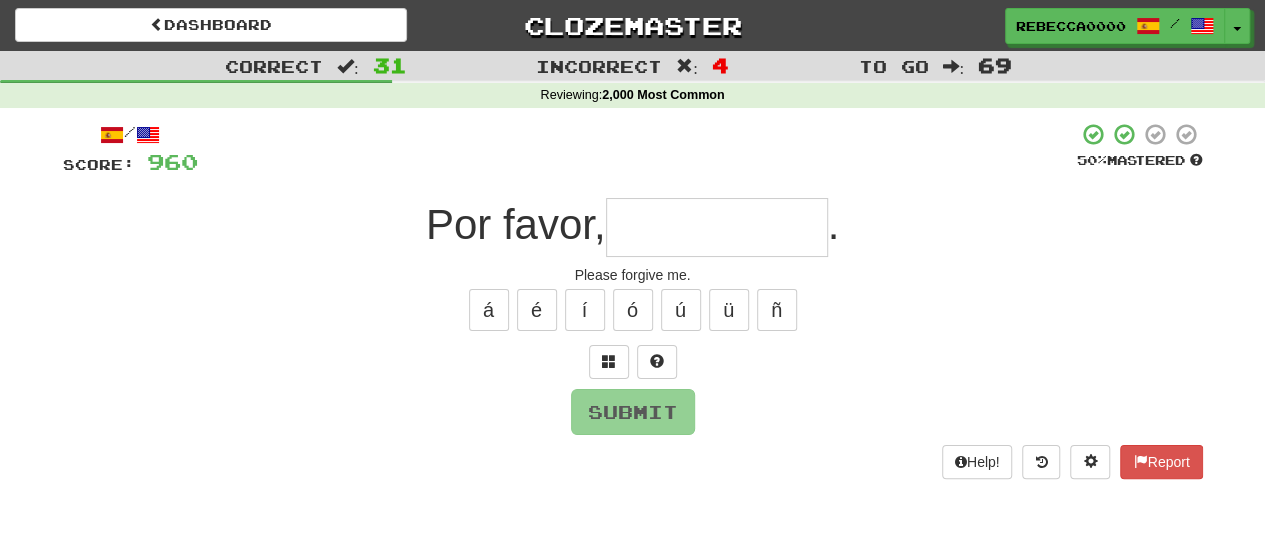 type on "*" 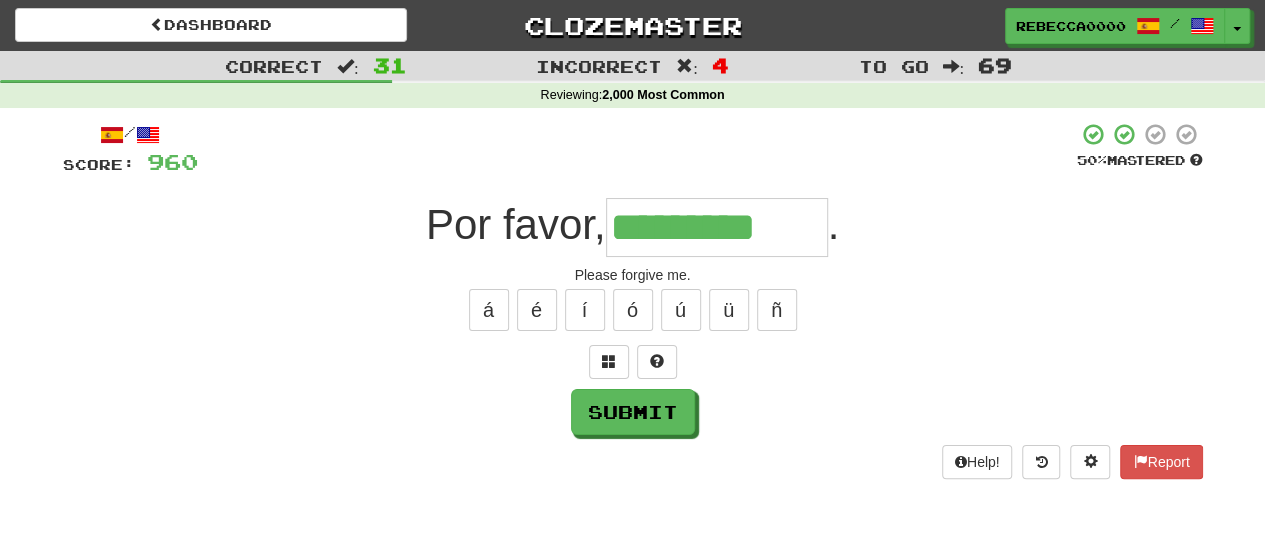 type on "*********" 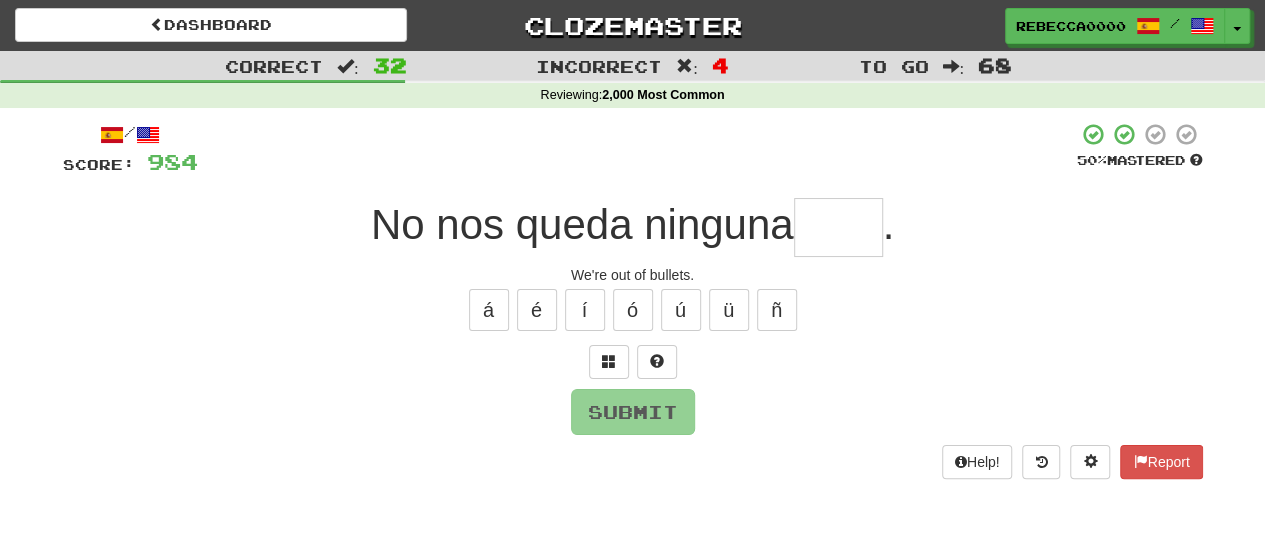click at bounding box center [838, 227] 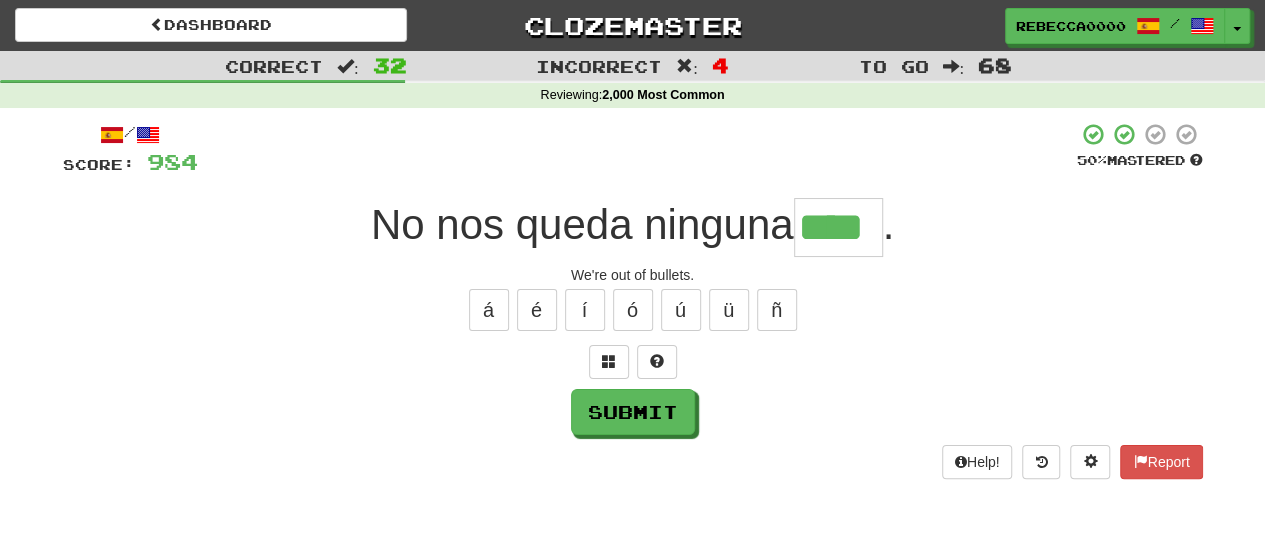 type on "****" 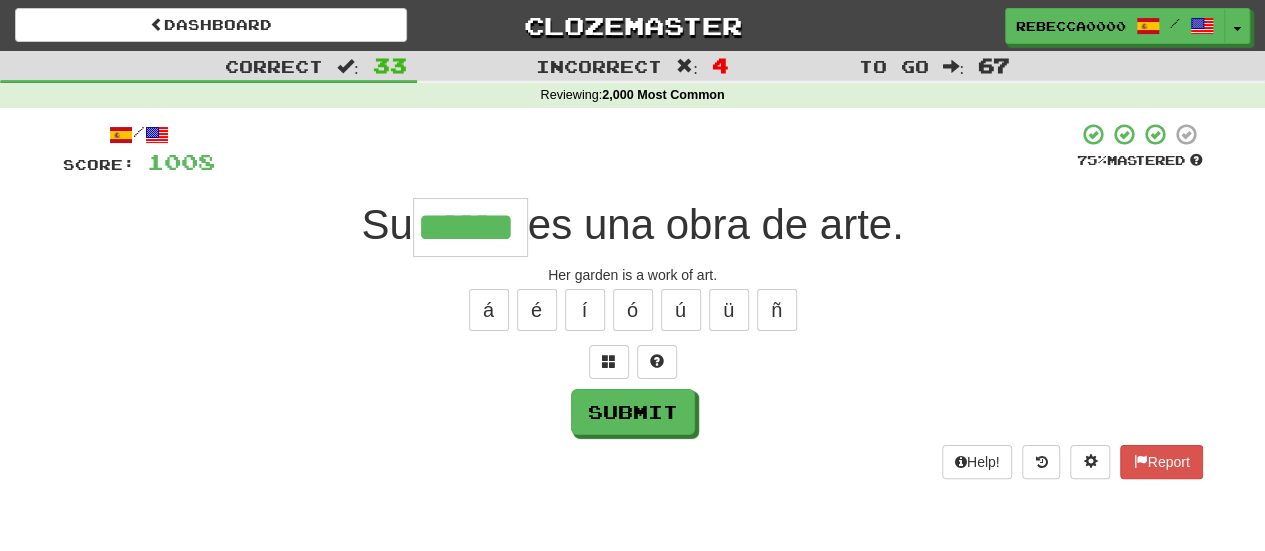 type on "******" 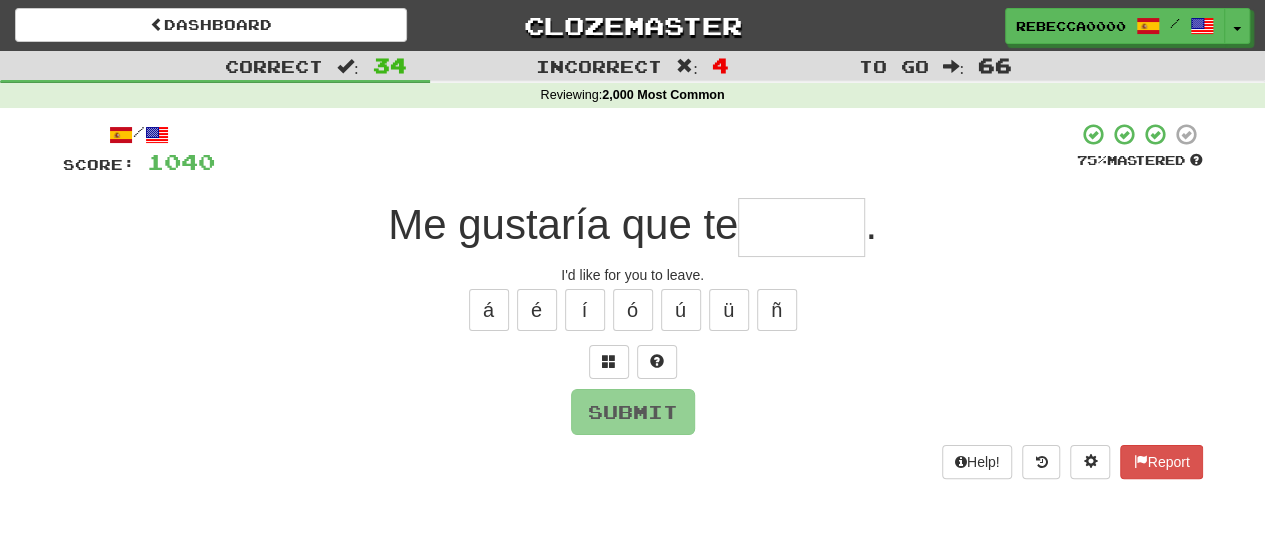type on "*" 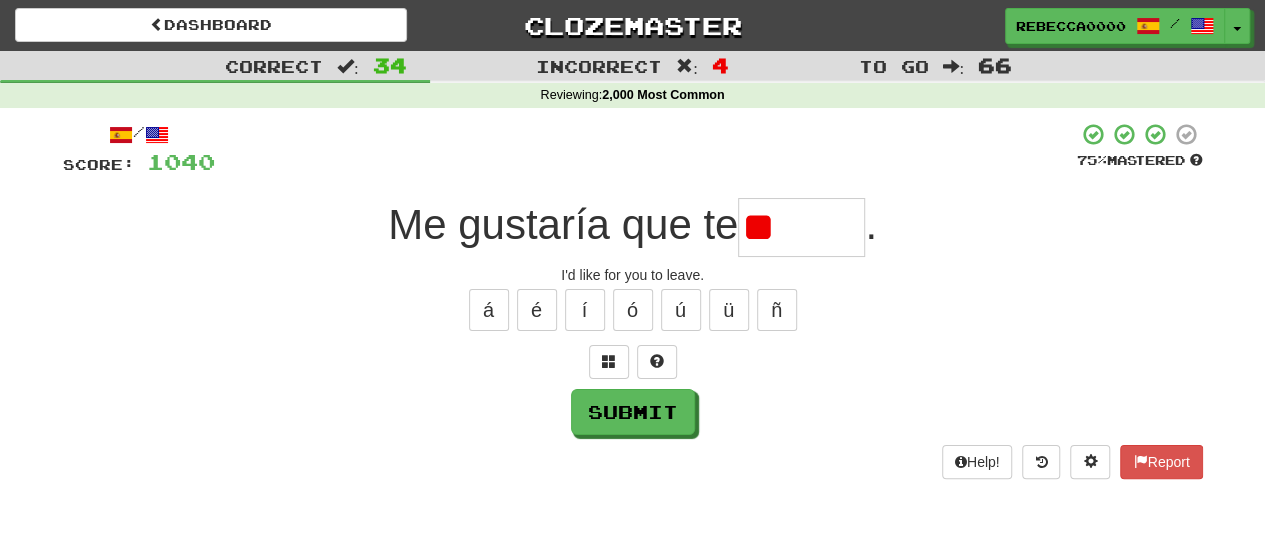 type on "*" 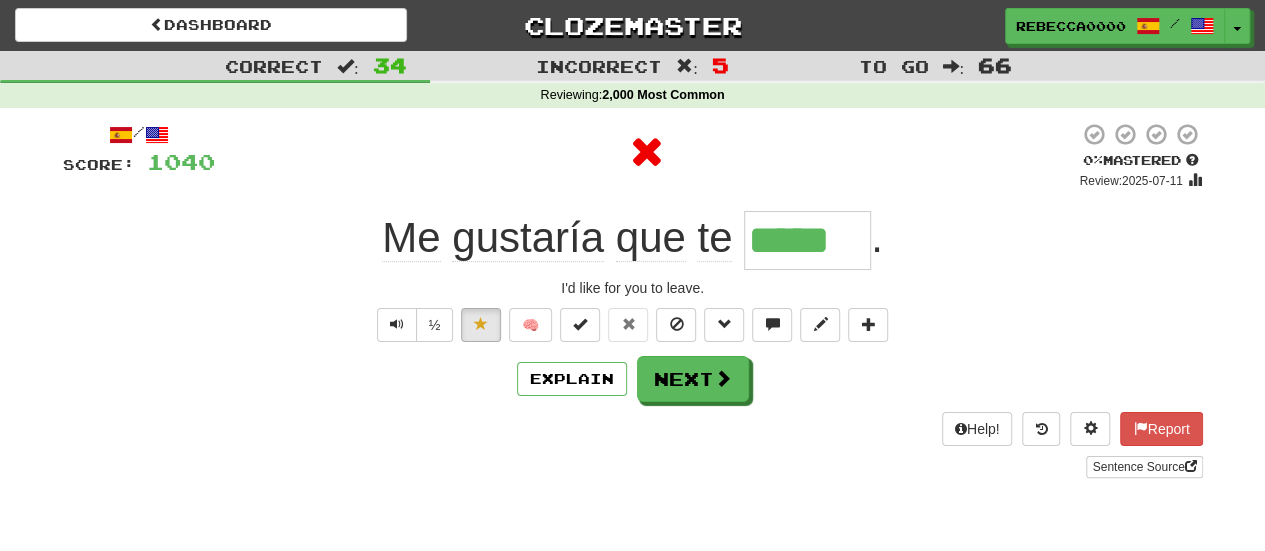 type on "******" 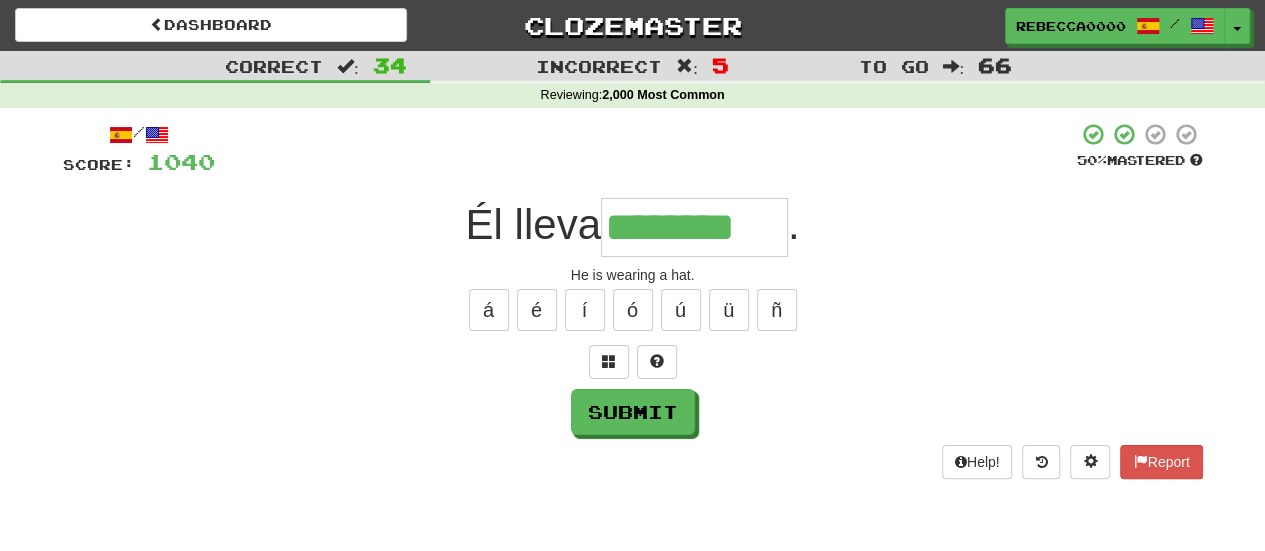 type on "********" 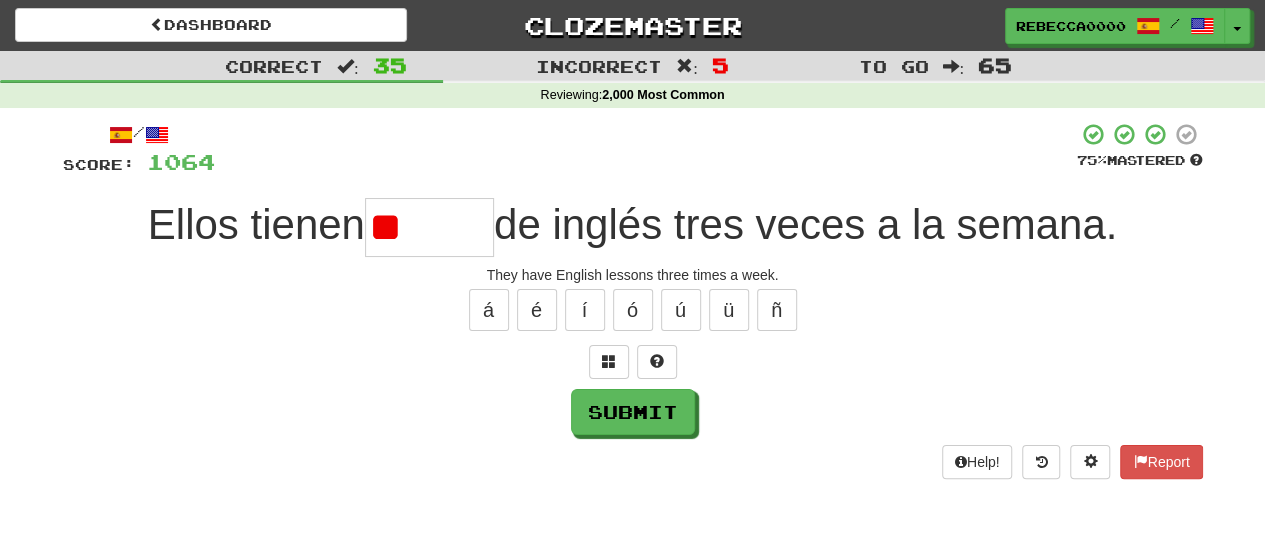 type on "*" 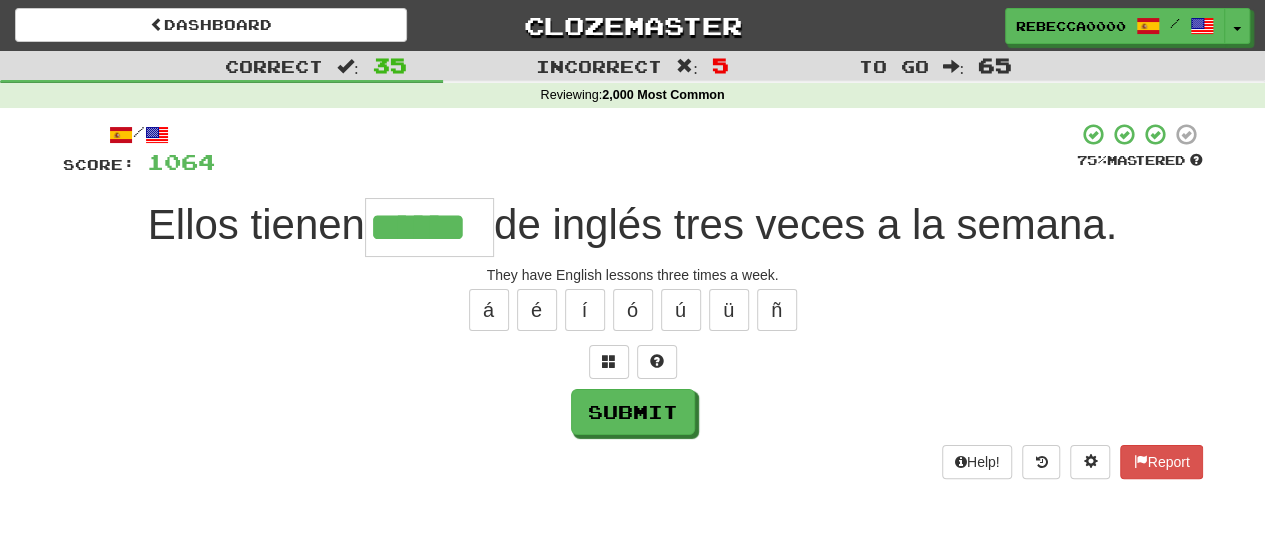 type on "******" 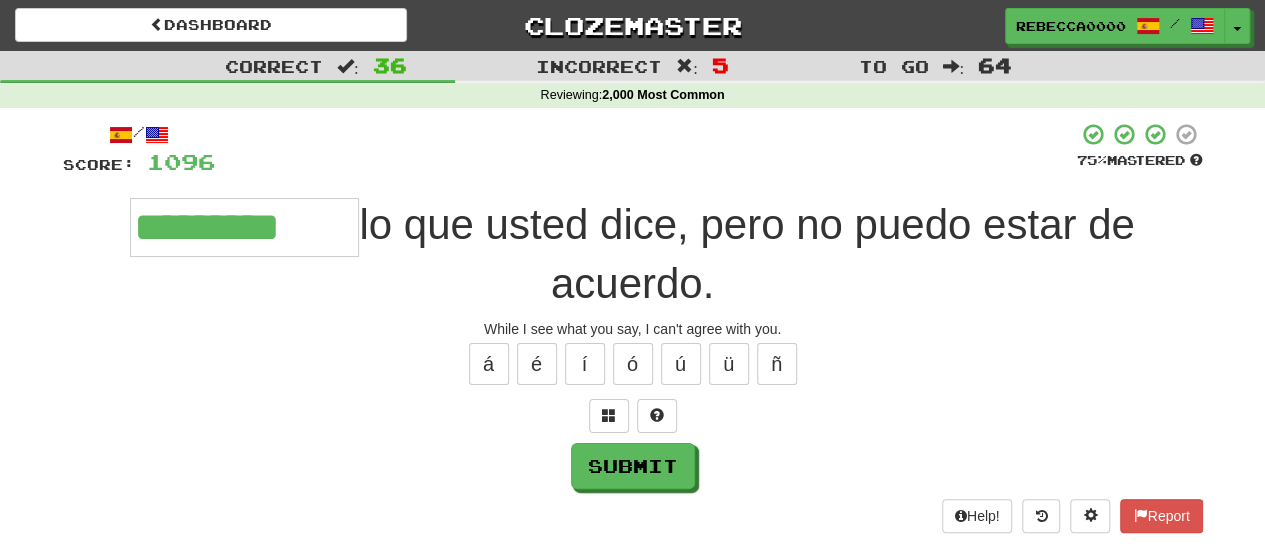 type on "*********" 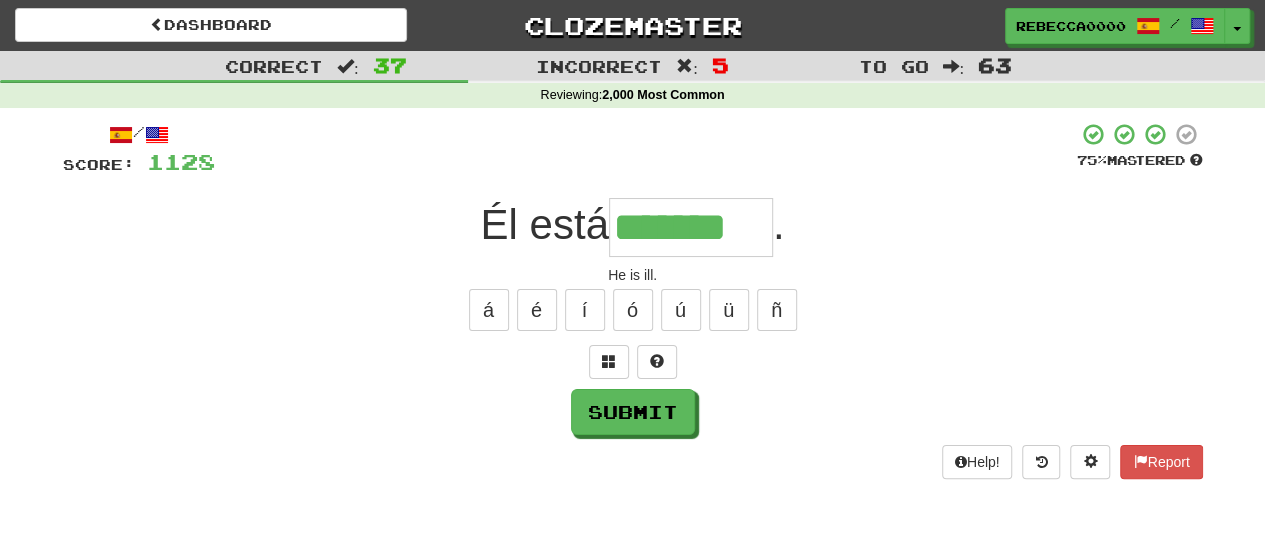 type on "*******" 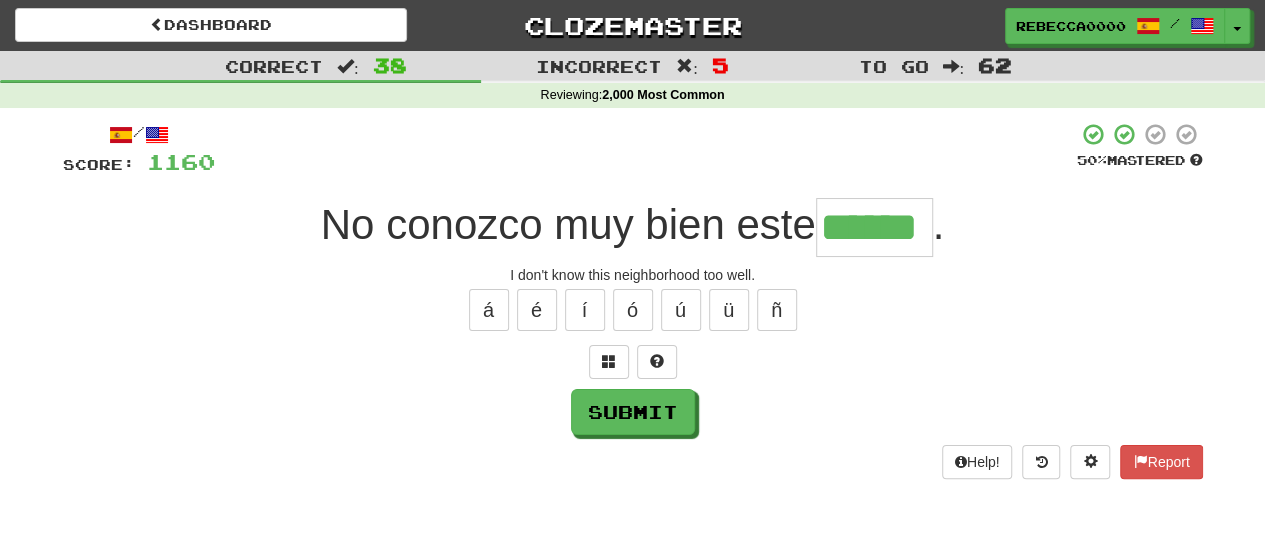 type on "******" 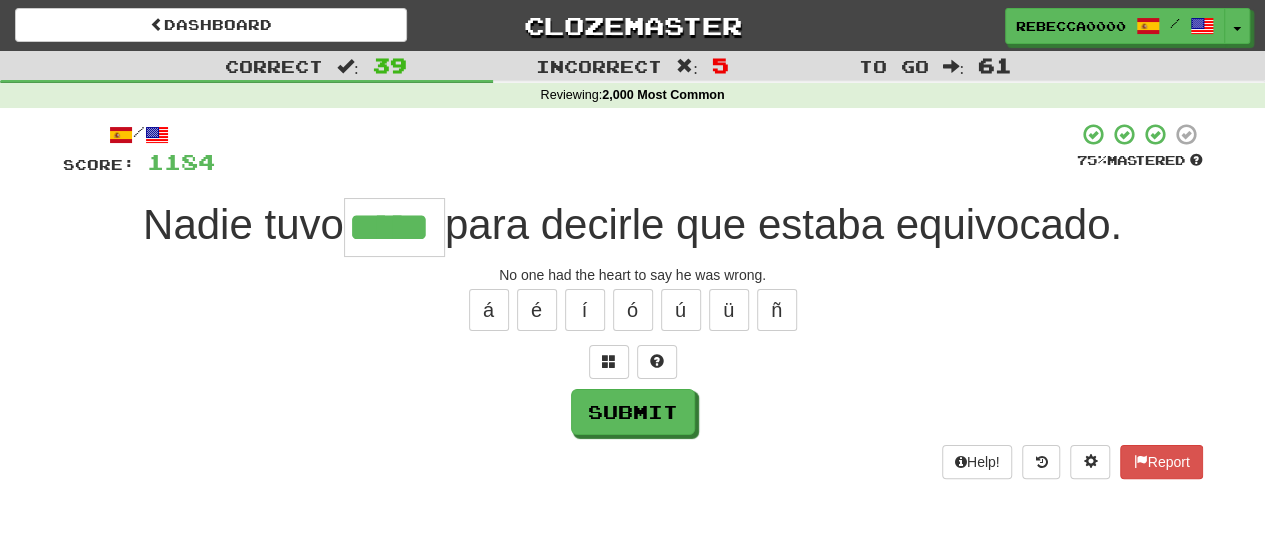 type on "*****" 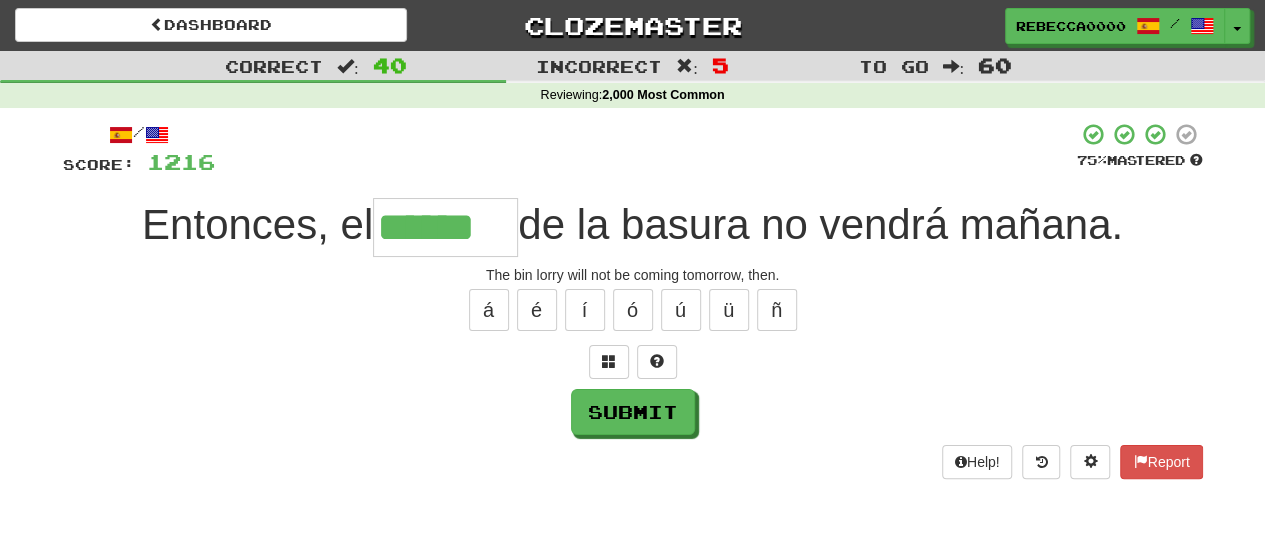 type on "******" 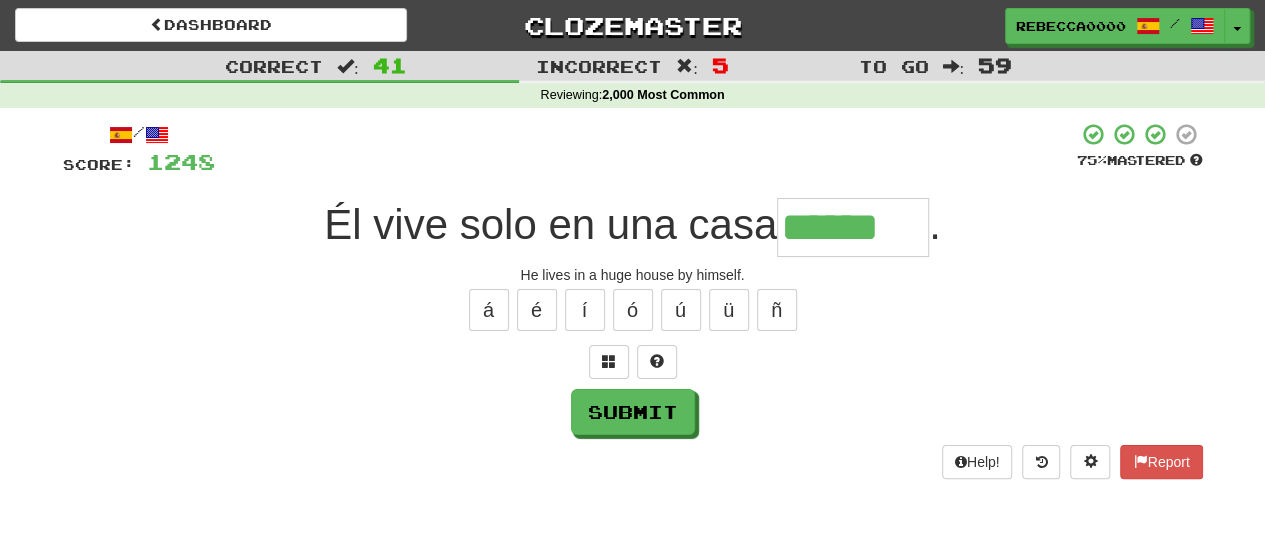 type on "******" 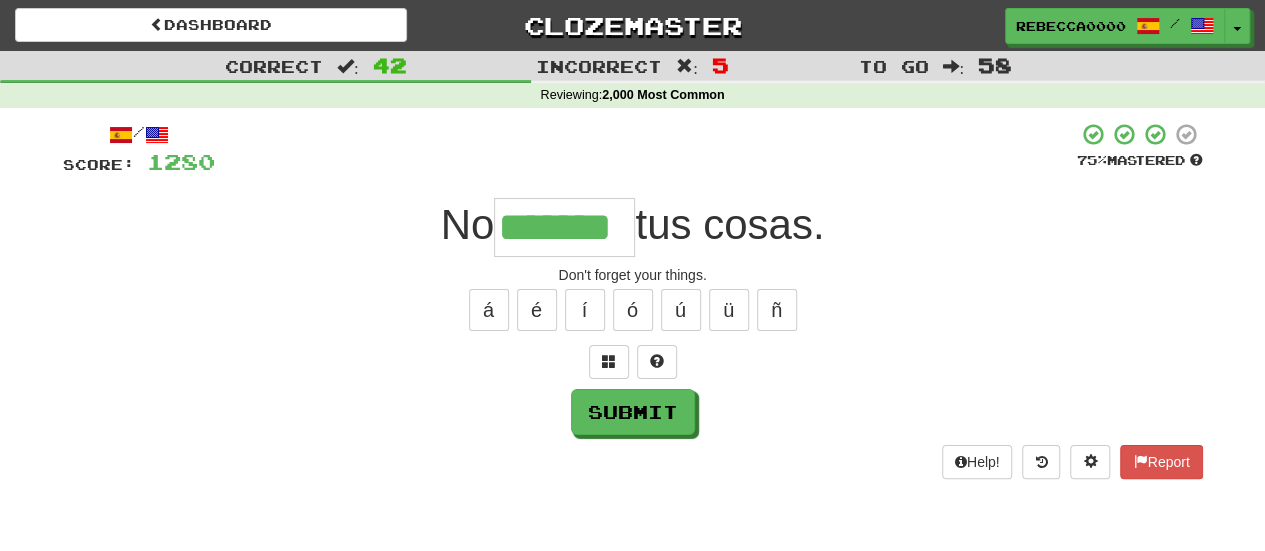 type on "*******" 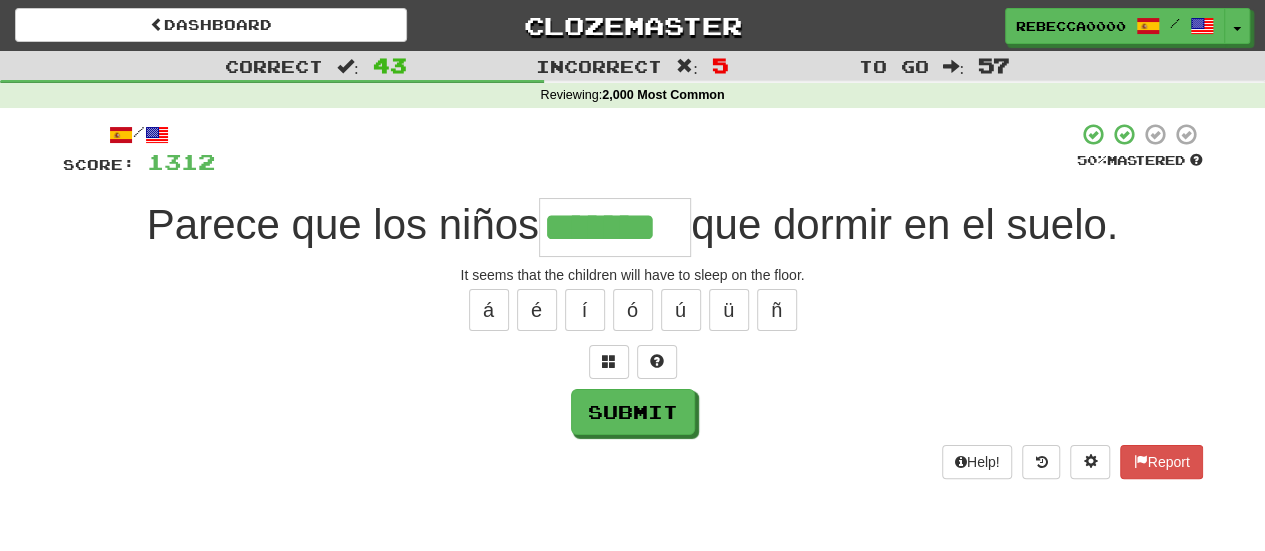 type on "*******" 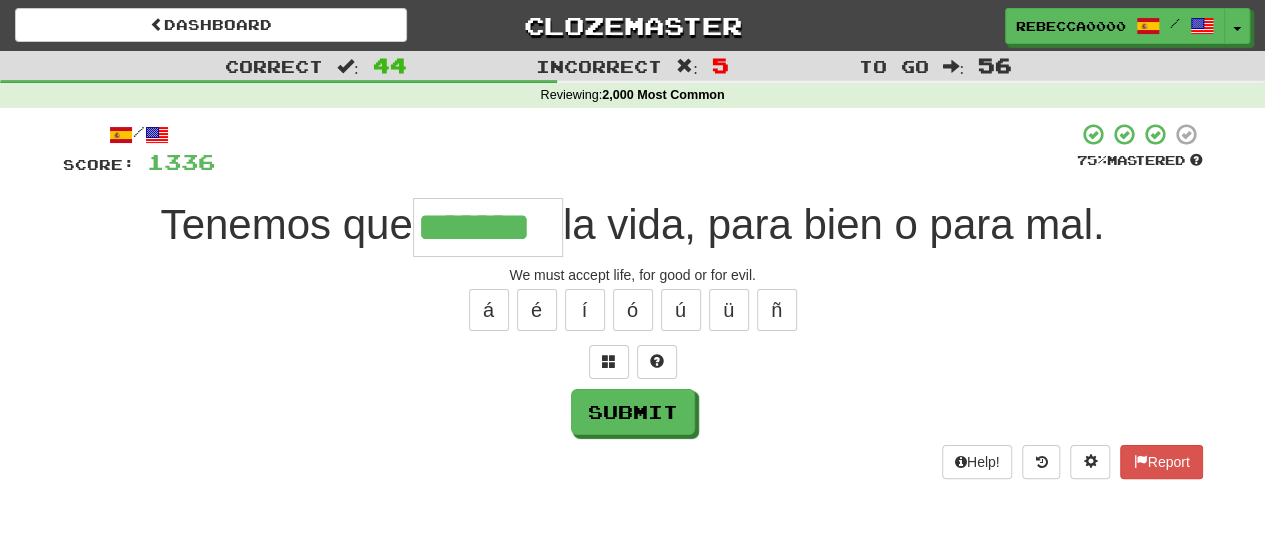 type on "*******" 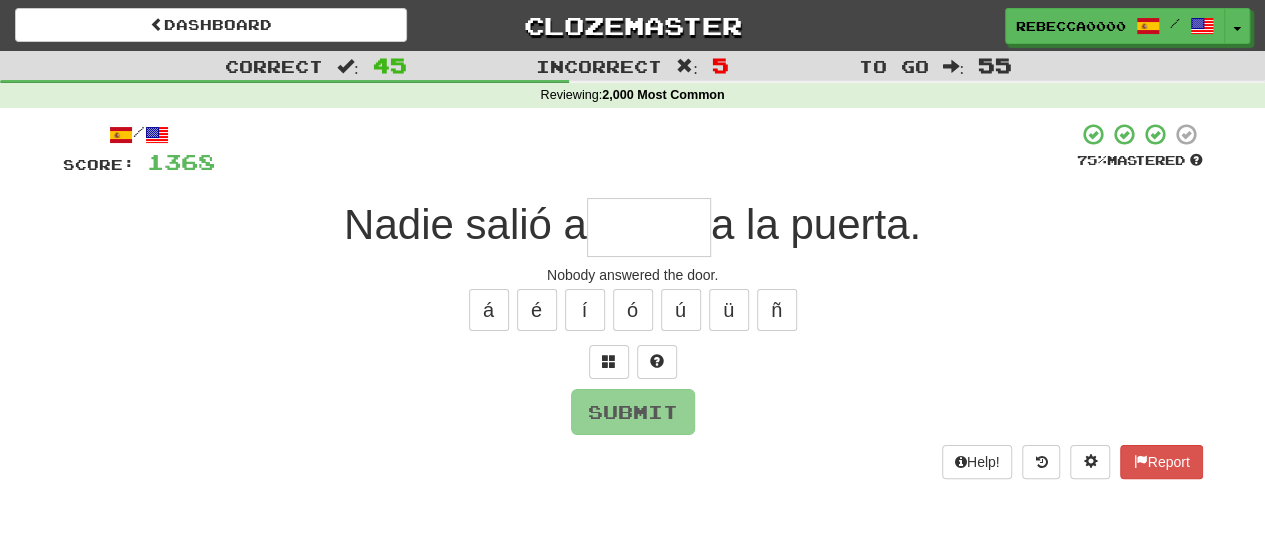 type on "*******" 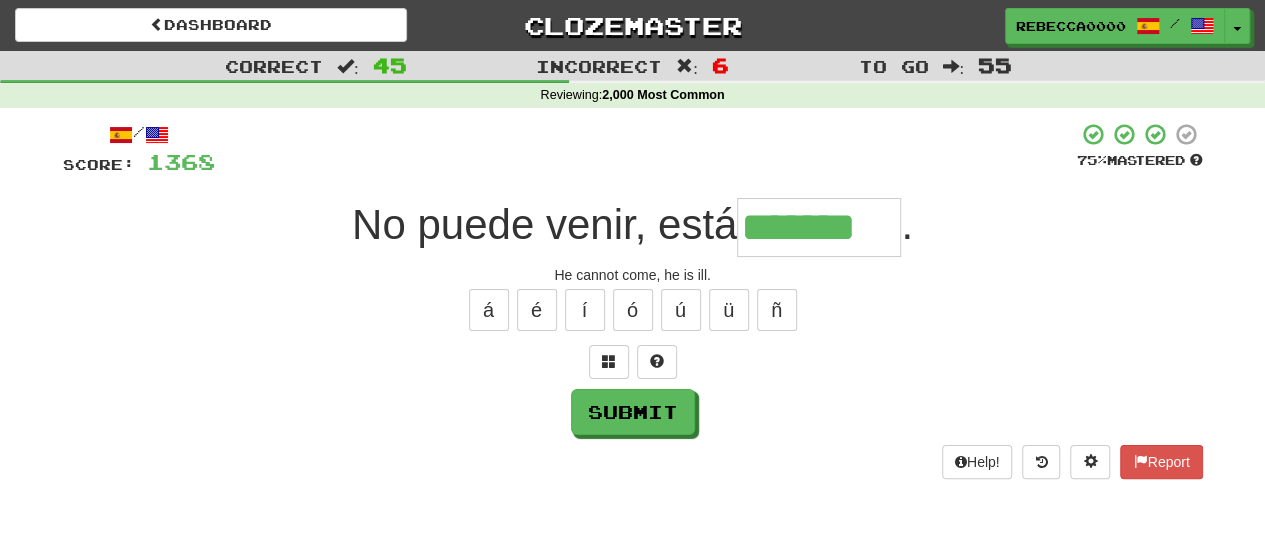 type on "*******" 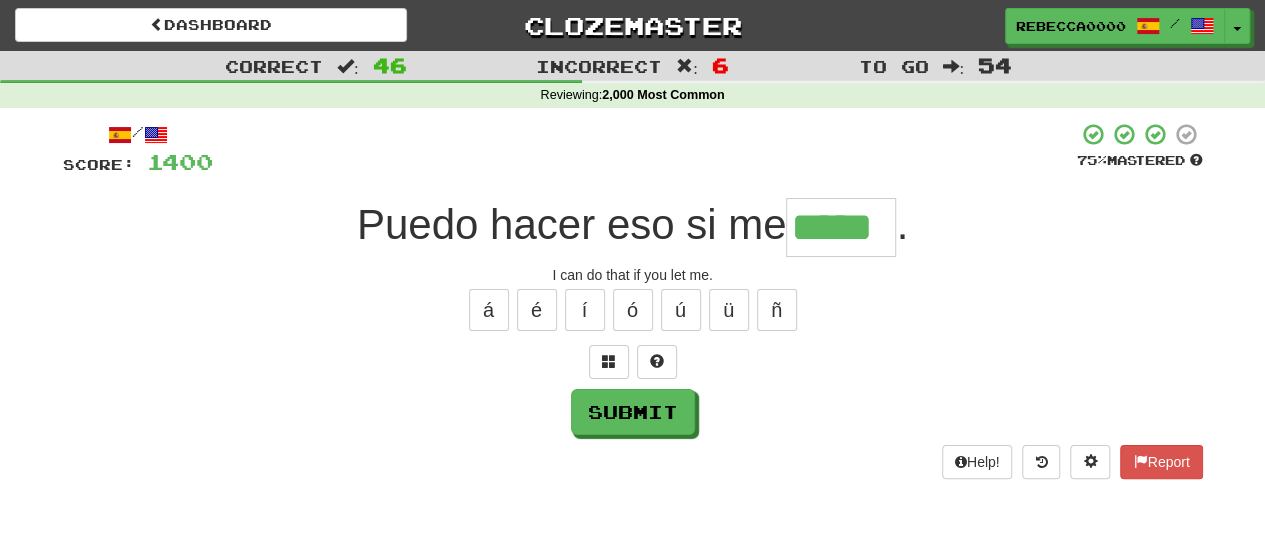 type on "*****" 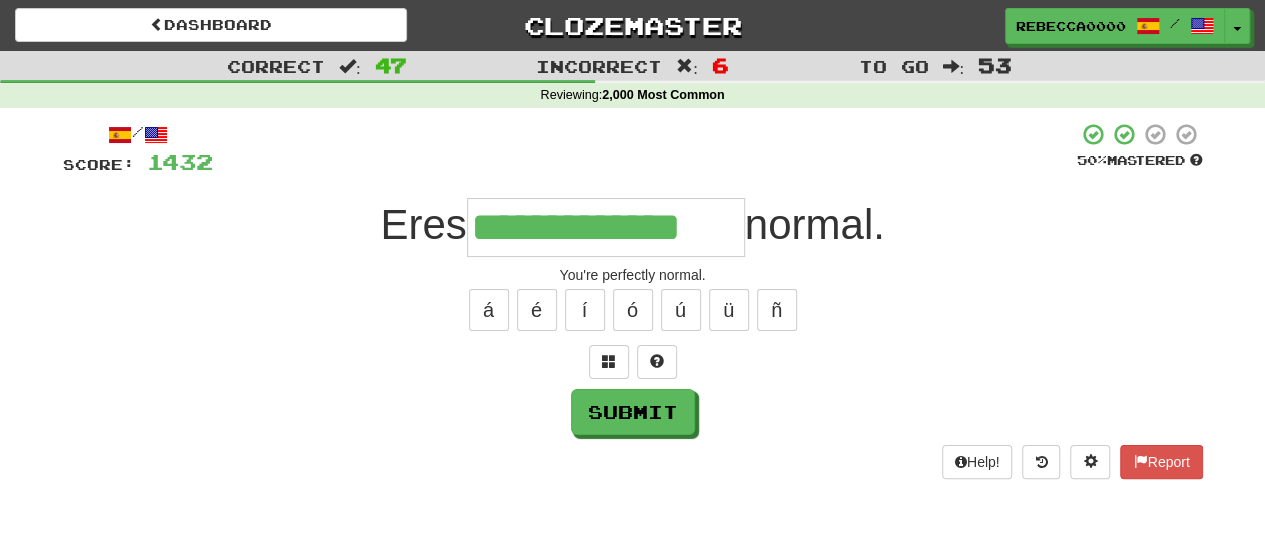 type on "**********" 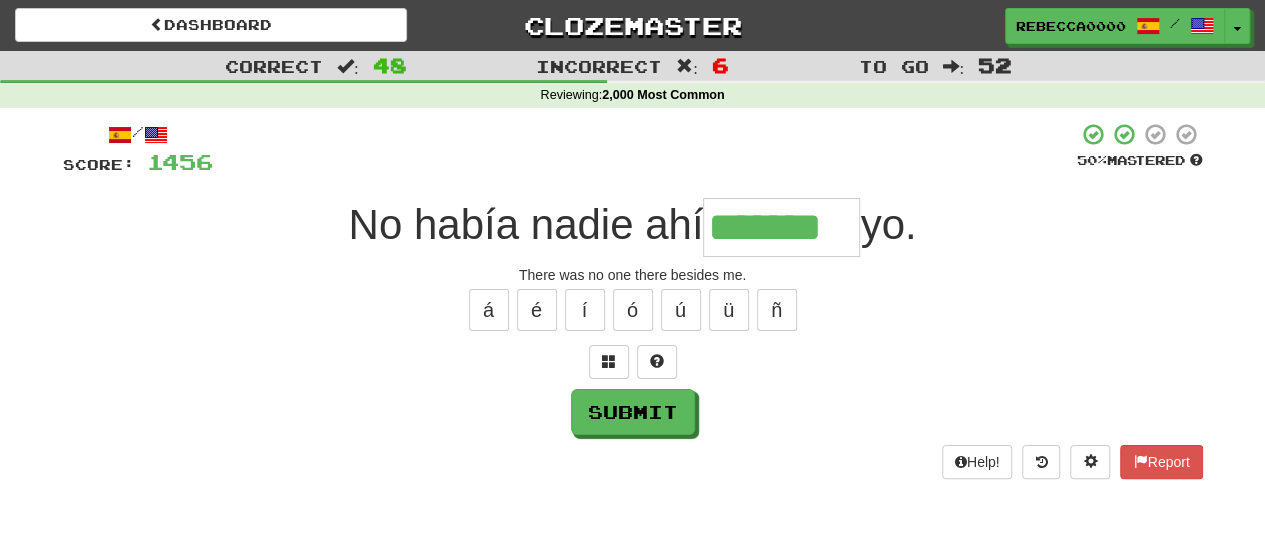type on "*******" 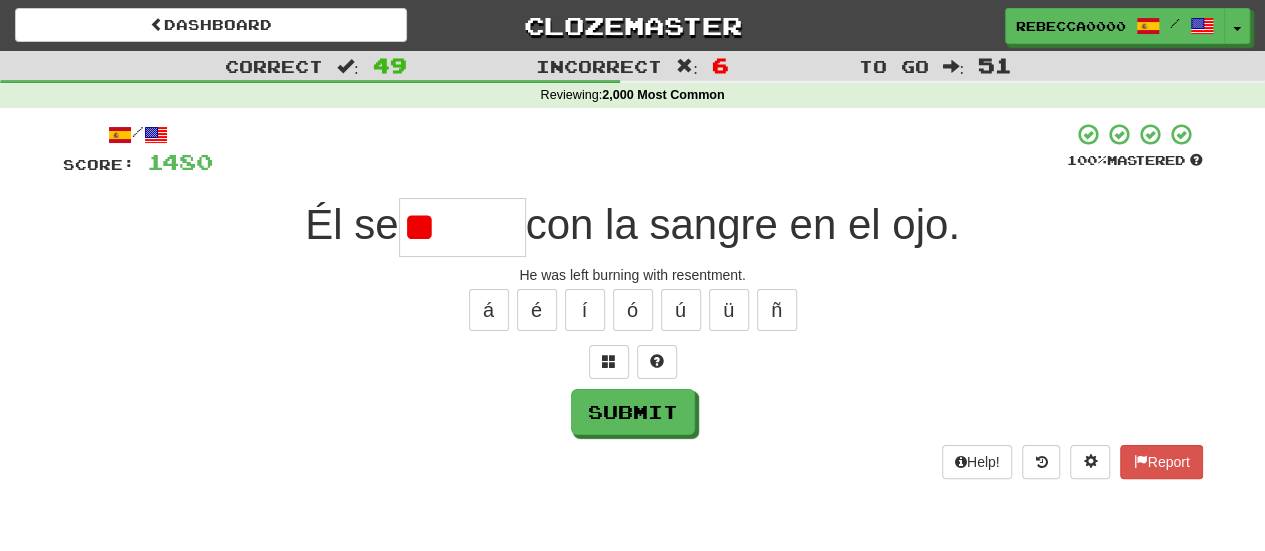 type on "*" 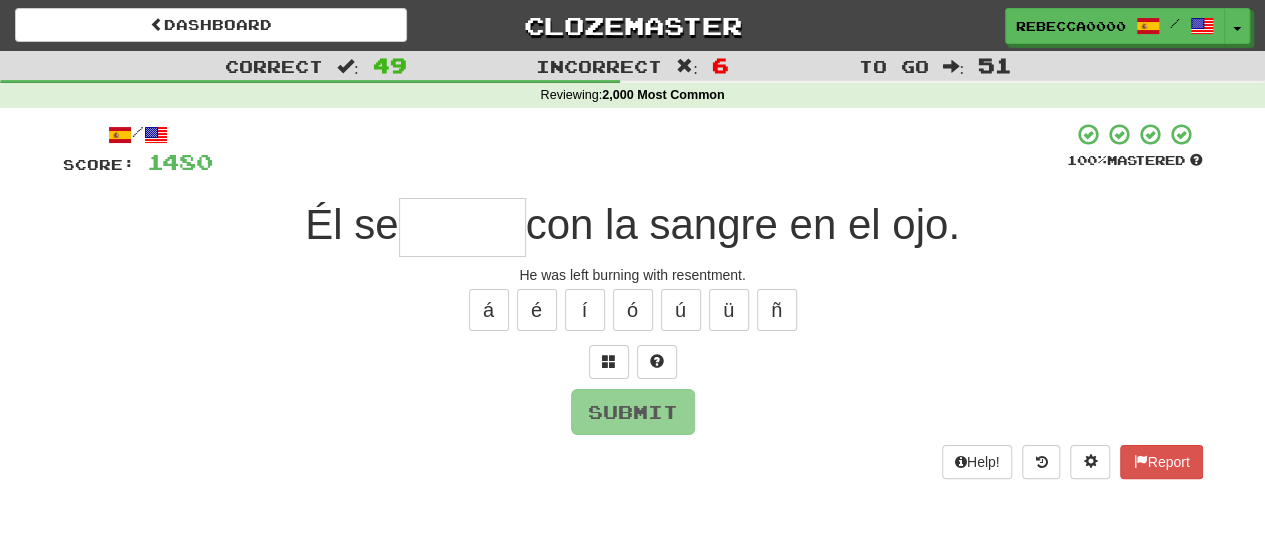 type on "*" 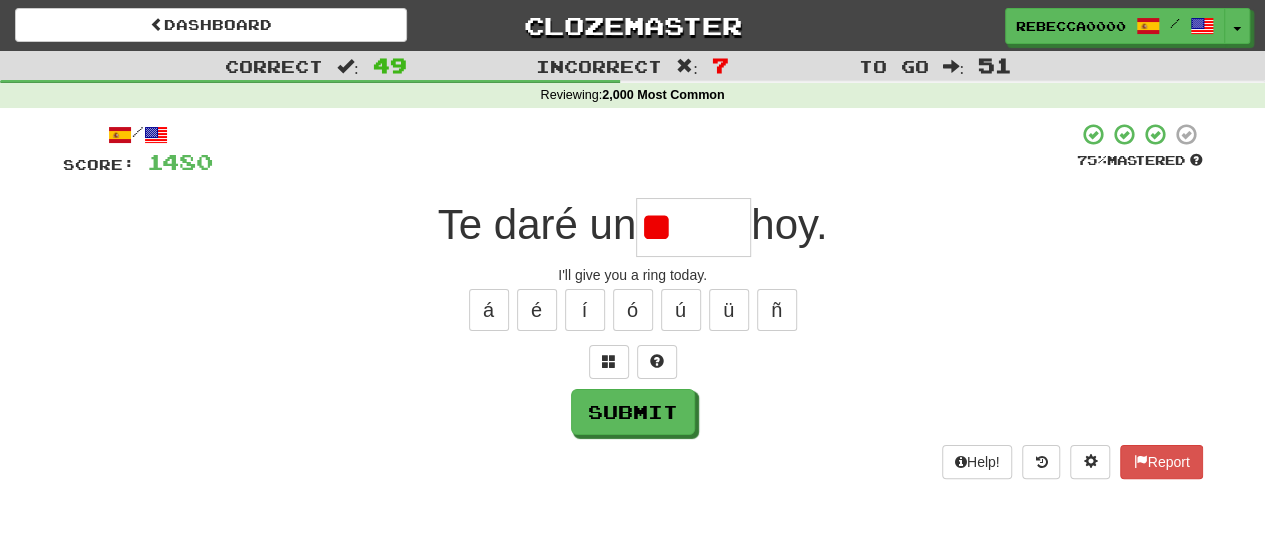 type on "*" 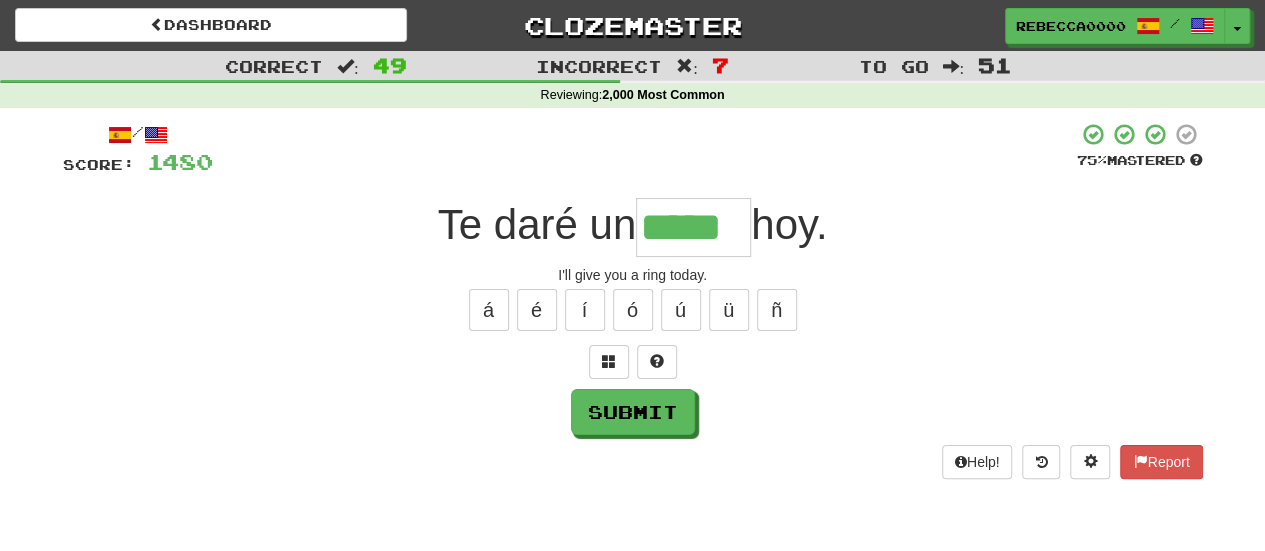 type on "*****" 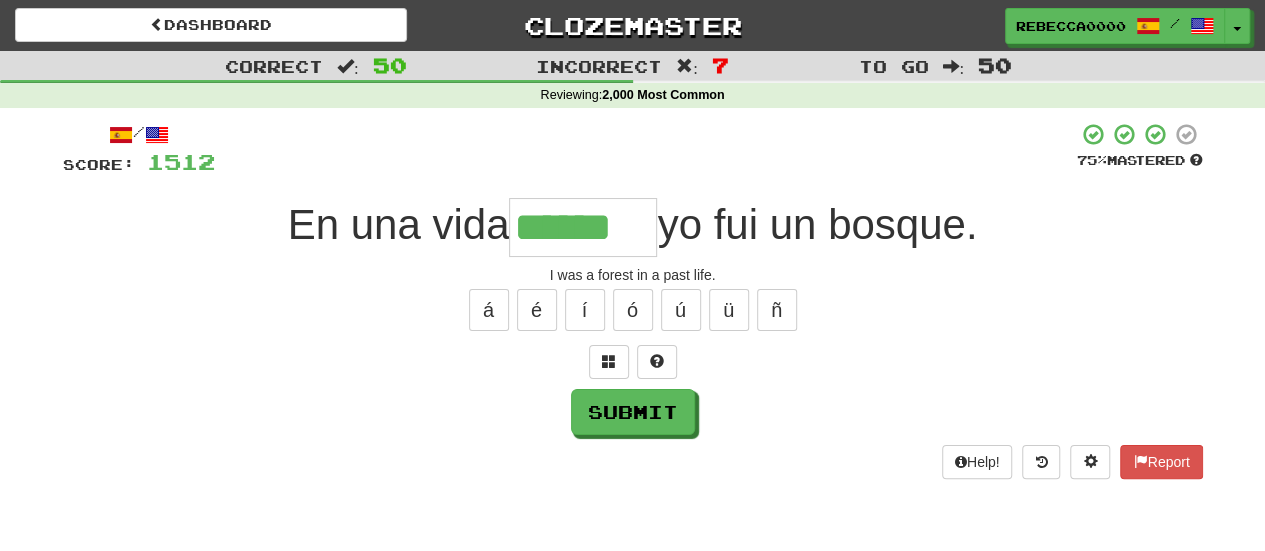 type on "******" 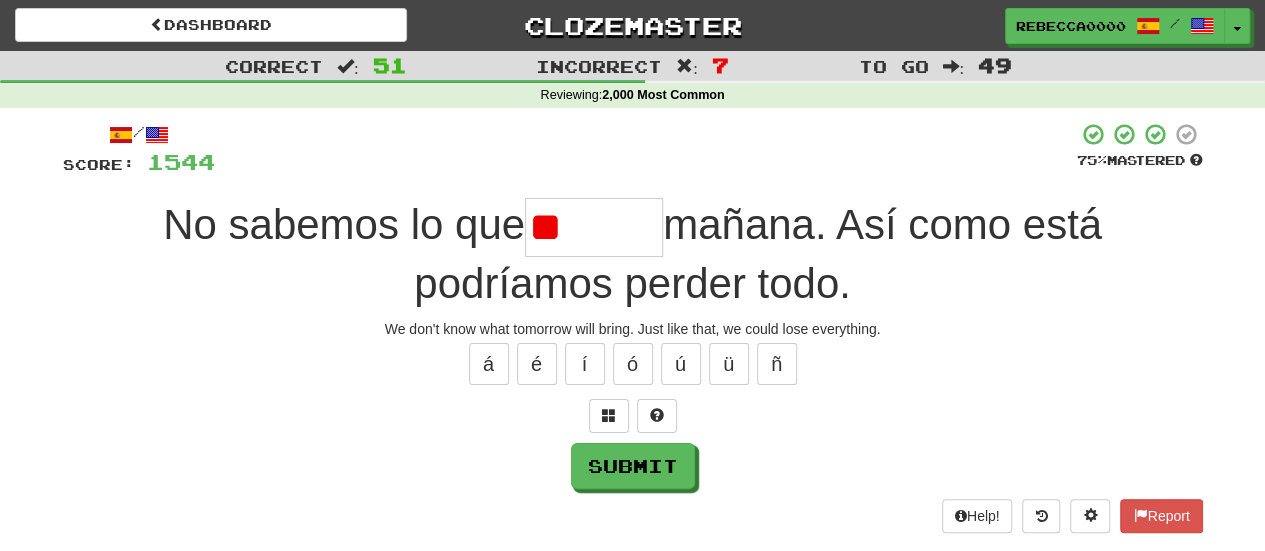 type on "*" 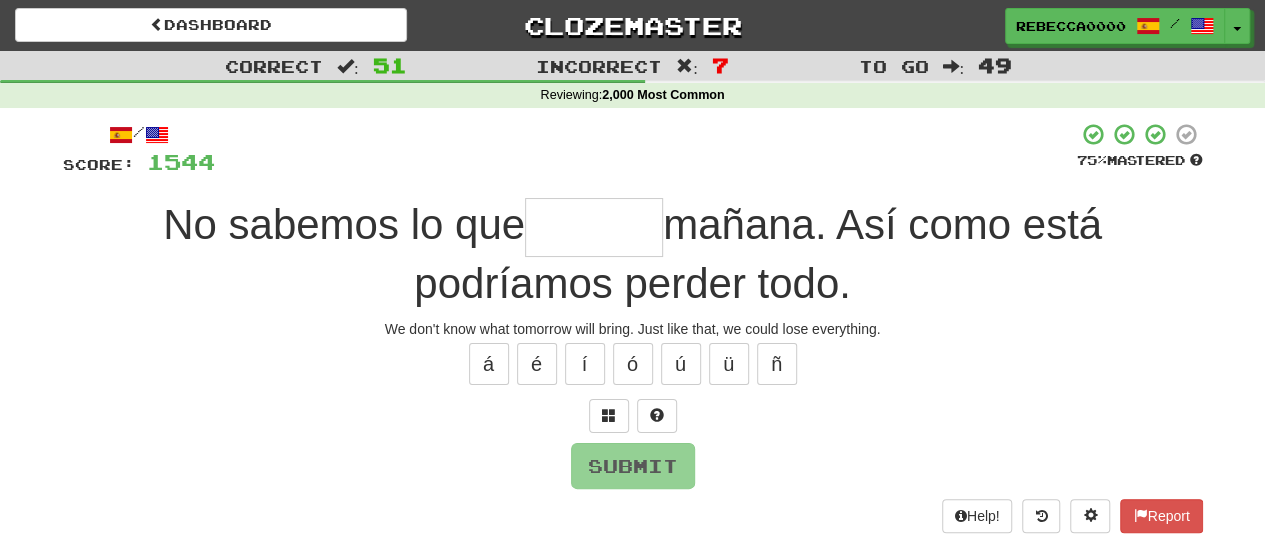 type on "******" 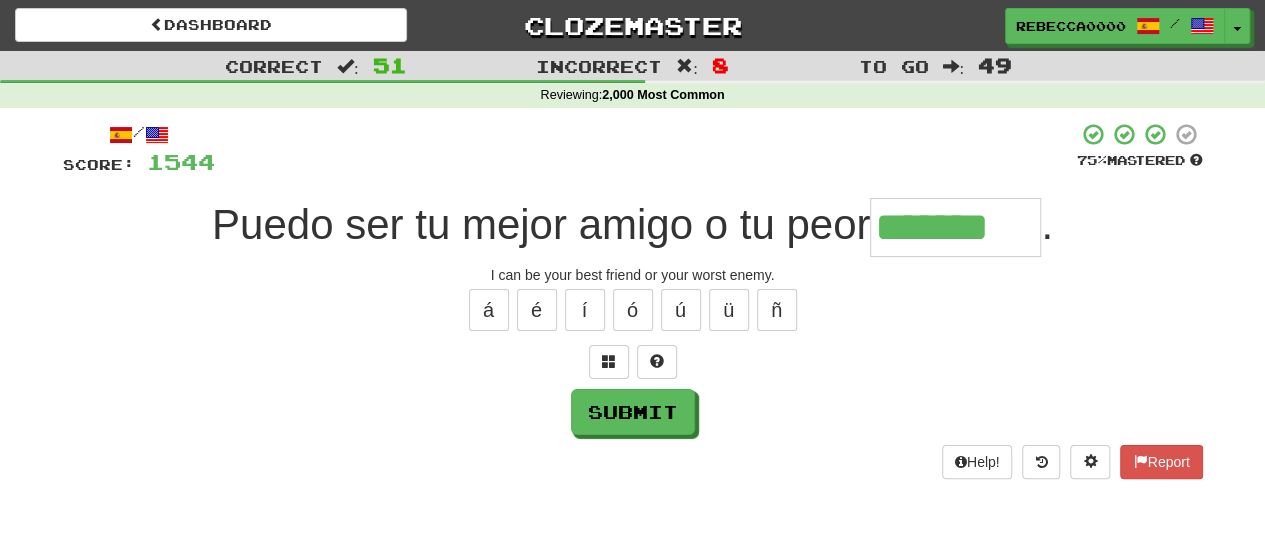 type on "*******" 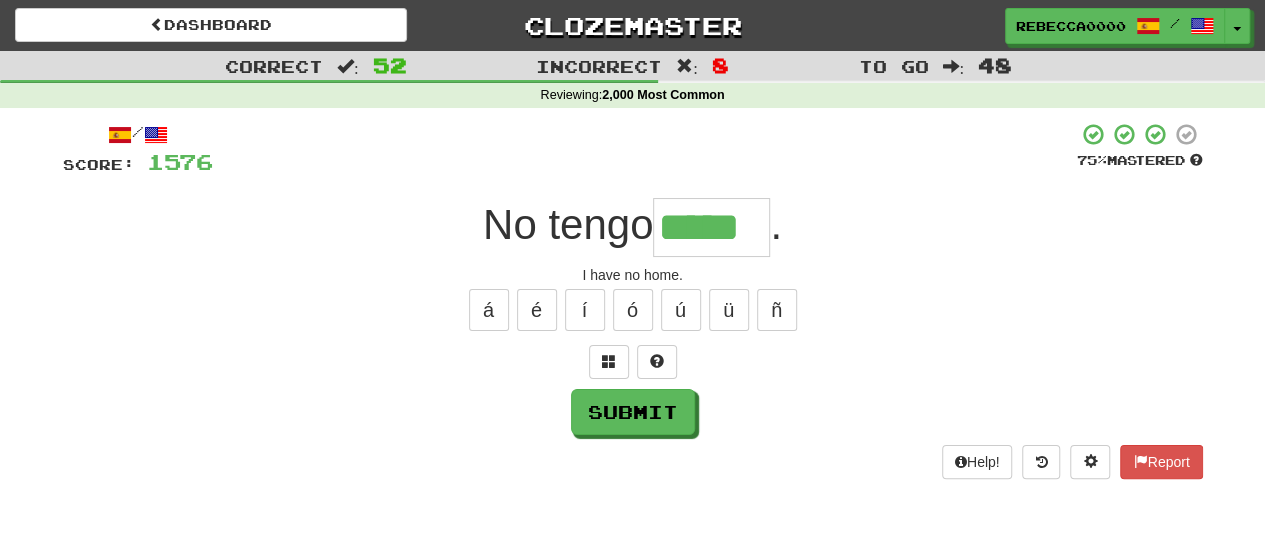 type on "*****" 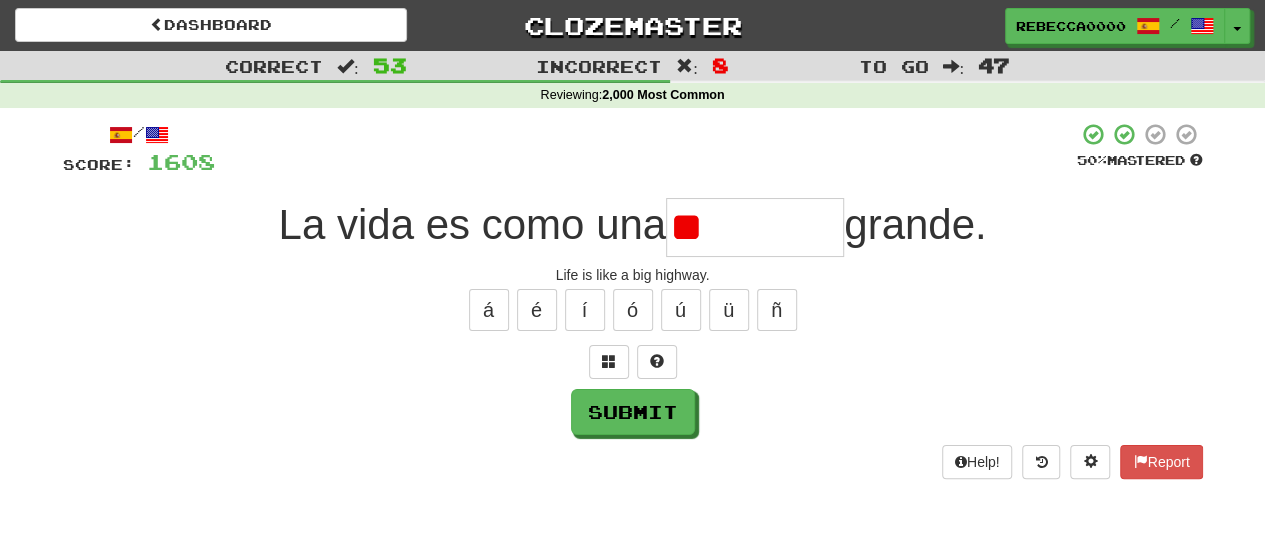 type on "*" 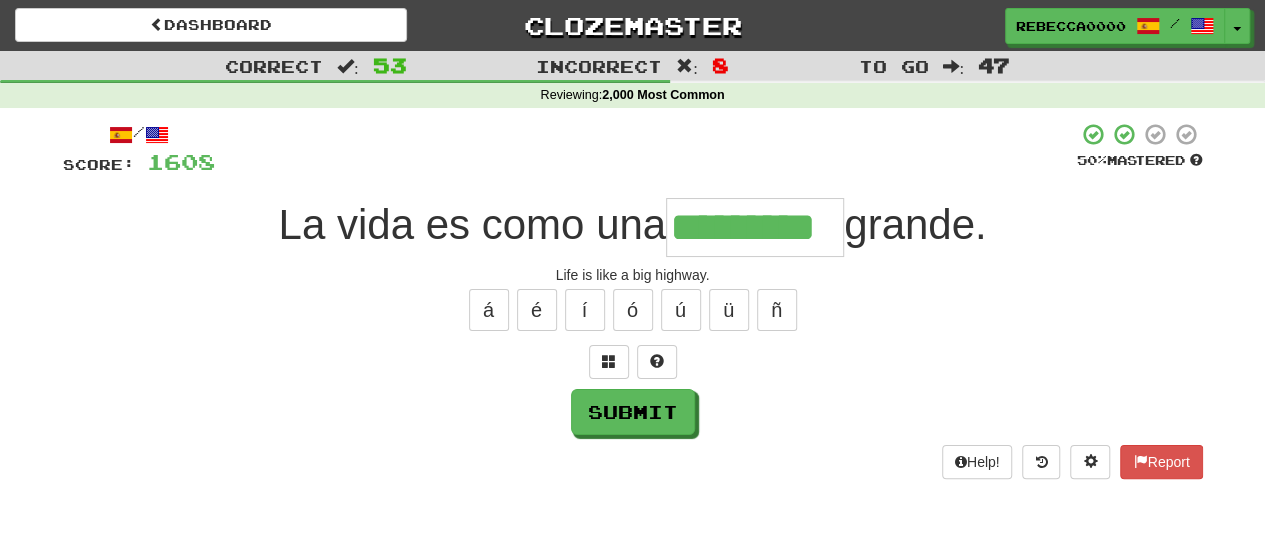 type on "*********" 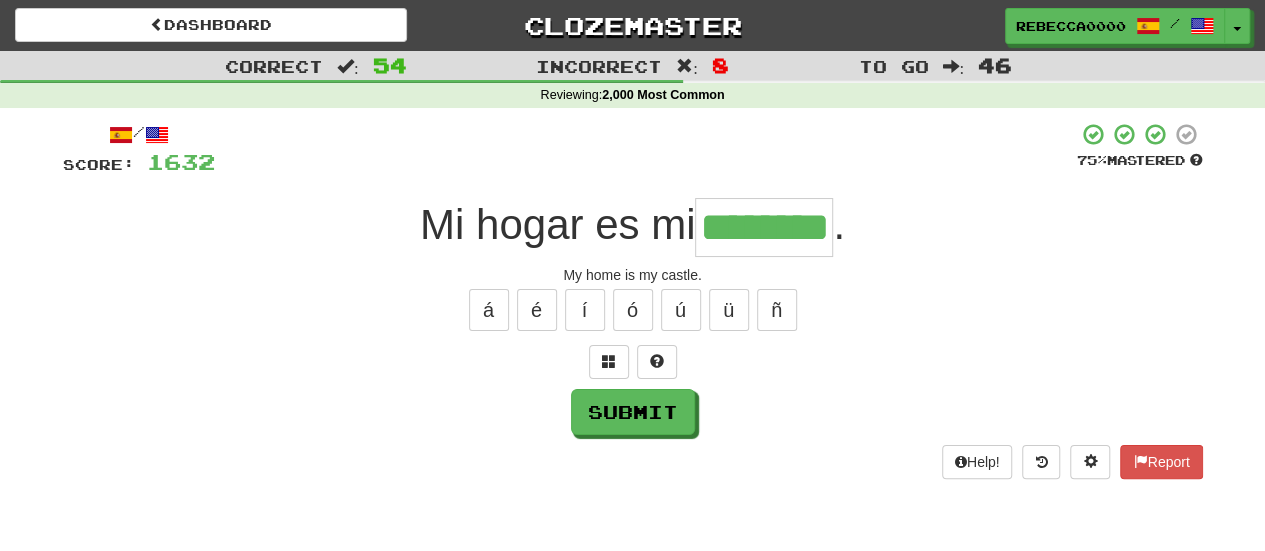 type on "********" 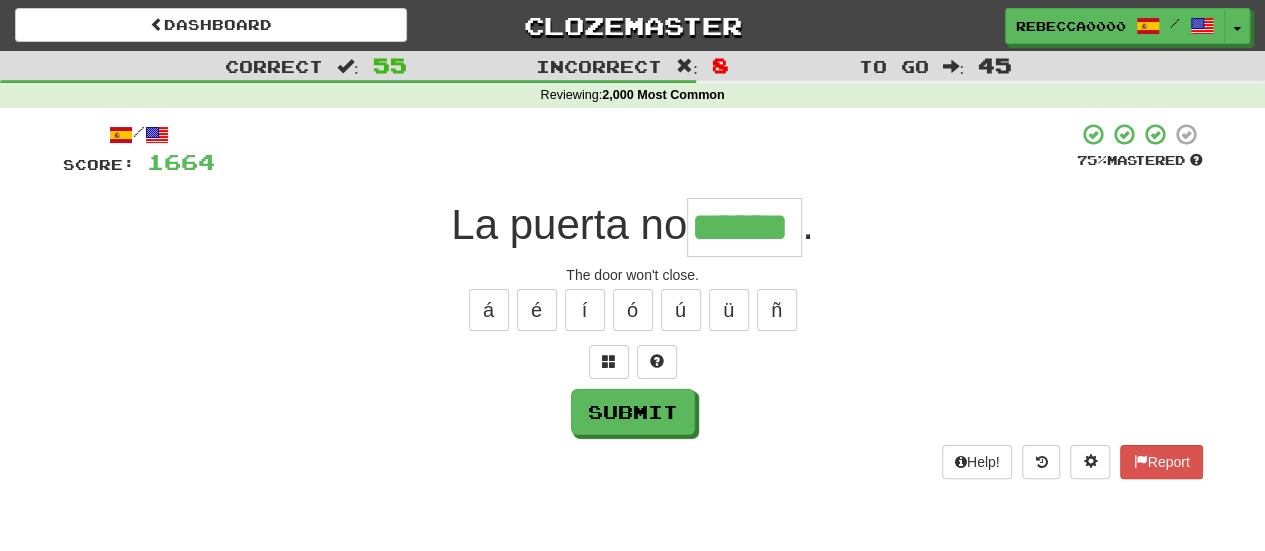 type on "******" 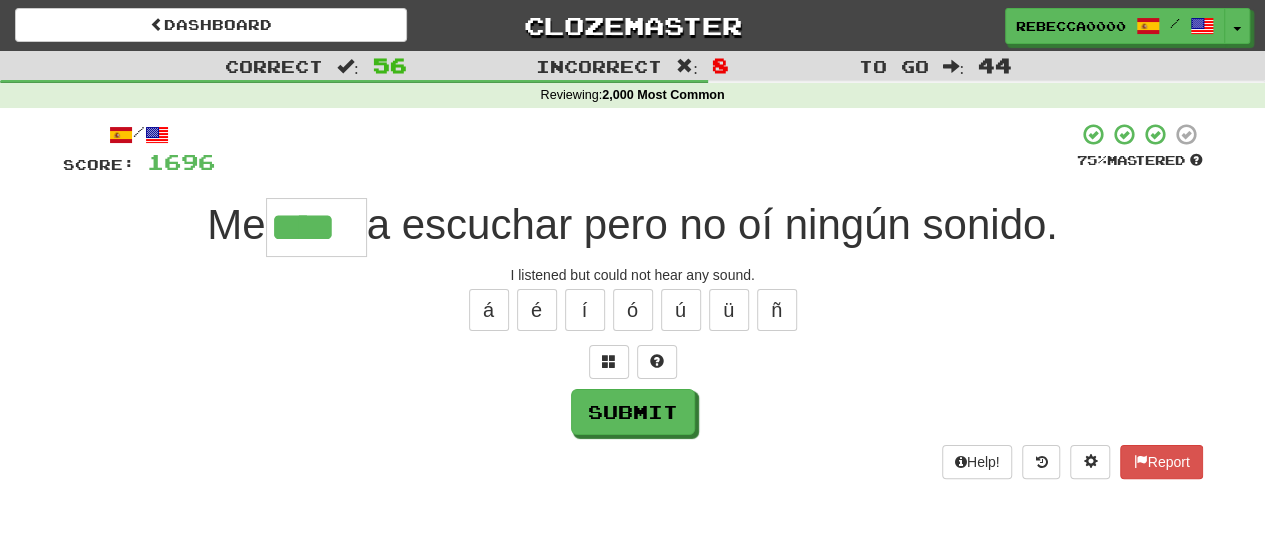 type on "****" 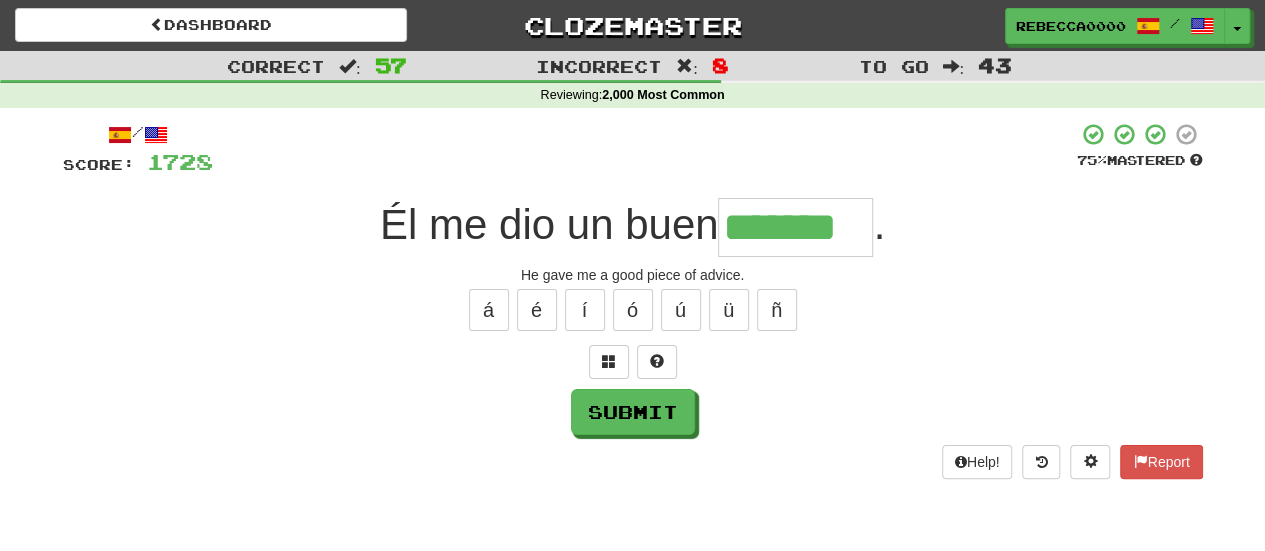 type on "*******" 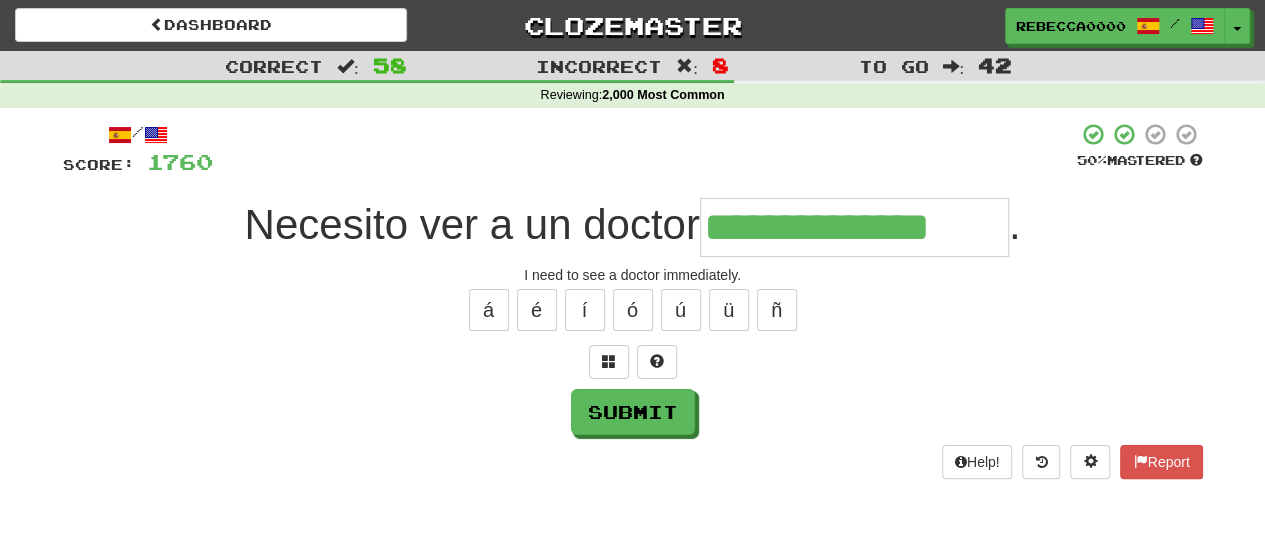 type on "**********" 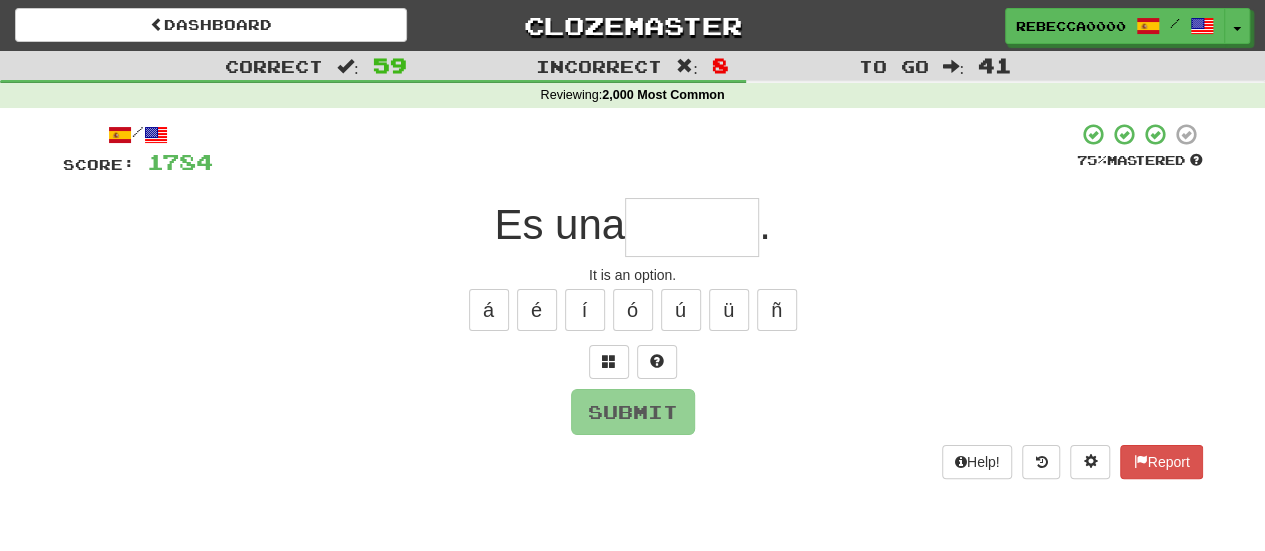 type on "*" 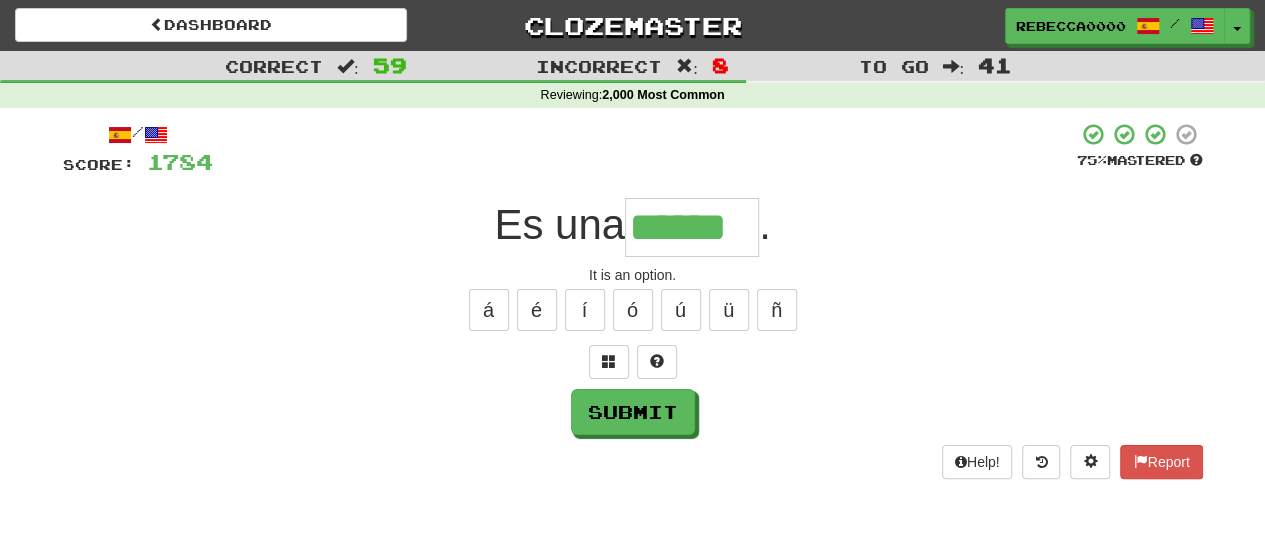 type on "******" 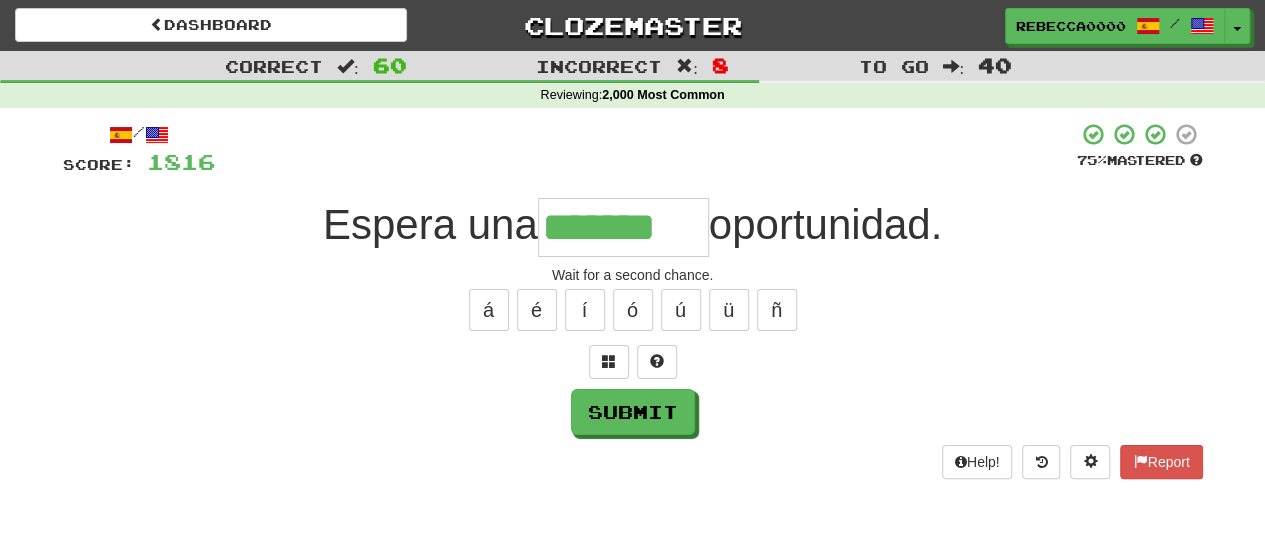 type on "*******" 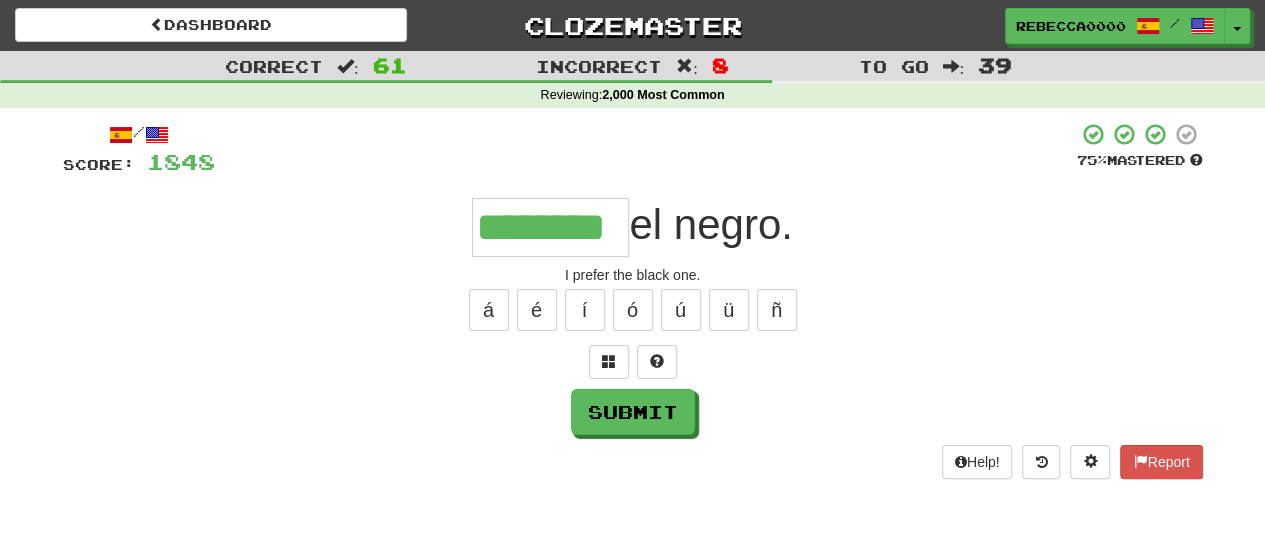type on "********" 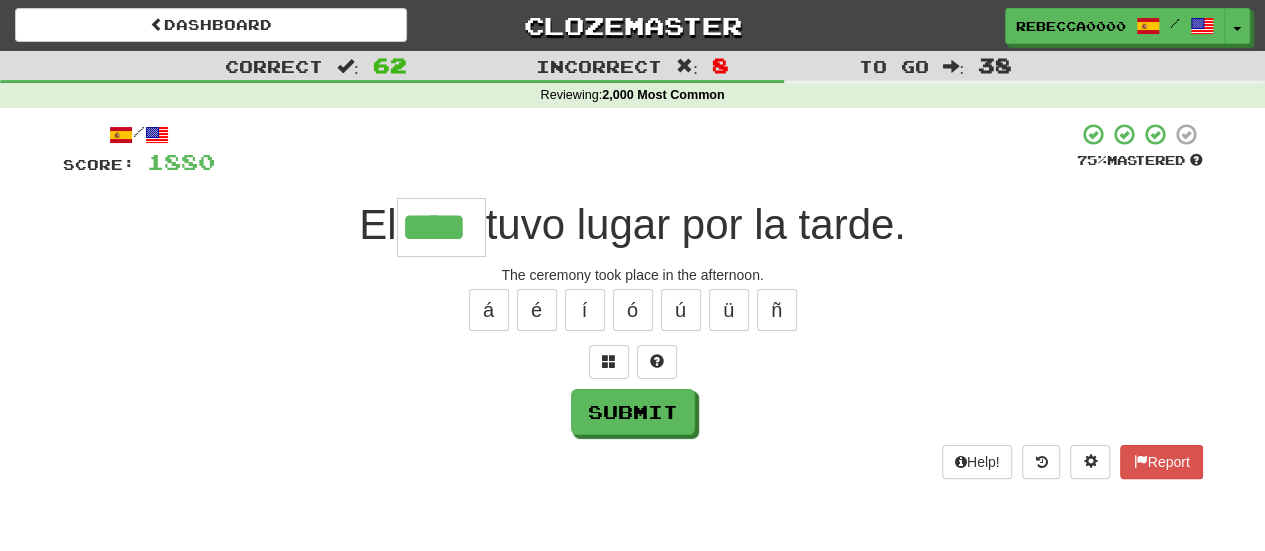 type on "****" 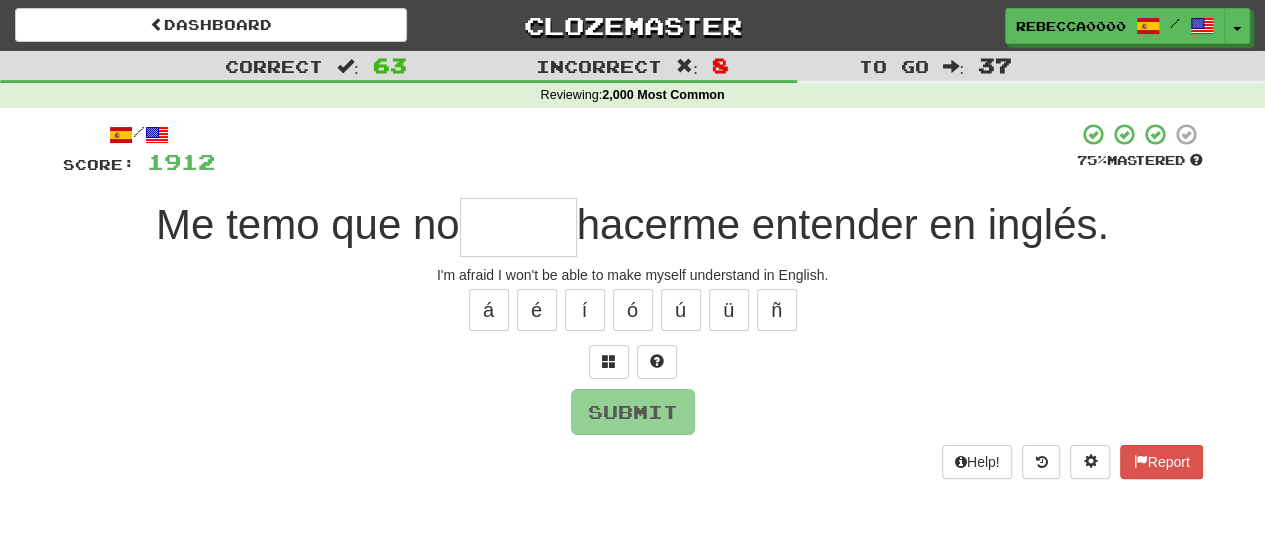 type on "*****" 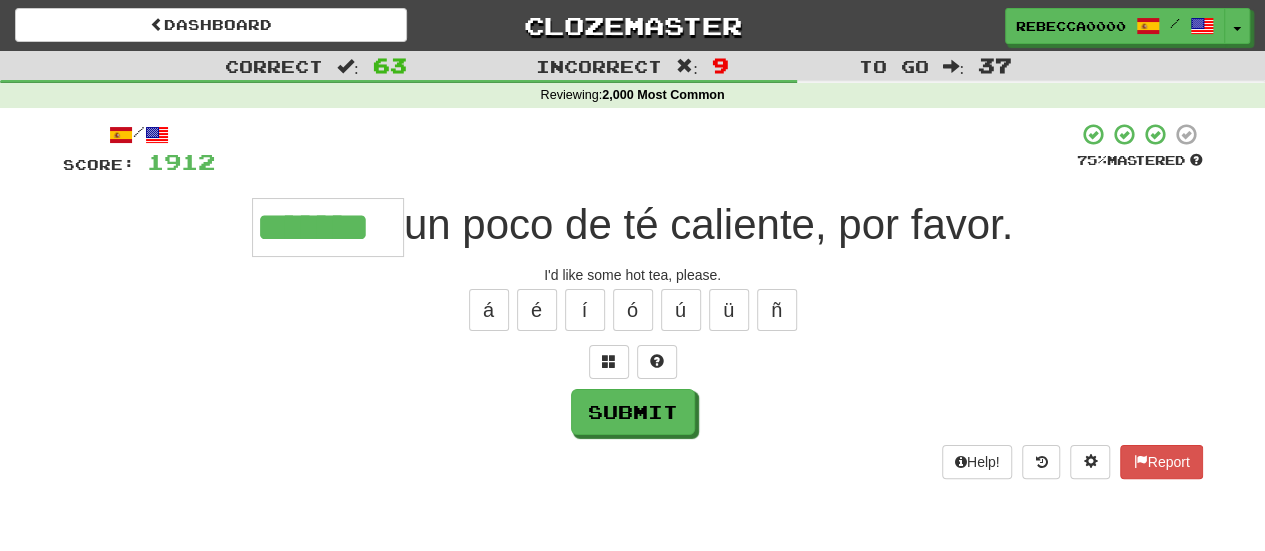 type on "*******" 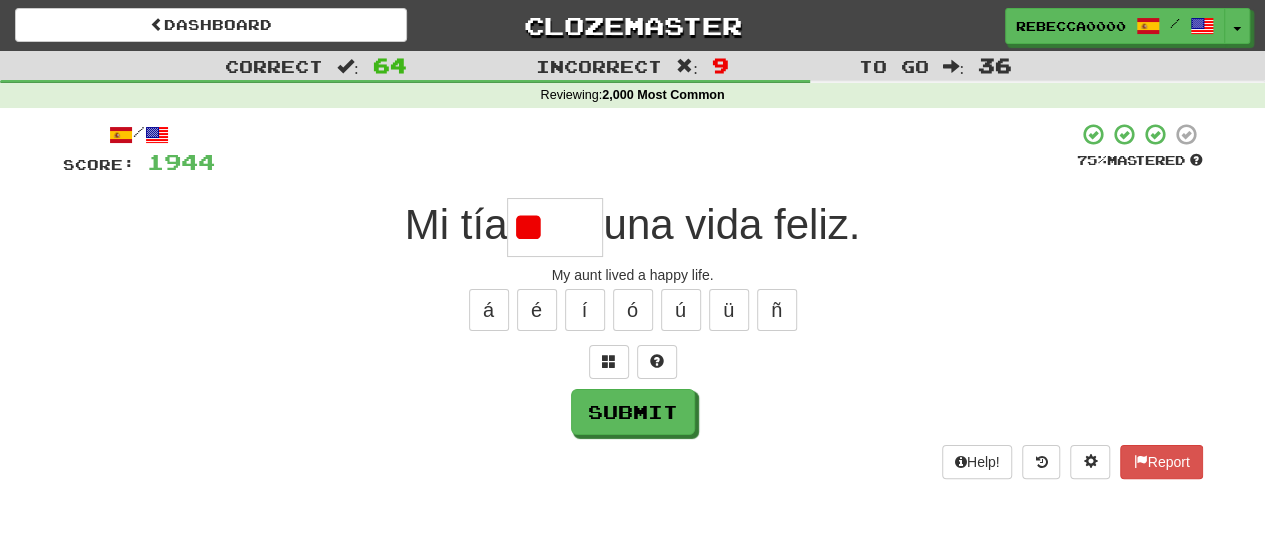 type on "*" 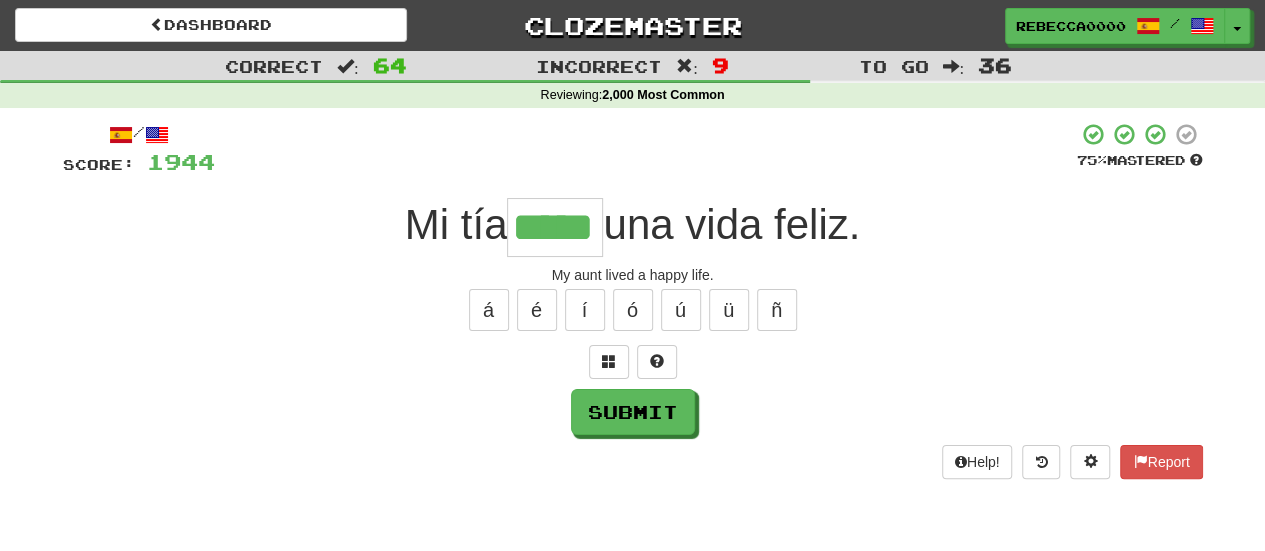 type on "*****" 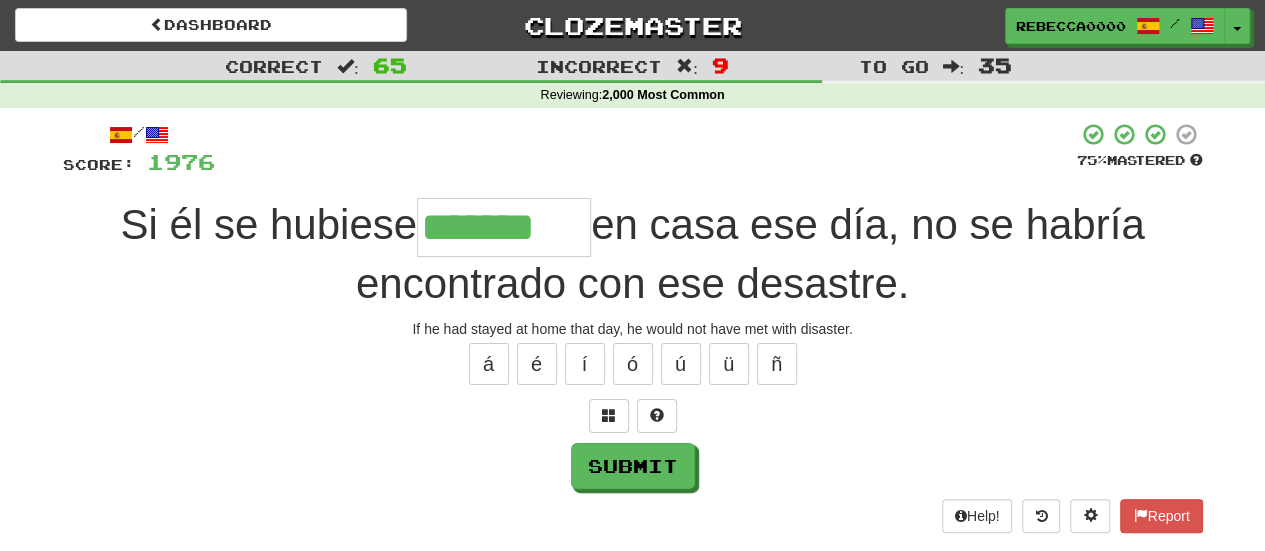 type on "*******" 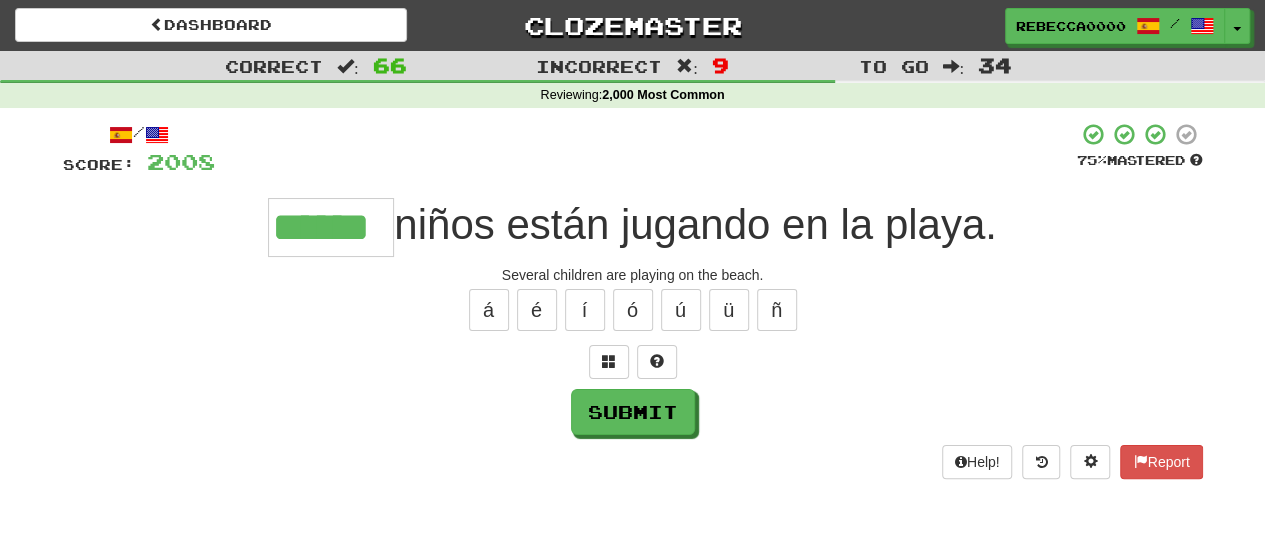 type on "******" 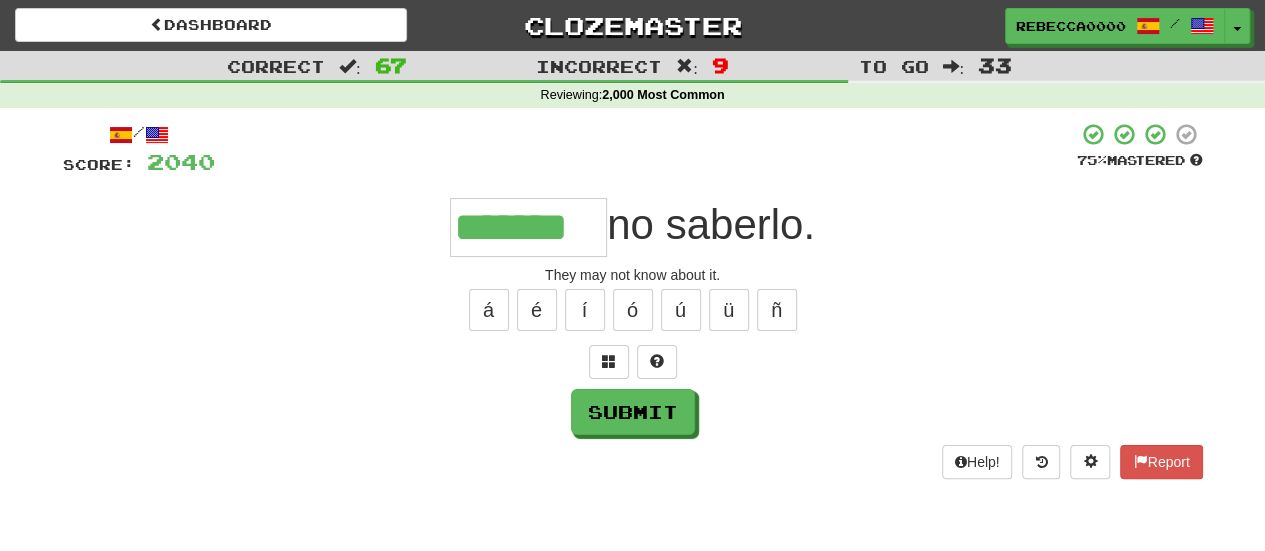 type on "*******" 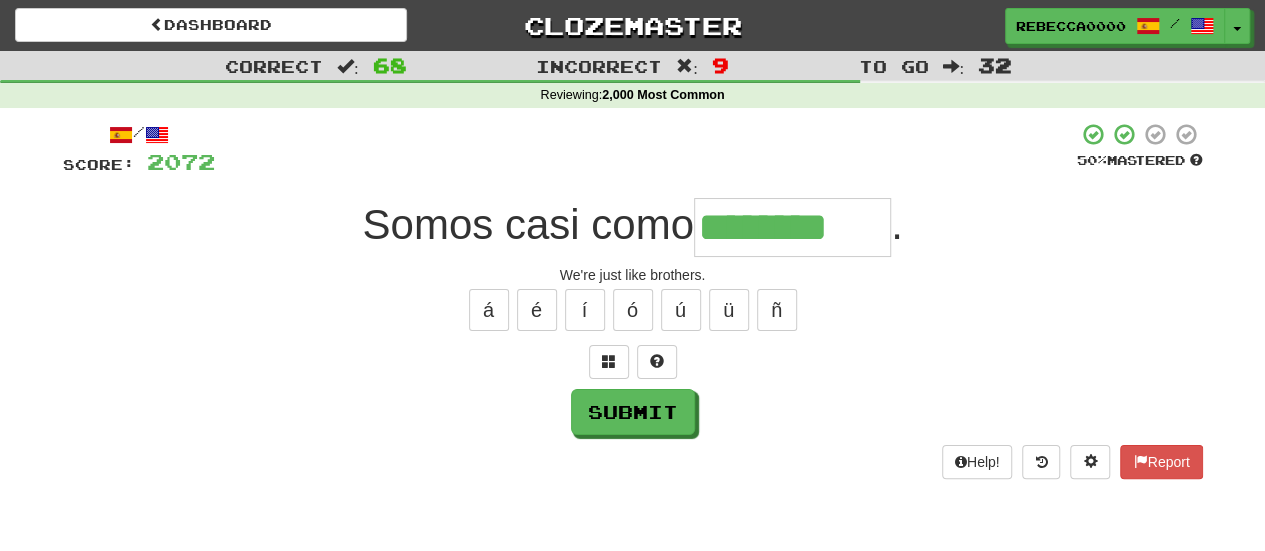 type on "********" 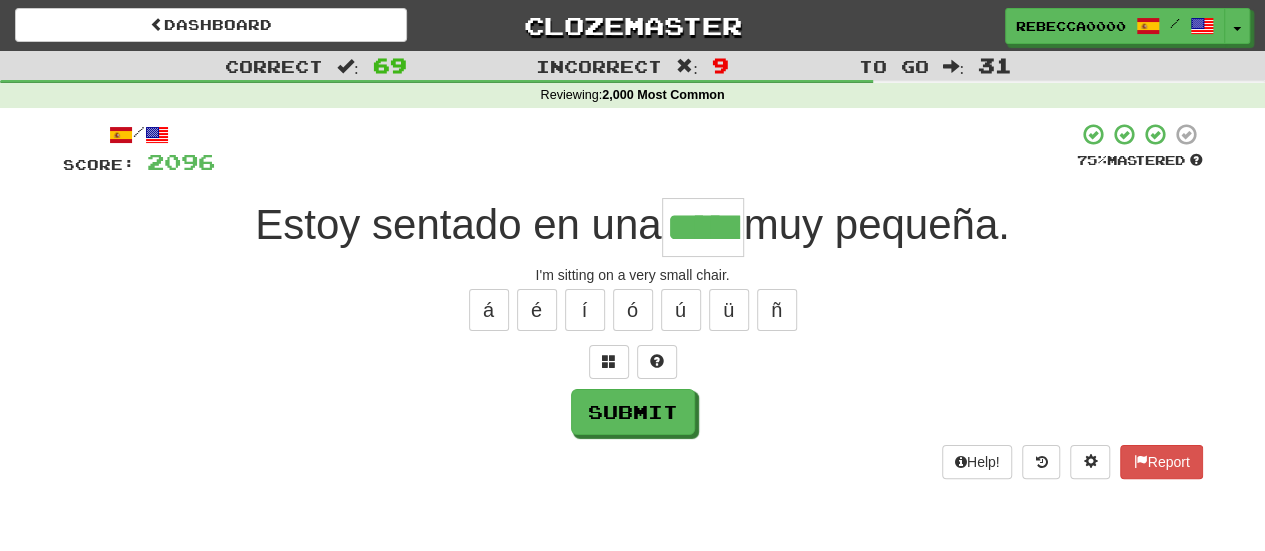 type on "*****" 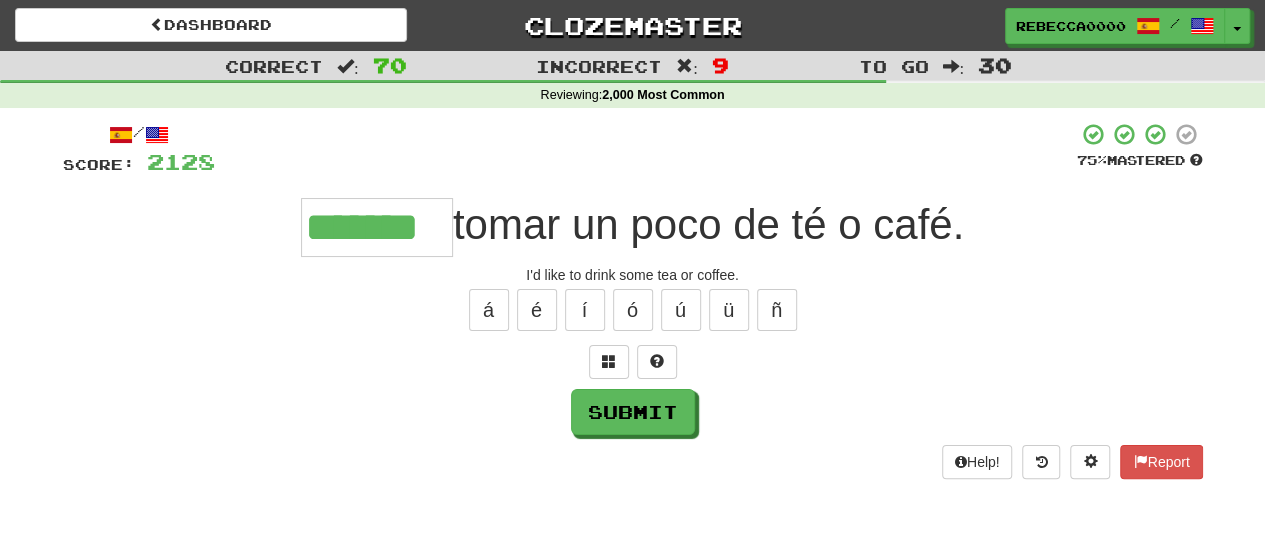 type on "*******" 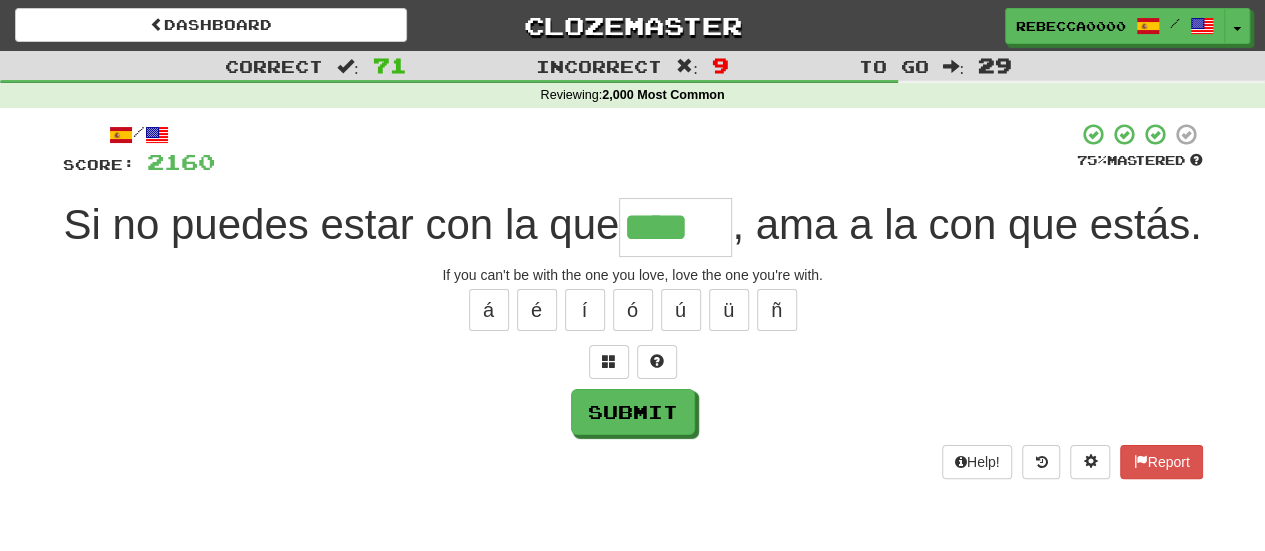 type on "****" 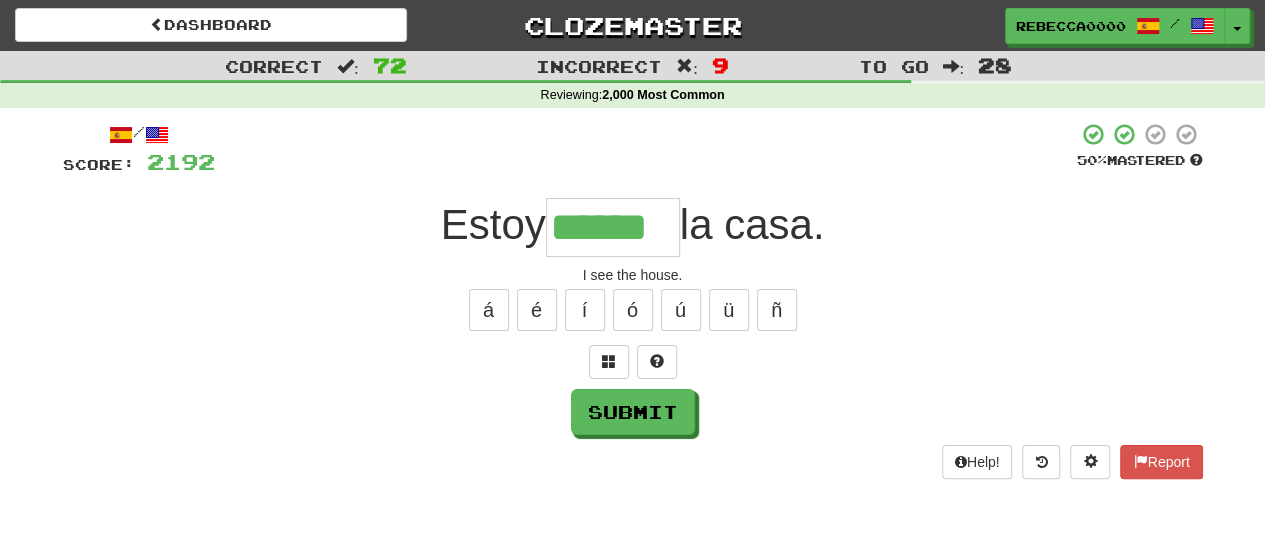 type on "******" 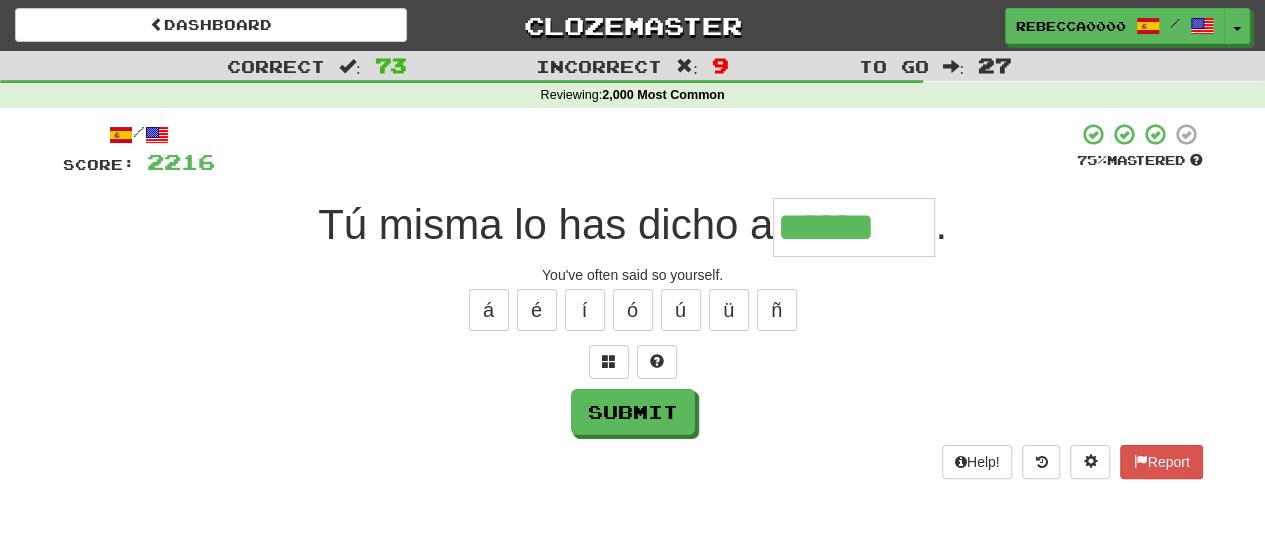 type on "******" 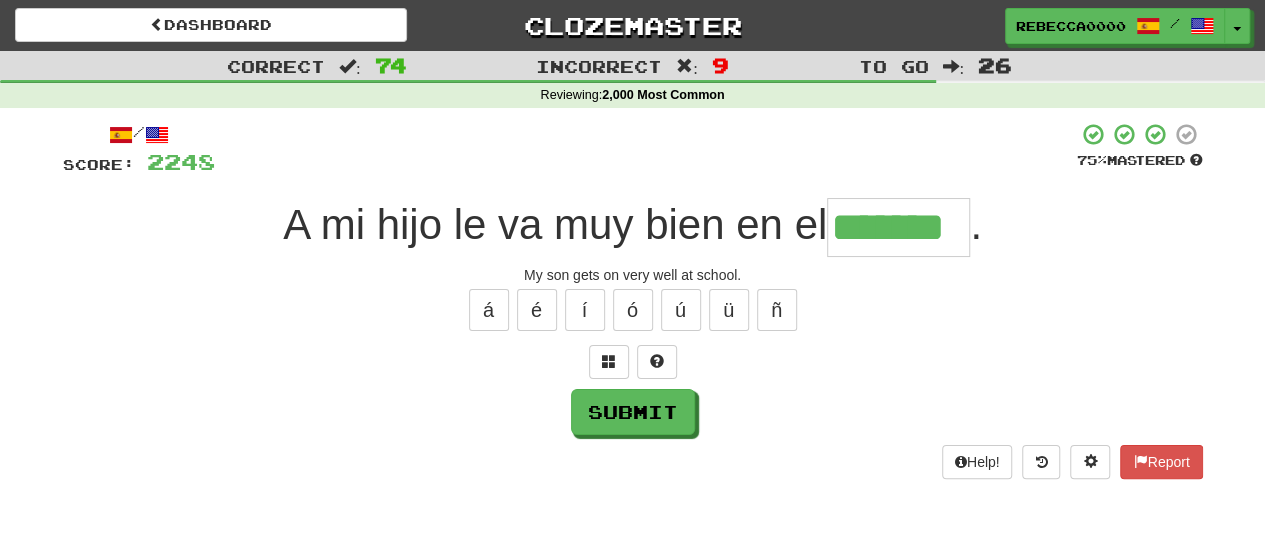 type on "*******" 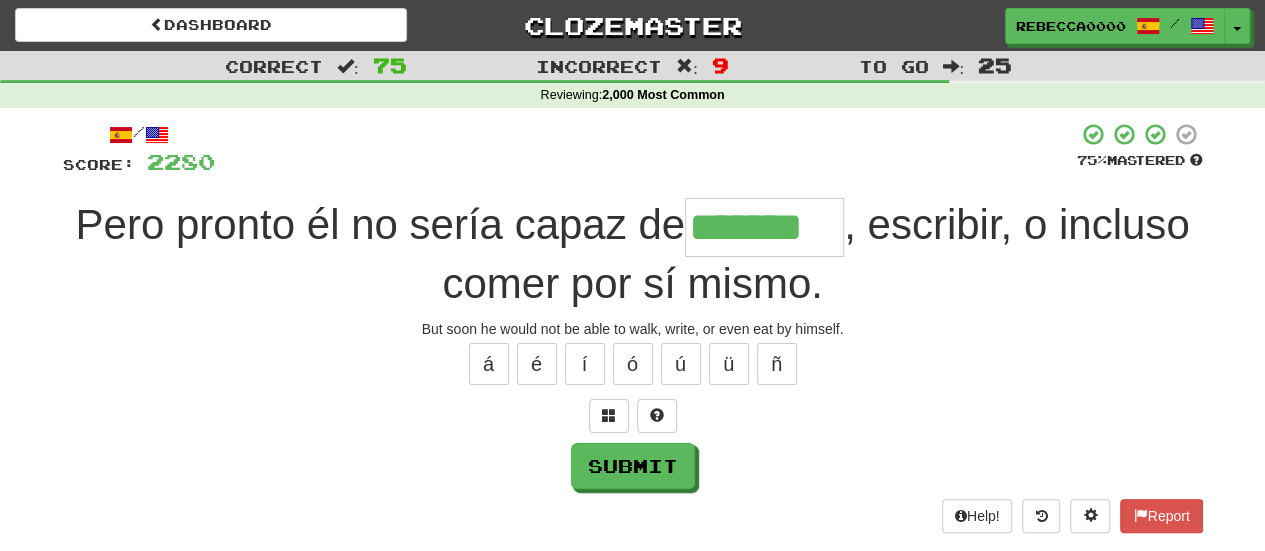 type on "*******" 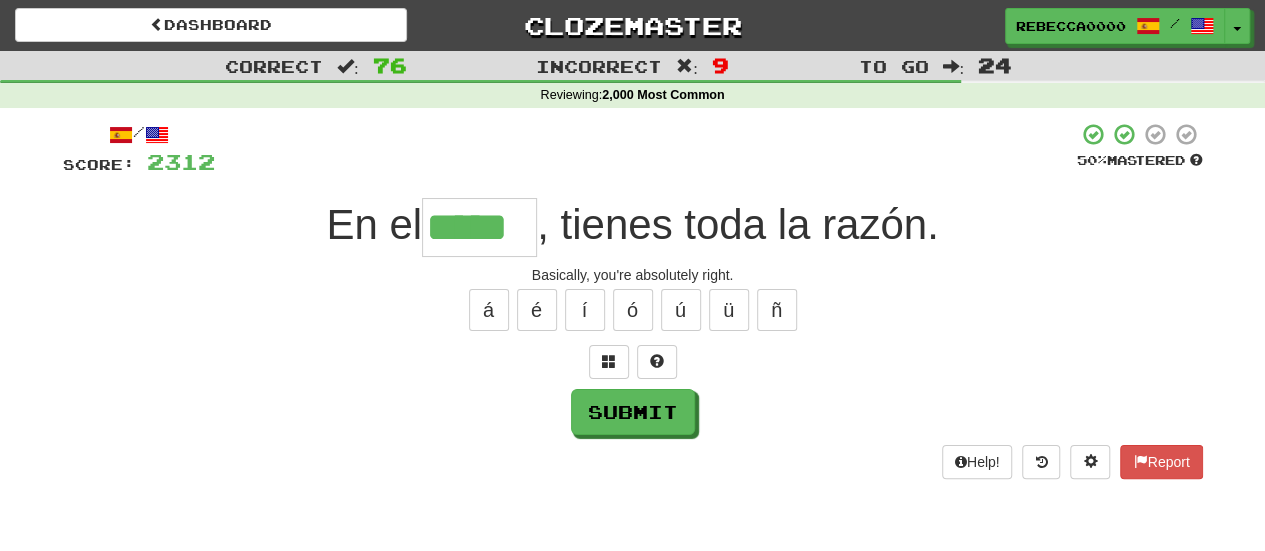 type on "*****" 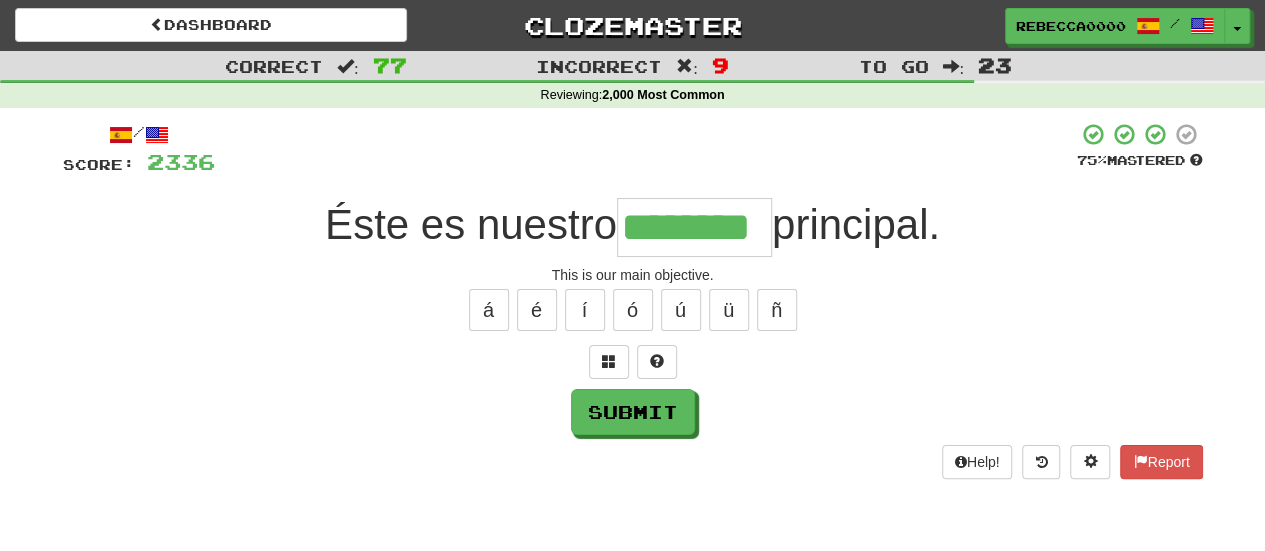 type on "********" 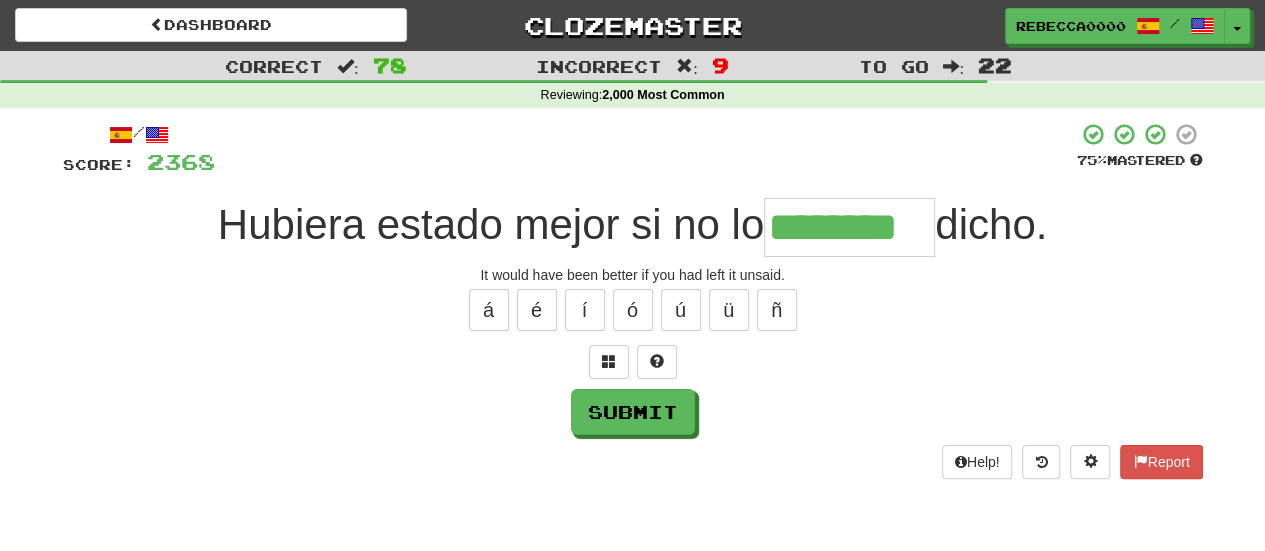 type on "********" 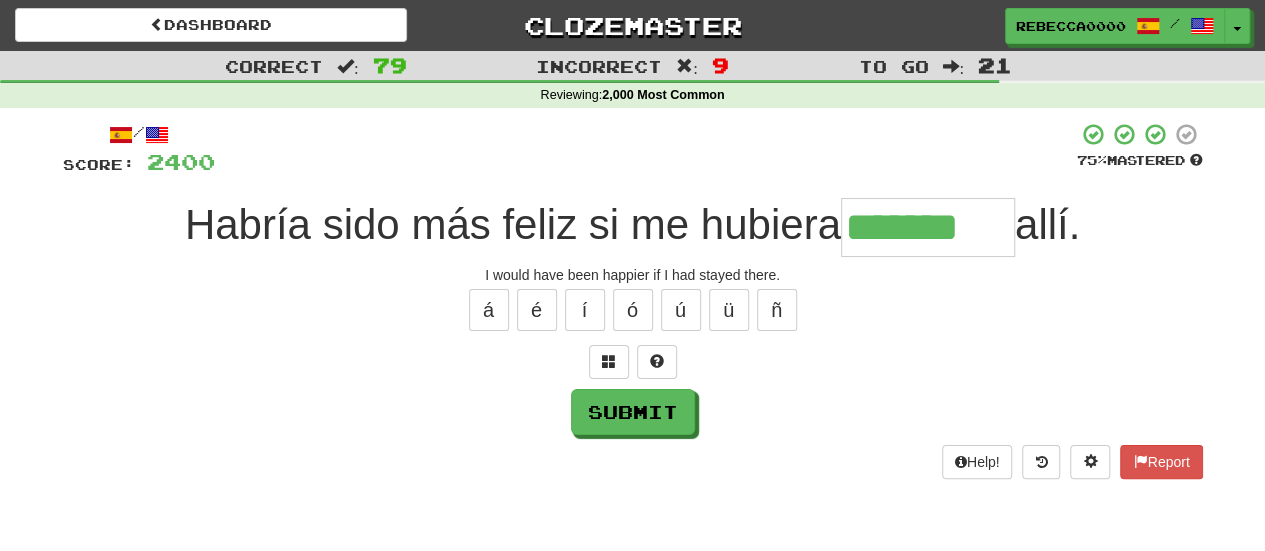 type on "*******" 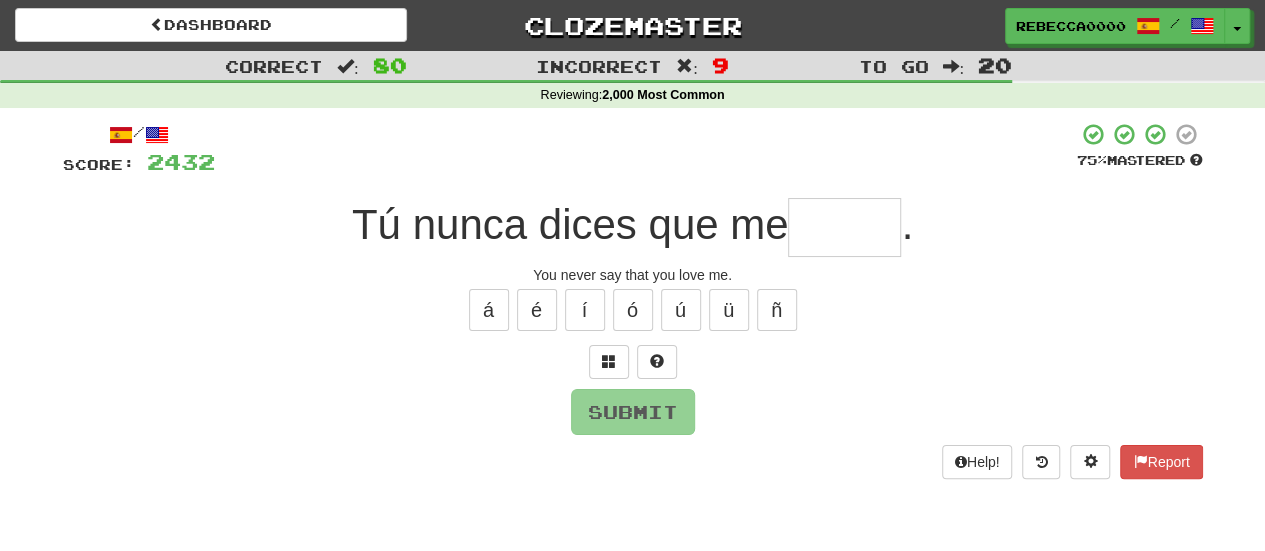 click at bounding box center (844, 227) 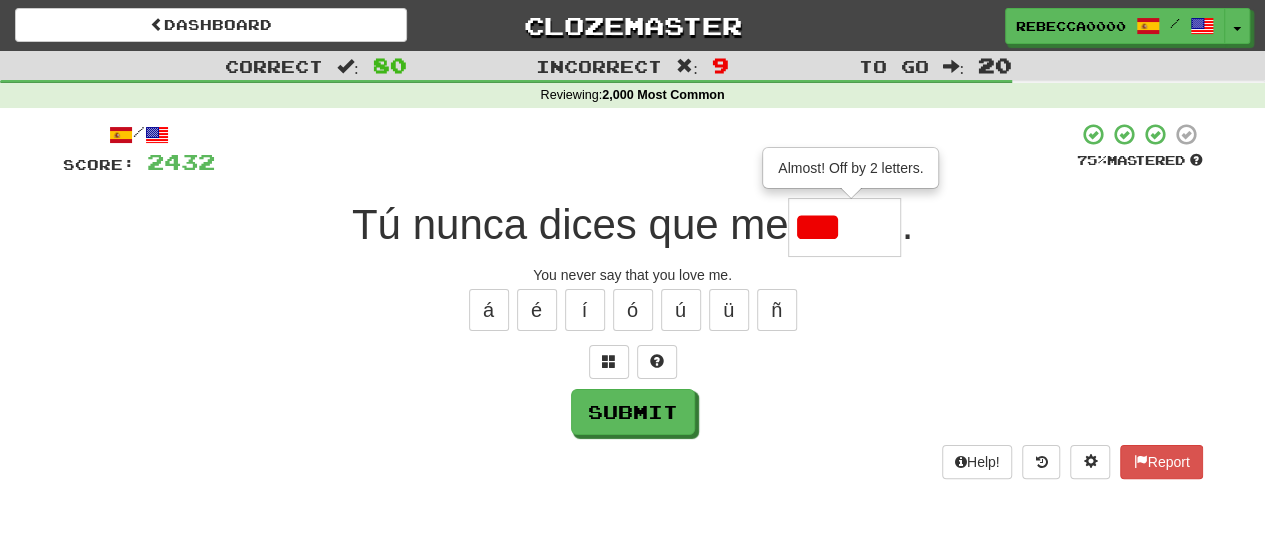type on "****" 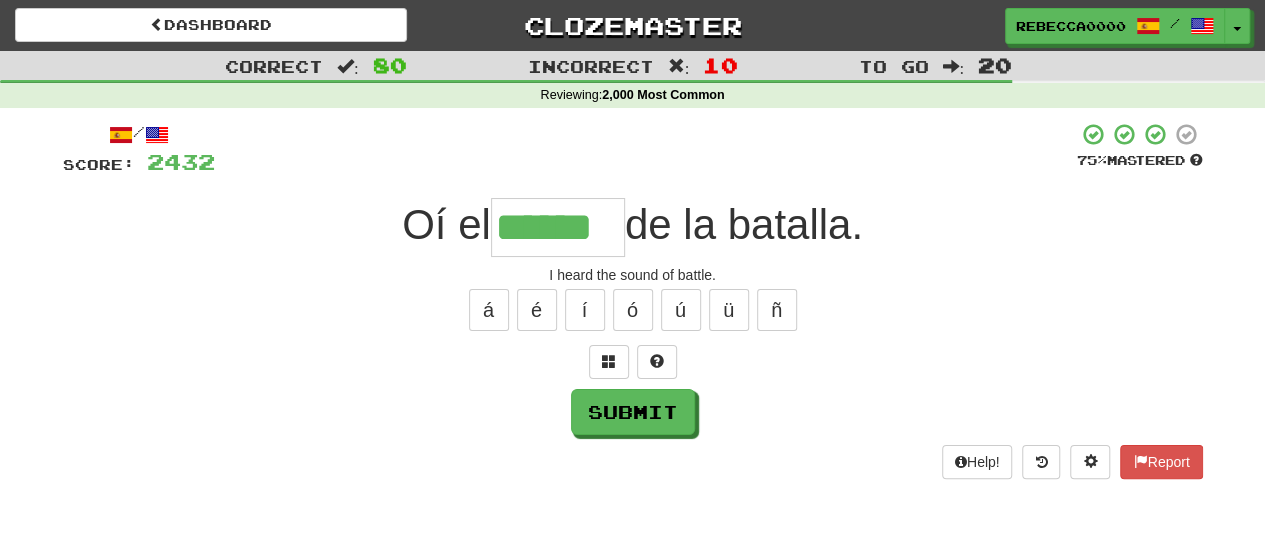 type on "******" 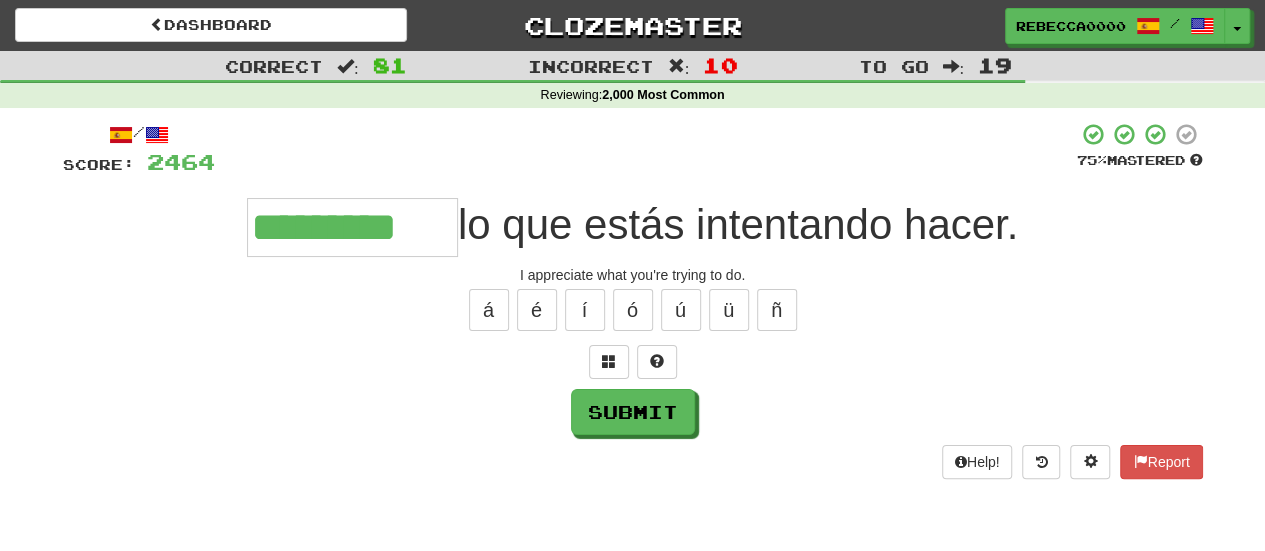 type on "*********" 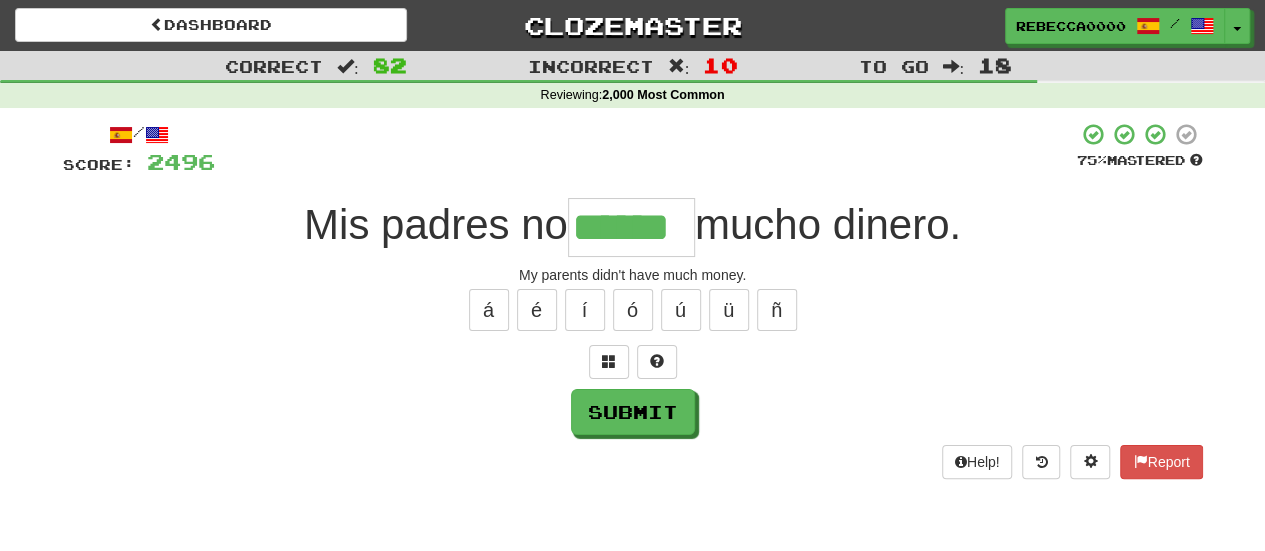 type on "******" 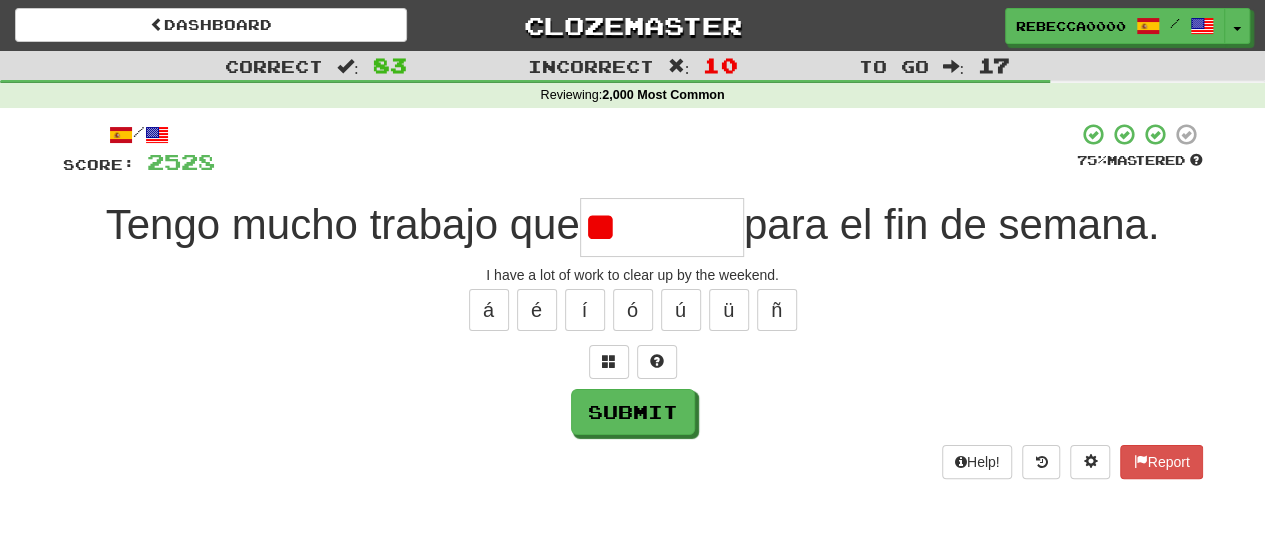type on "*" 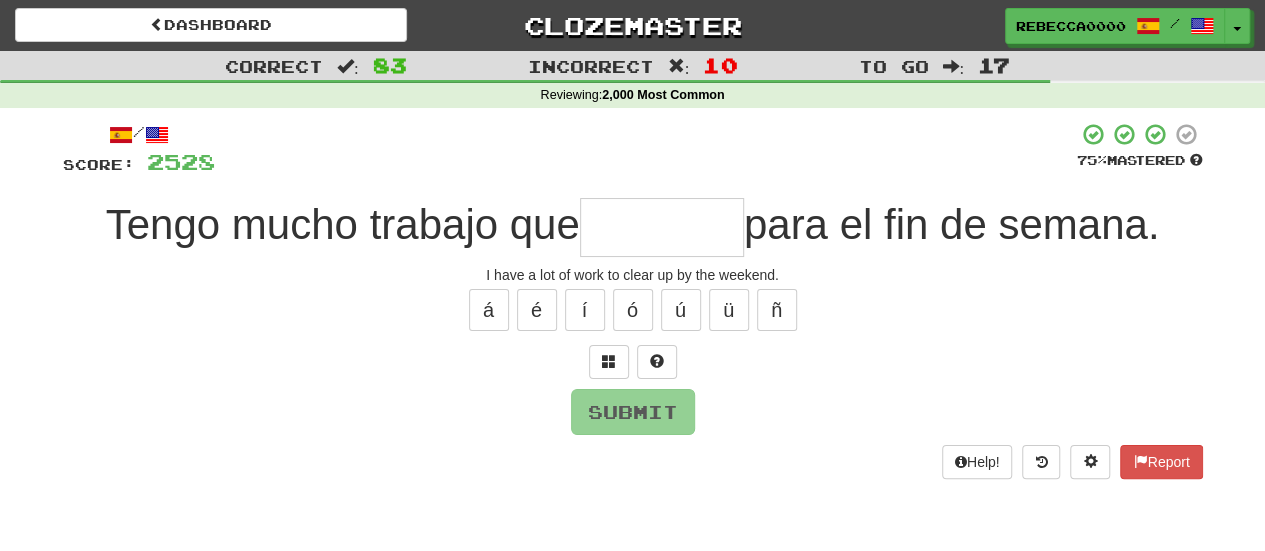 type on "*" 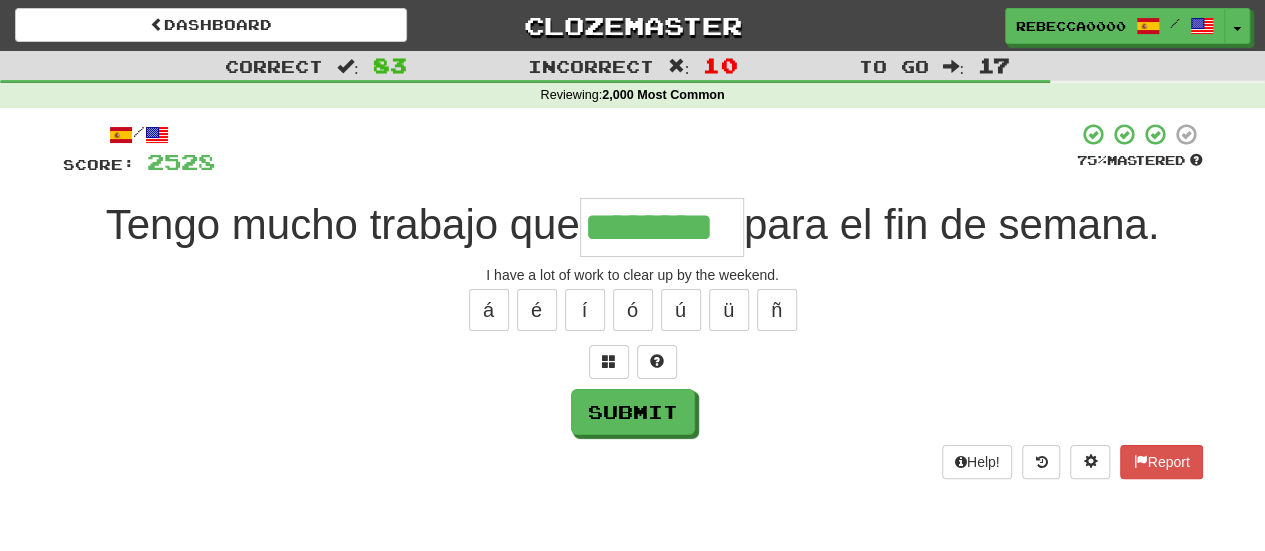 type on "********" 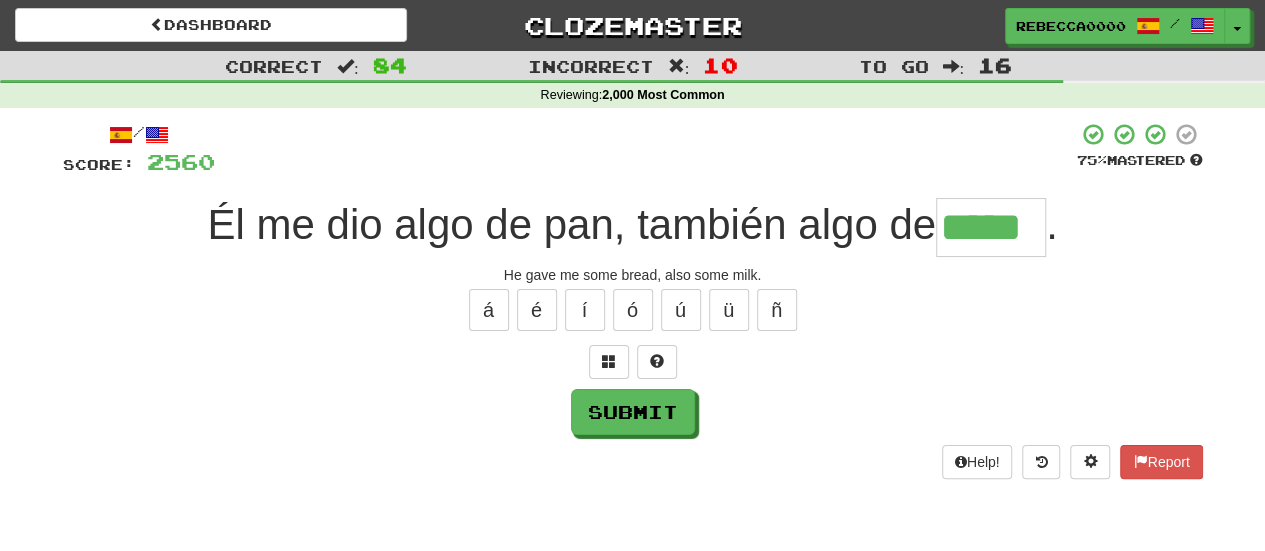 type on "*****" 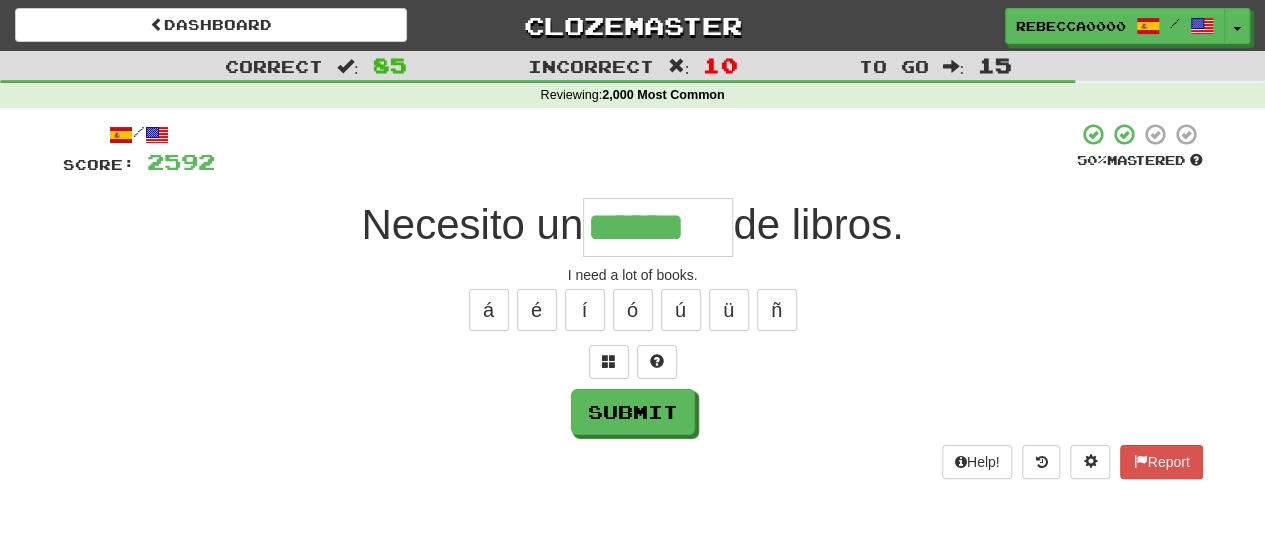 type on "******" 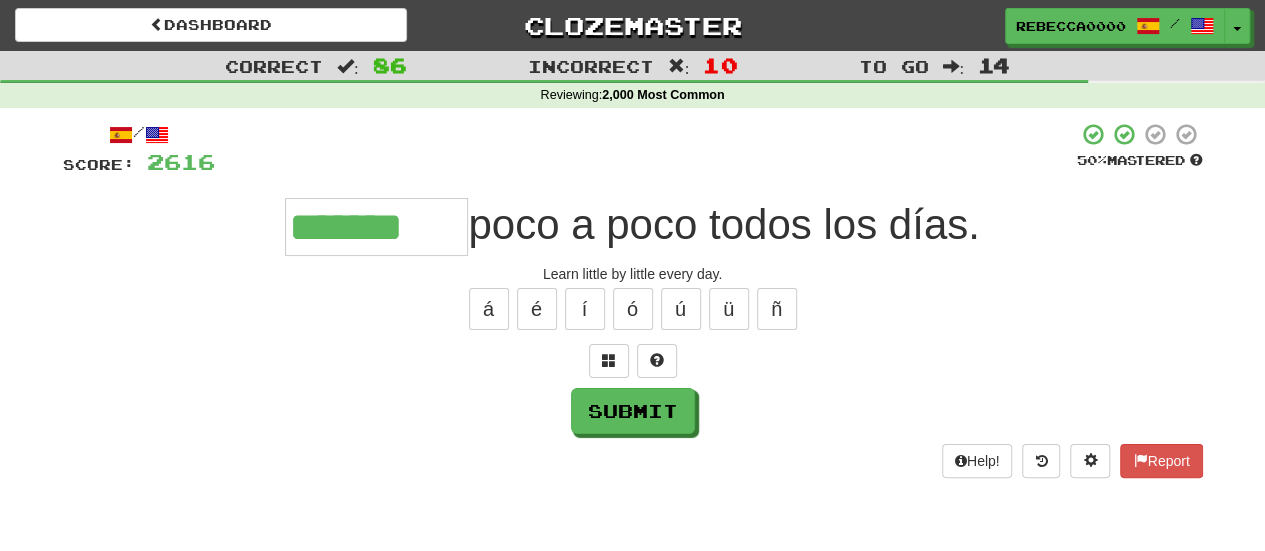 scroll, scrollTop: 0, scrollLeft: 0, axis: both 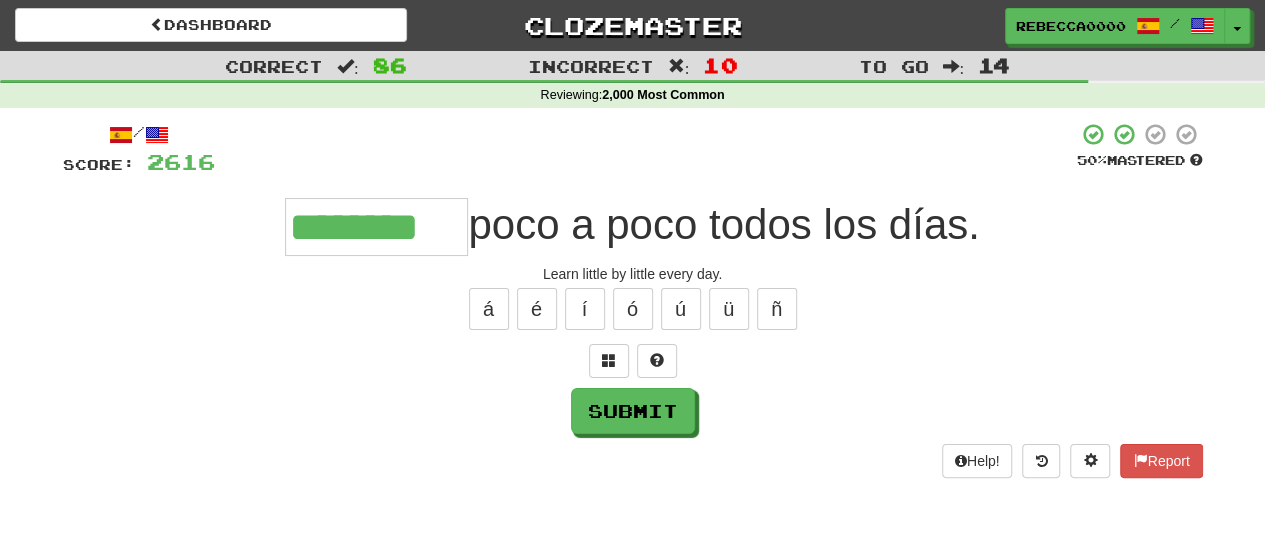type on "********" 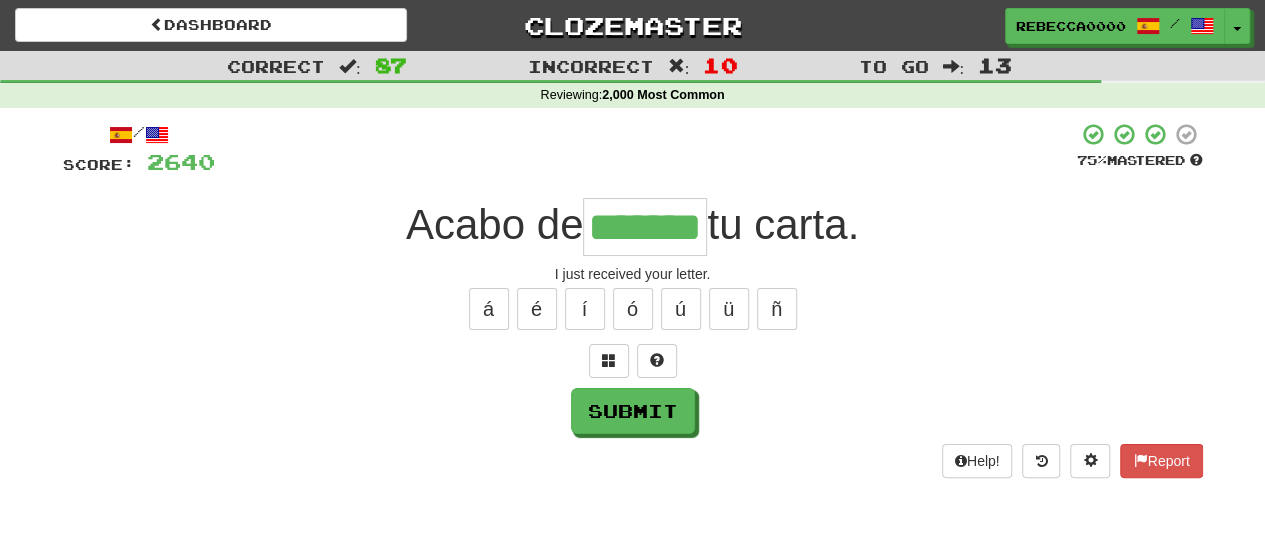 type on "*******" 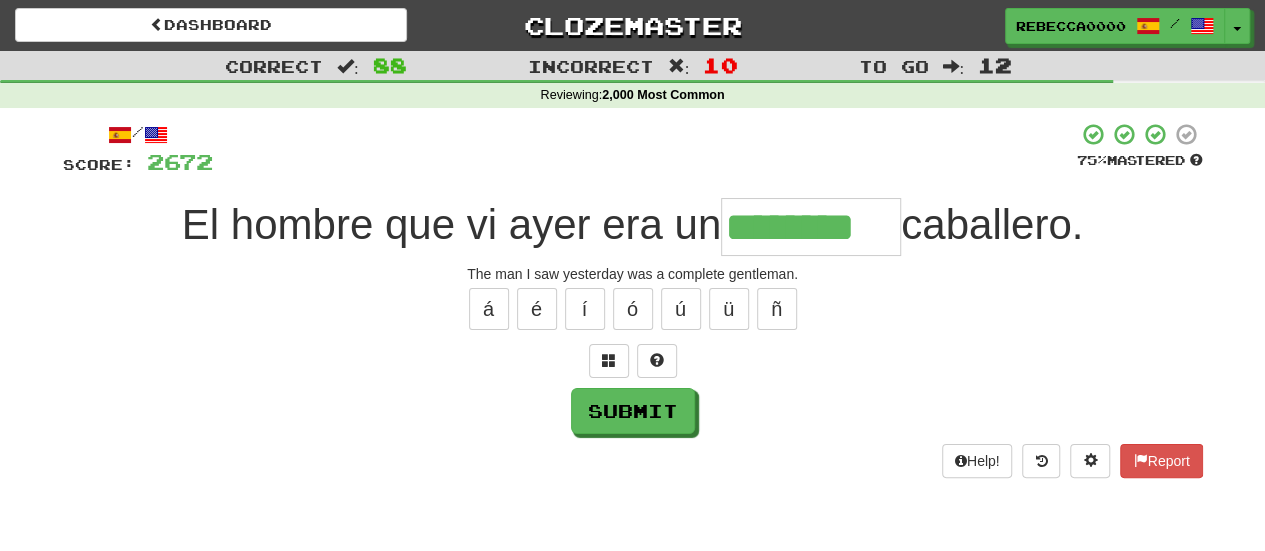 type on "********" 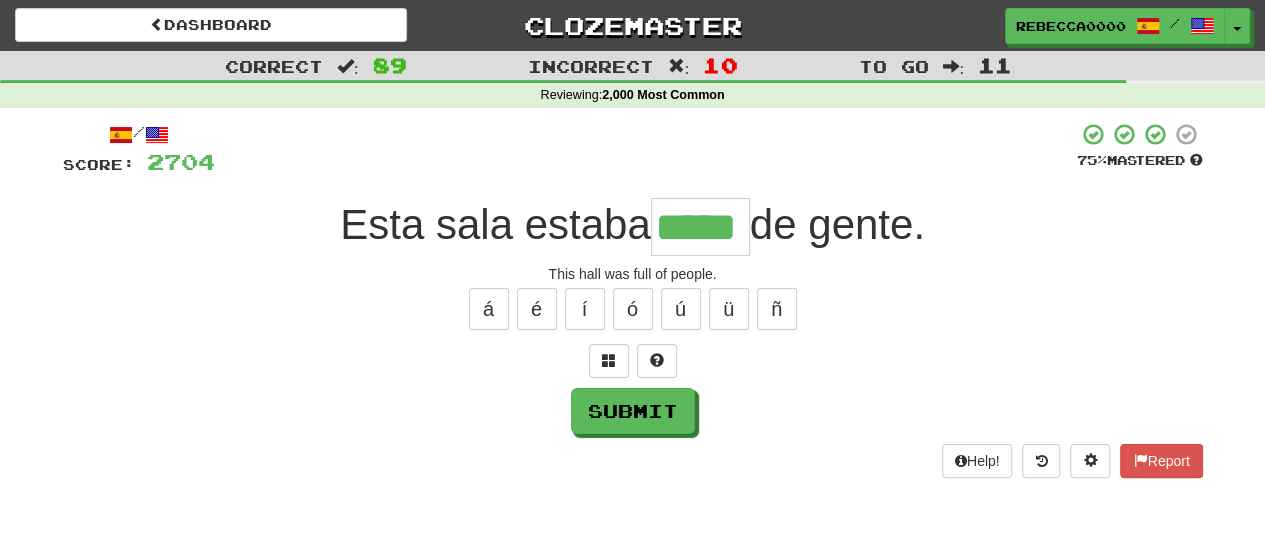 type on "*****" 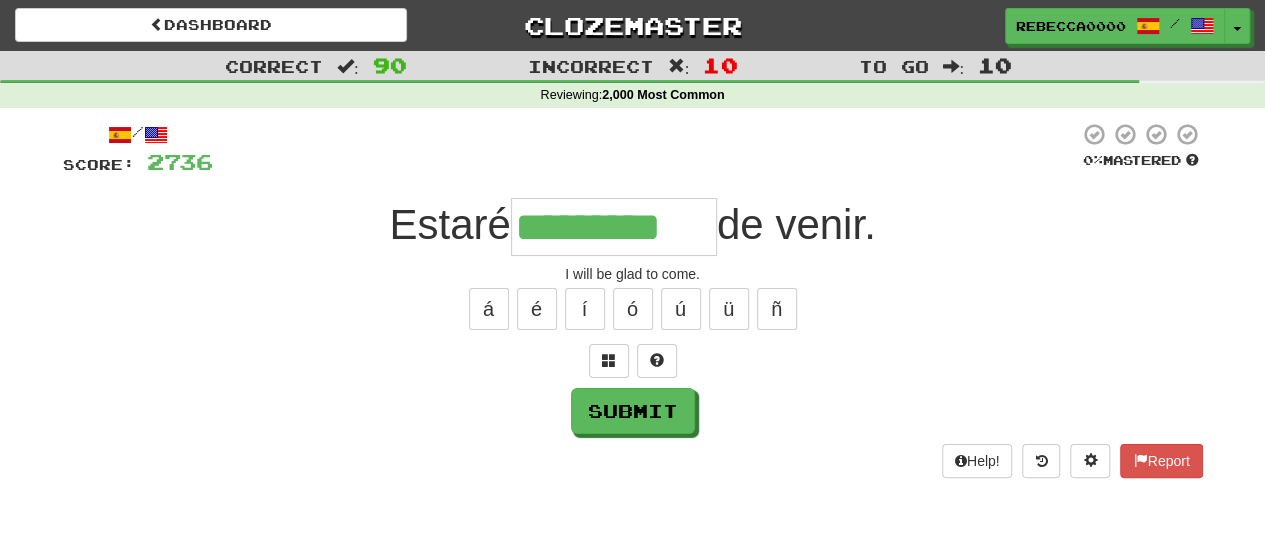 type on "*********" 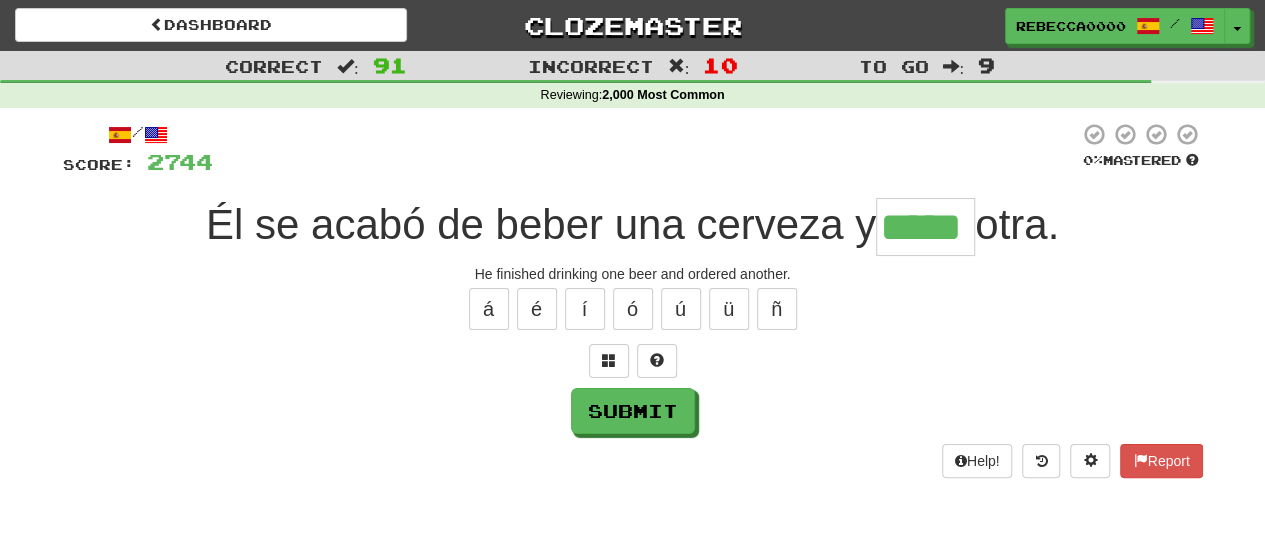 type on "*****" 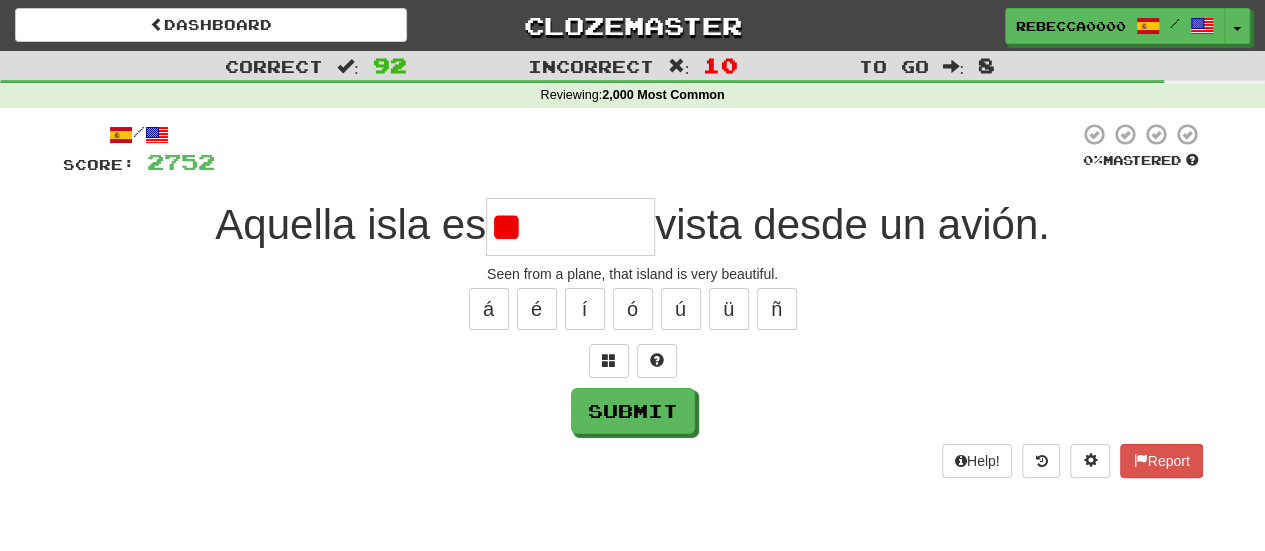 type on "*" 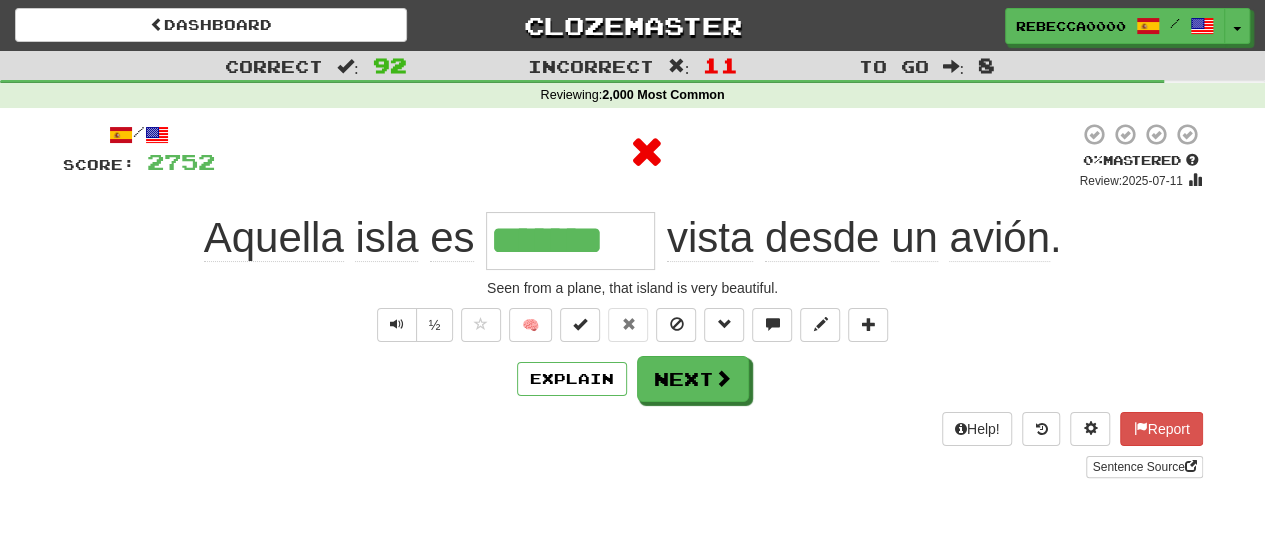 type on "********" 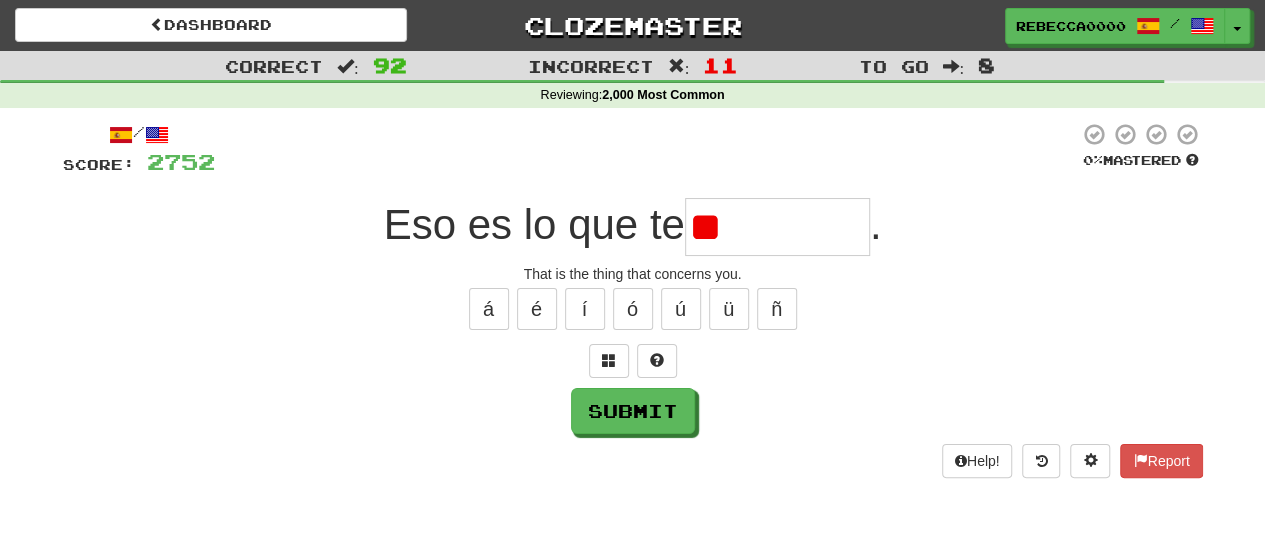 type on "*" 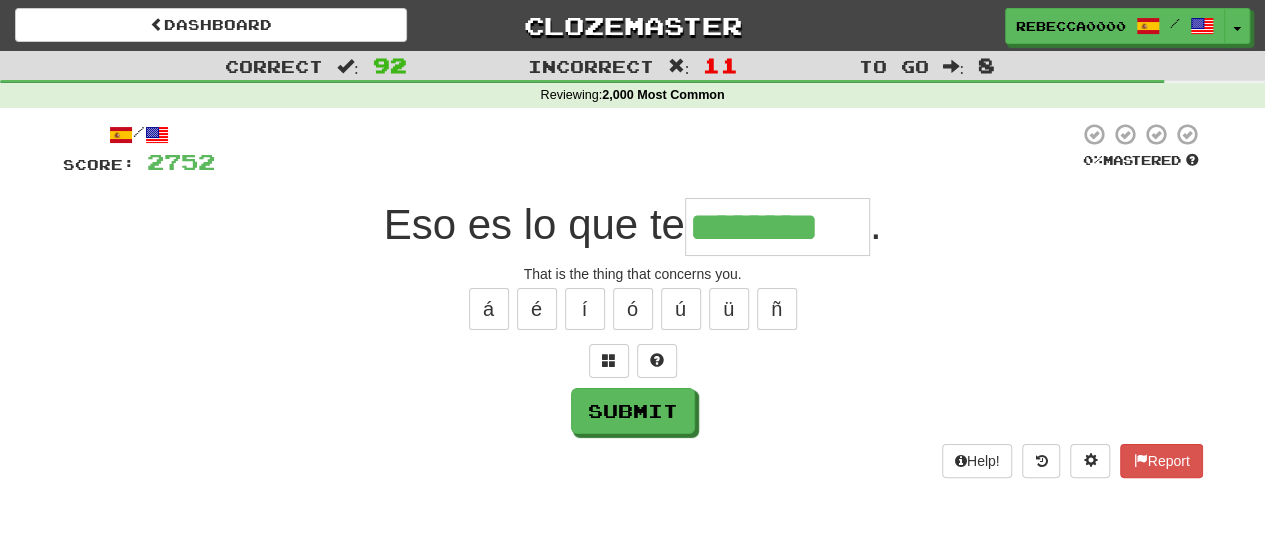 type on "********" 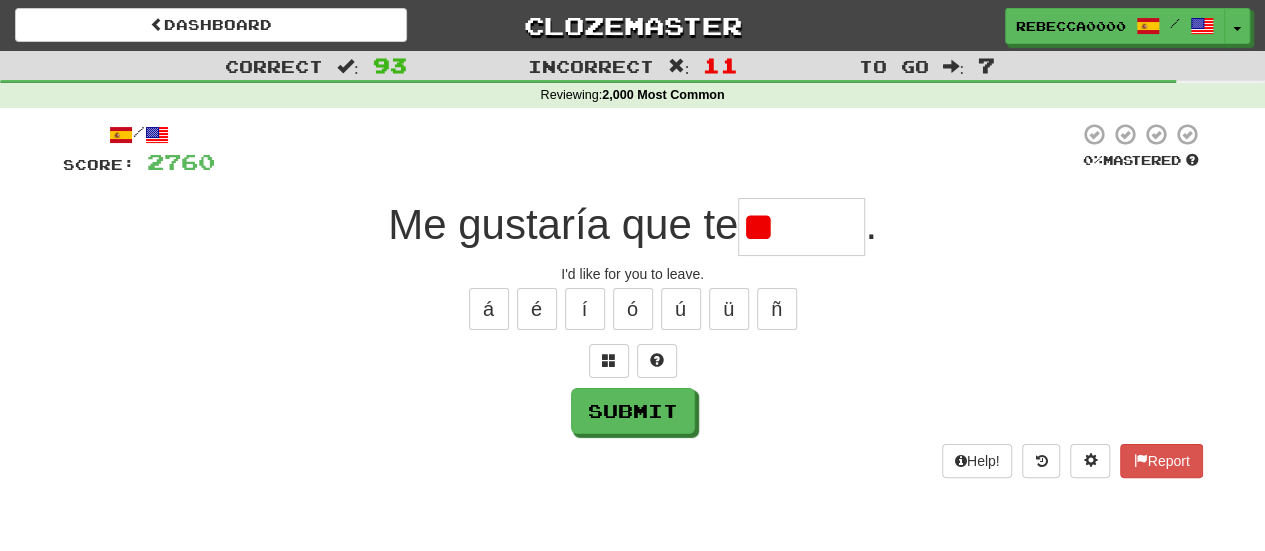 type on "*" 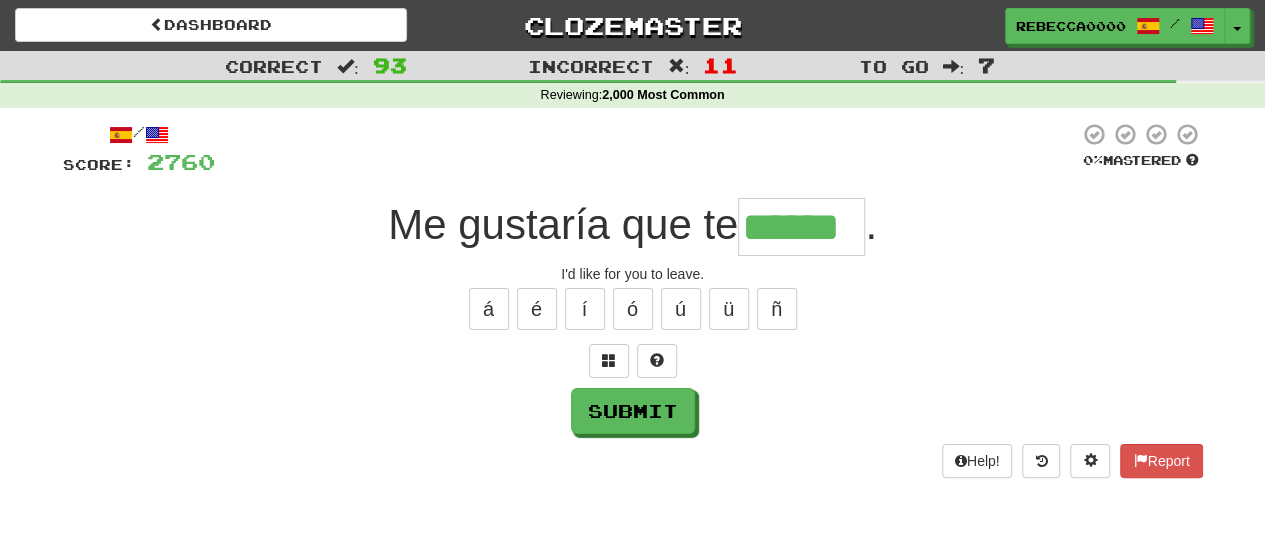type on "******" 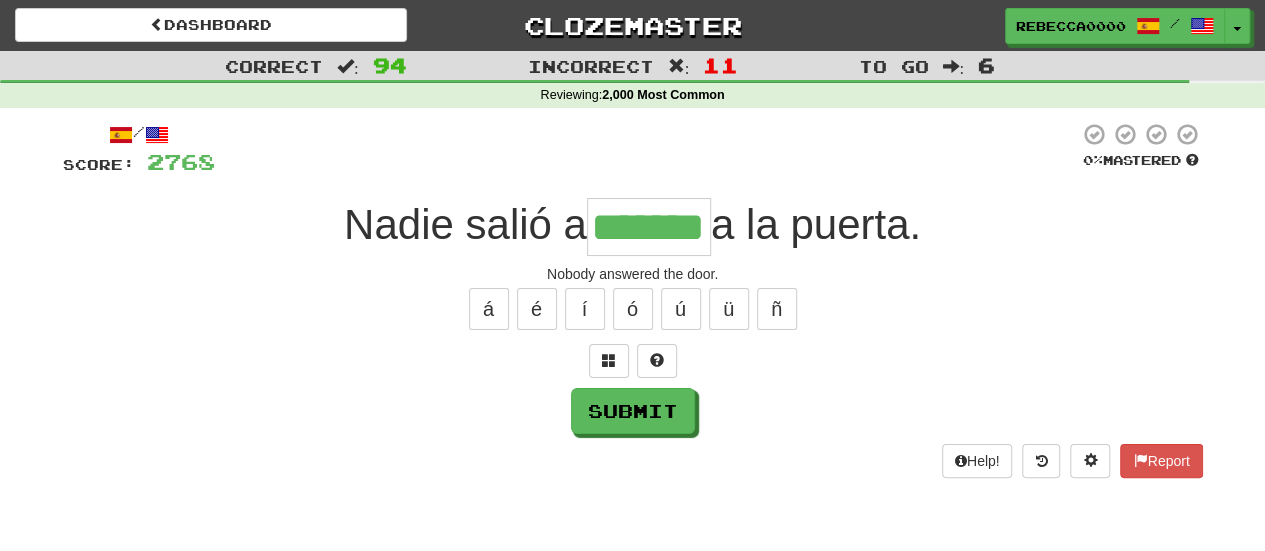 type on "*******" 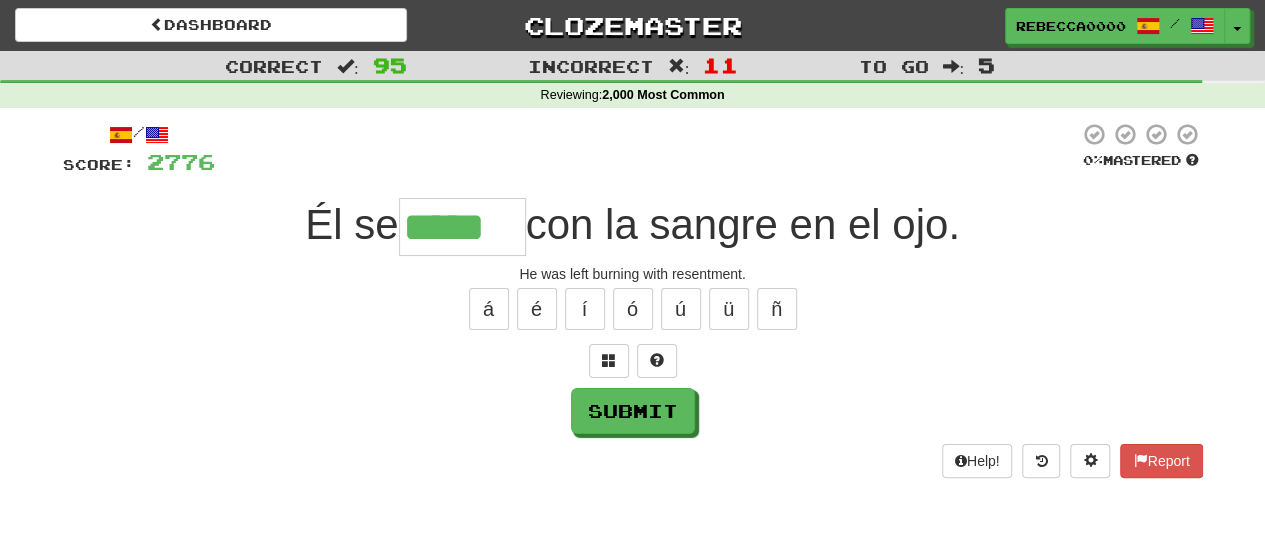 type on "*****" 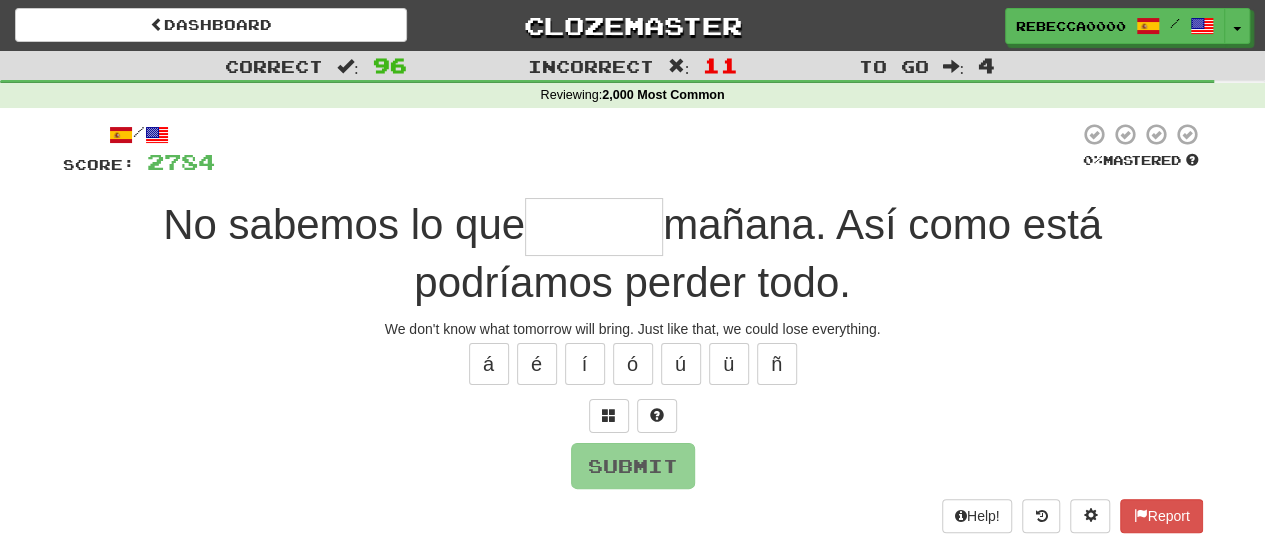 type on "*" 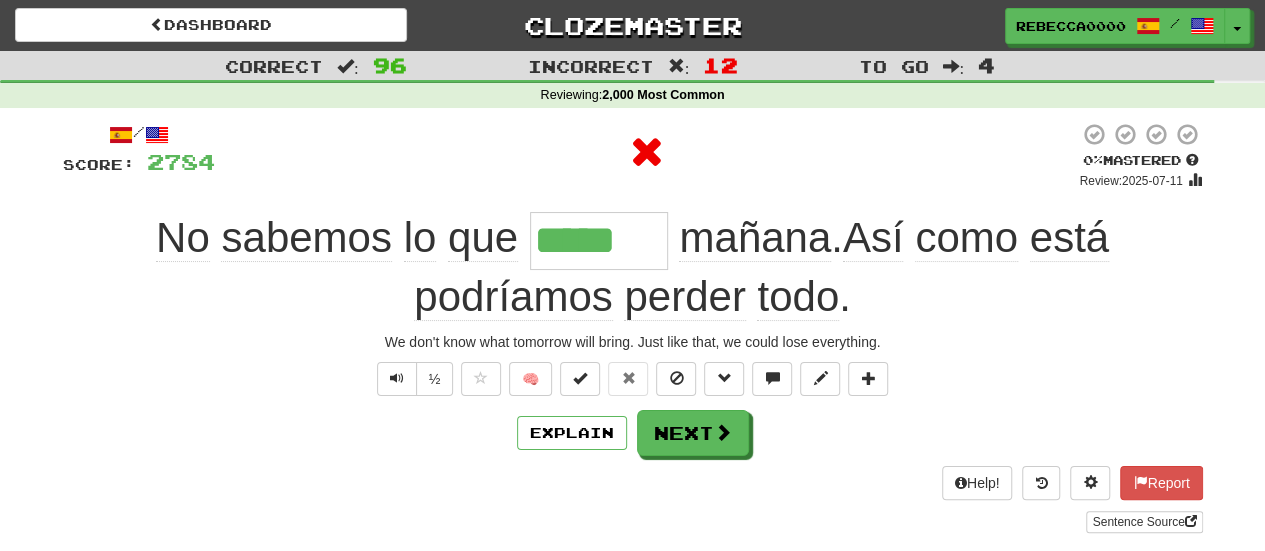 type on "******" 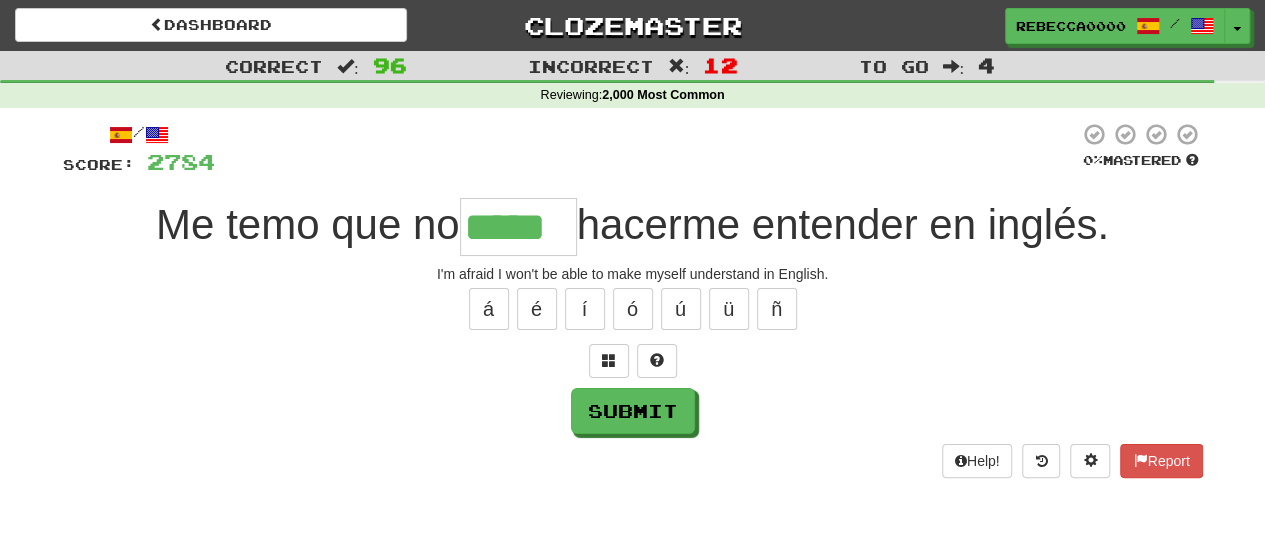 type on "*****" 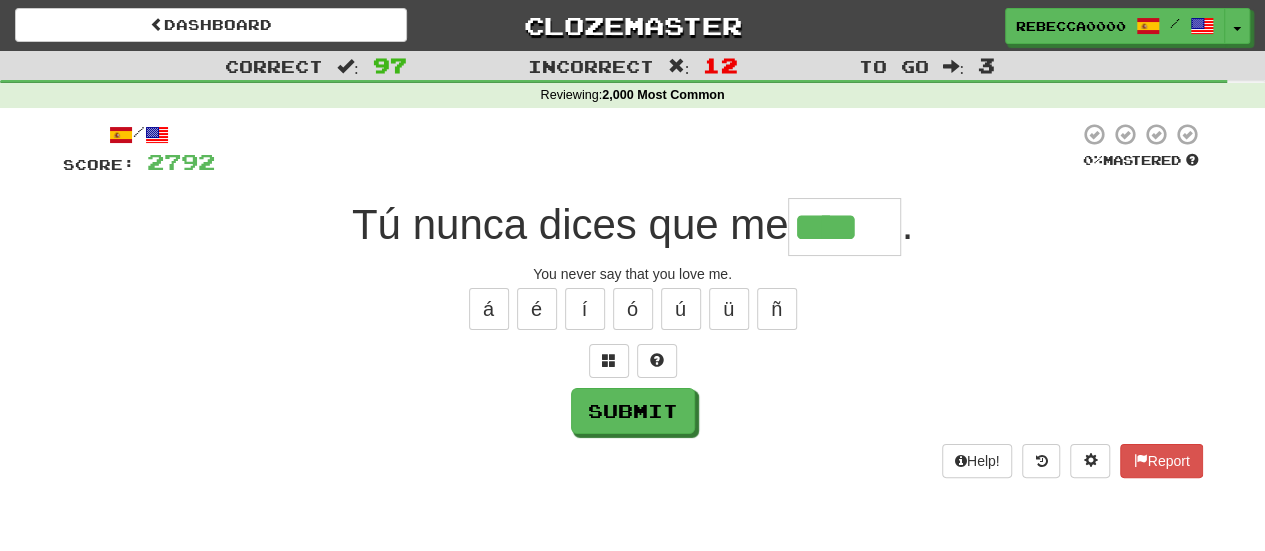 type on "****" 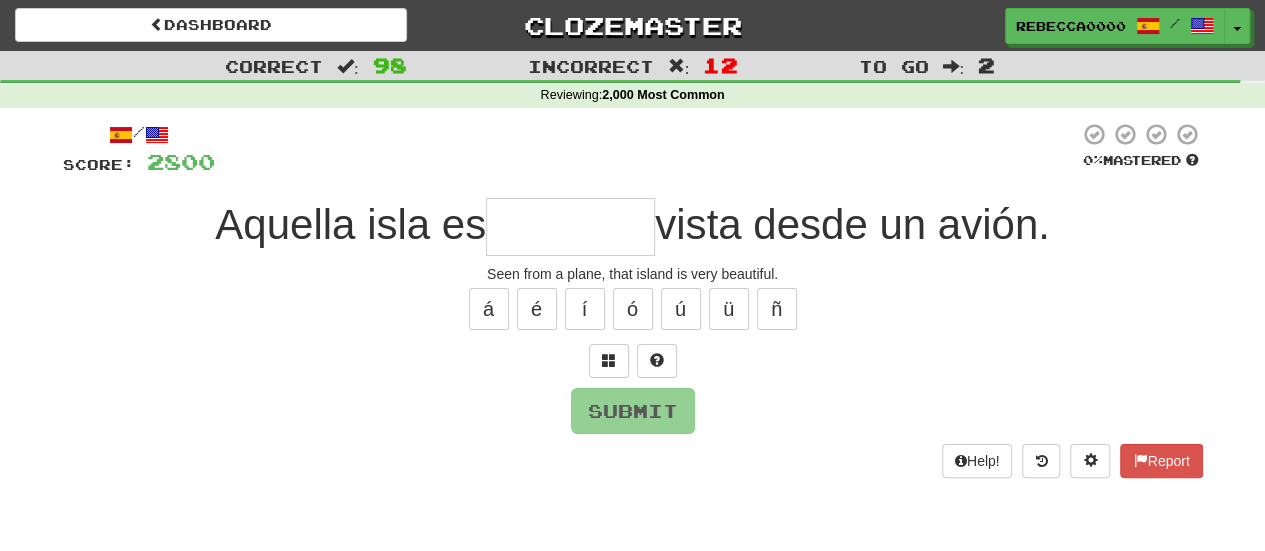 type on "*" 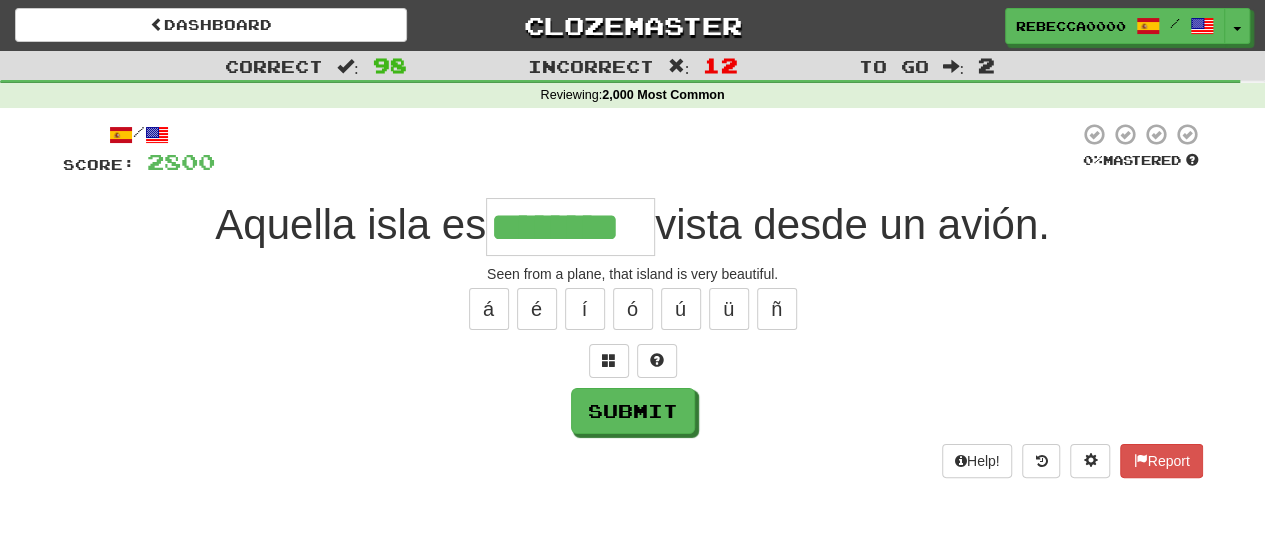 type on "********" 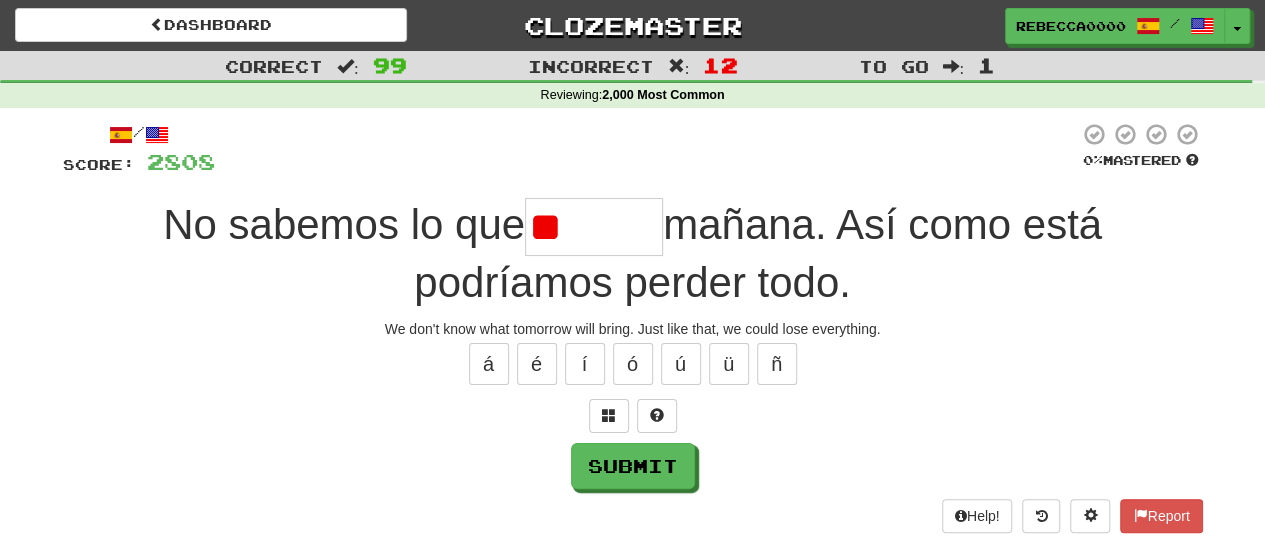 type on "*" 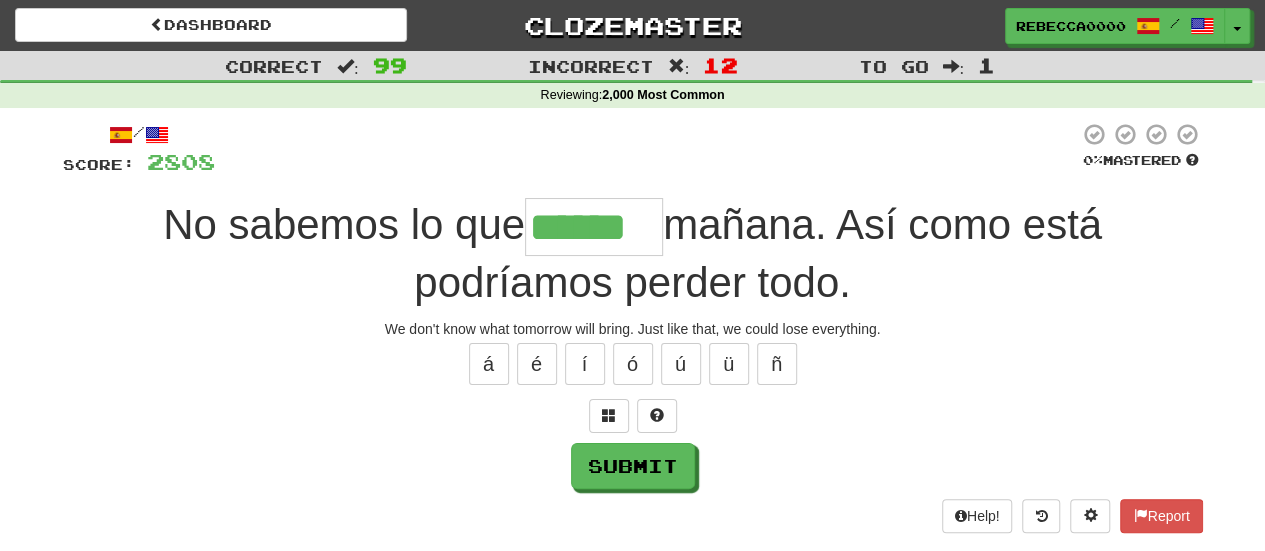 type on "******" 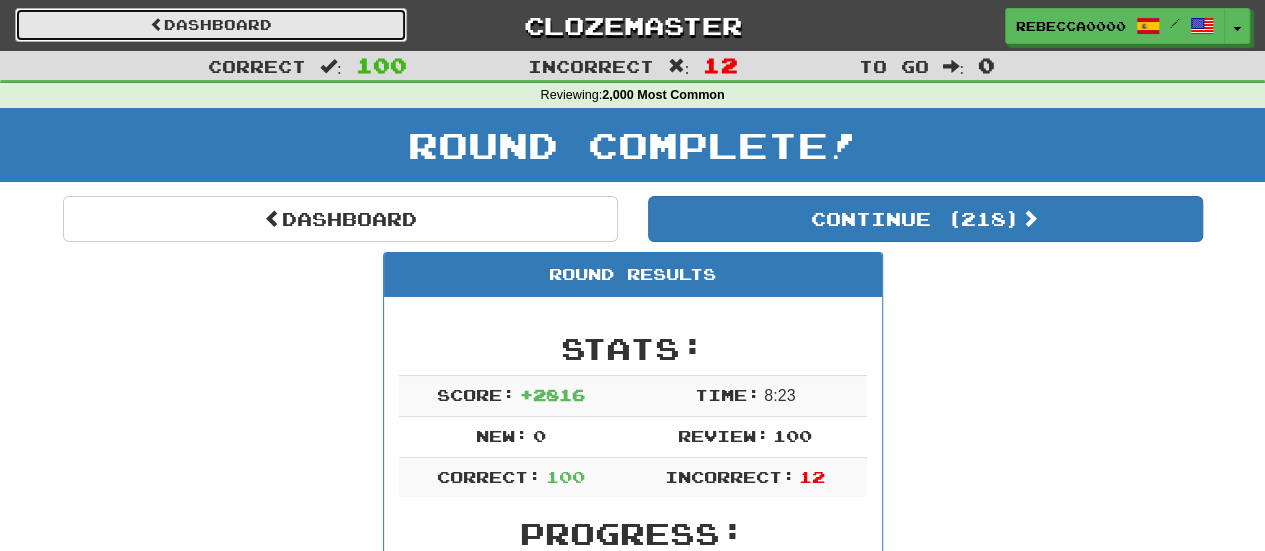 click on "Dashboard" at bounding box center (211, 25) 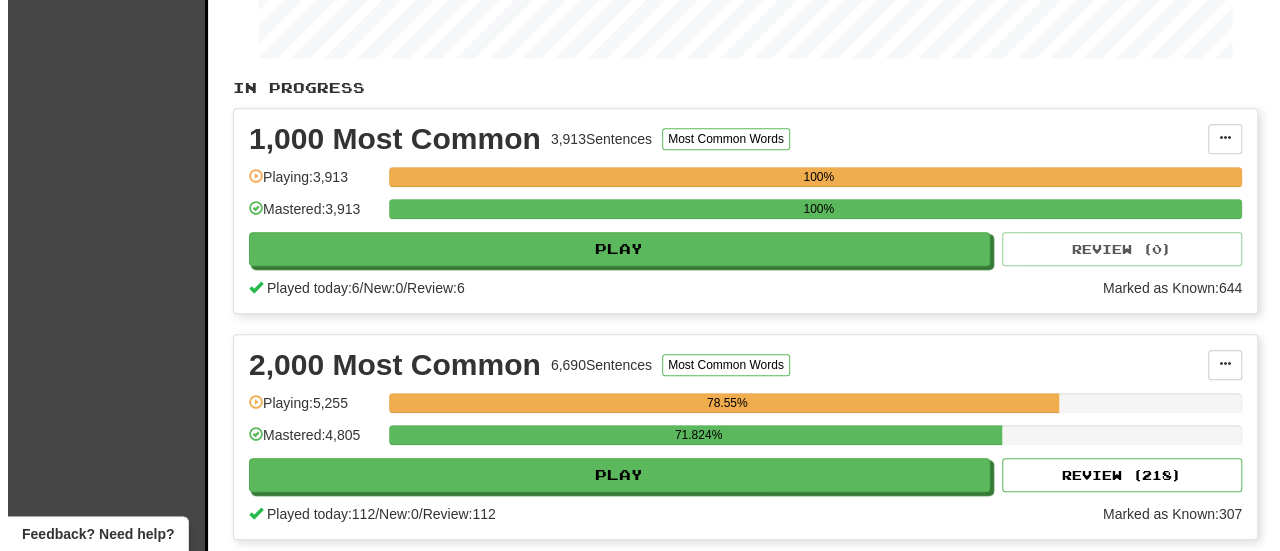 scroll, scrollTop: 400, scrollLeft: 0, axis: vertical 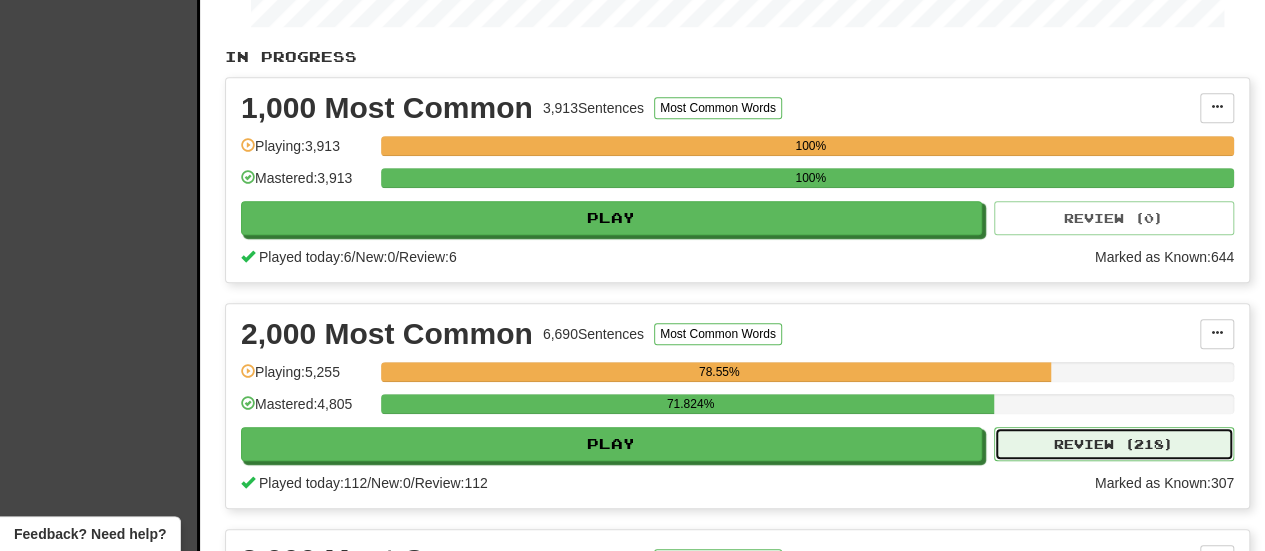 click on "Review ( 218 )" at bounding box center [1114, 444] 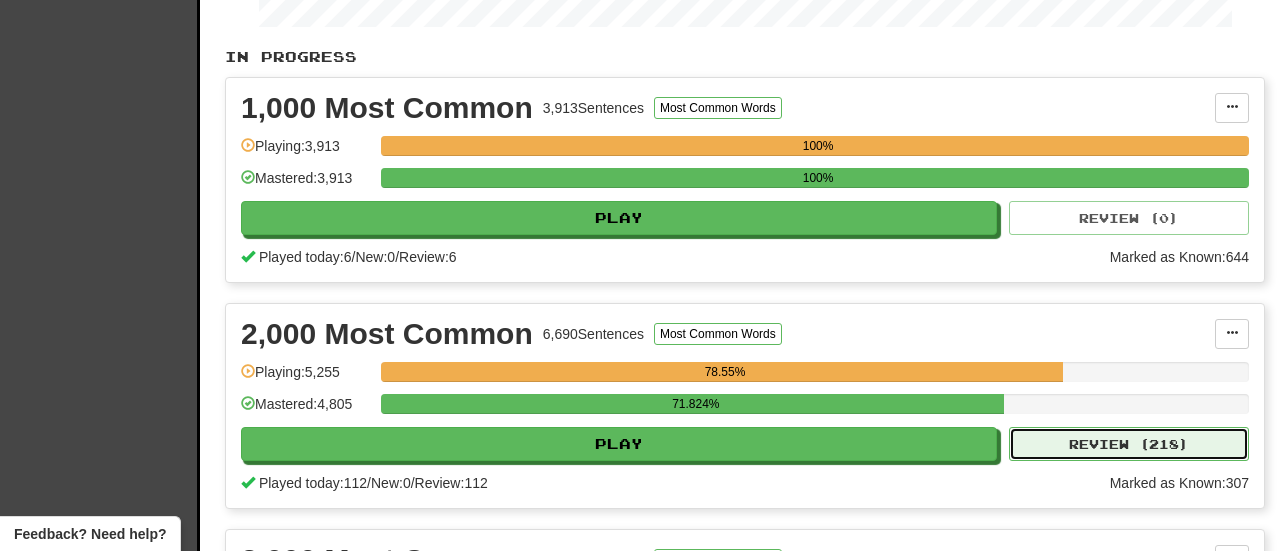 select on "***" 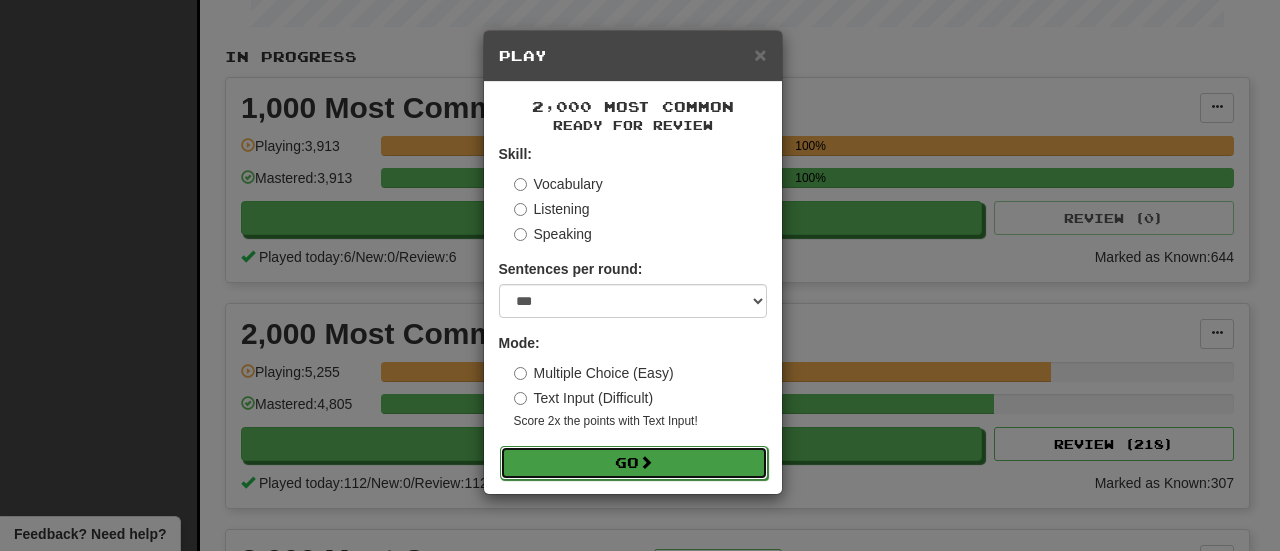 click at bounding box center (646, 462) 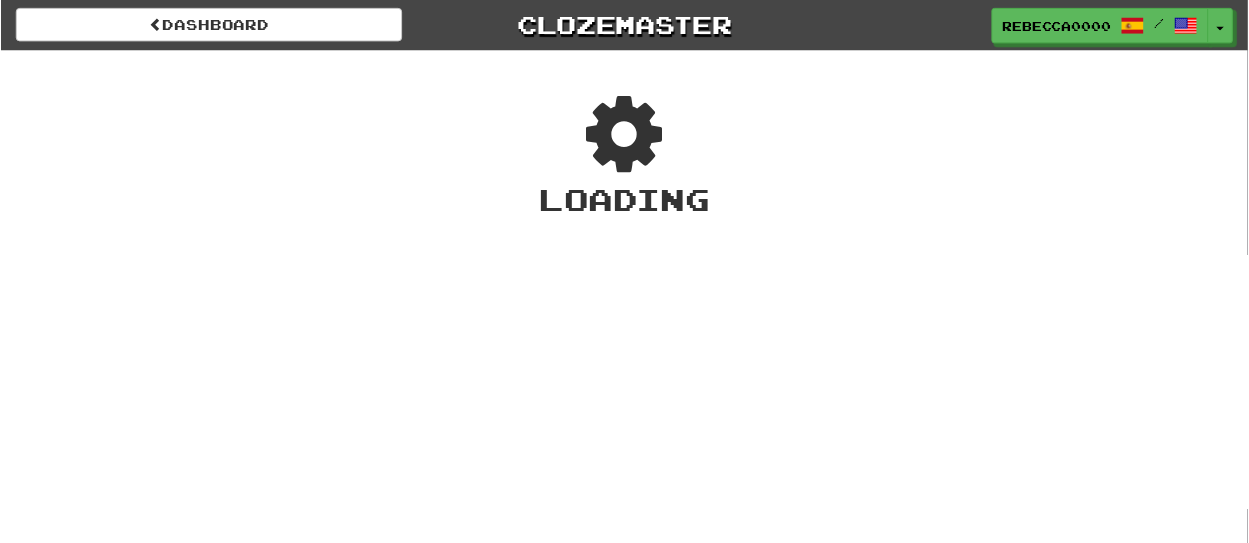 scroll, scrollTop: 0, scrollLeft: 0, axis: both 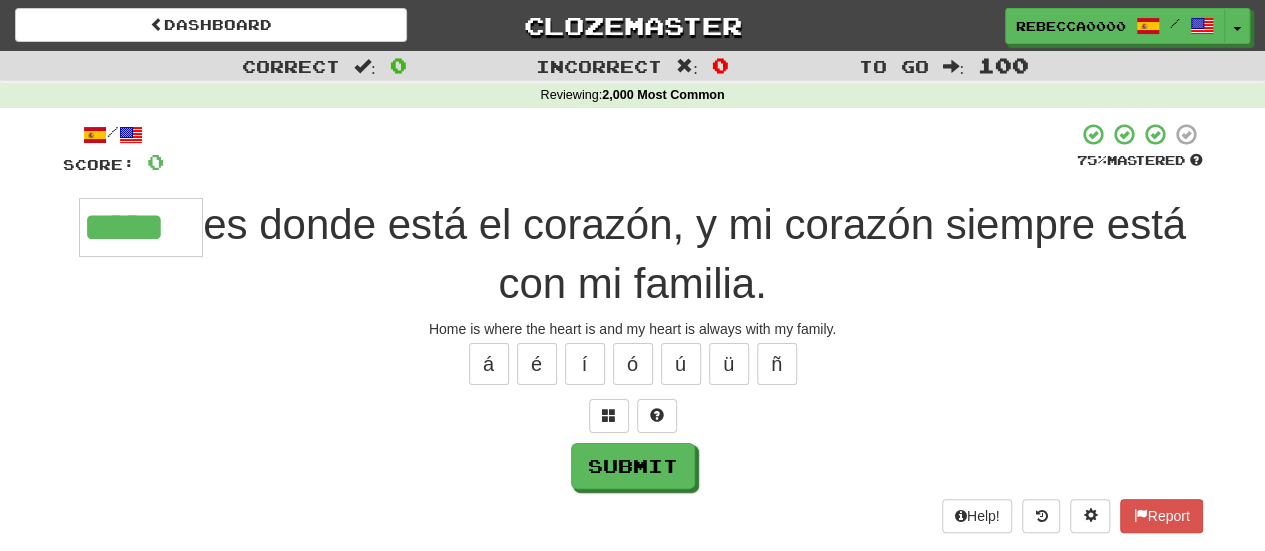 type on "*****" 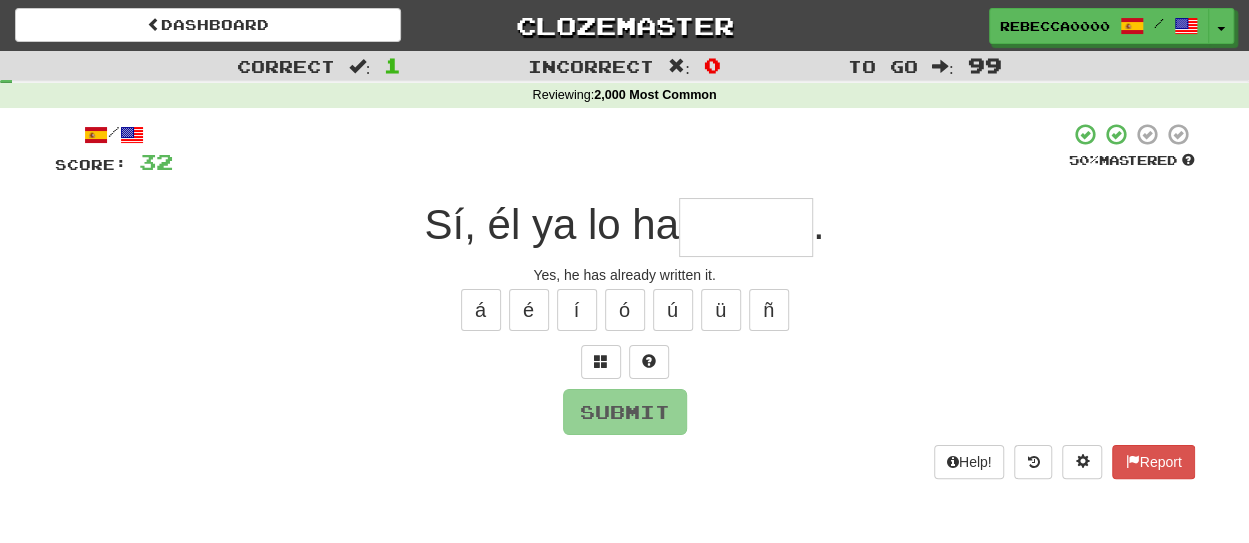 click at bounding box center [746, 227] 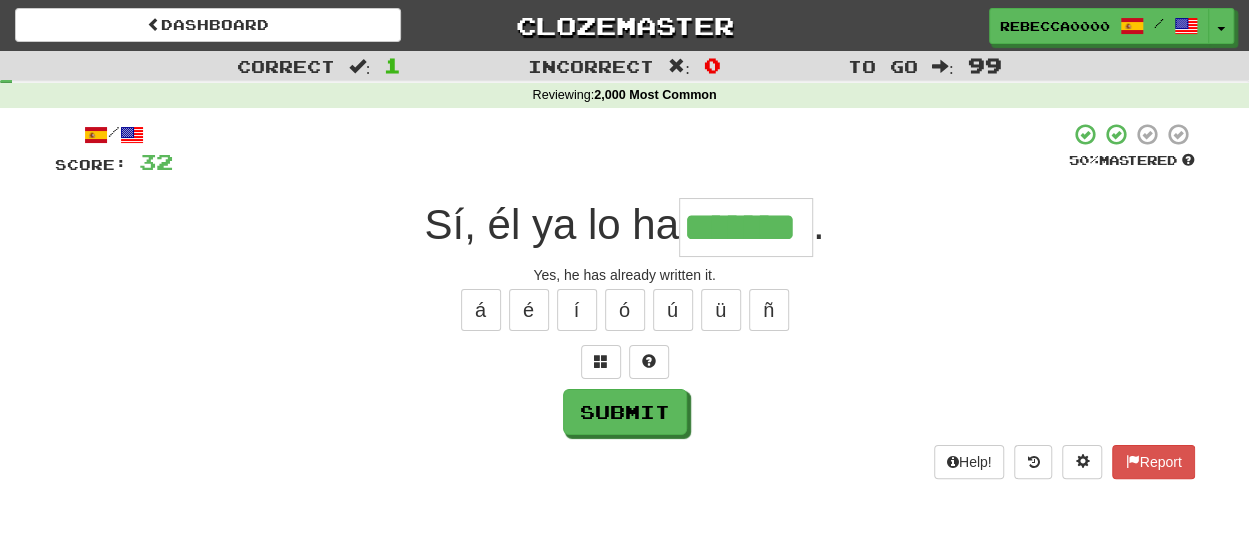 type on "*******" 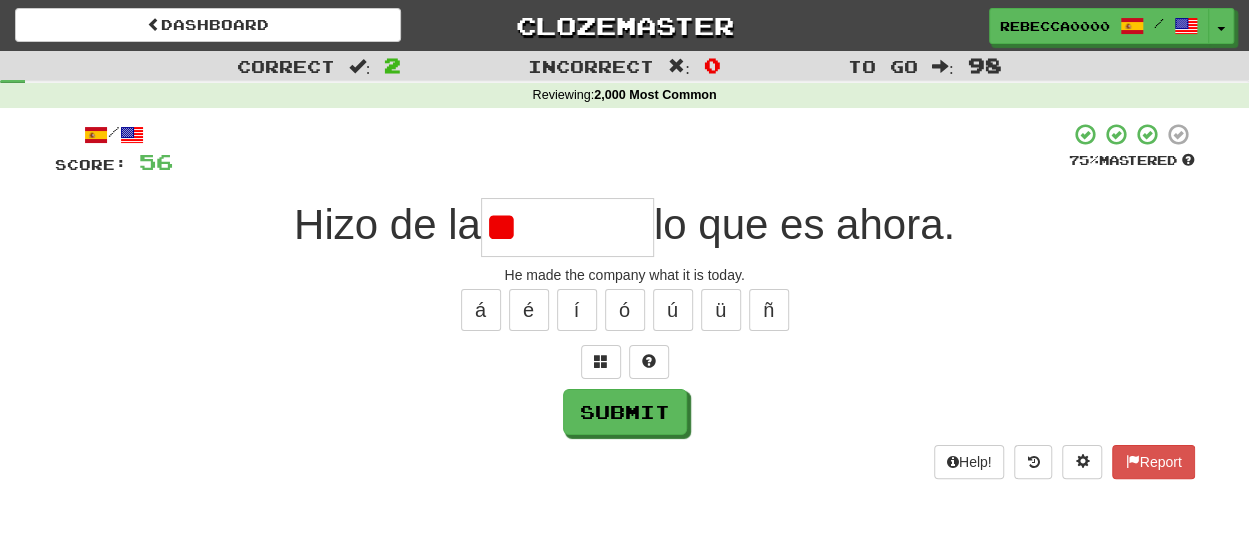 type on "*" 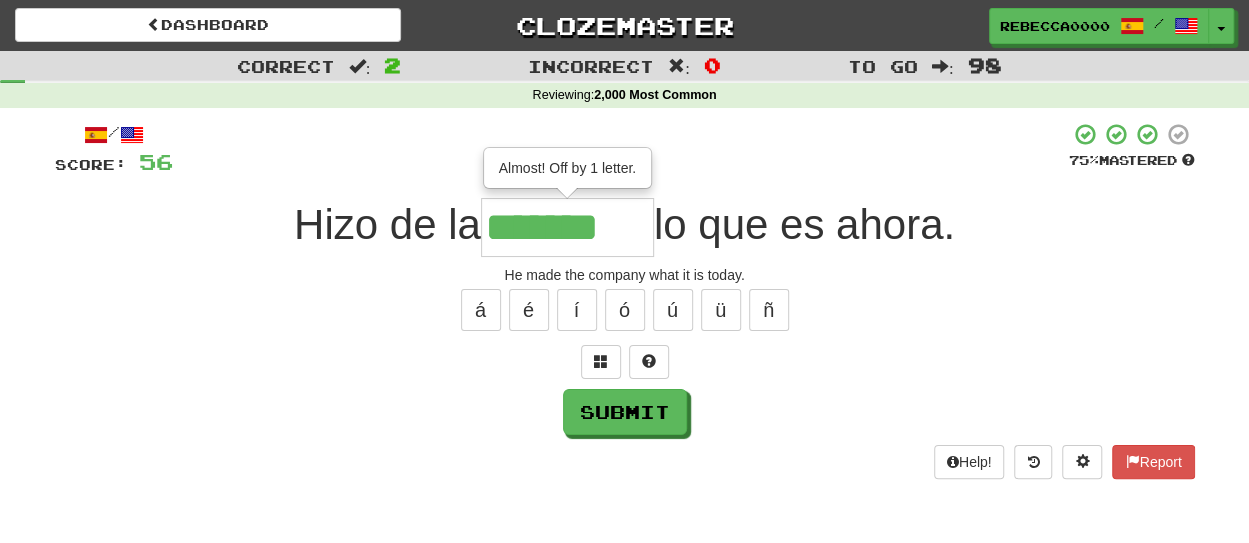 type on "*******" 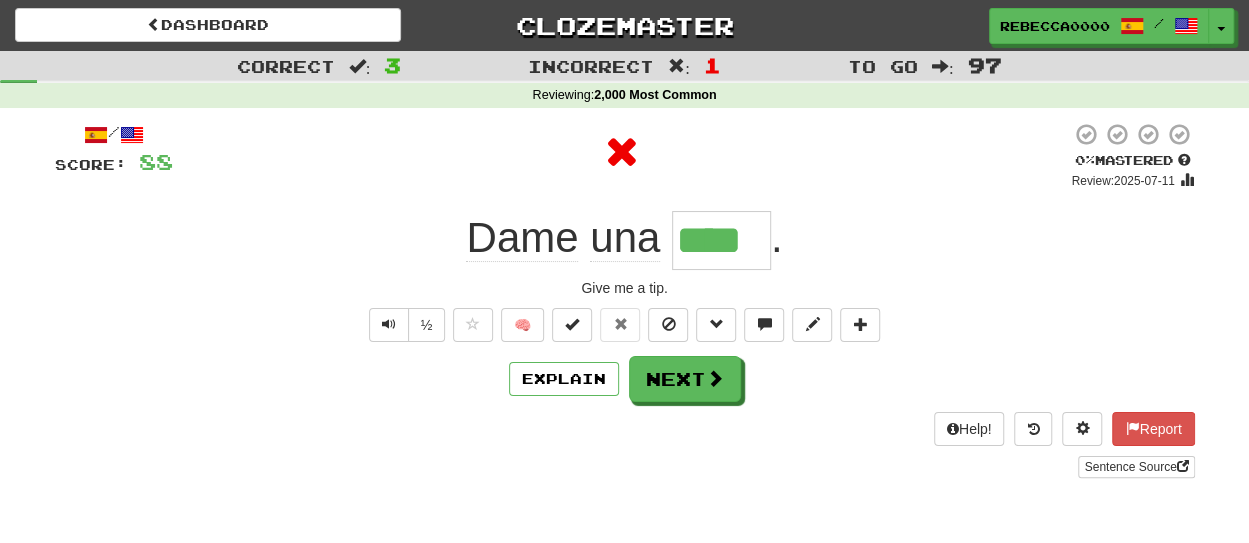 type on "*****" 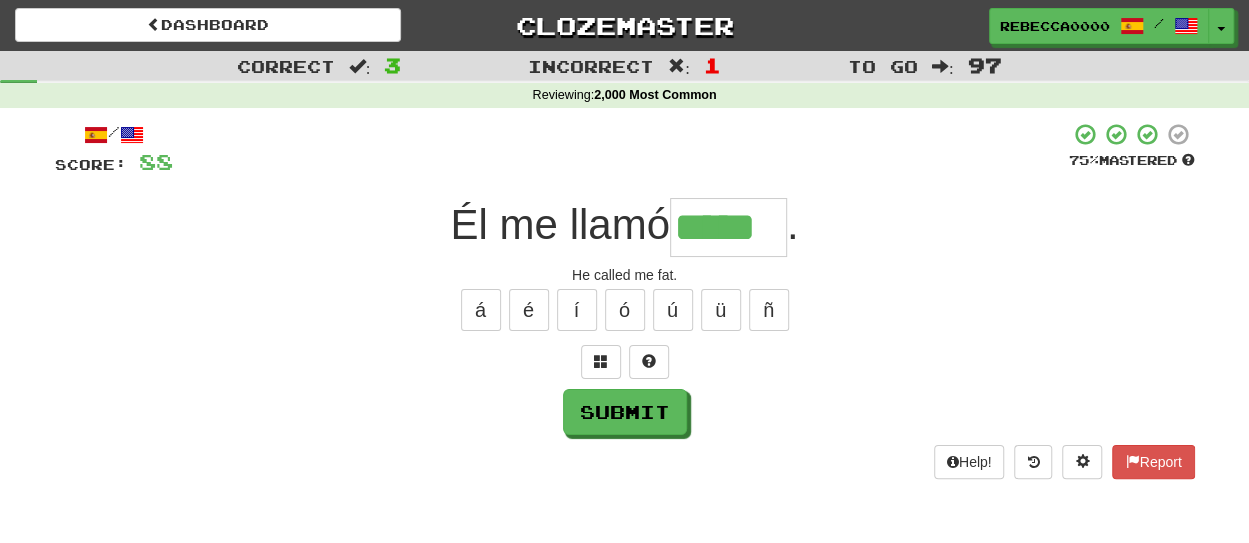 type on "*****" 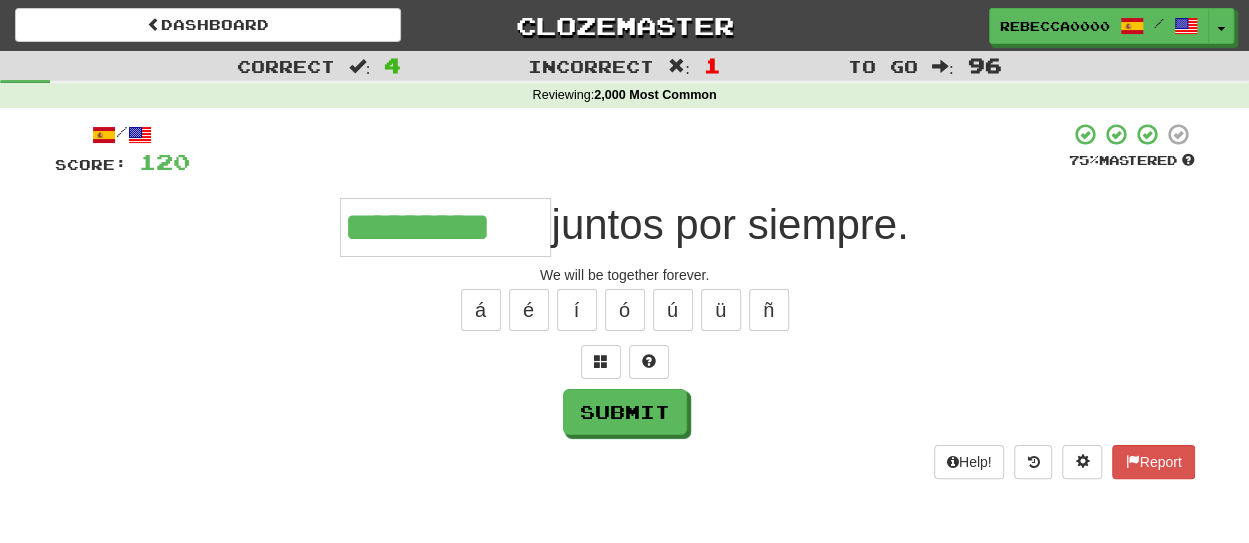 type on "*********" 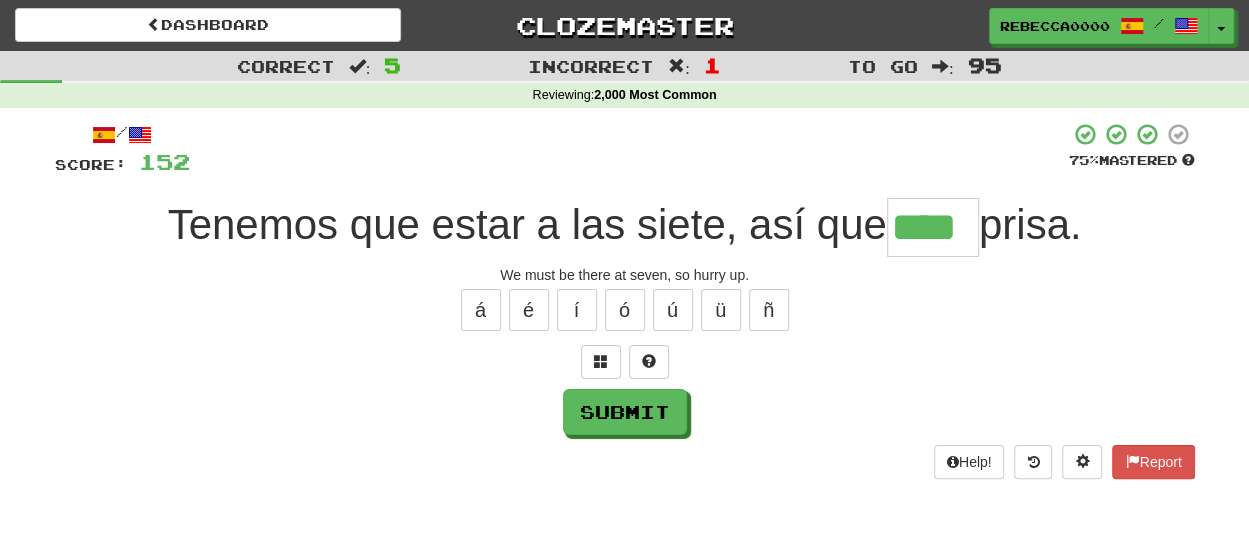 type on "****" 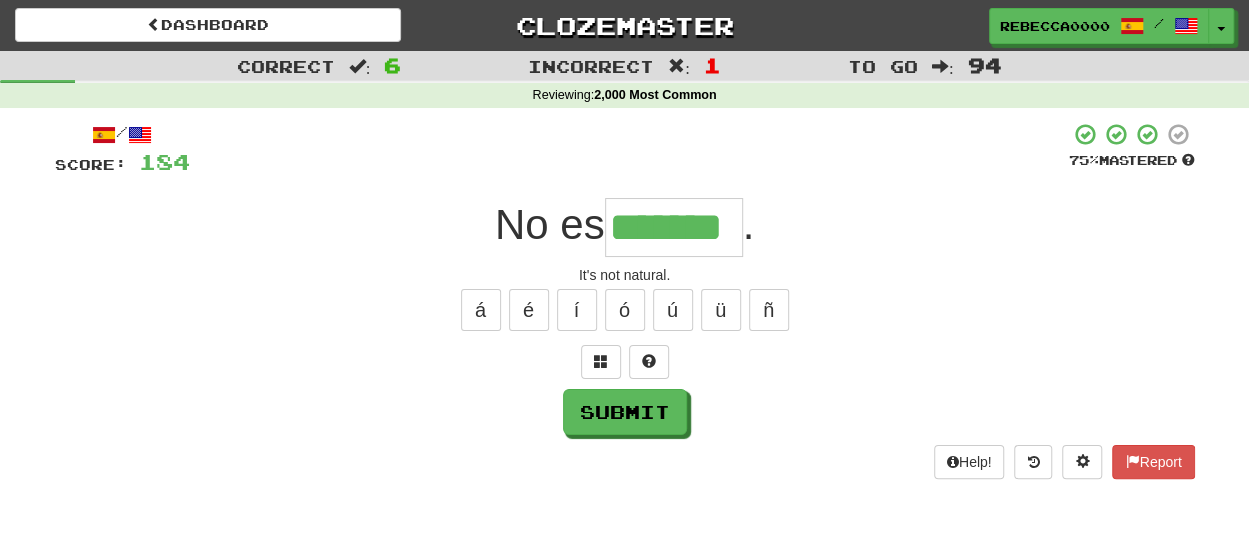type on "*******" 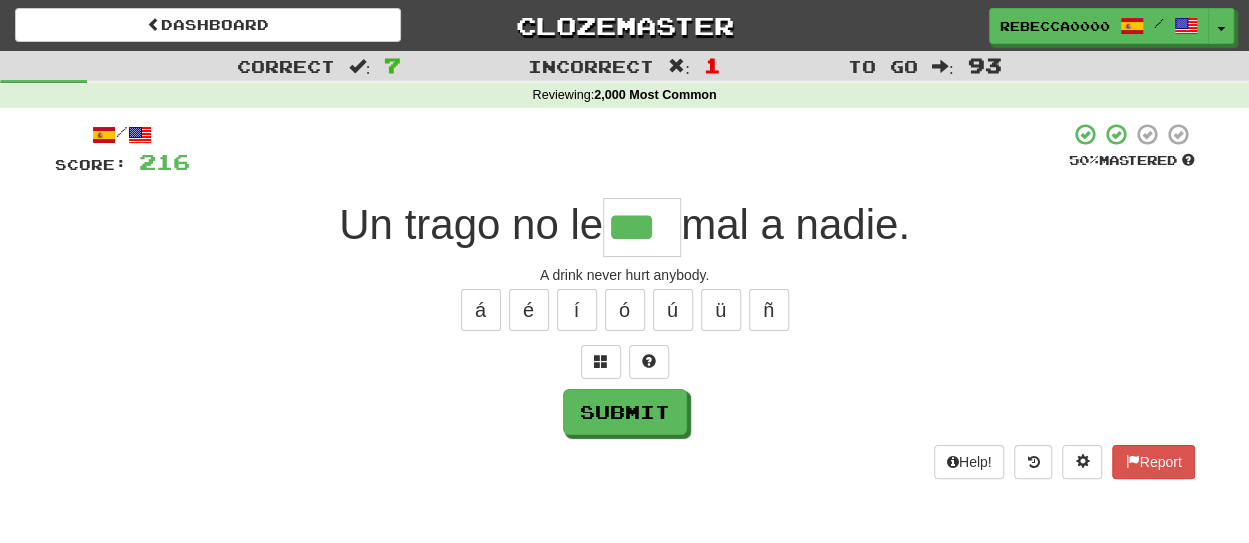 type on "***" 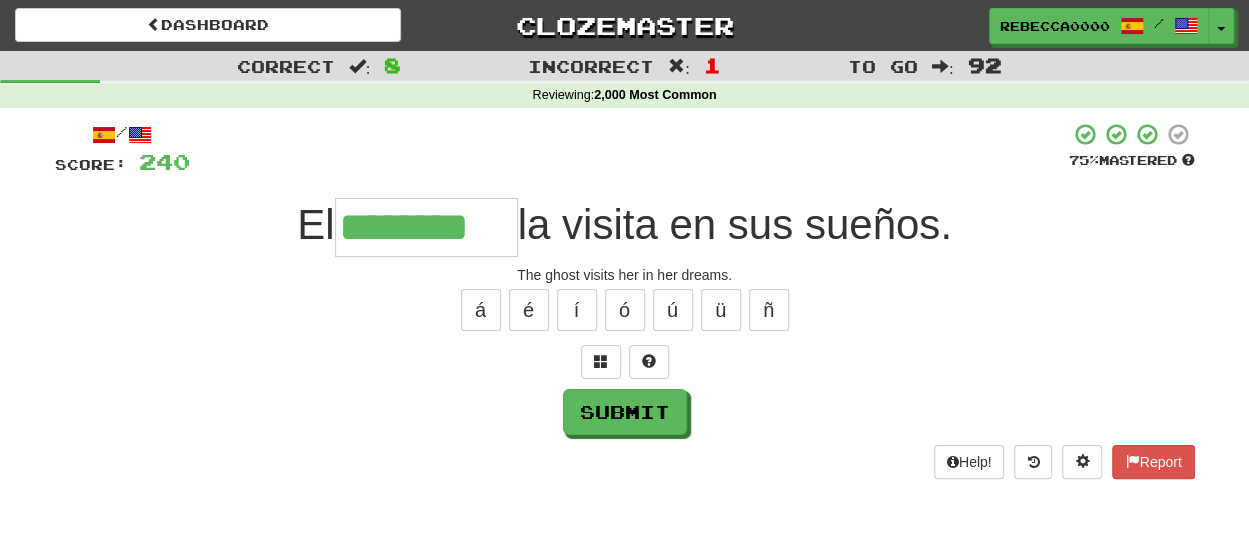 type on "********" 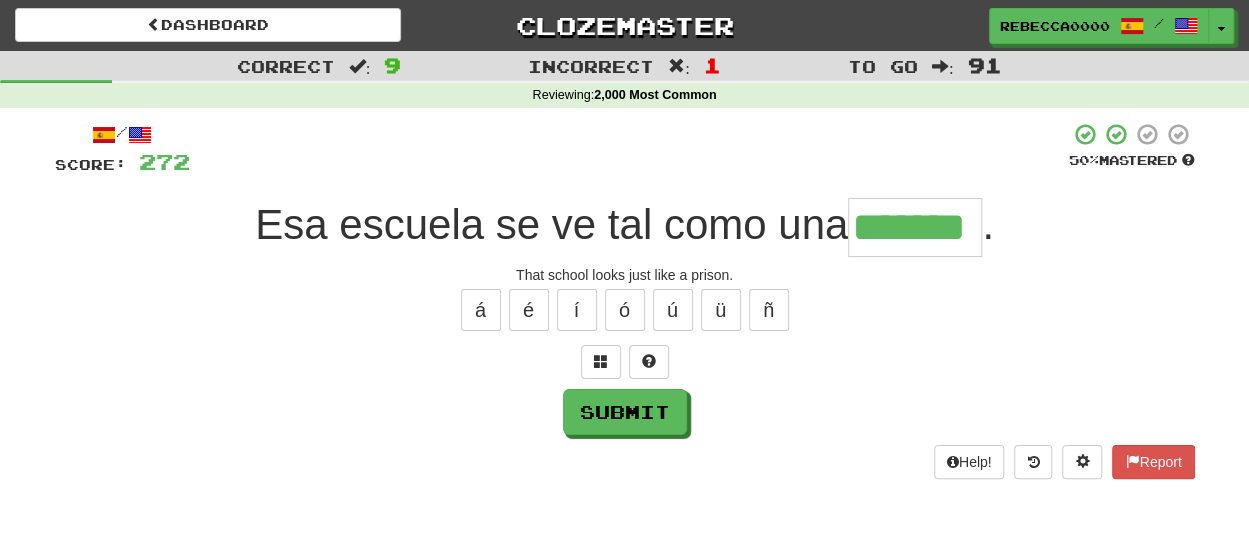 type on "*******" 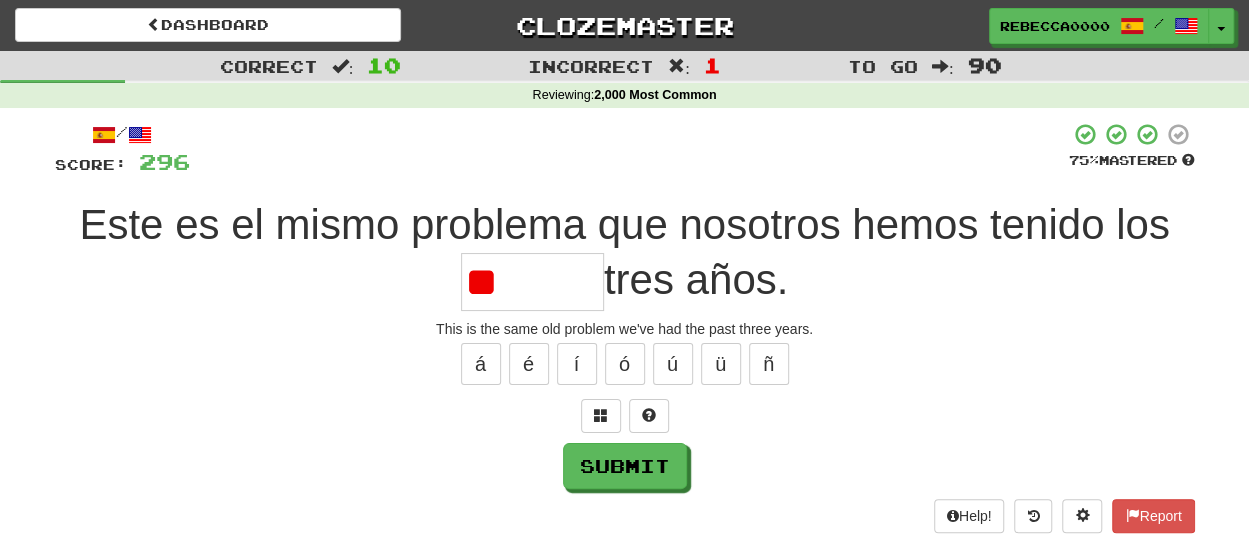 type on "*" 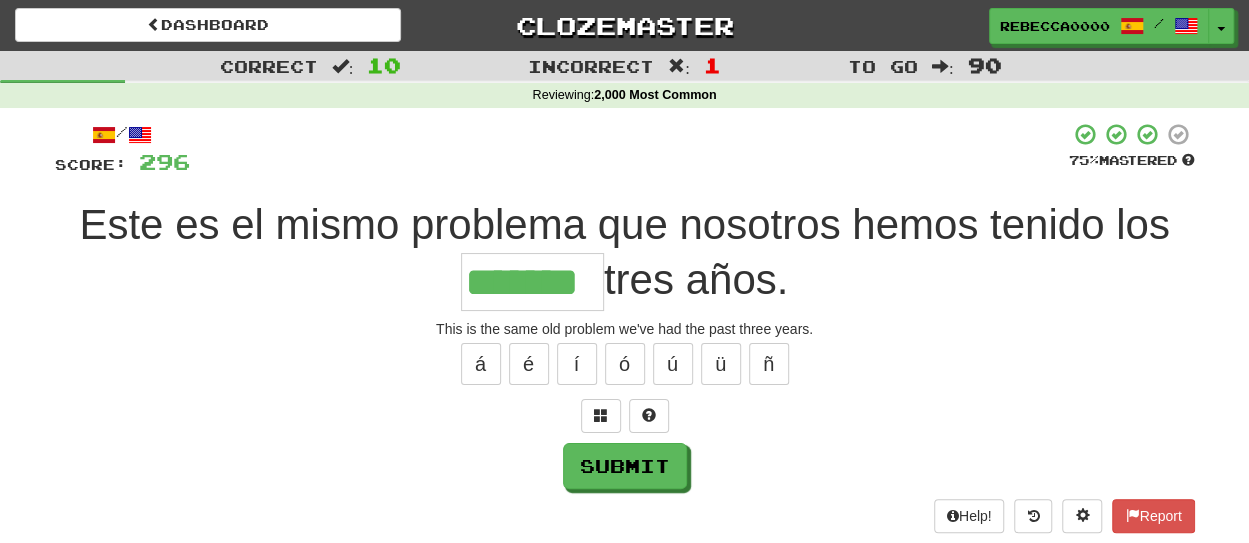 type on "*******" 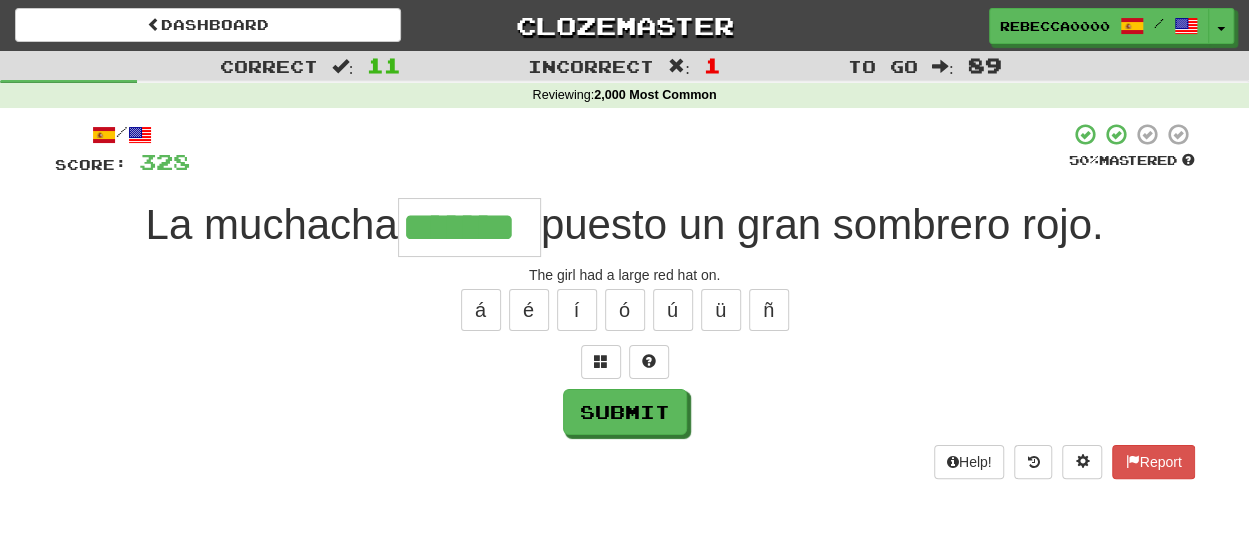 type on "*******" 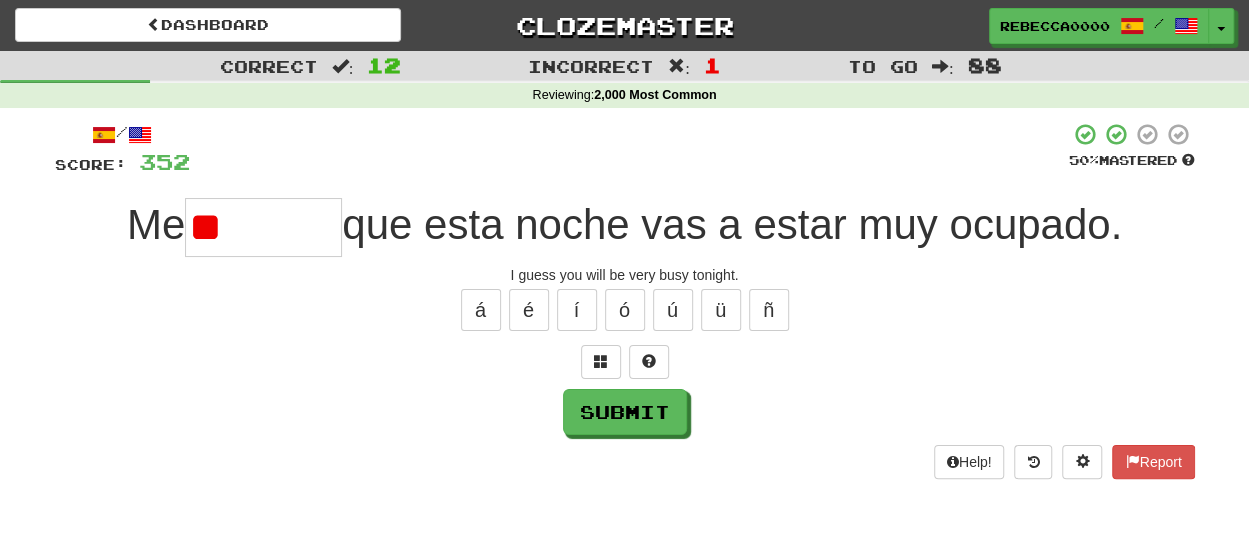 type on "*" 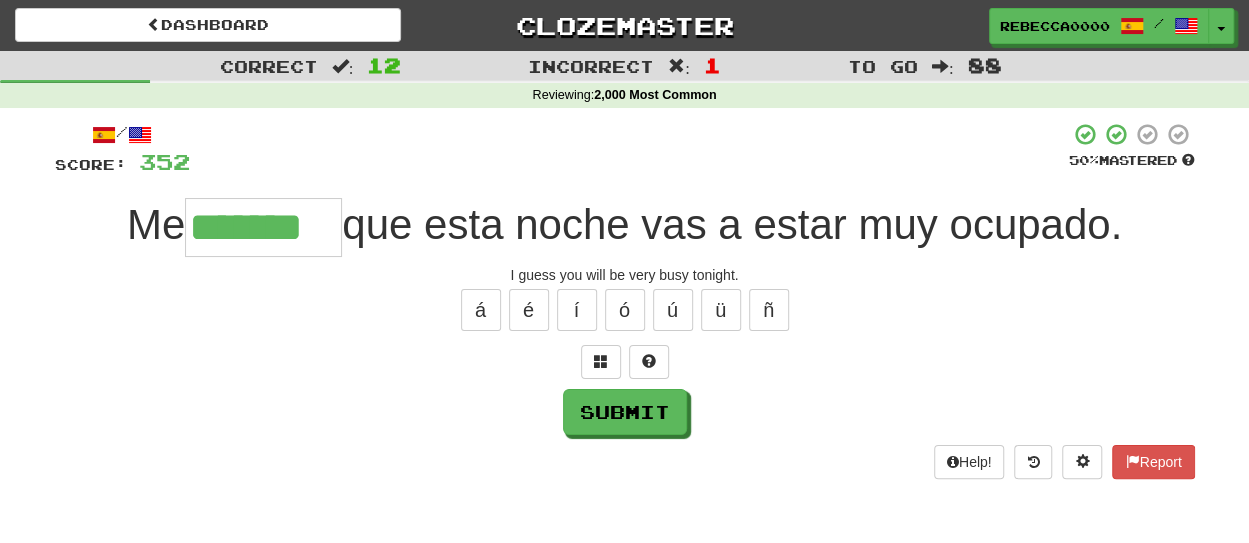 type on "*******" 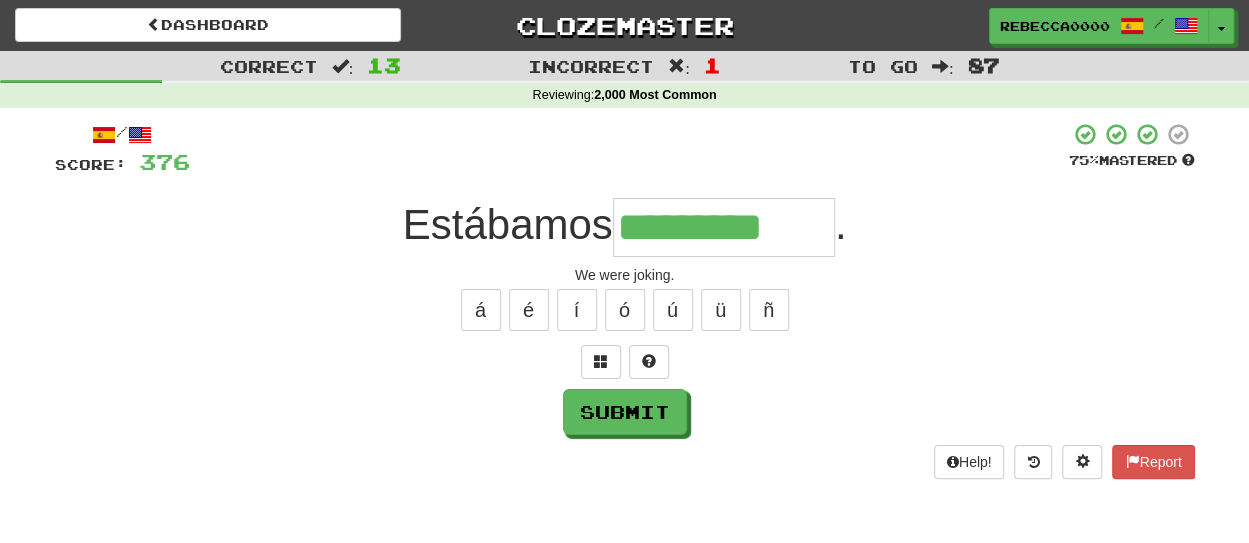 type on "*********" 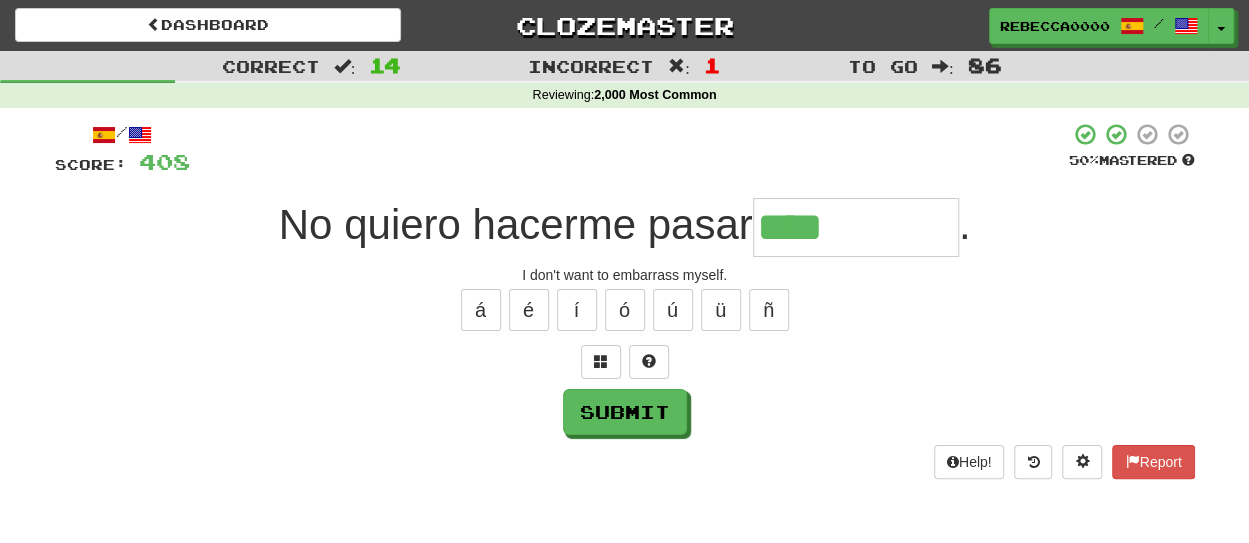 type on "*********" 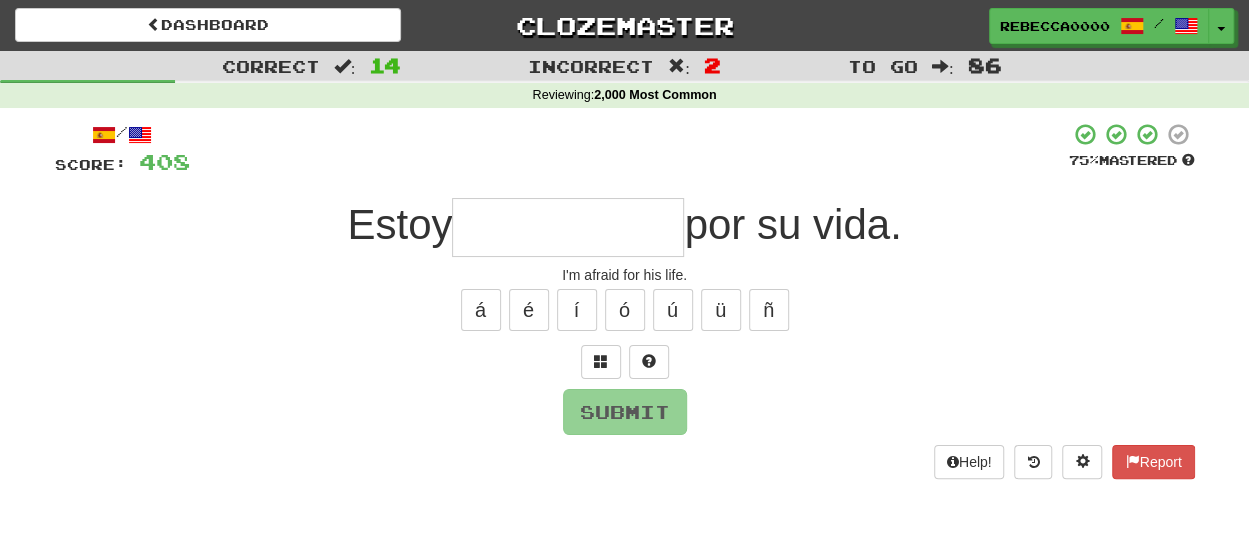 type on "*" 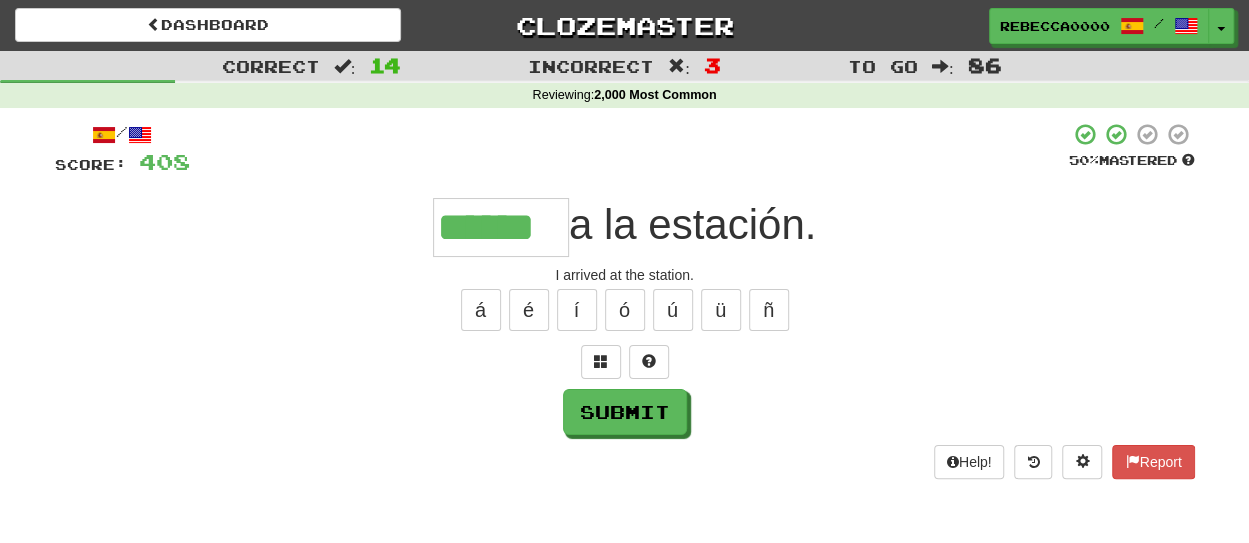 type on "******" 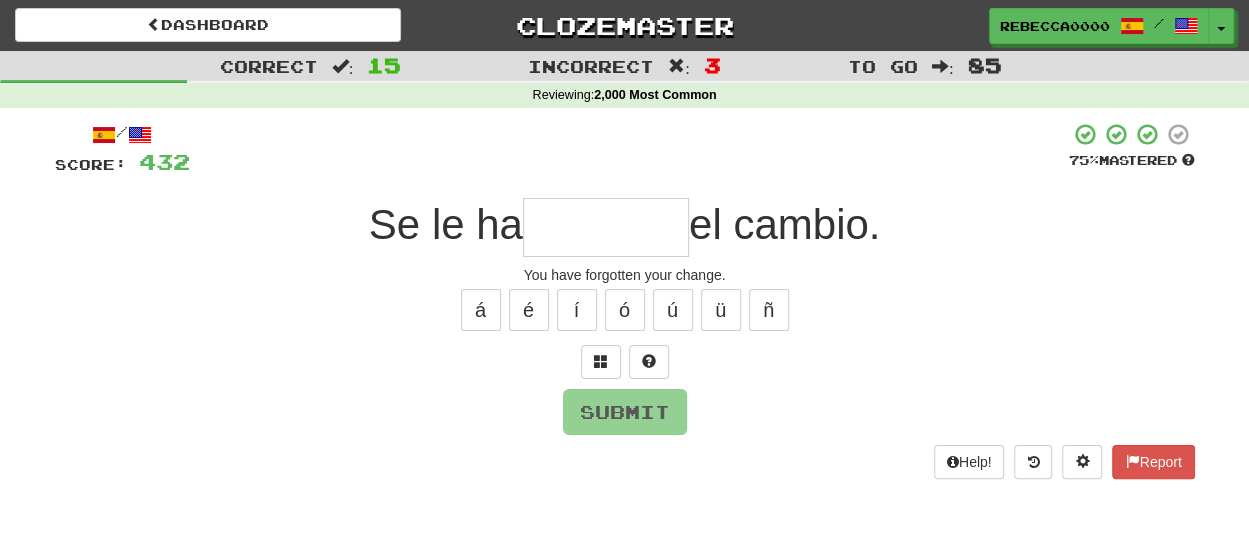 click at bounding box center (606, 227) 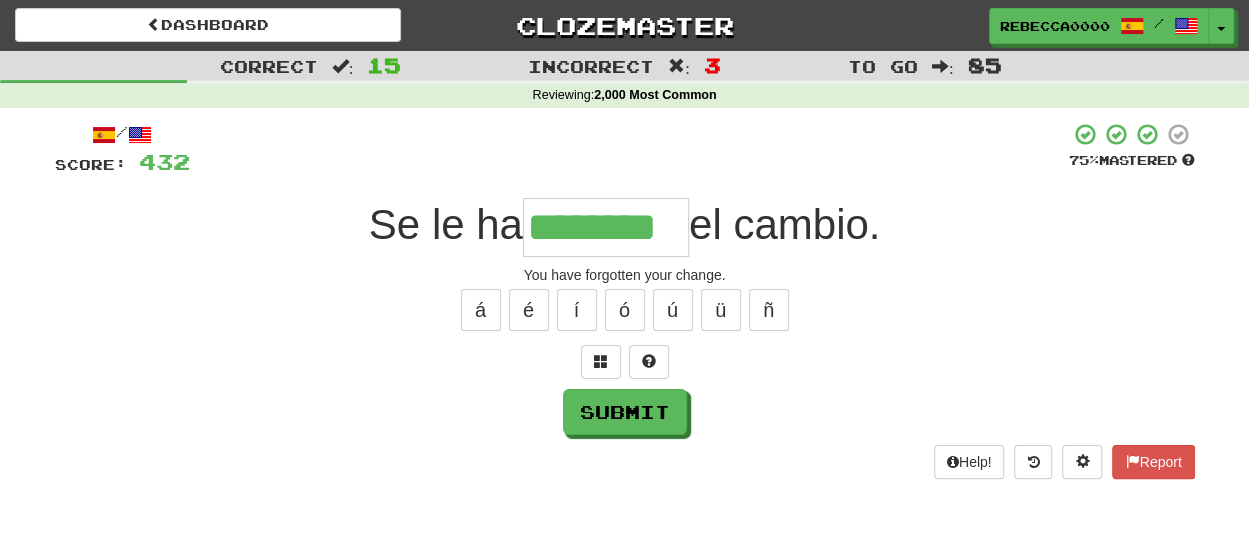type on "********" 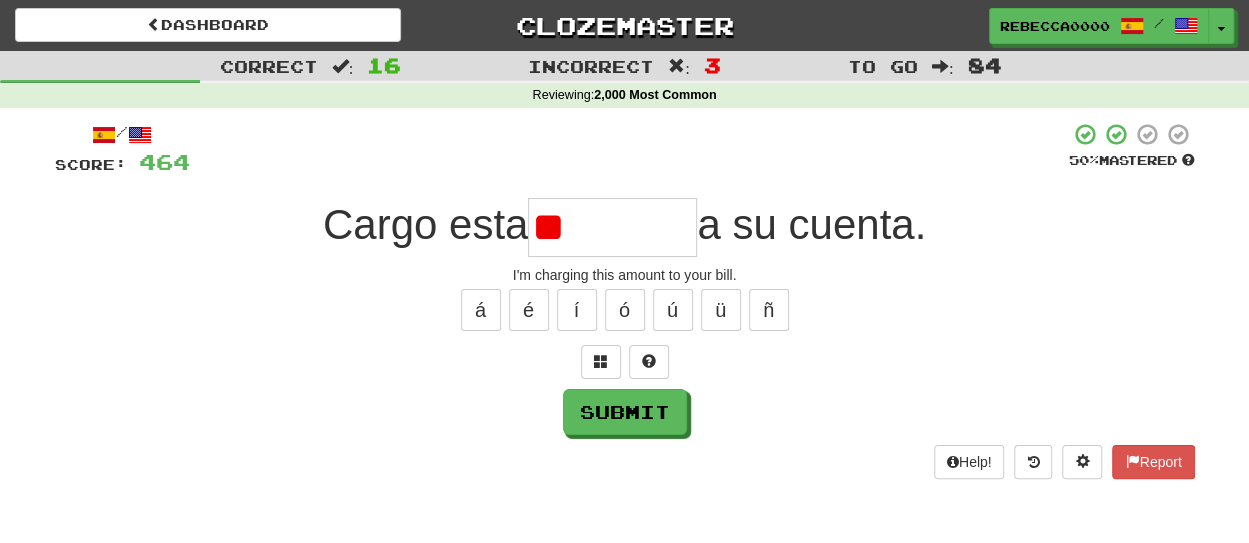 type on "********" 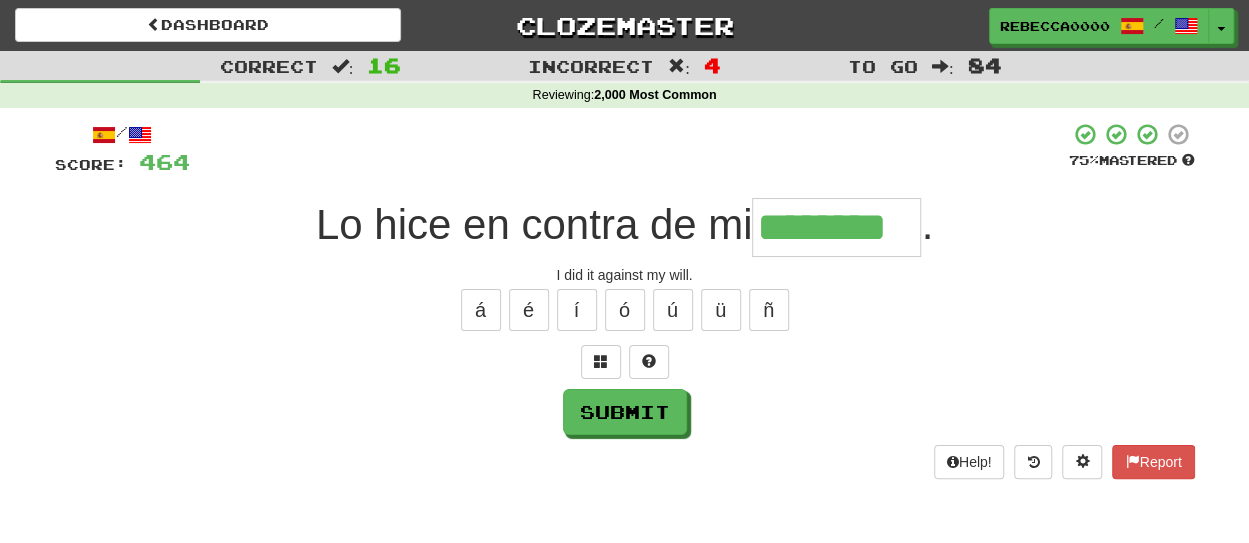 type on "********" 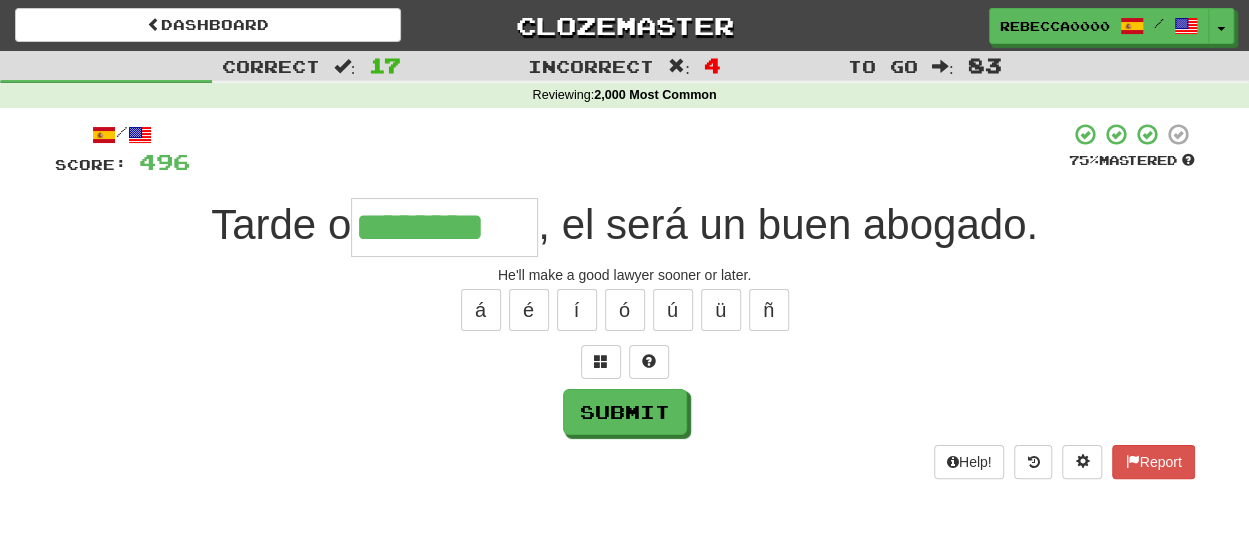 type on "********" 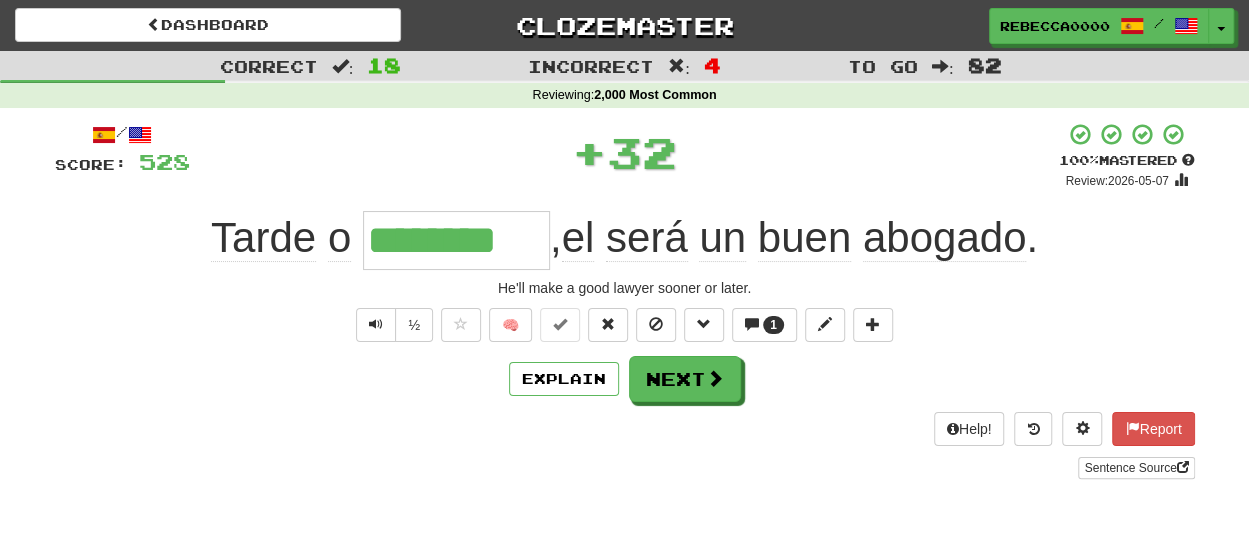 type 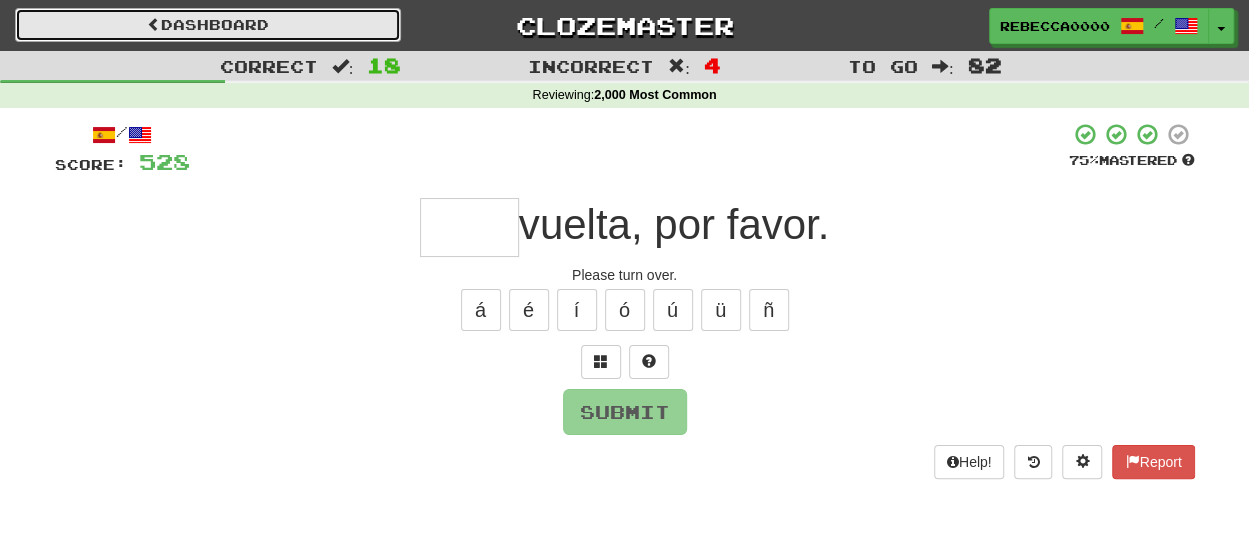 click on "Dashboard" at bounding box center (208, 25) 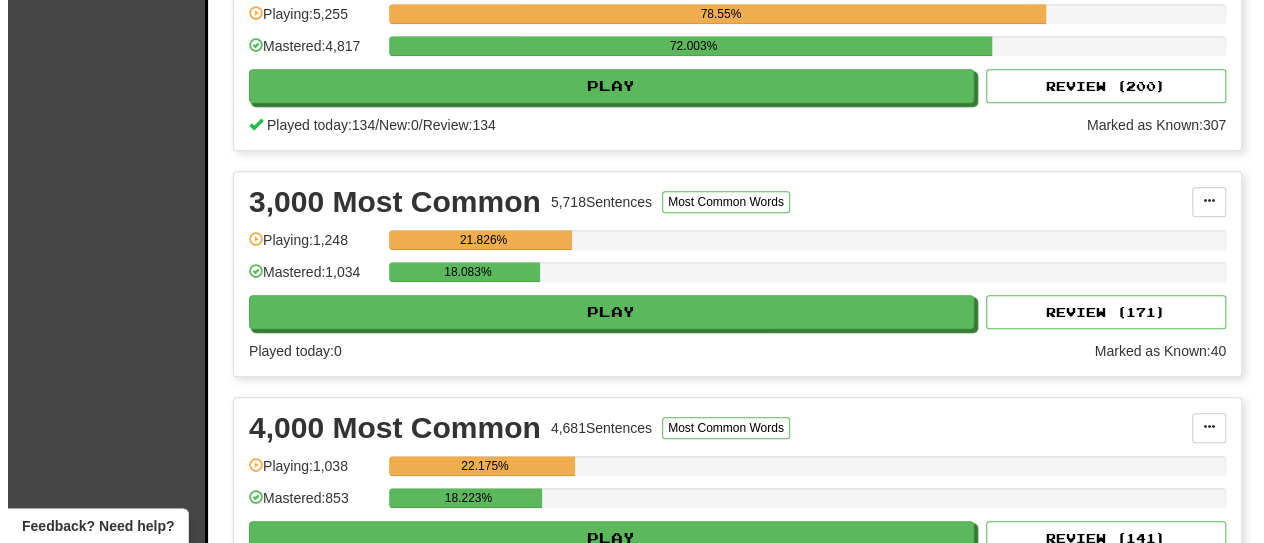 scroll, scrollTop: 1000, scrollLeft: 0, axis: vertical 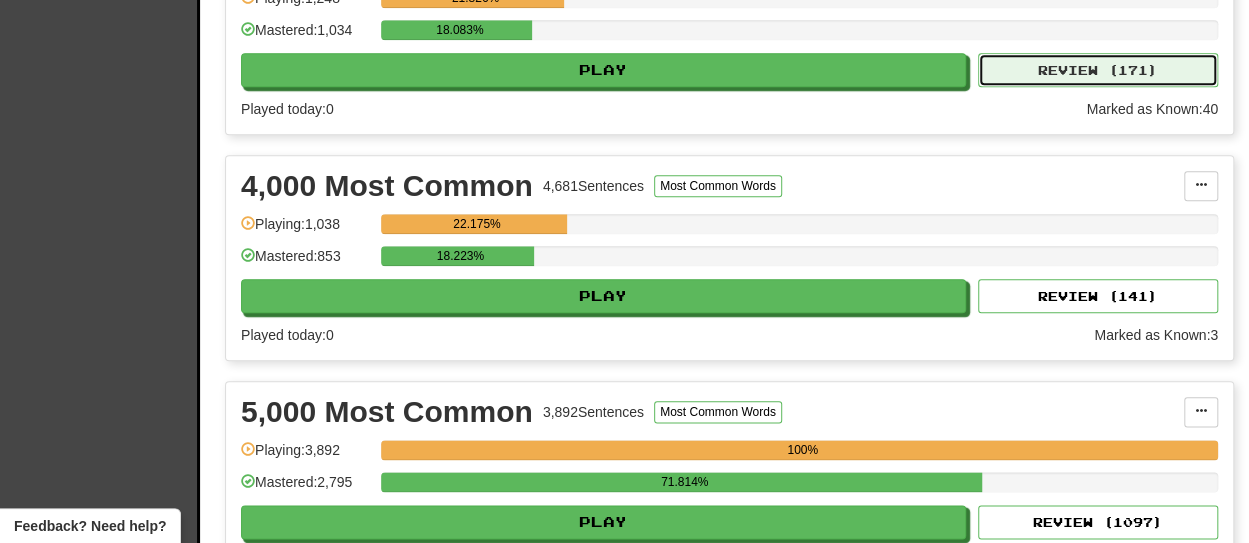 click on "Review ( 171 )" at bounding box center [1098, 70] 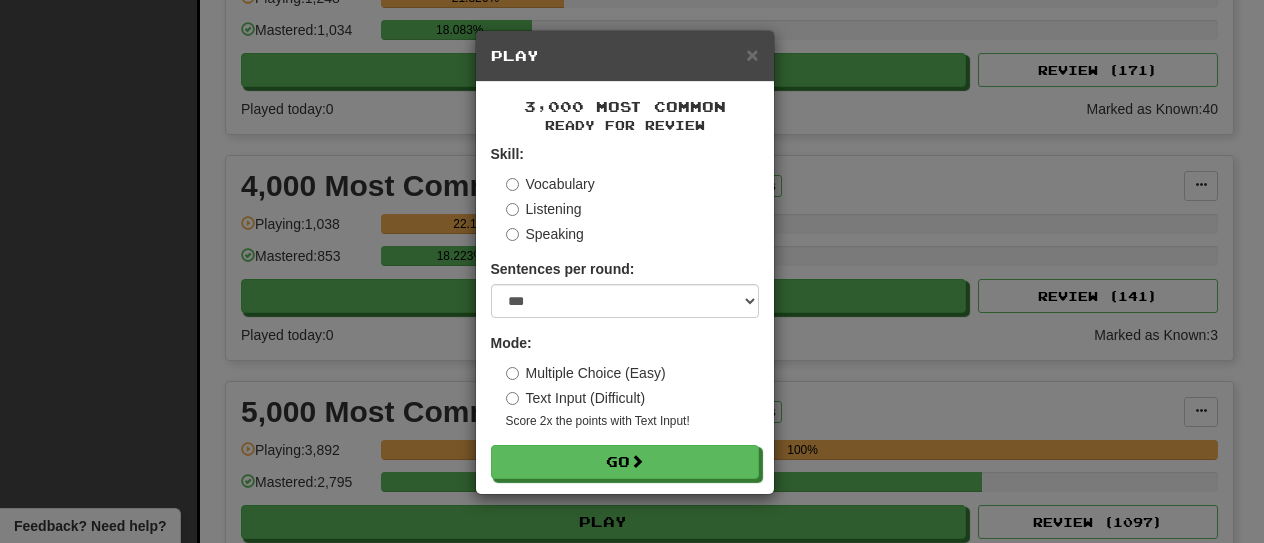 click on "3,000 Most Common Ready for Review Skill: Vocabulary Listening Speaking Sentences per round: * ** ** ** ** ** *** ******** Mode: Multiple Choice (Easy) Text Input (Difficult) Score 2x the points with Text Input ! Go" at bounding box center (625, 288) 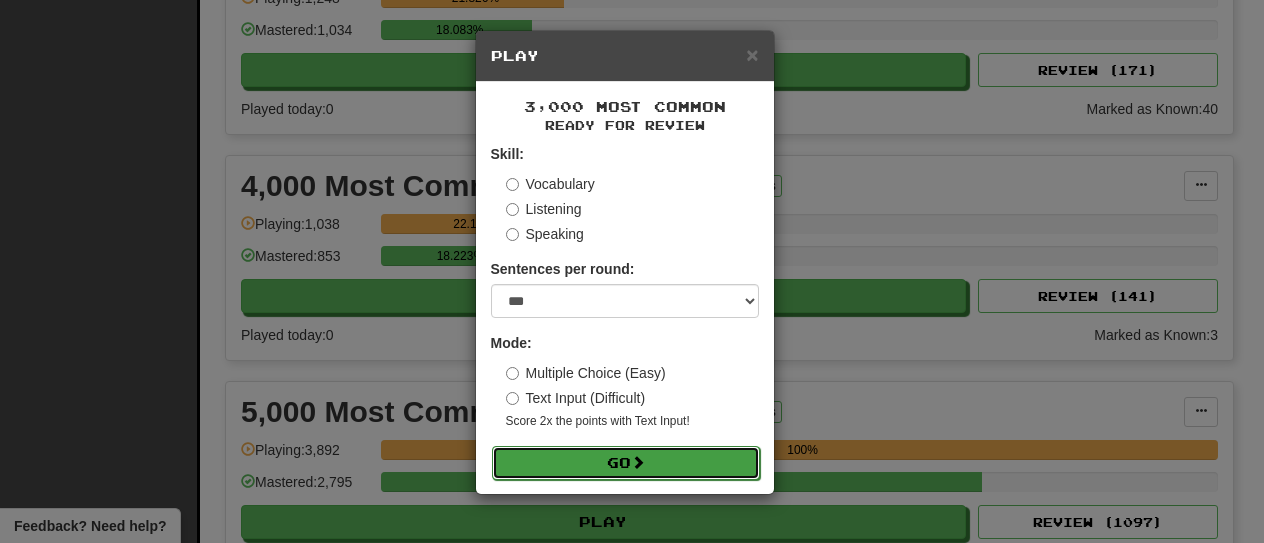 click on "Go" at bounding box center (626, 463) 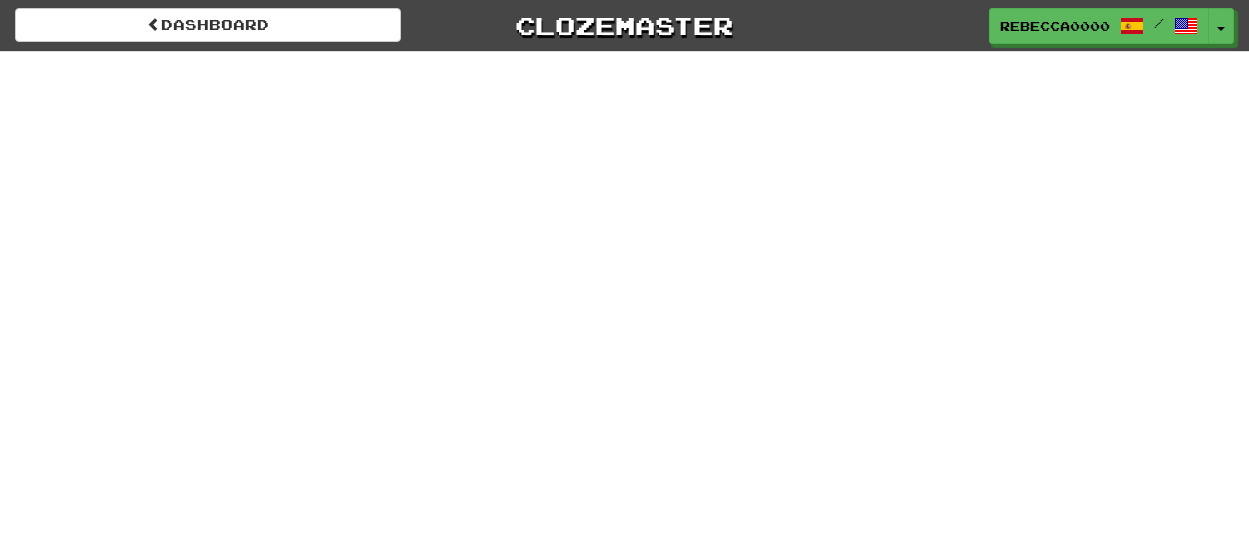 scroll, scrollTop: 0, scrollLeft: 0, axis: both 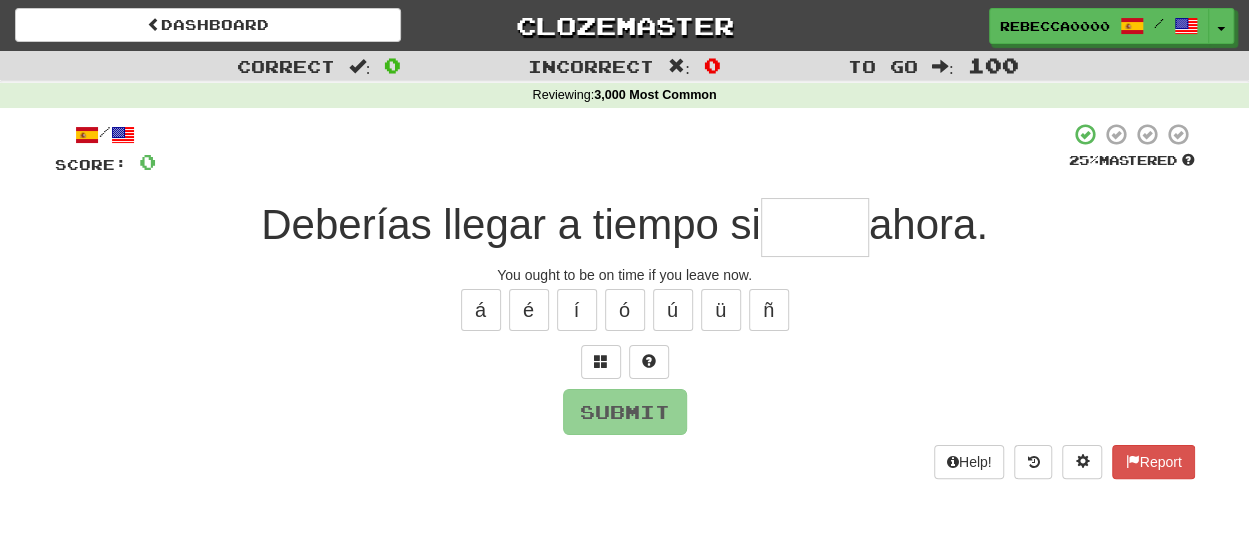 type on "*" 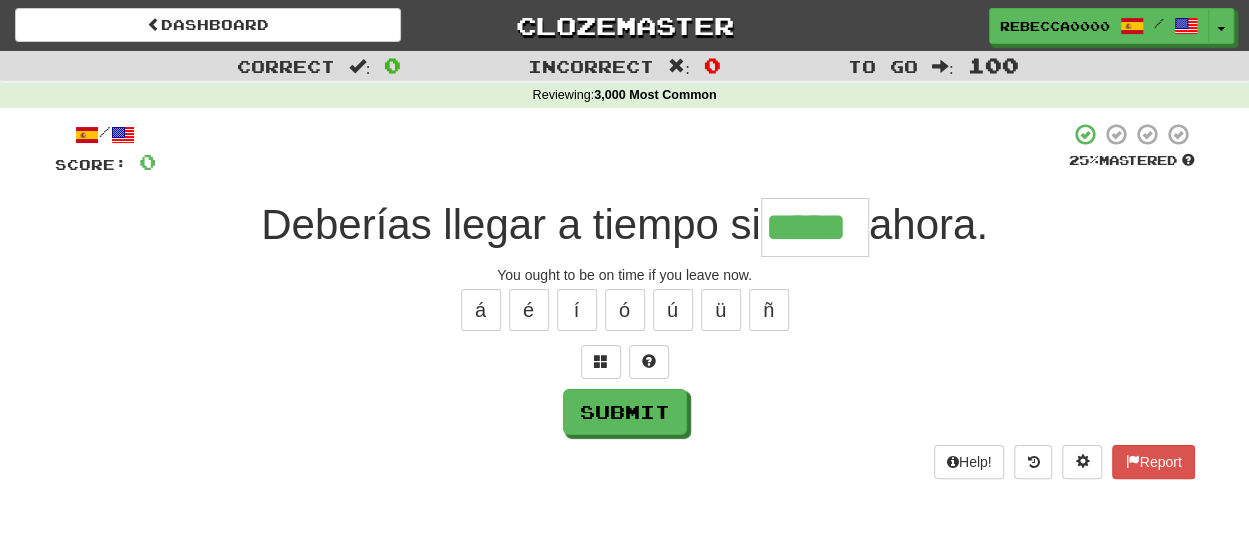 type on "*****" 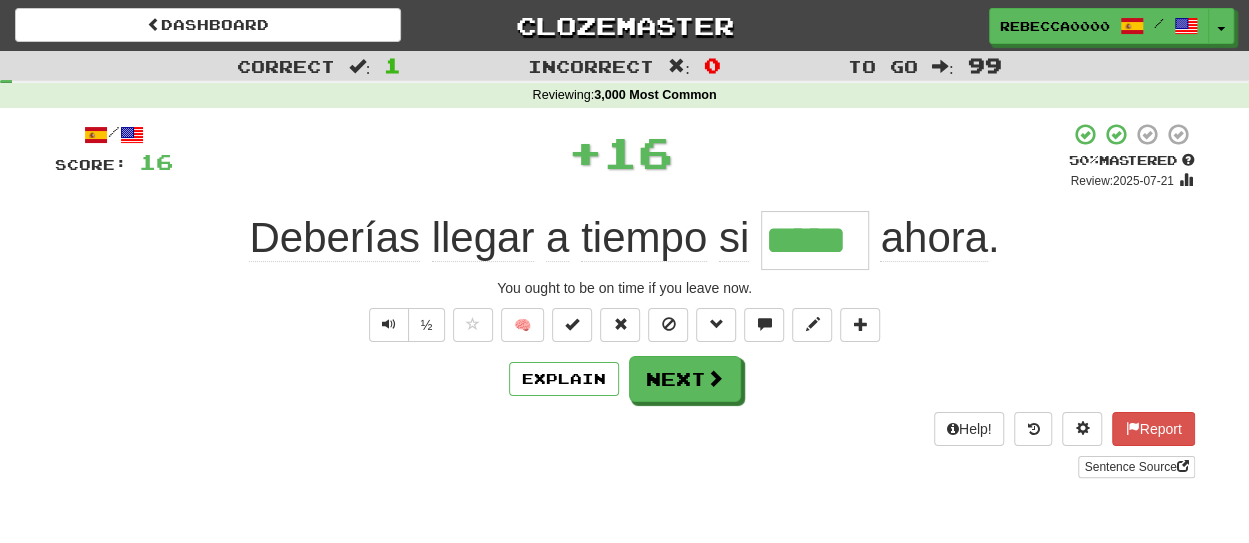 type 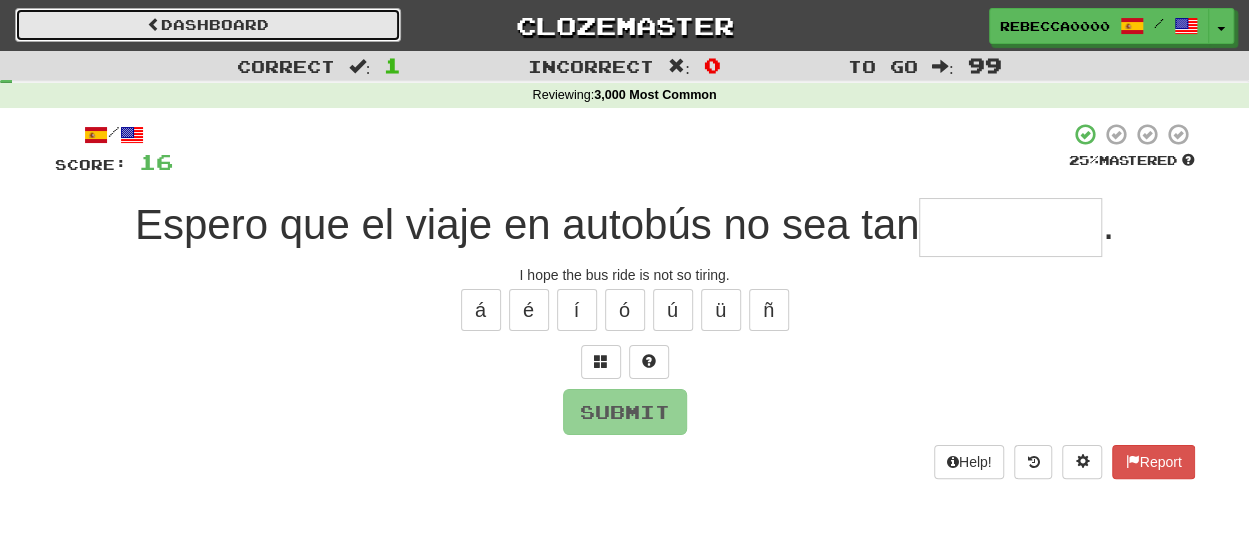 click on "Dashboard" at bounding box center (208, 25) 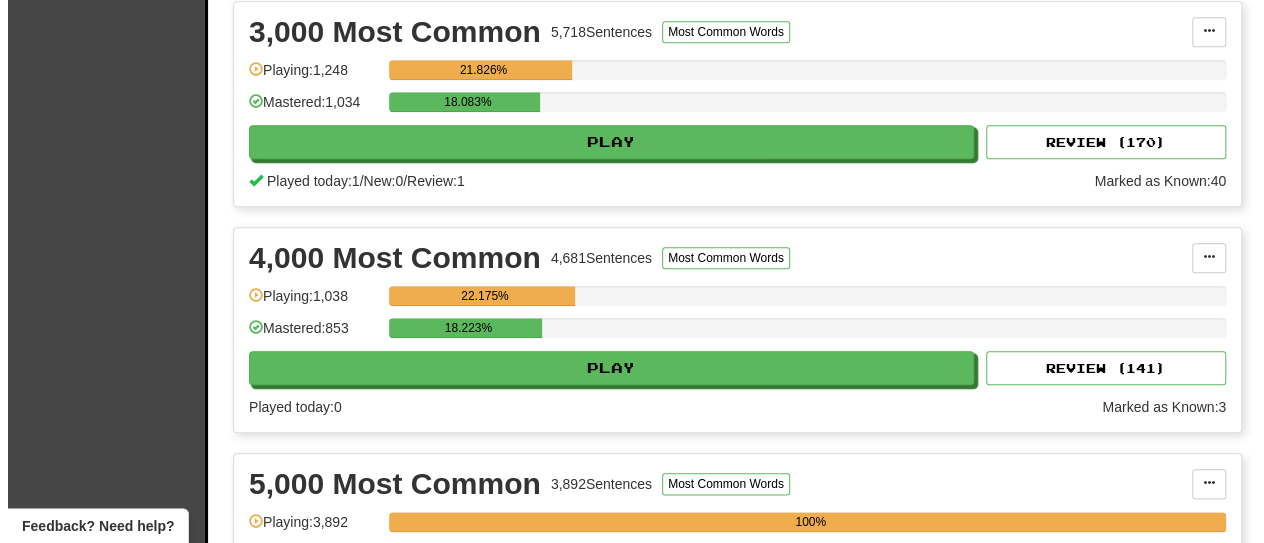 scroll, scrollTop: 1000, scrollLeft: 0, axis: vertical 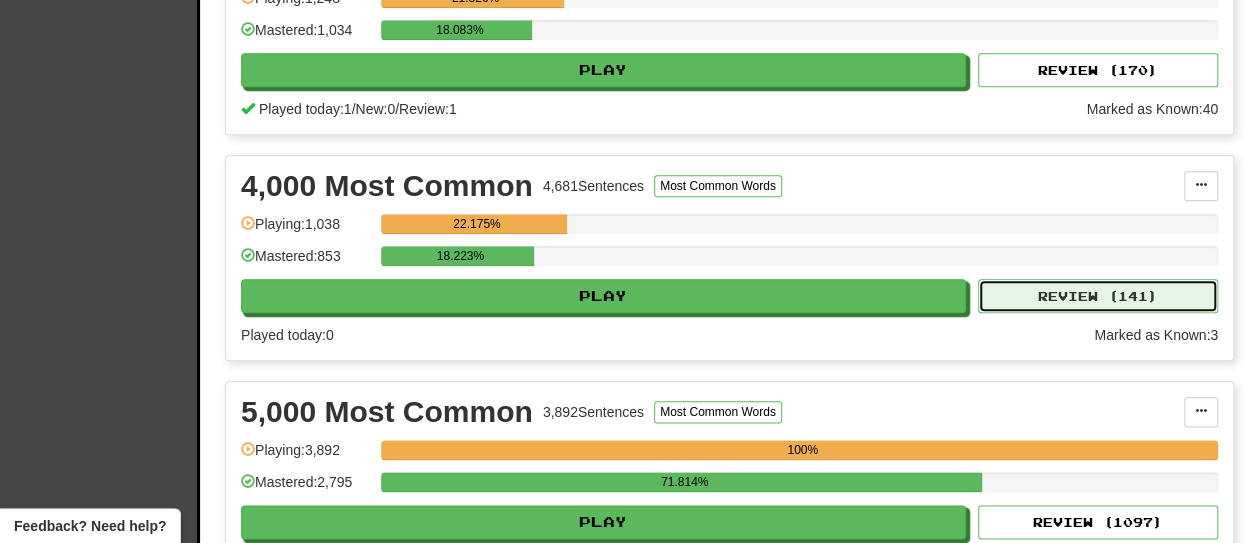 click on "Review ( 141 )" at bounding box center (1098, 296) 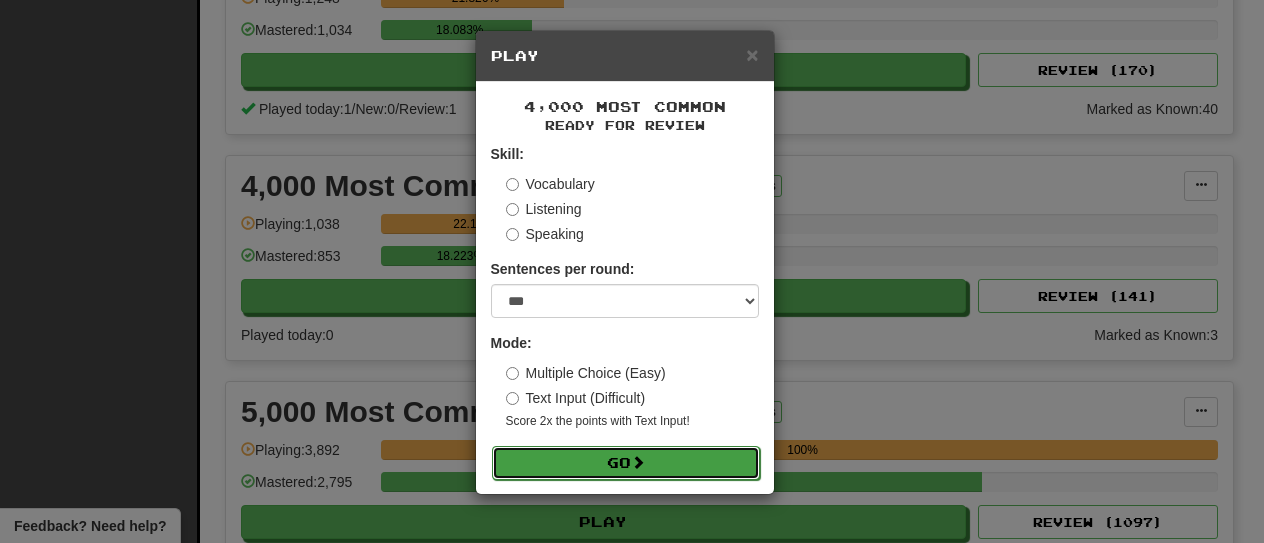 click on "Go" at bounding box center [626, 463] 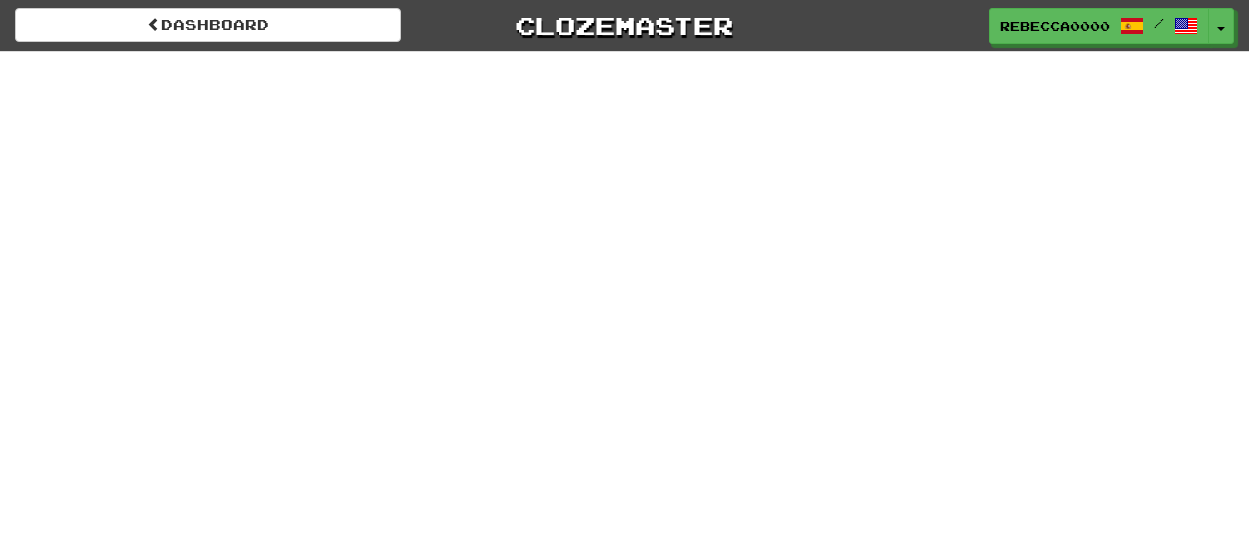 scroll, scrollTop: 0, scrollLeft: 0, axis: both 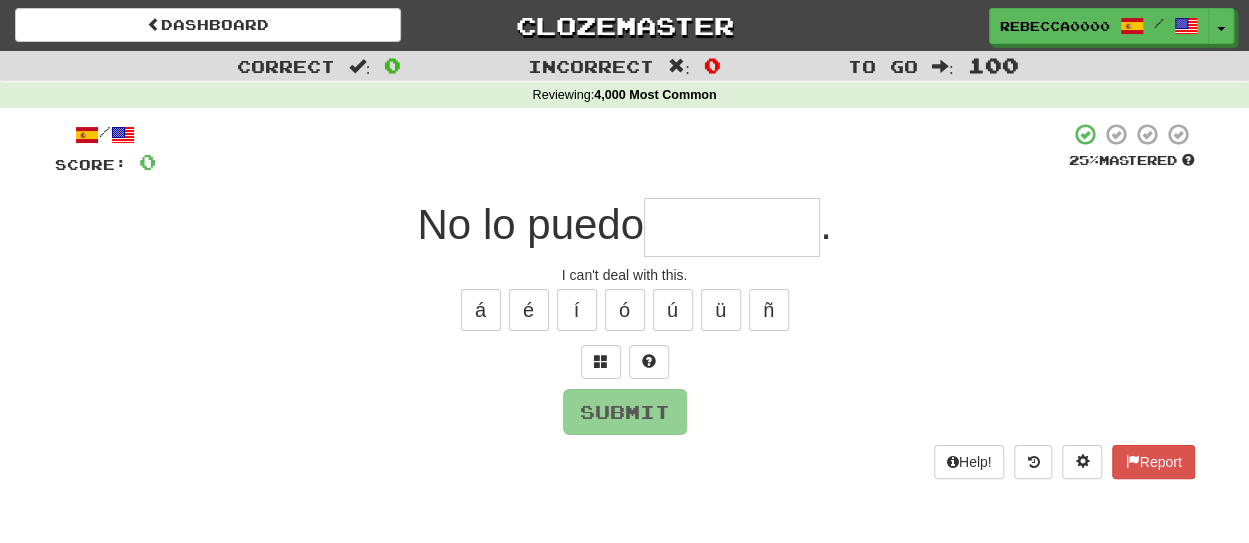 type on "********" 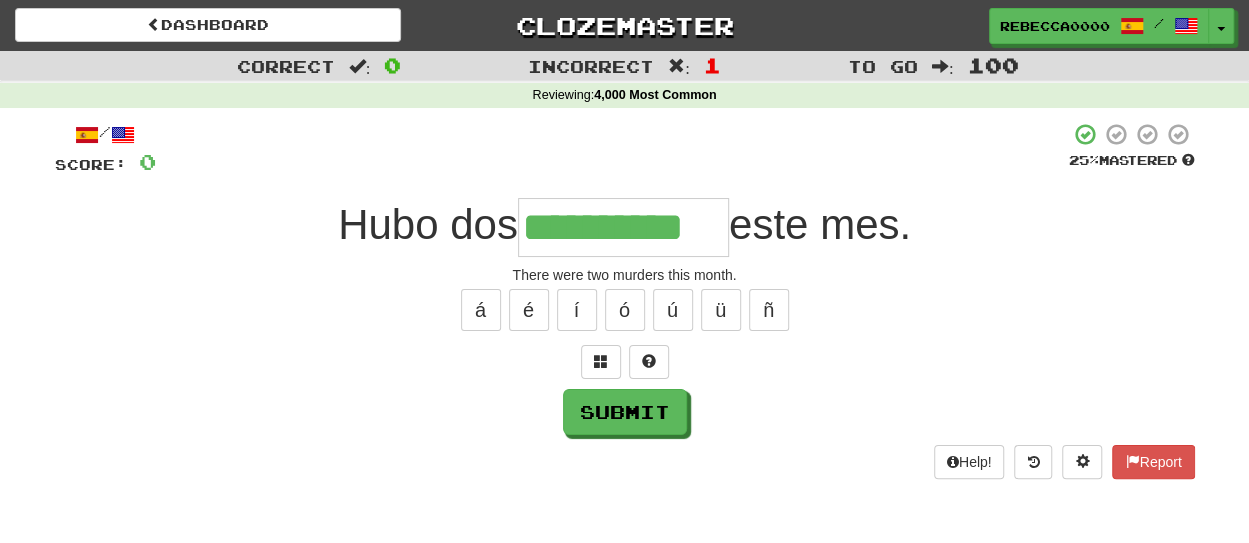 type on "**********" 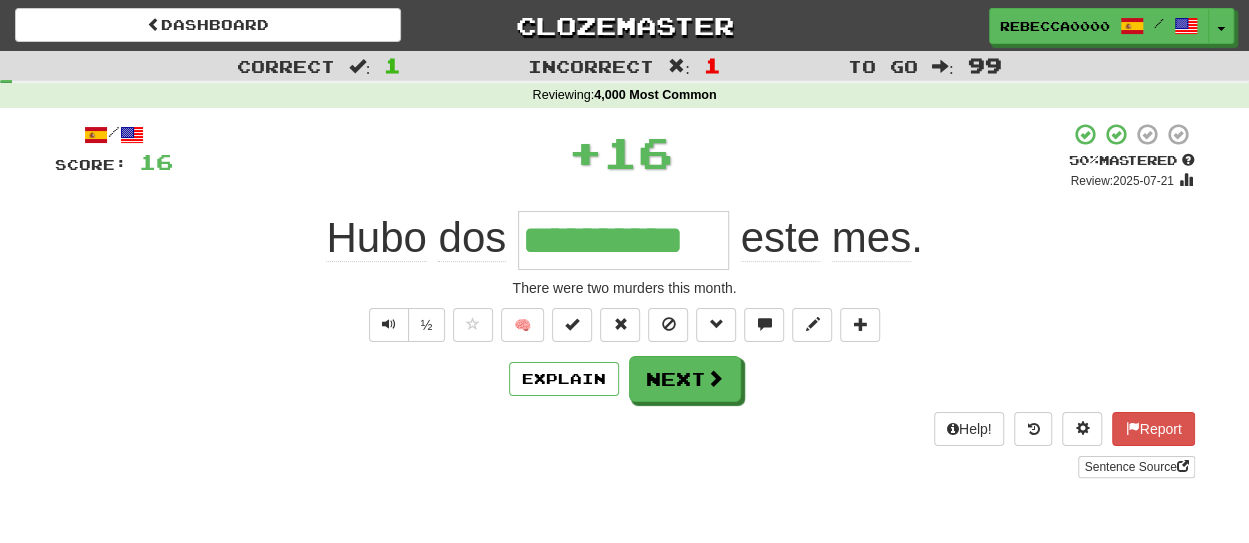 type 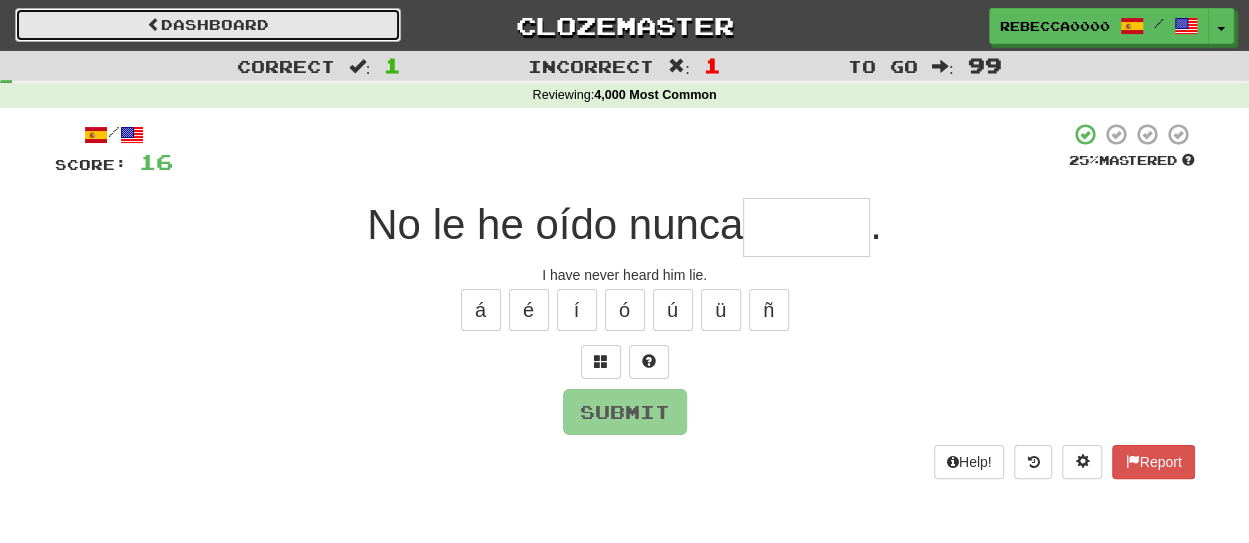 click on "Dashboard" at bounding box center (208, 25) 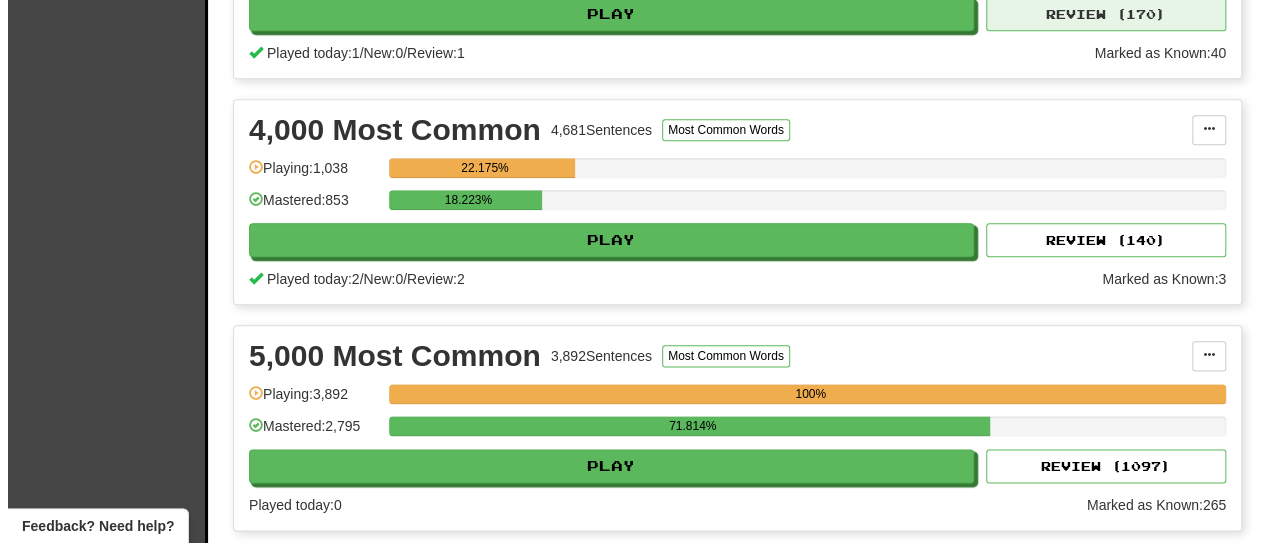 scroll, scrollTop: 1200, scrollLeft: 0, axis: vertical 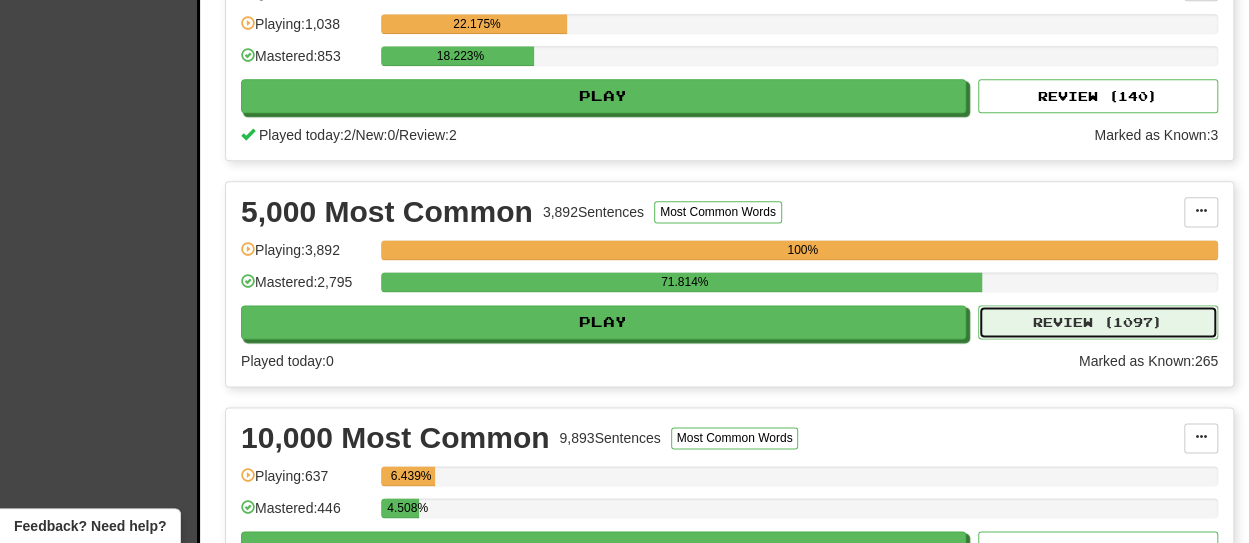 click on "Review ( 1097 )" at bounding box center [1098, 322] 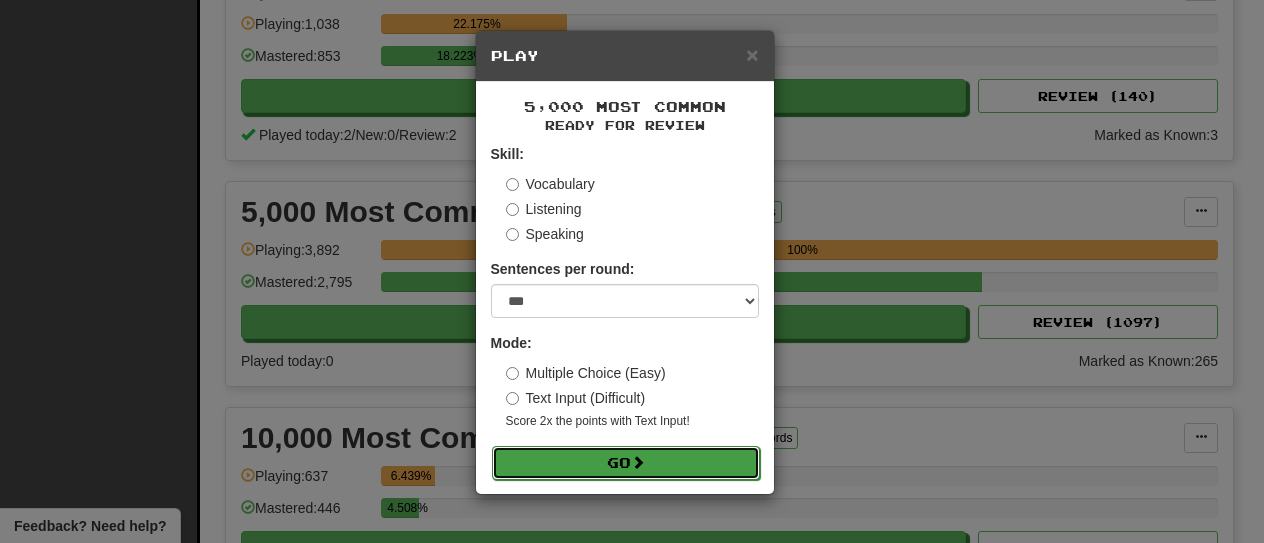 click on "Go" at bounding box center [626, 463] 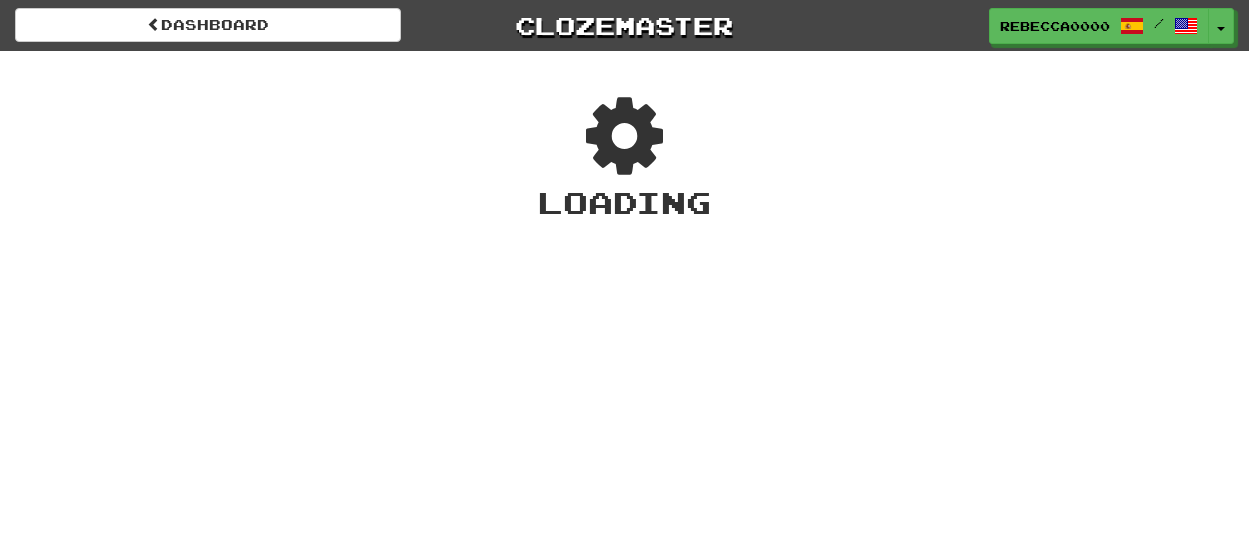 scroll, scrollTop: 0, scrollLeft: 0, axis: both 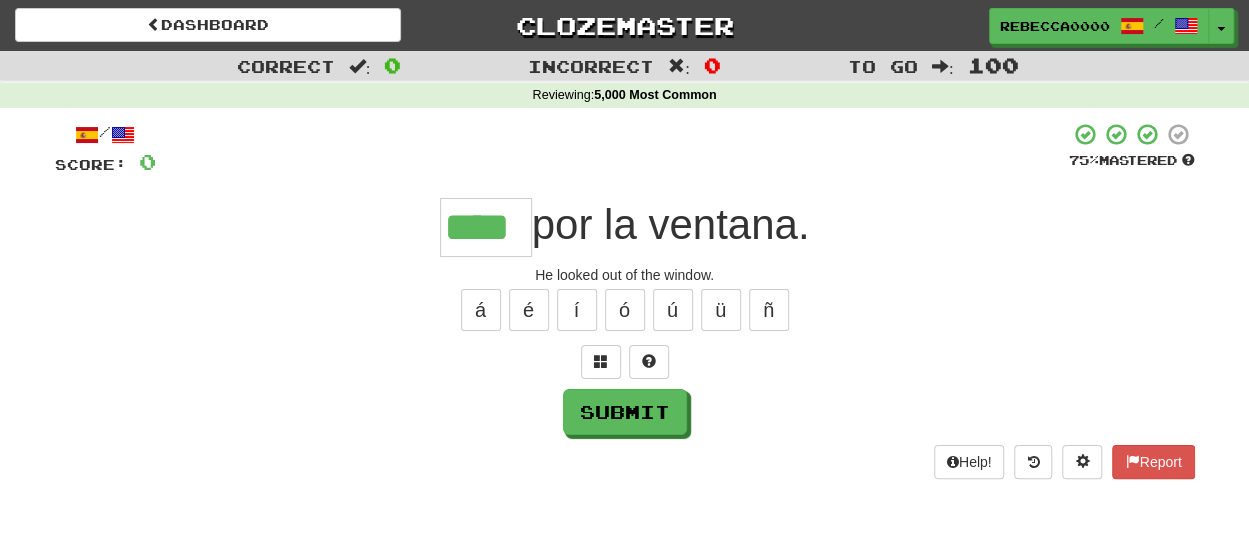 type on "****" 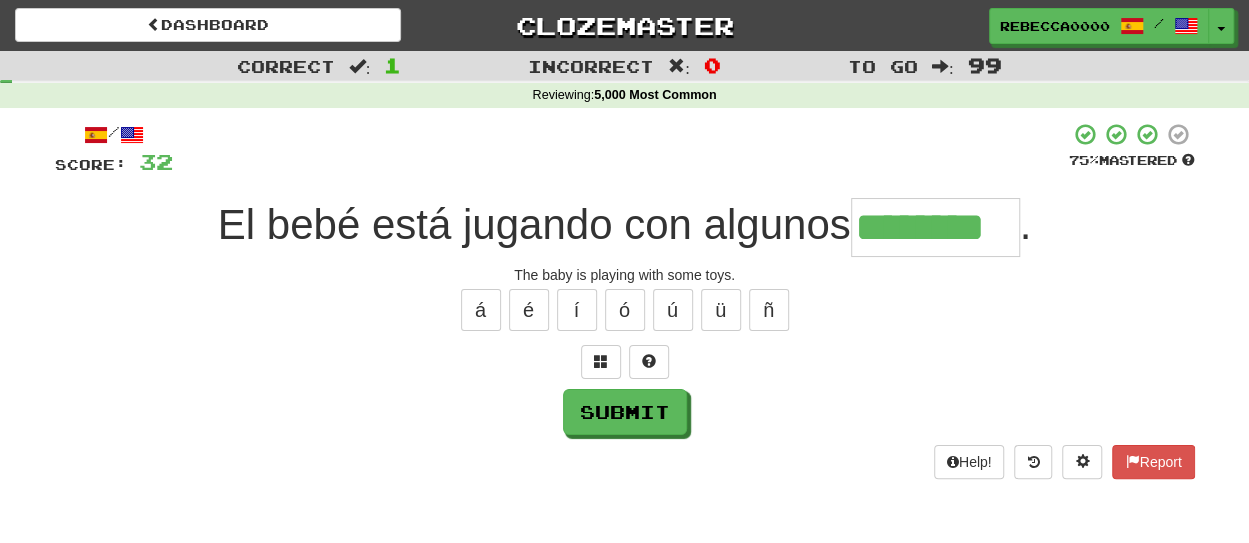 type on "********" 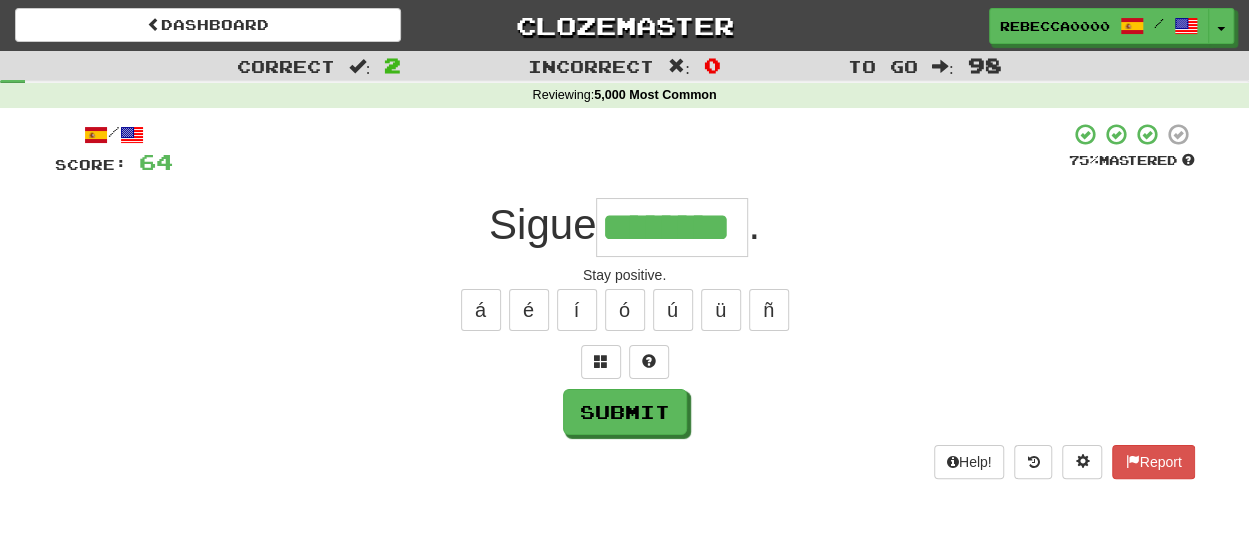 type on "********" 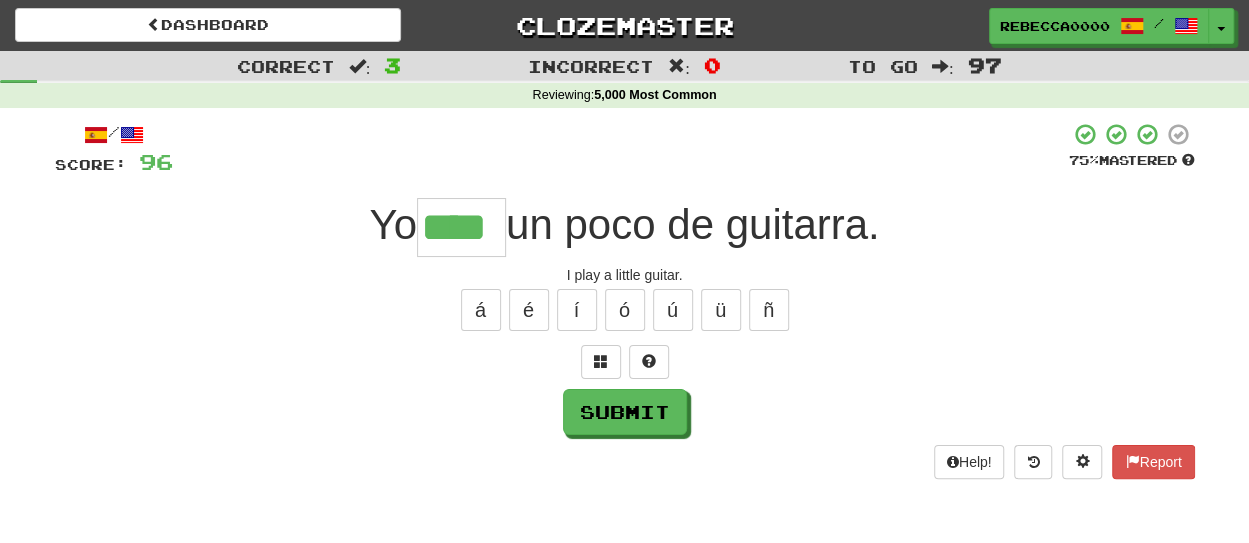 type on "****" 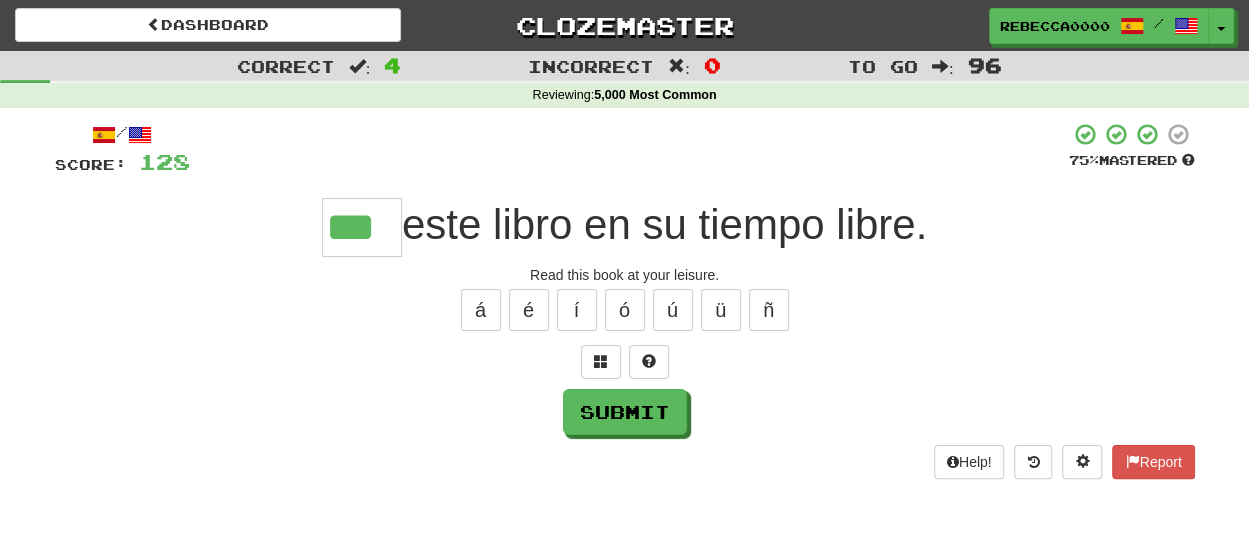type on "***" 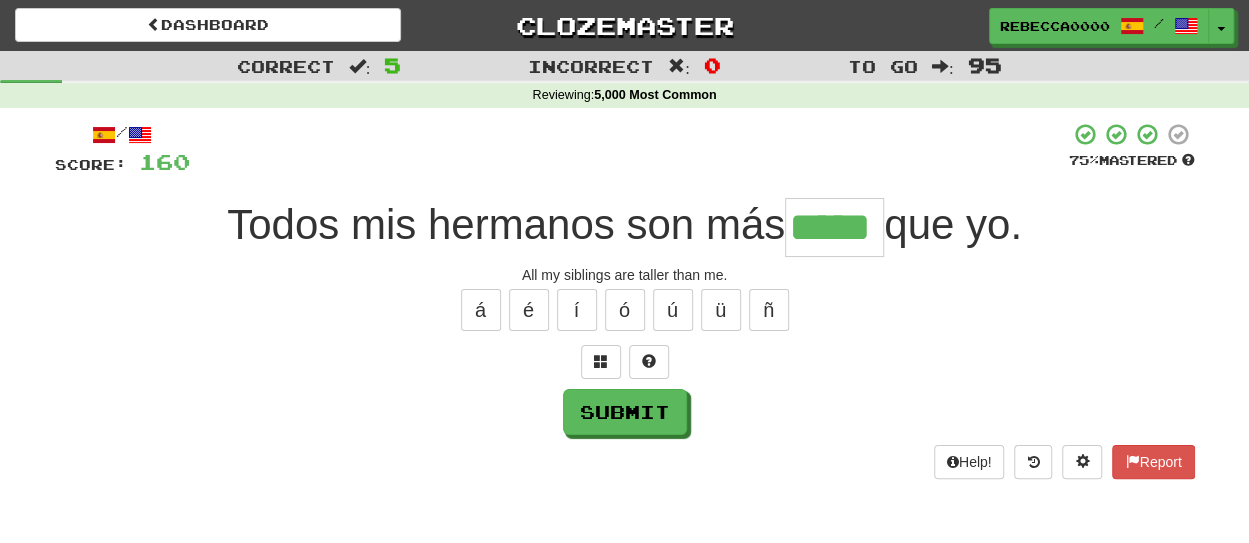 type on "*****" 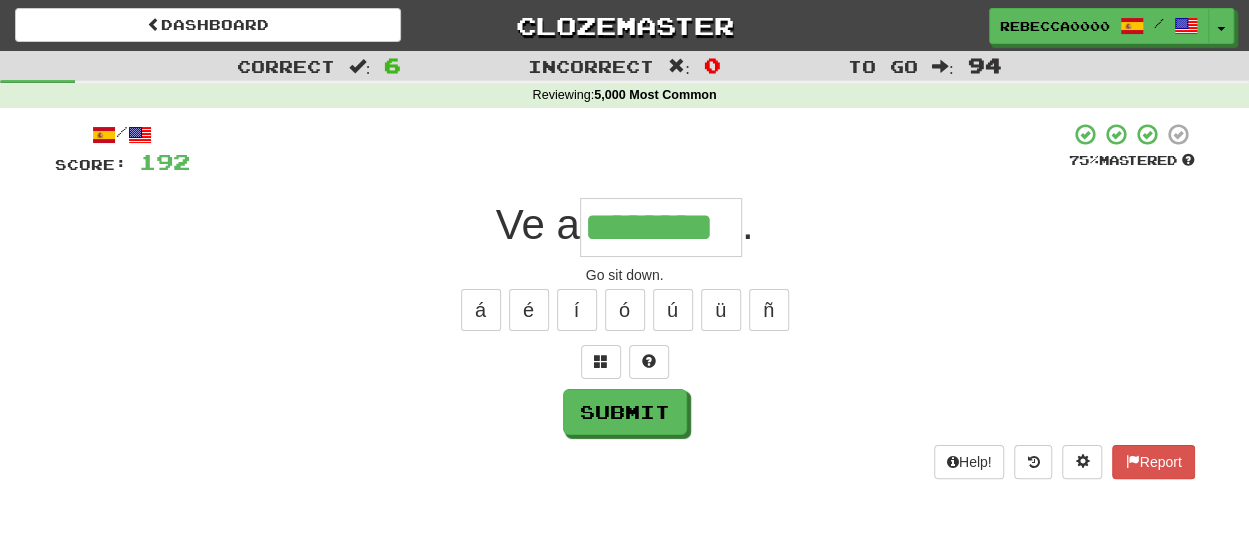 type on "********" 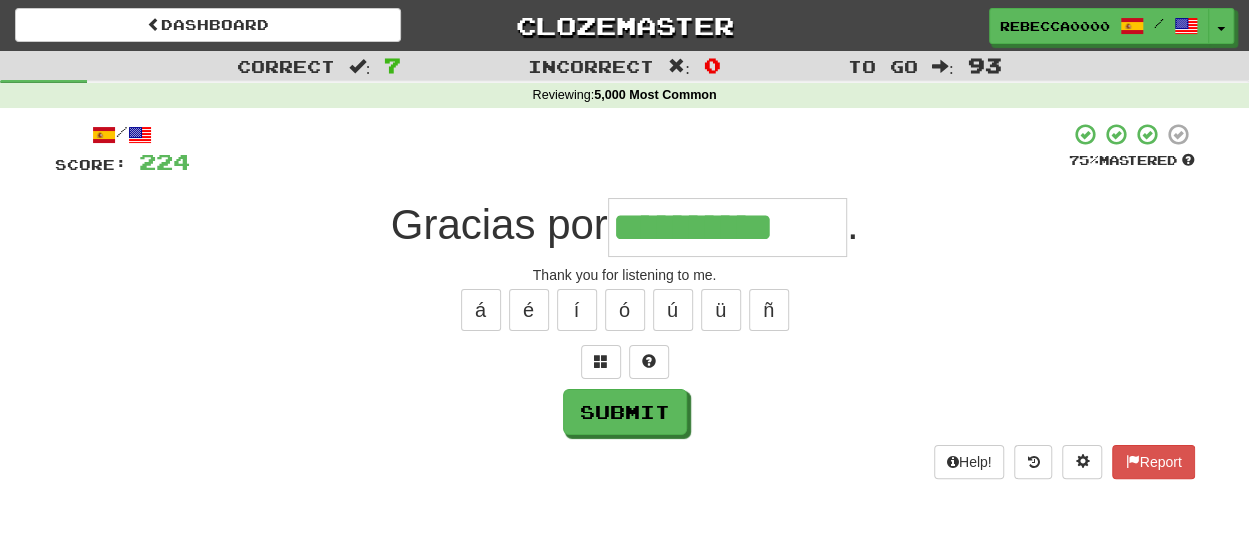 type on "**********" 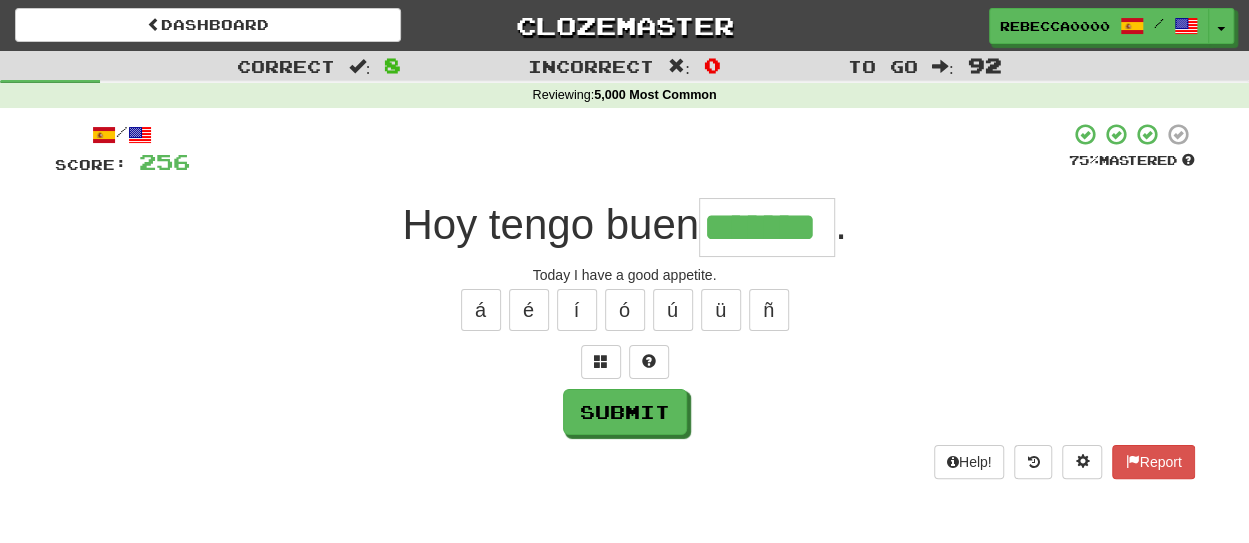 type on "*******" 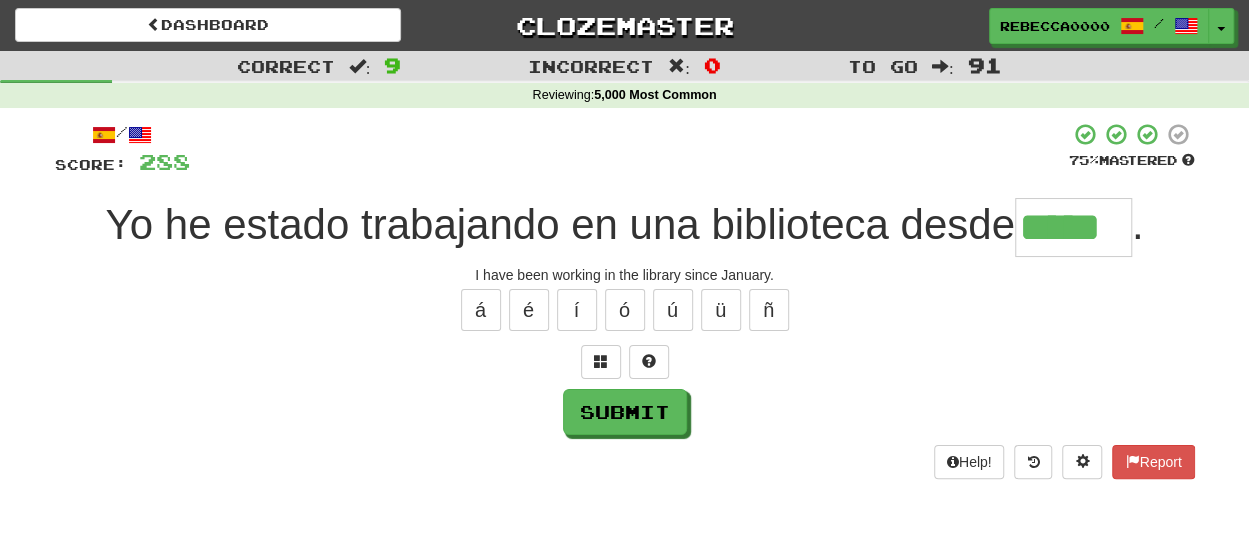 type on "*****" 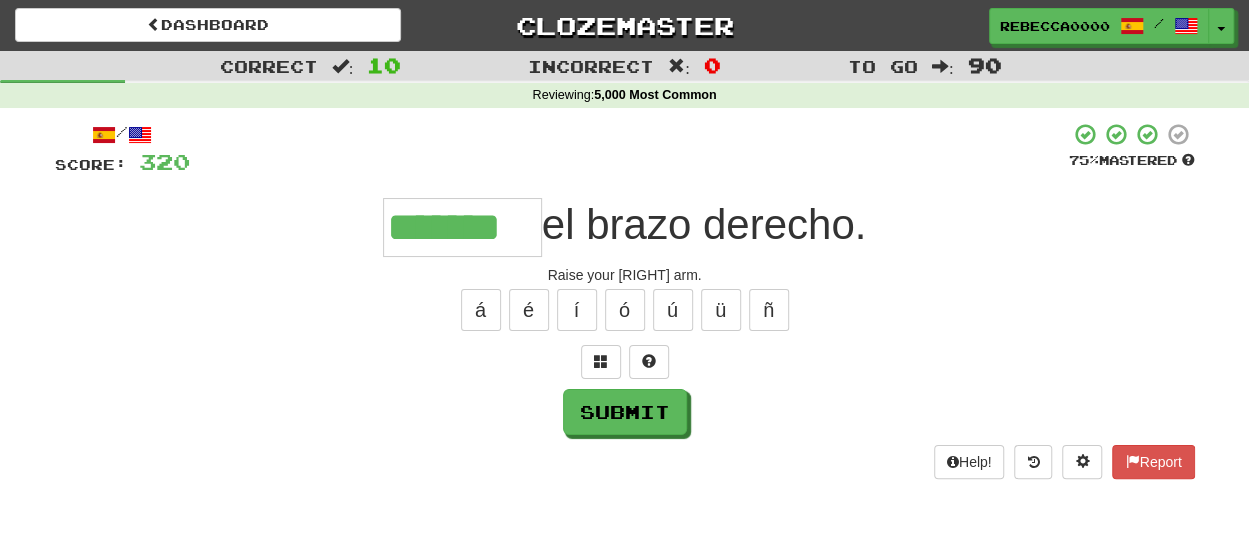 type on "*******" 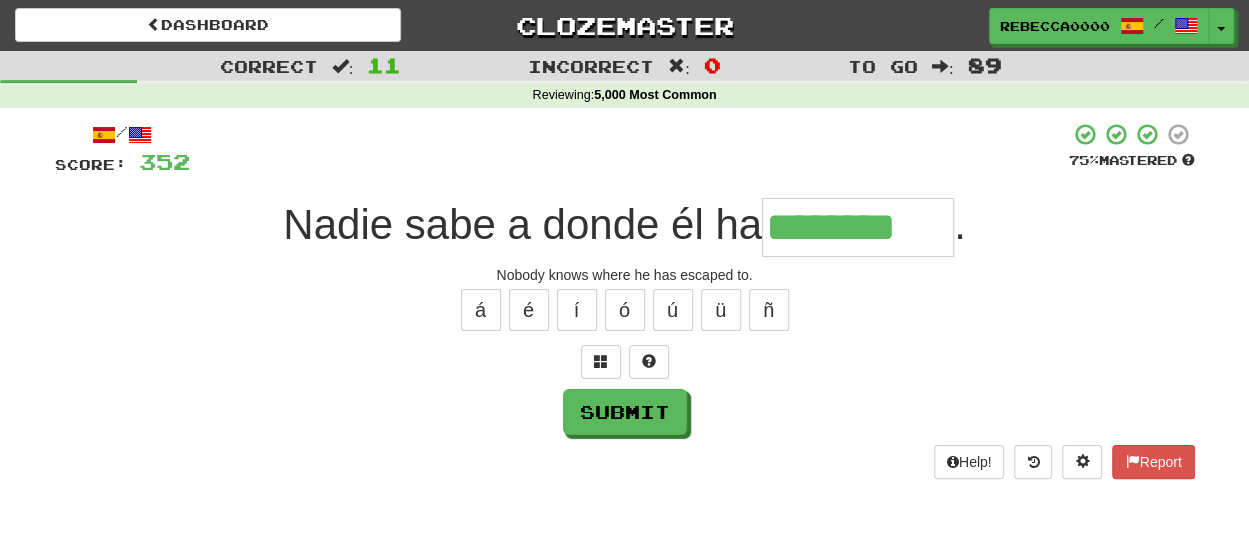 type on "********" 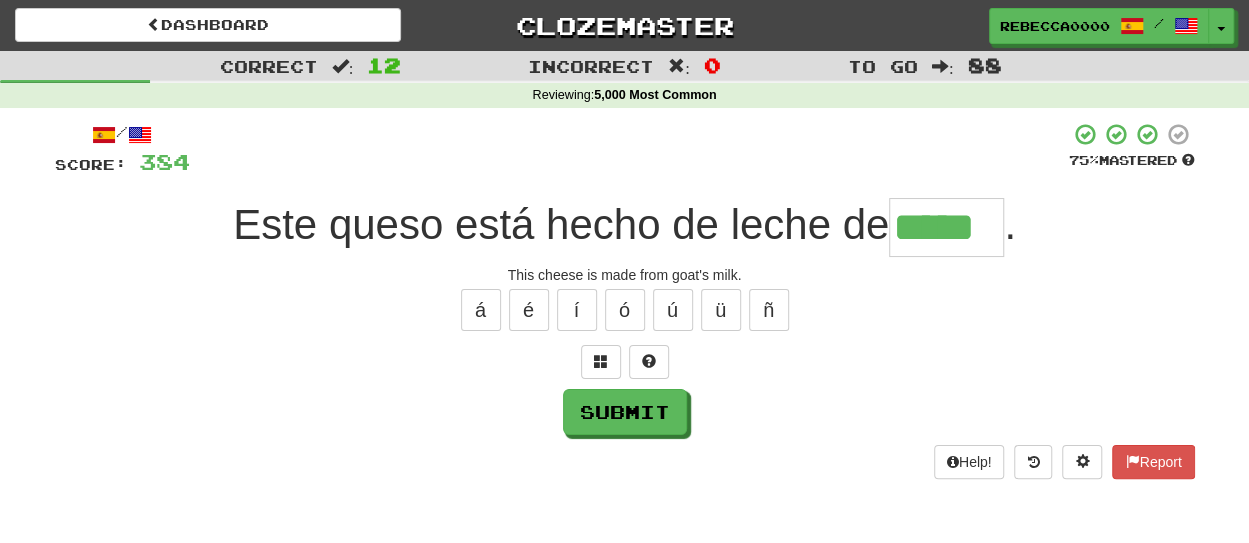 type on "*****" 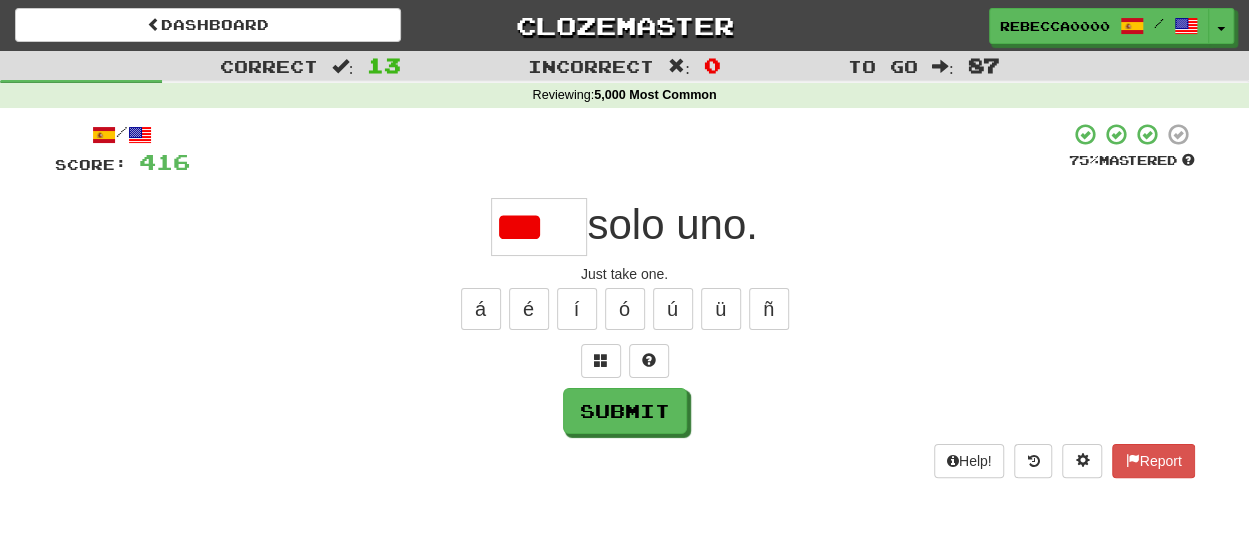 scroll, scrollTop: 0, scrollLeft: 0, axis: both 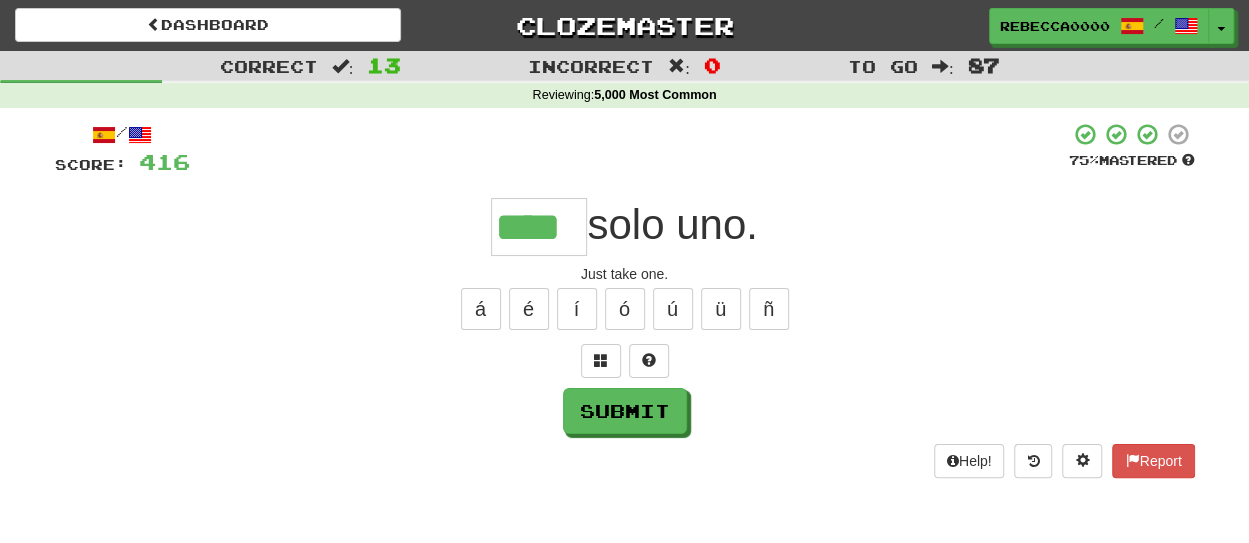 type on "****" 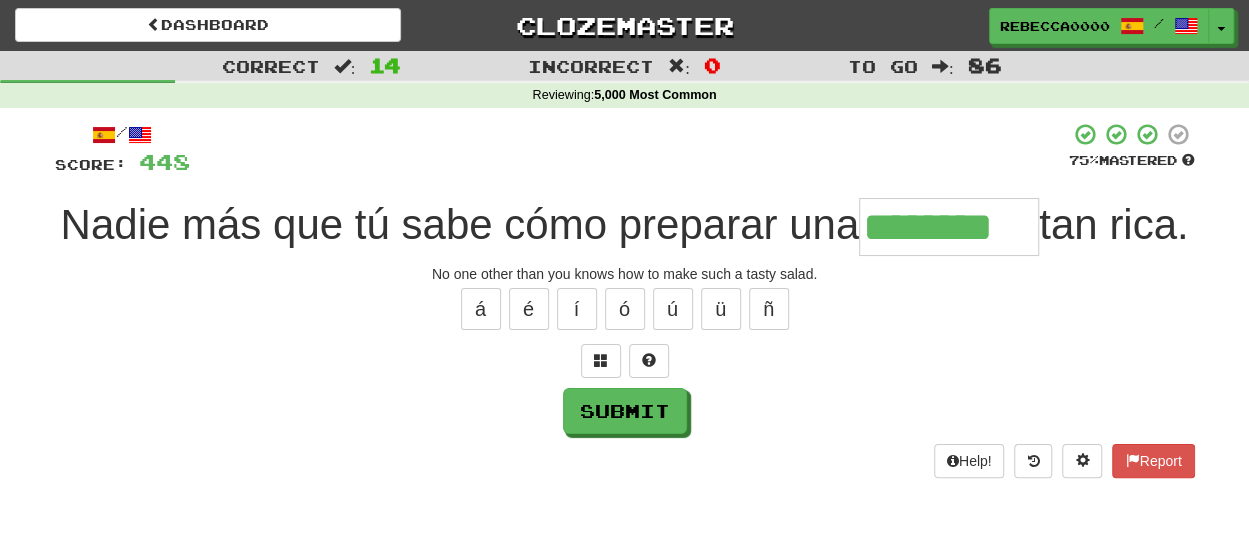 type on "********" 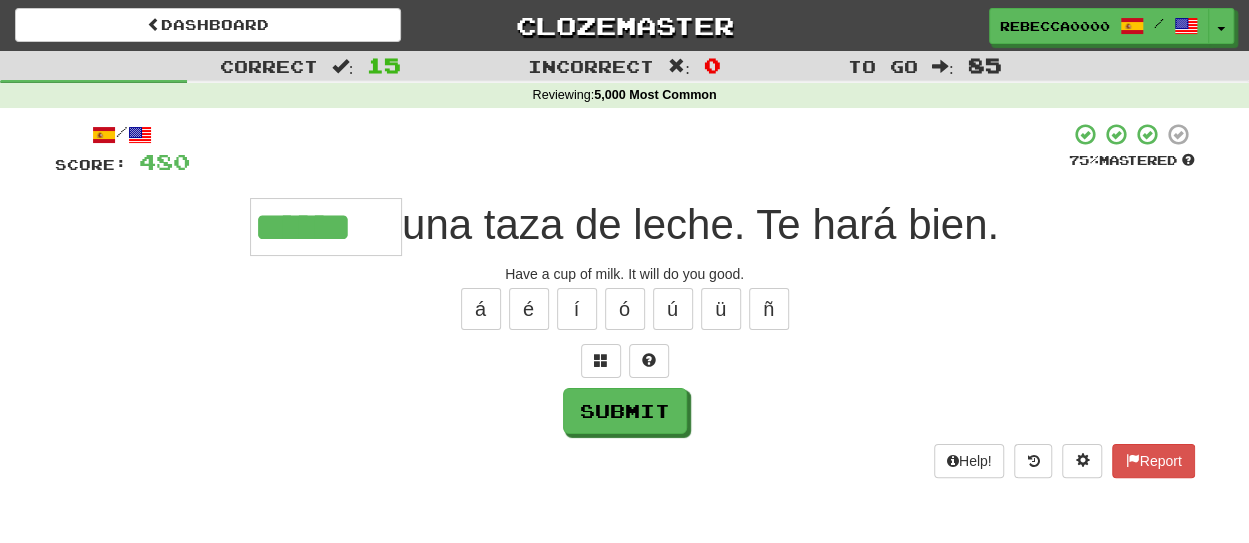 type on "******" 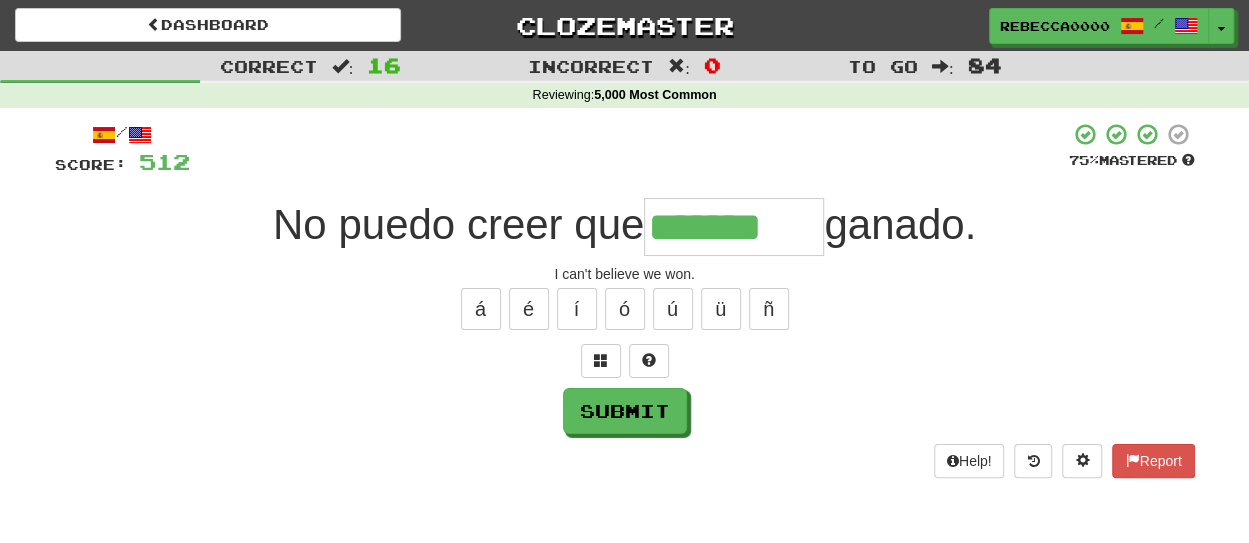 type on "*******" 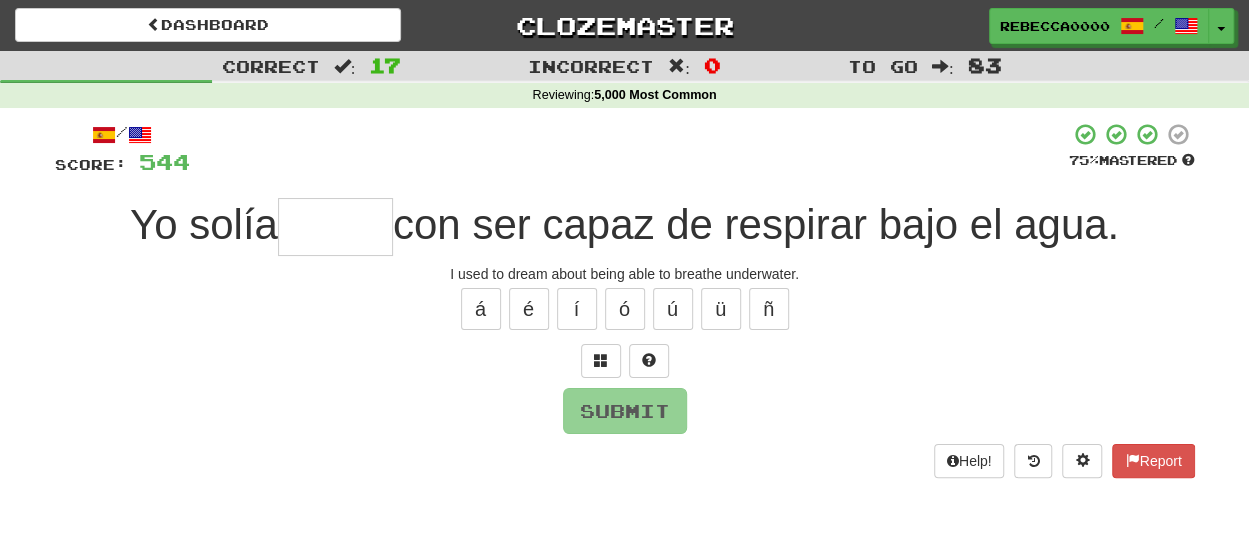 click at bounding box center (335, 227) 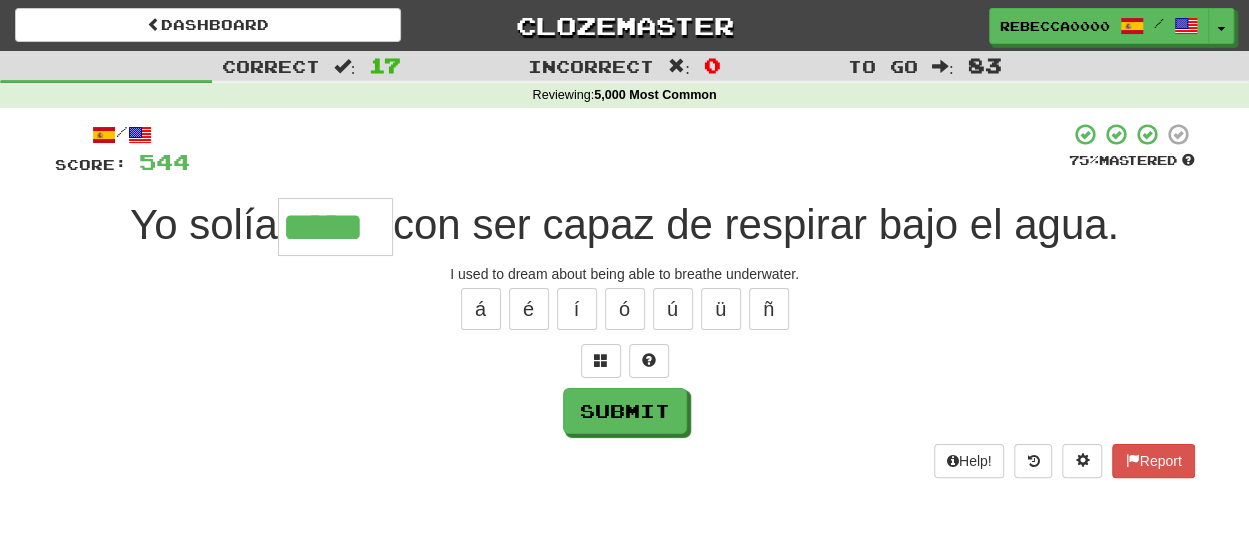 type on "*****" 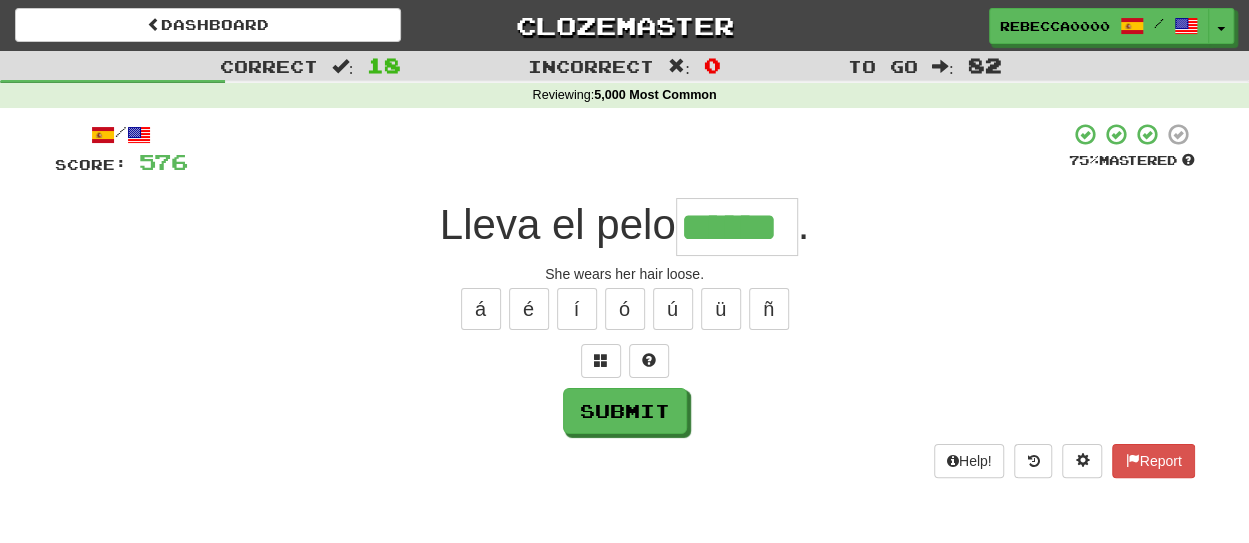type on "******" 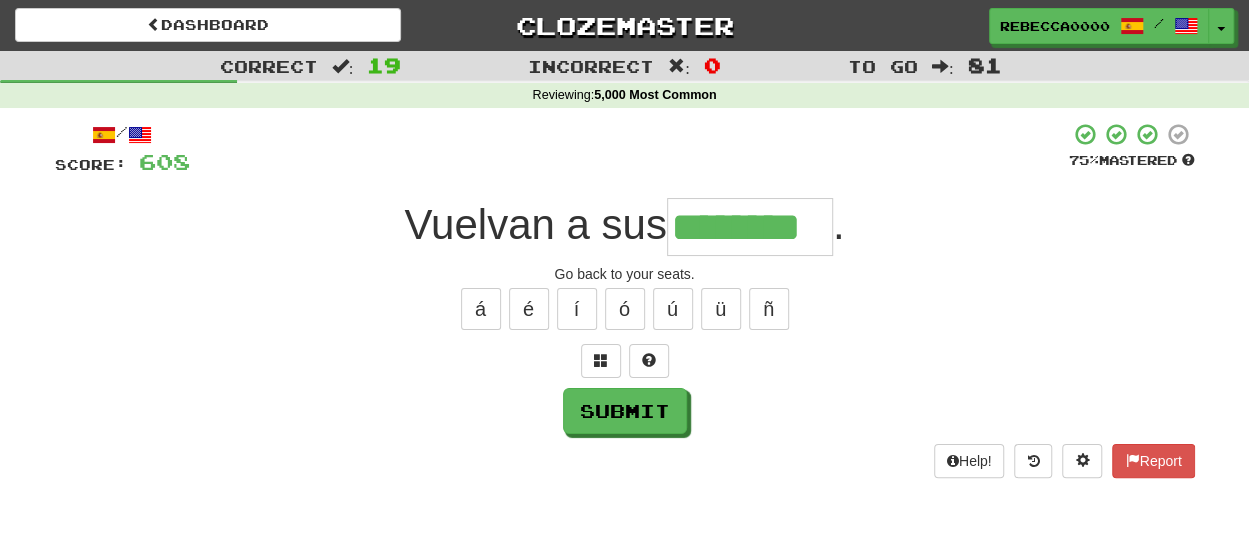 type on "********" 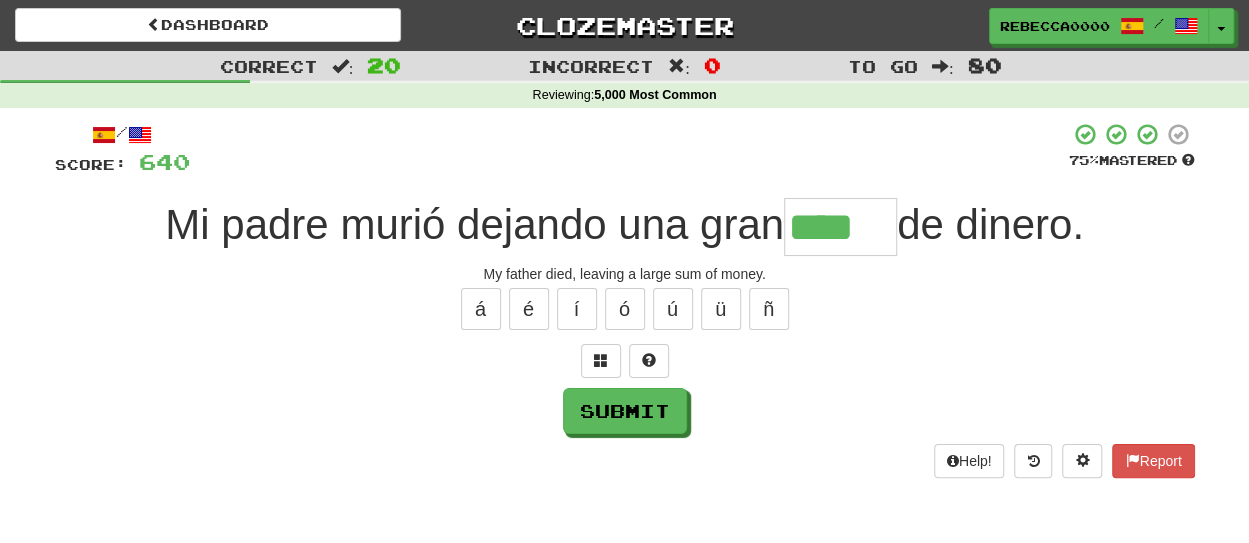 type on "****" 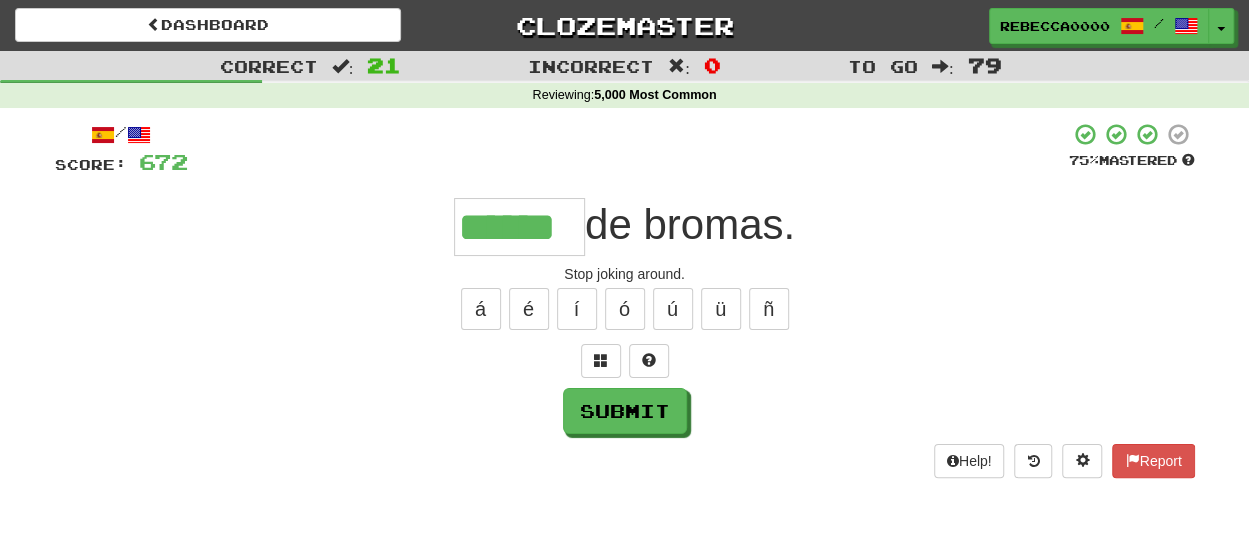 type on "******" 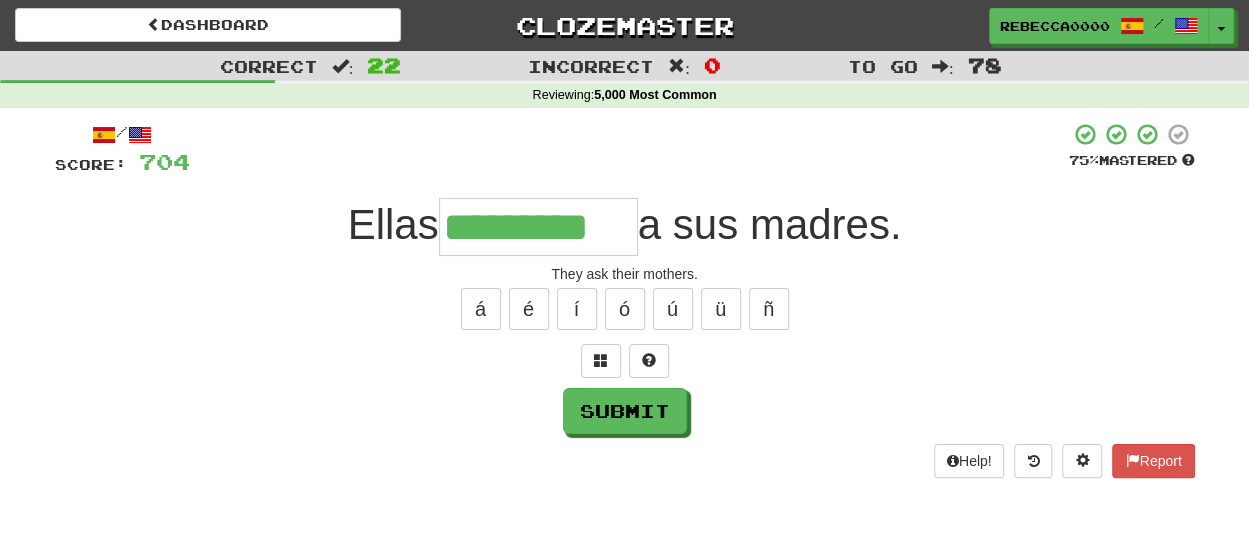 type on "*********" 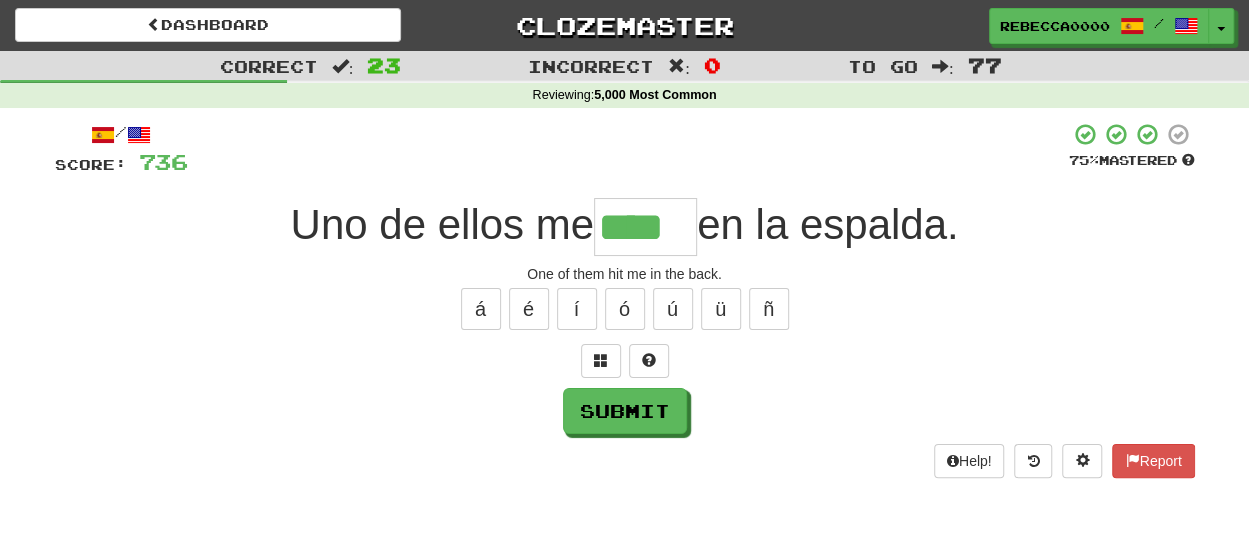 type on "****" 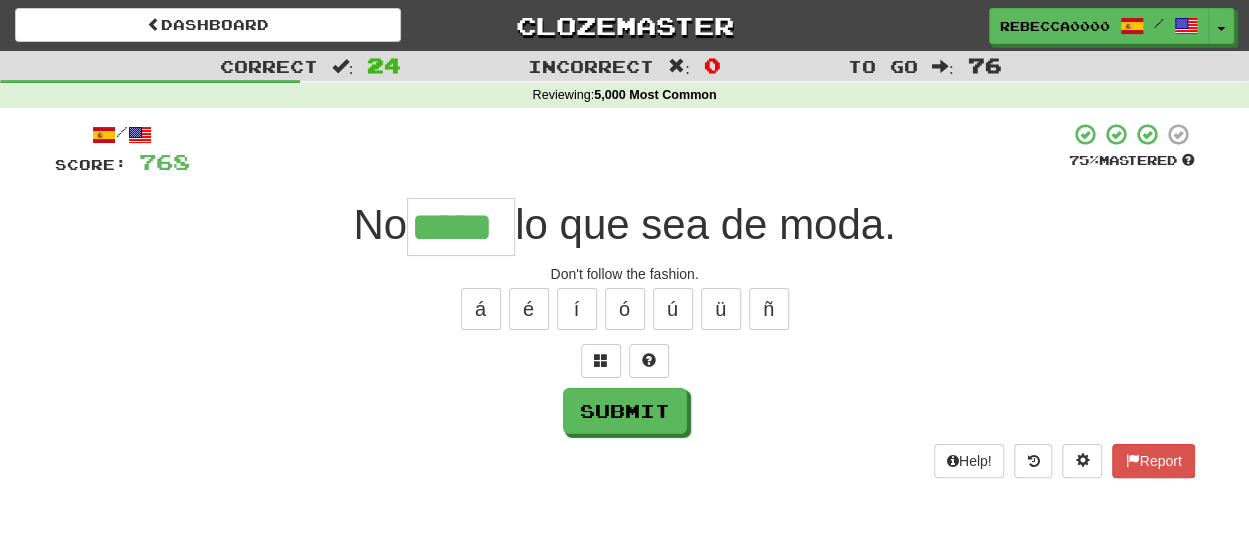 type on "*****" 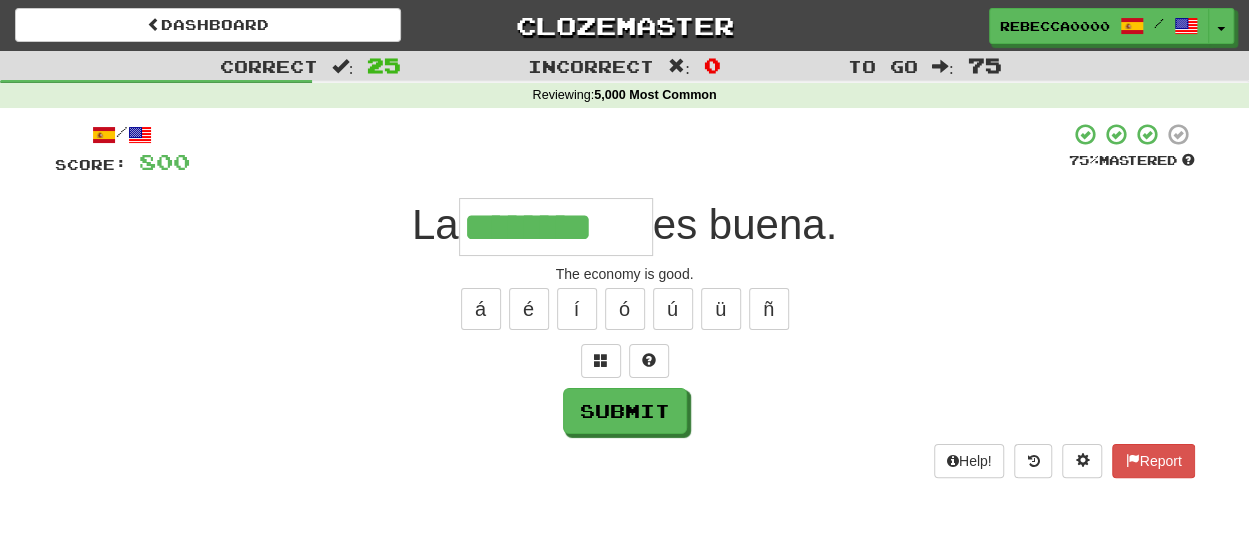 type on "********" 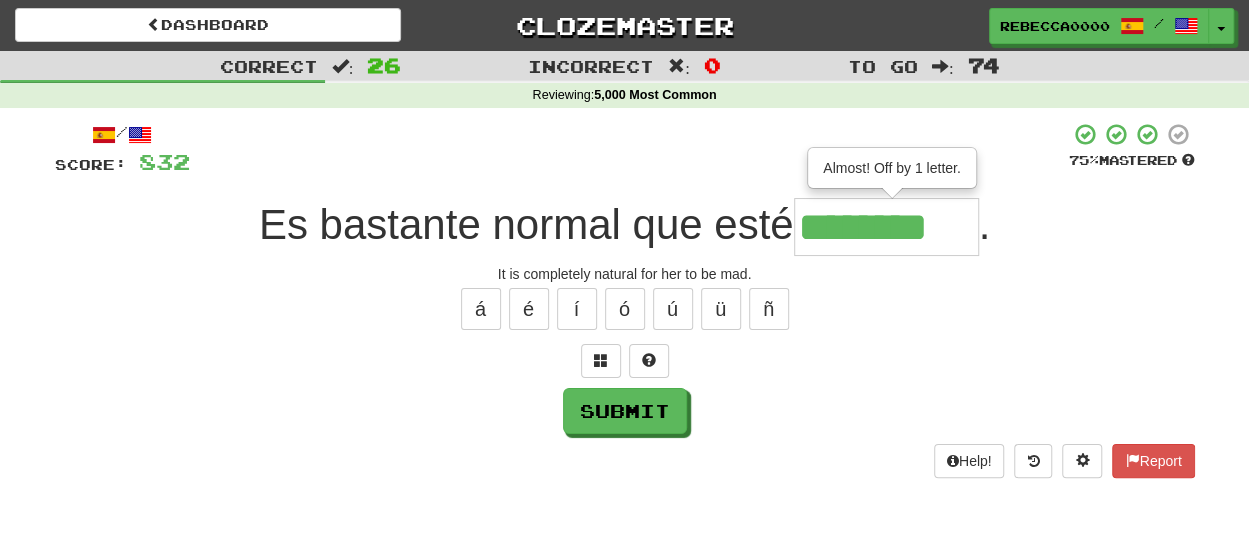 type on "********" 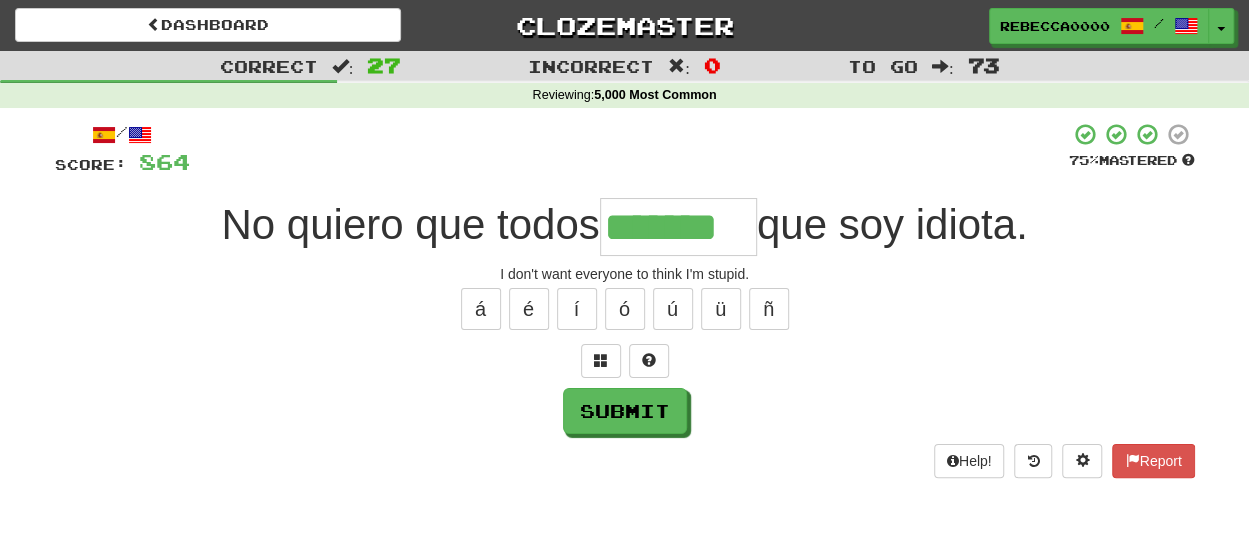 type on "*******" 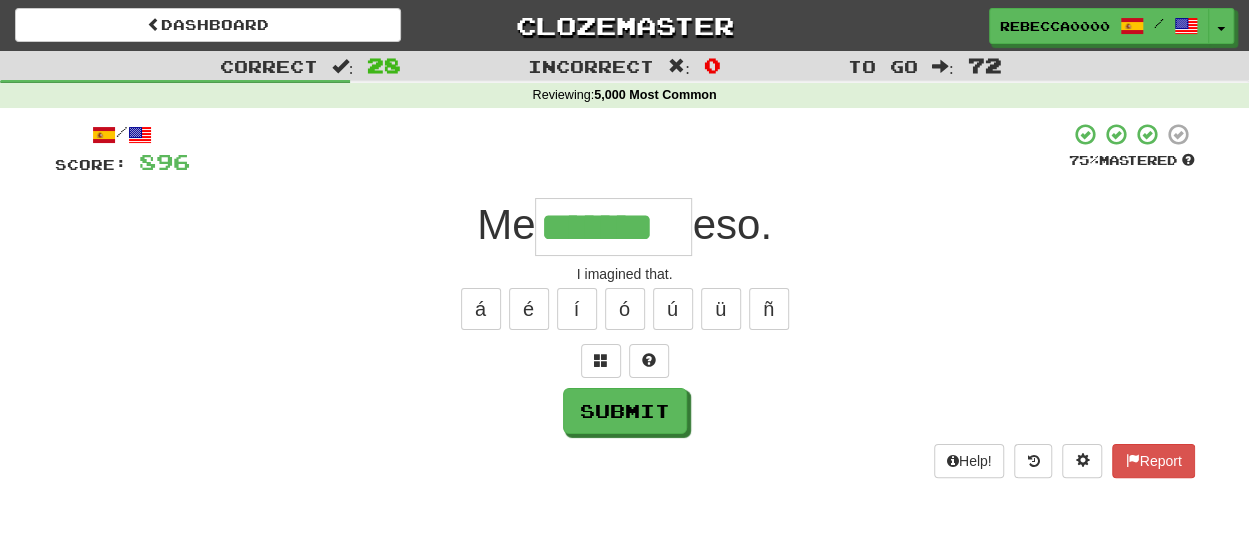 type on "*******" 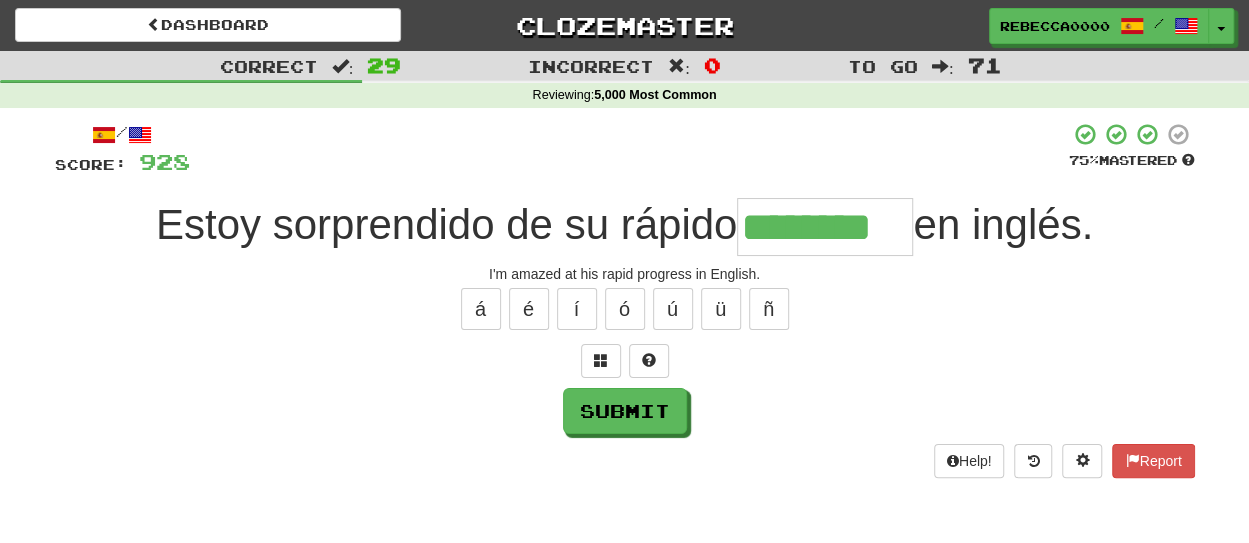 type on "********" 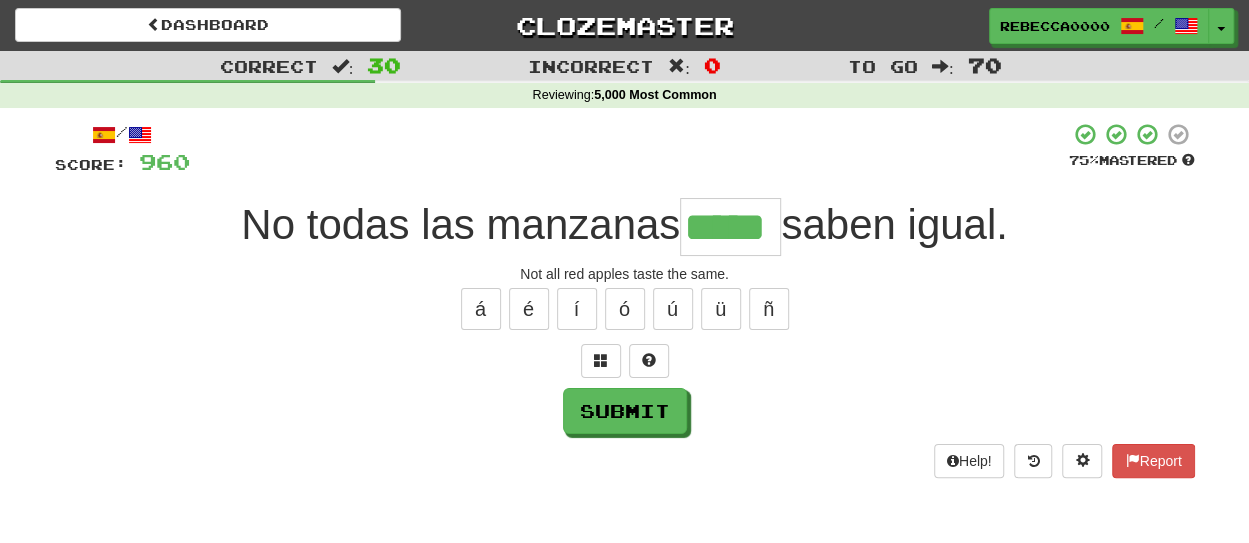type on "*****" 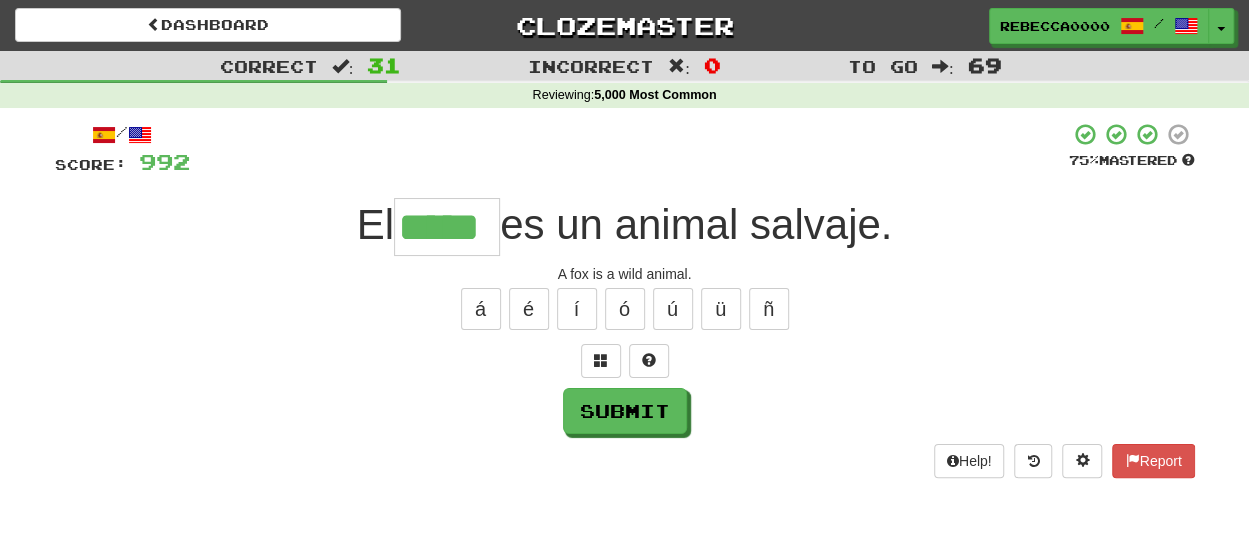 type on "*****" 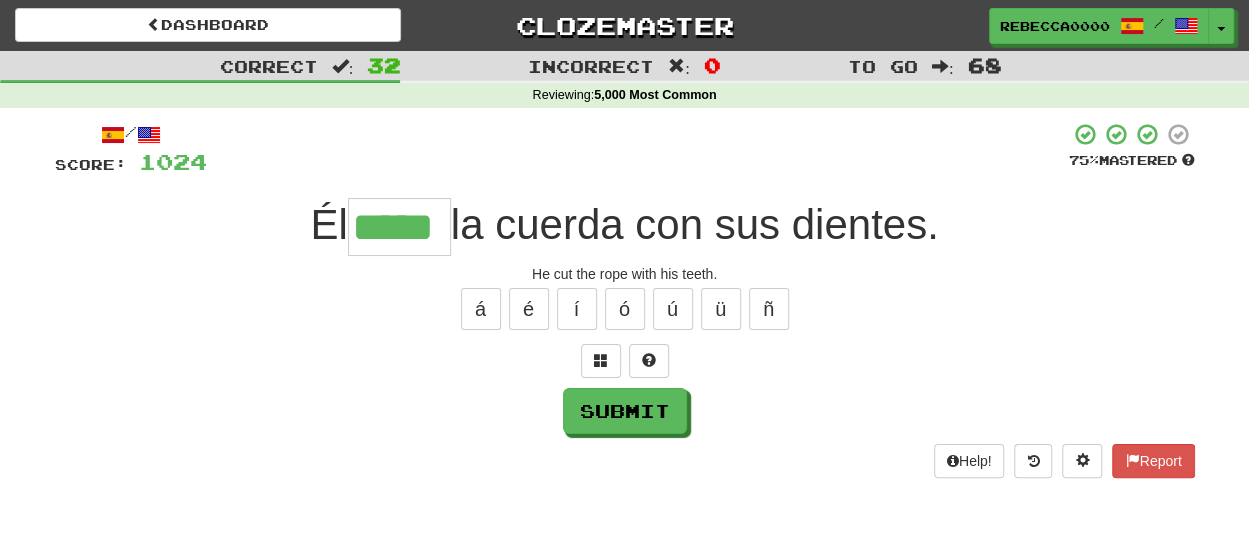 type on "*****" 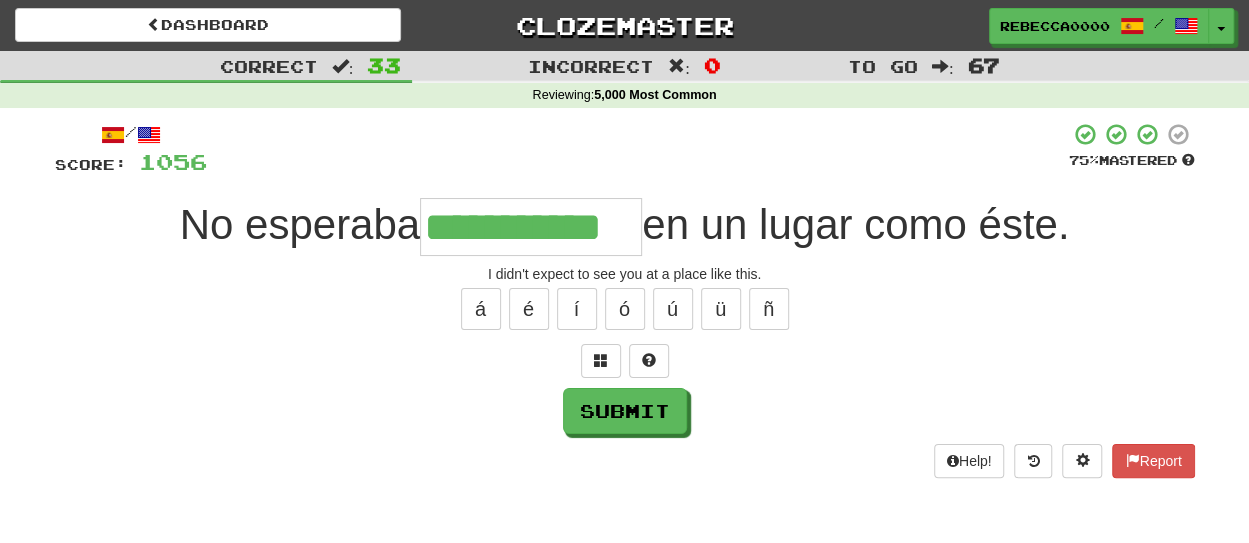 type on "**********" 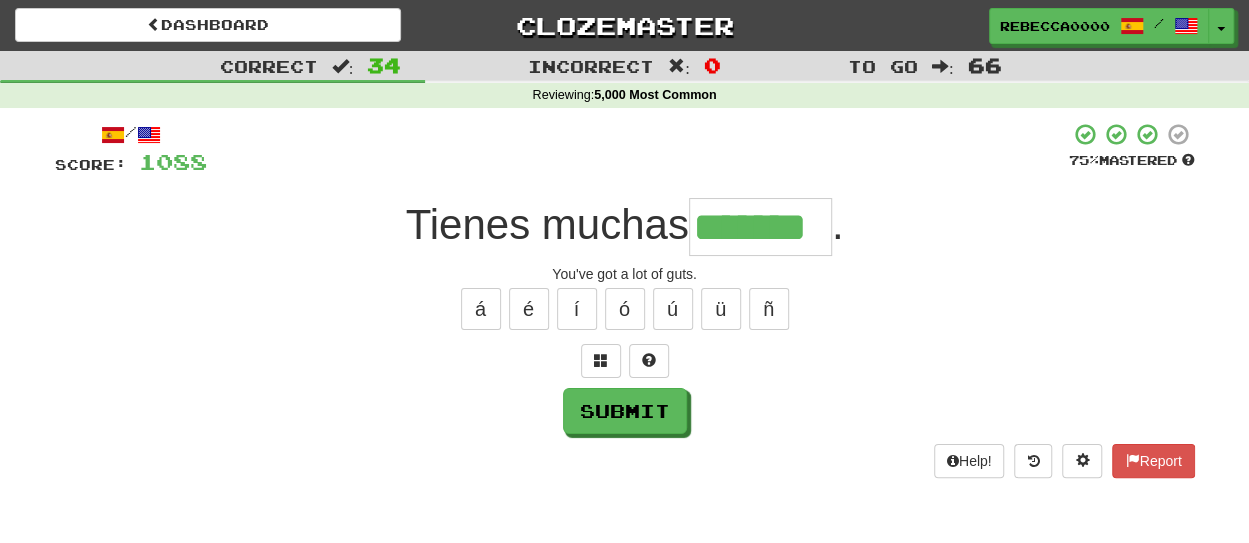 type on "*******" 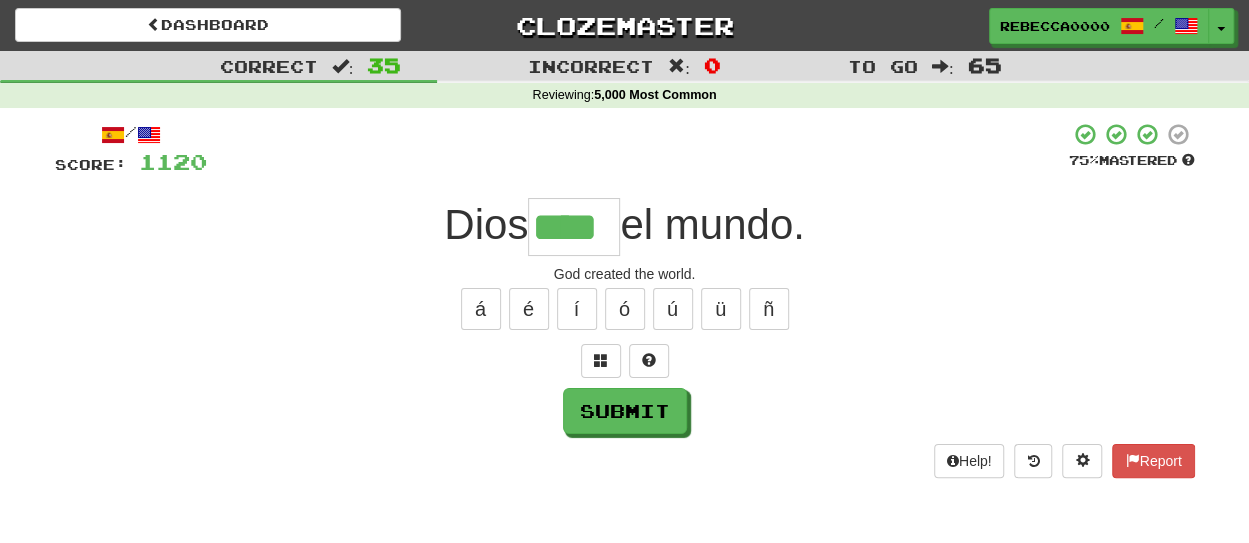 type on "****" 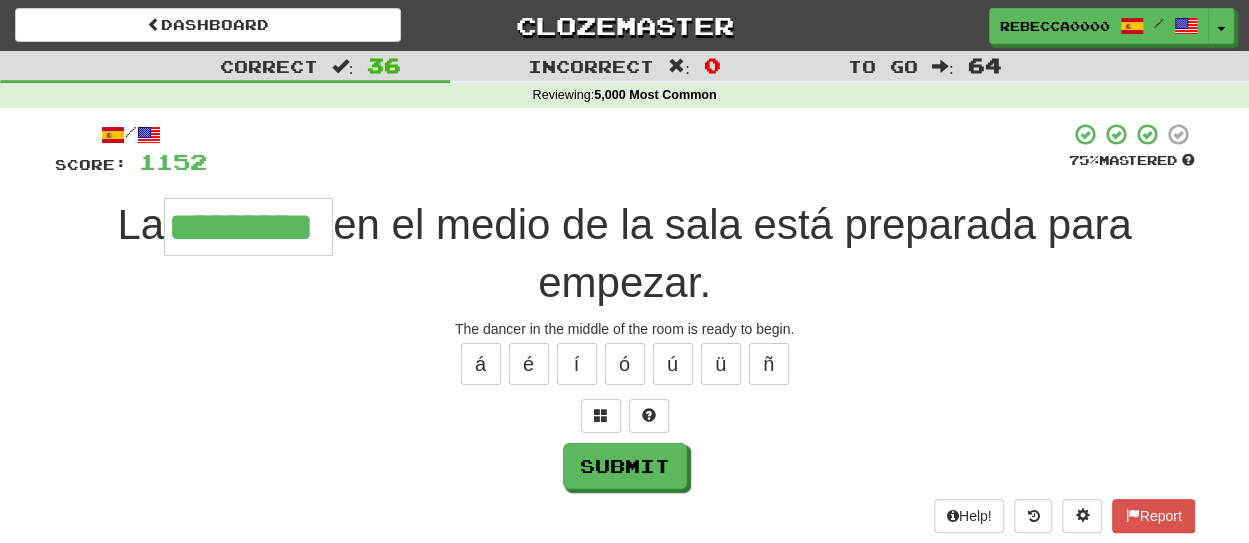 type on "*********" 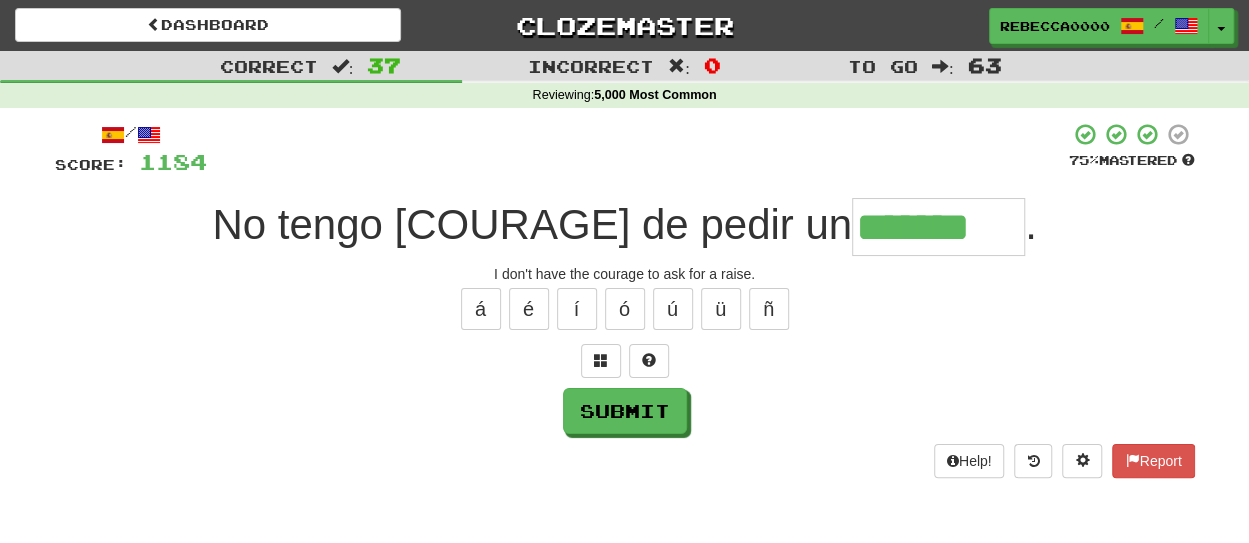 type on "*******" 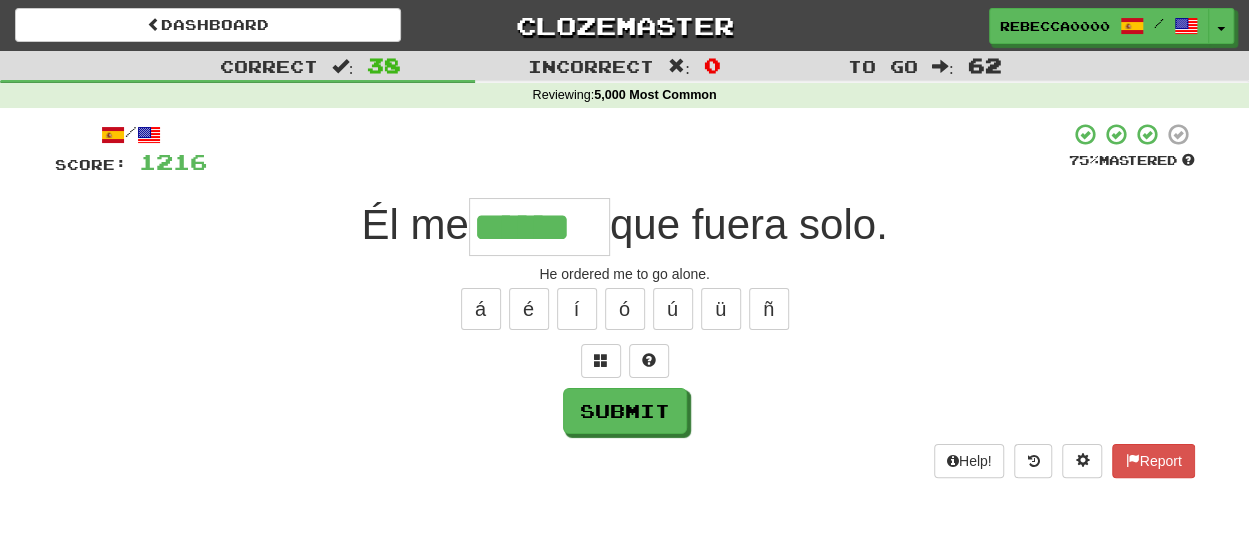 type on "******" 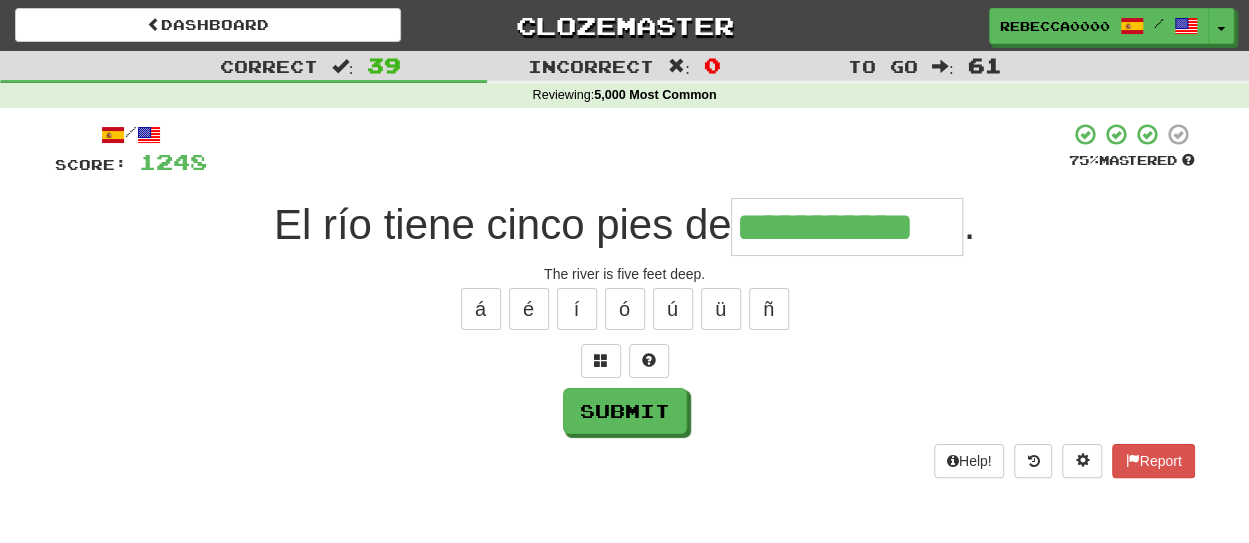 type on "**********" 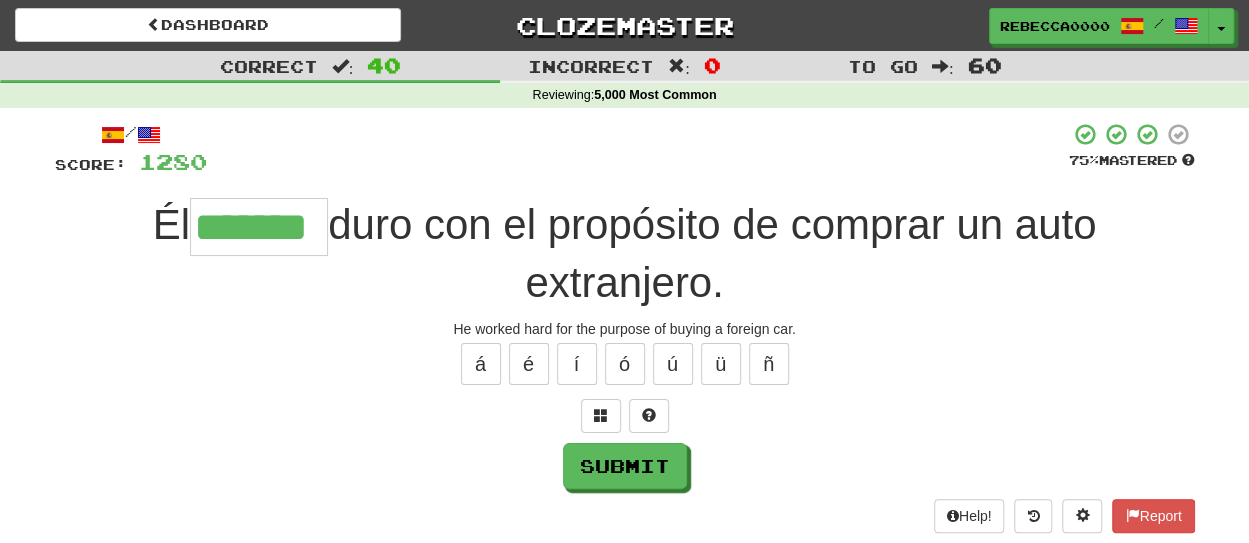 type on "*******" 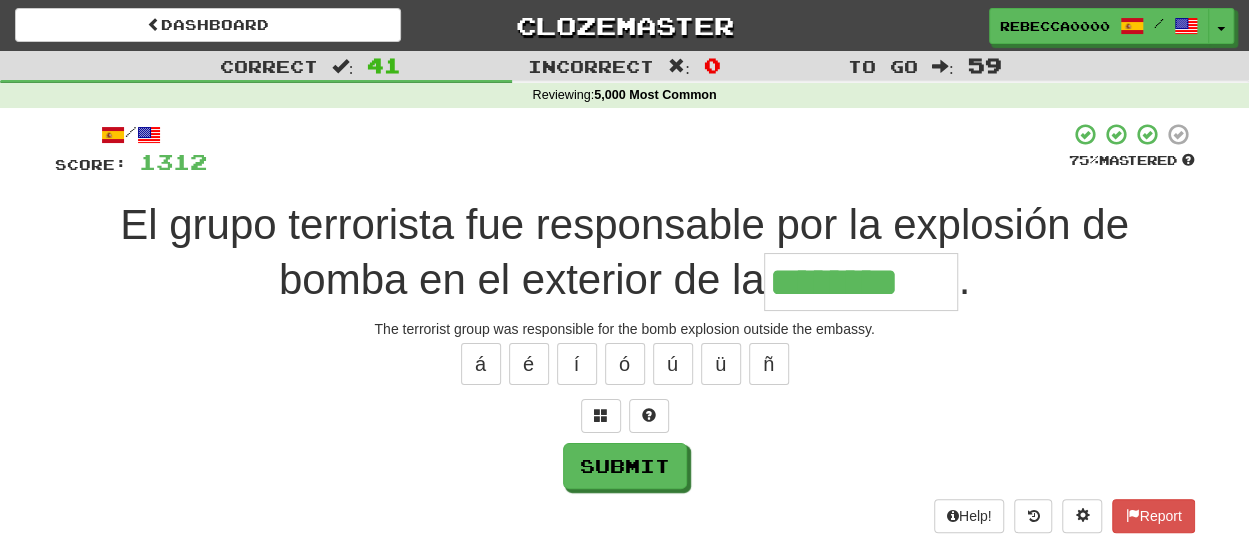 type on "********" 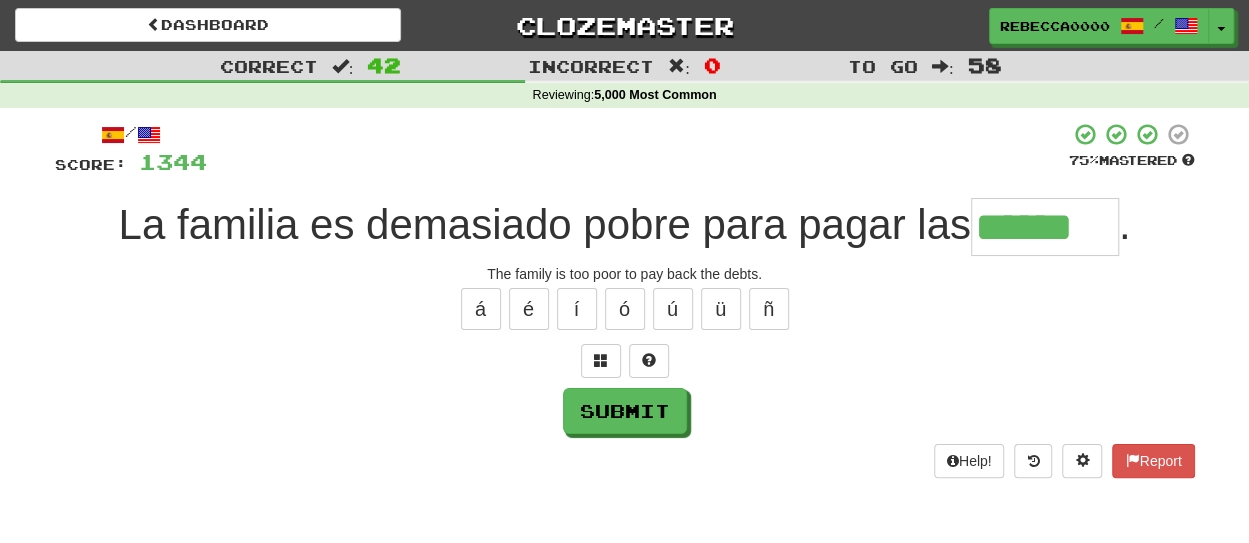 type on "******" 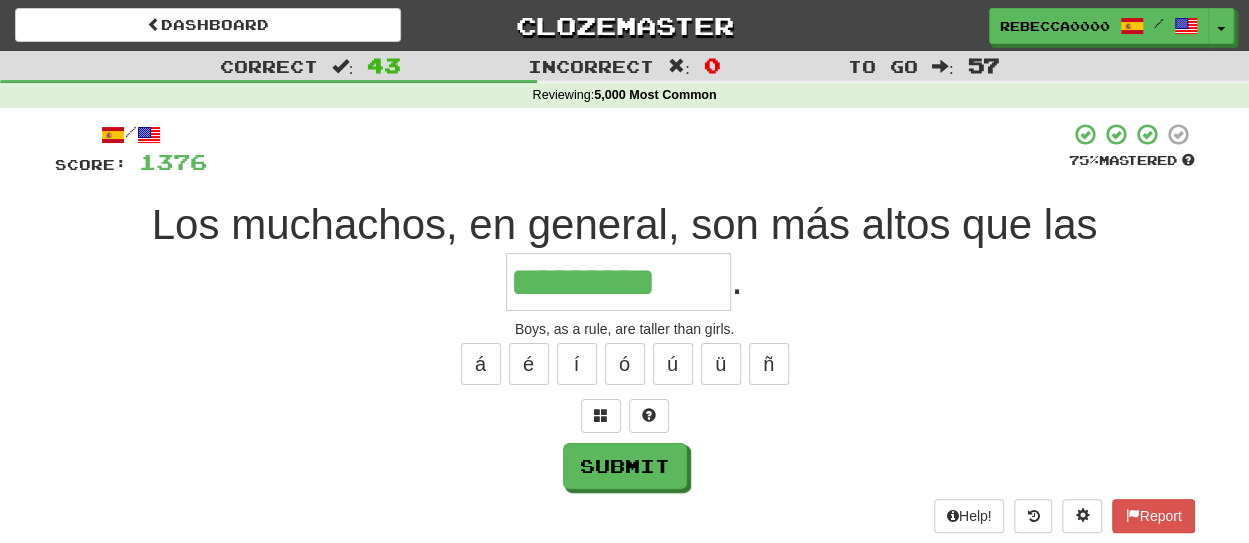 type on "*********" 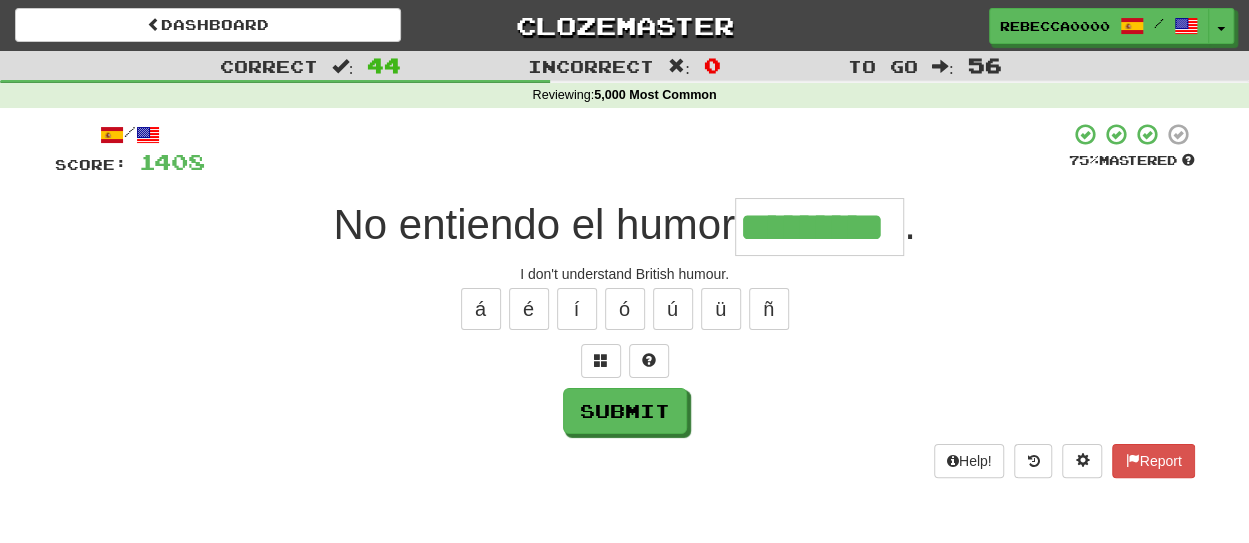 type on "*********" 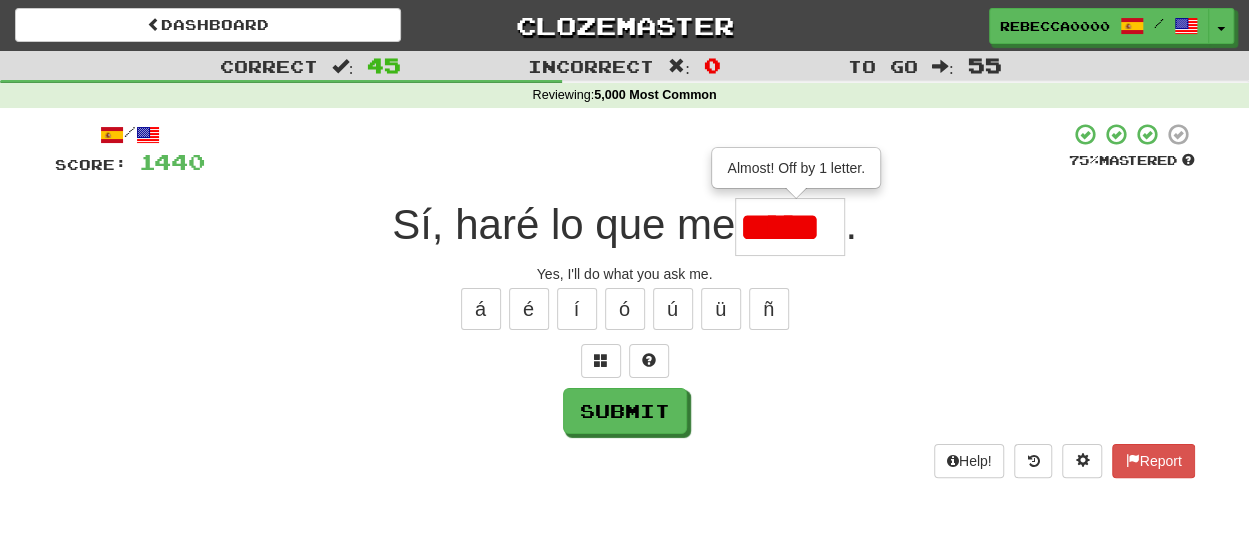 type on "*****" 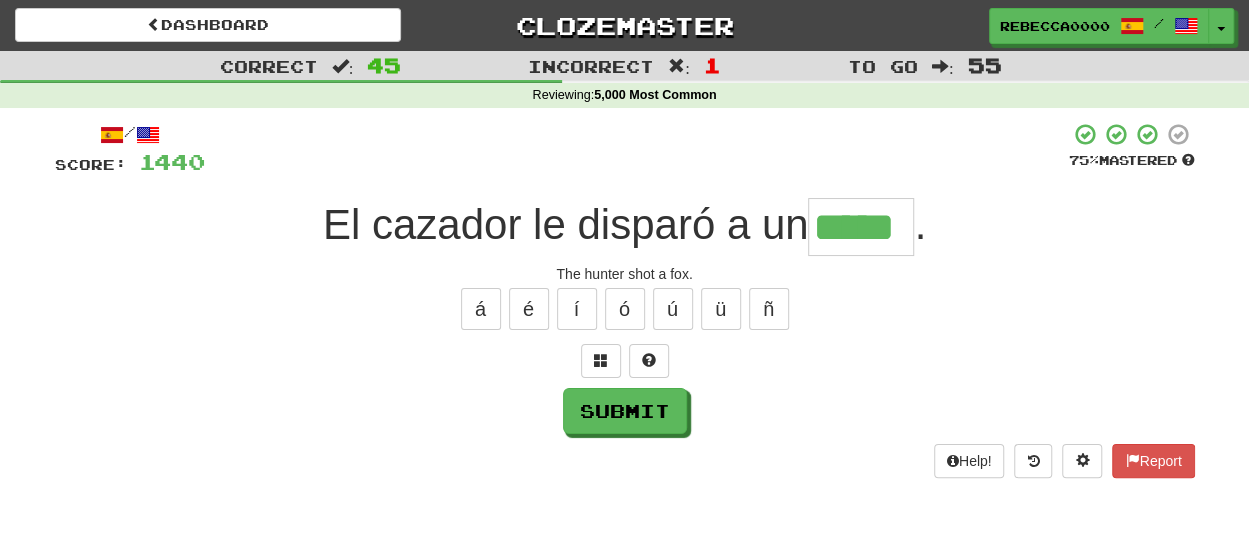 type on "*****" 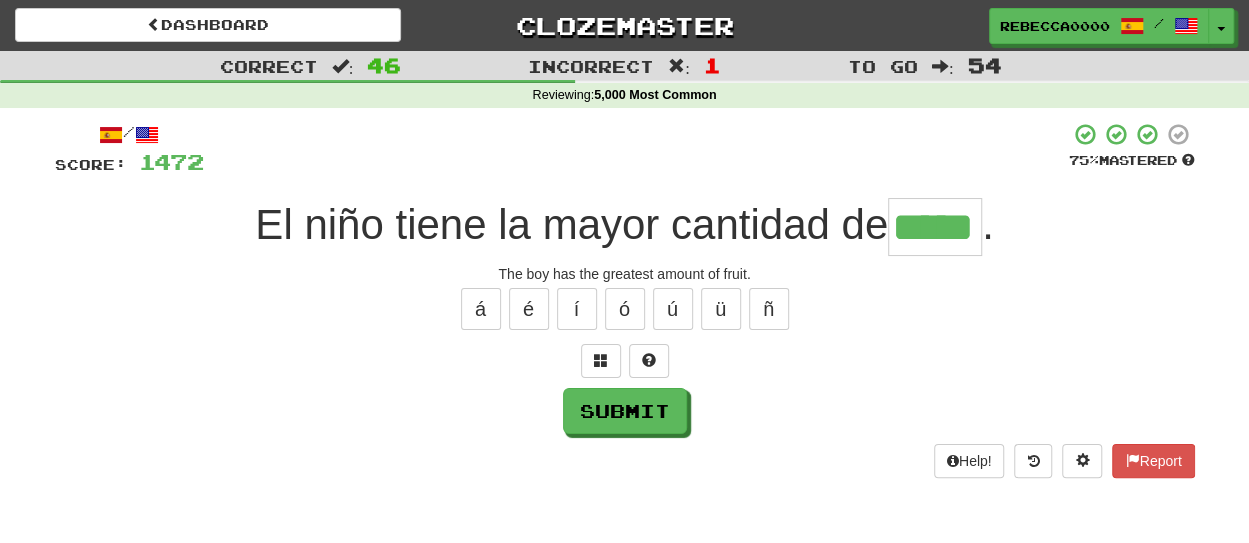 type on "*****" 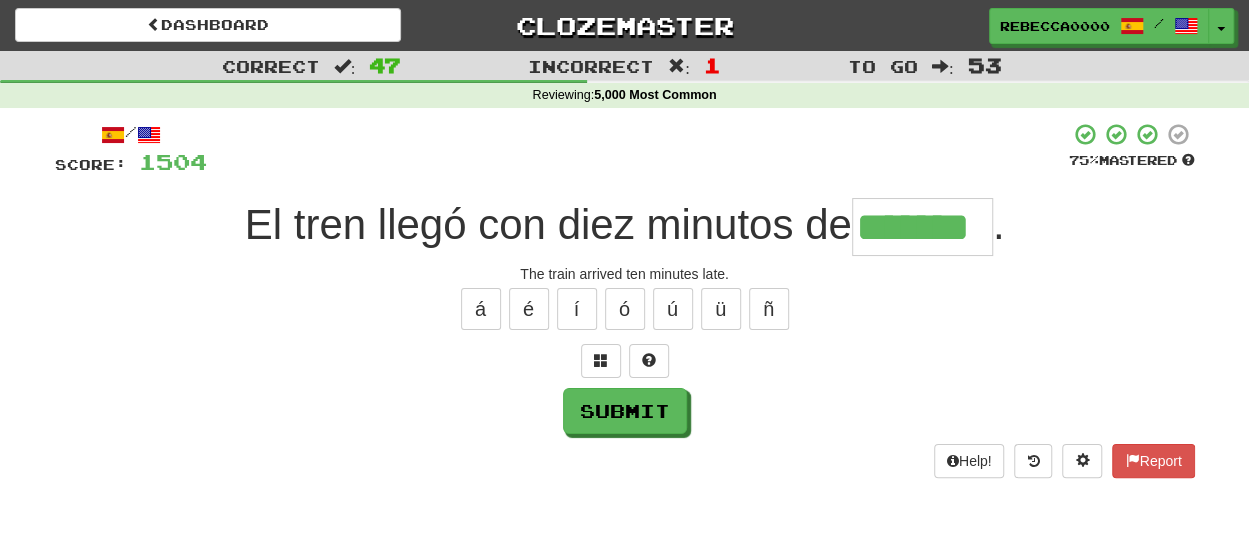 type on "*******" 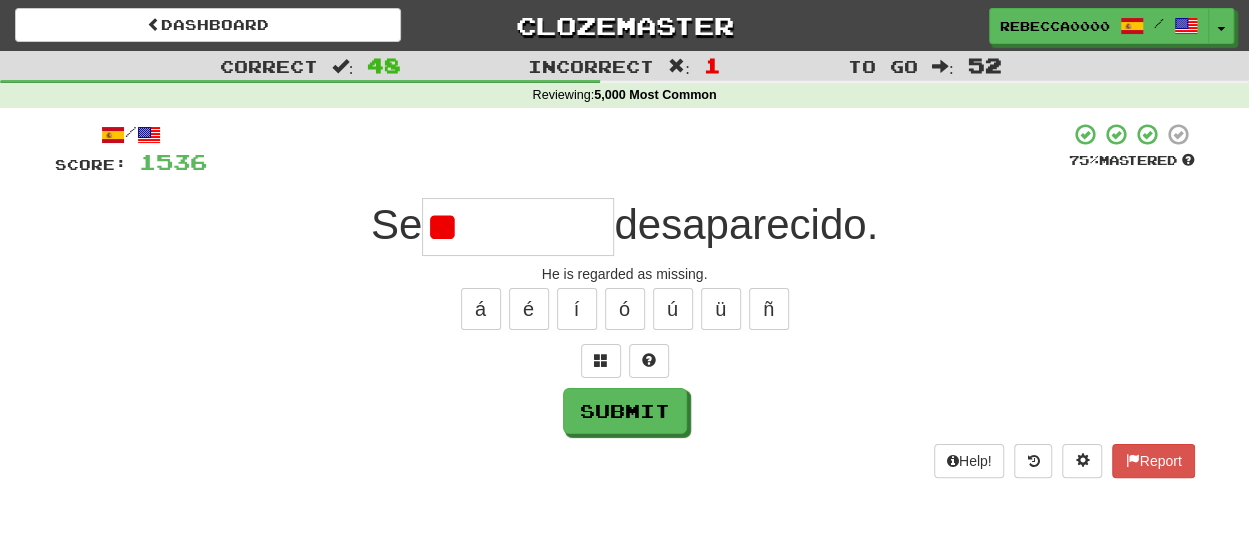type on "*********" 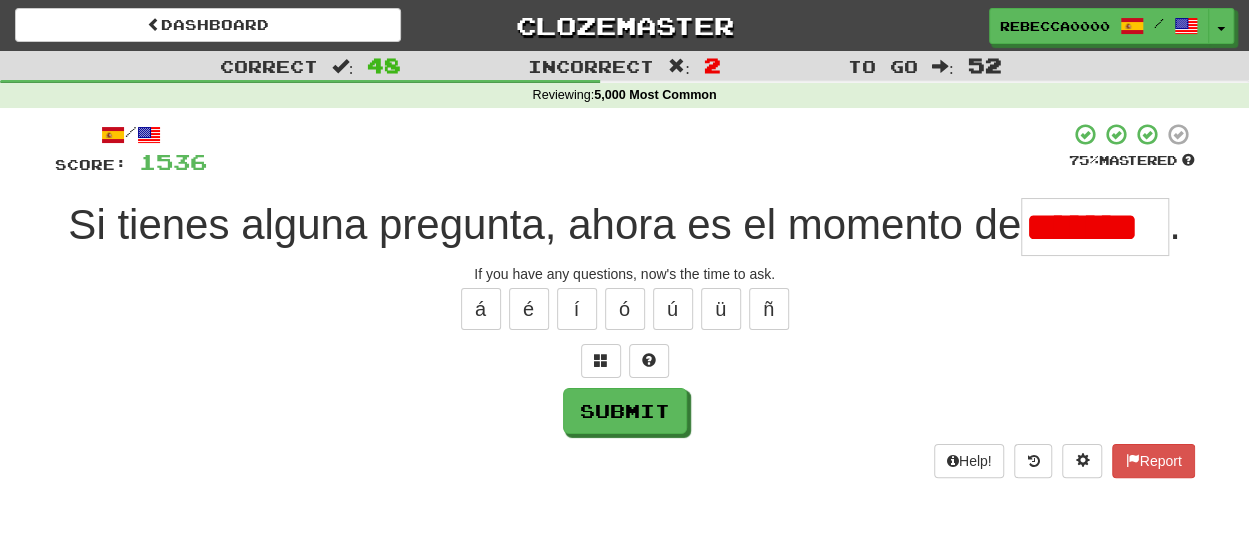 type on "*******" 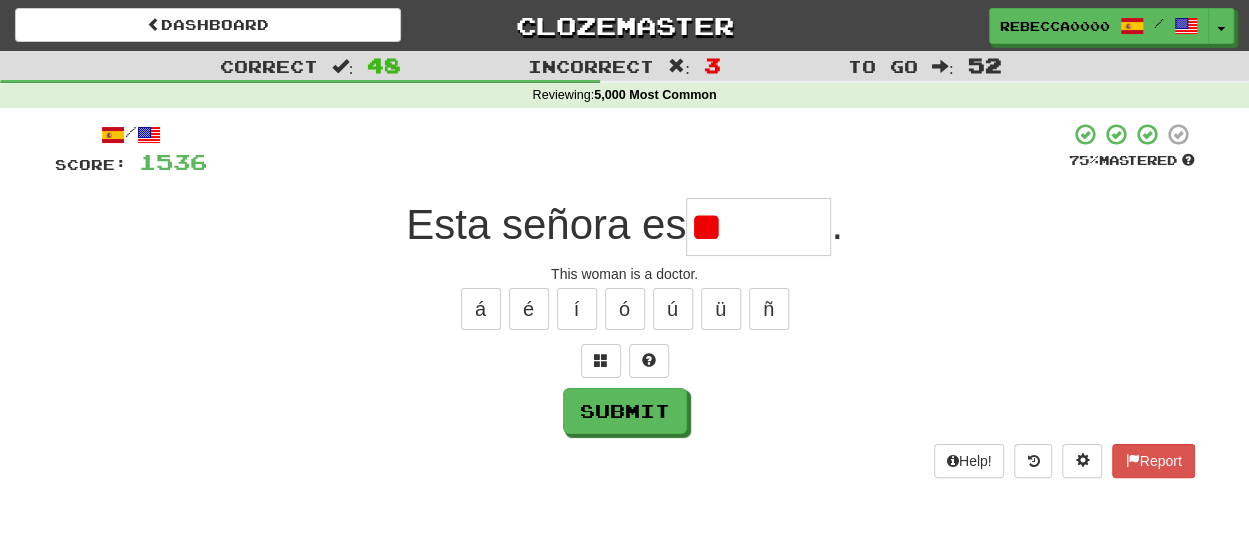 type on "*" 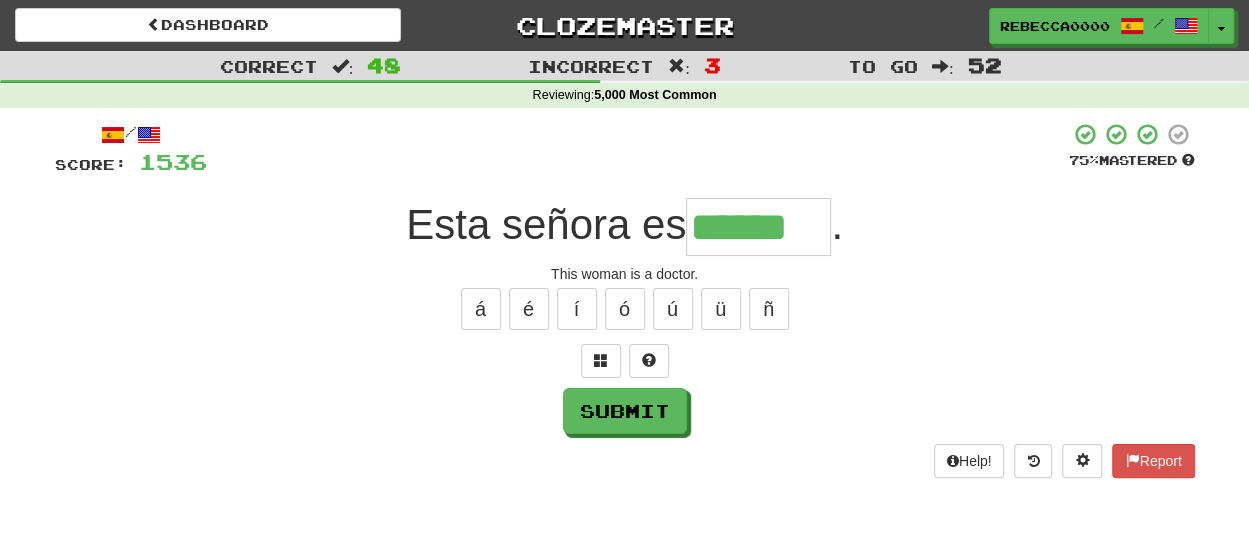 type on "******" 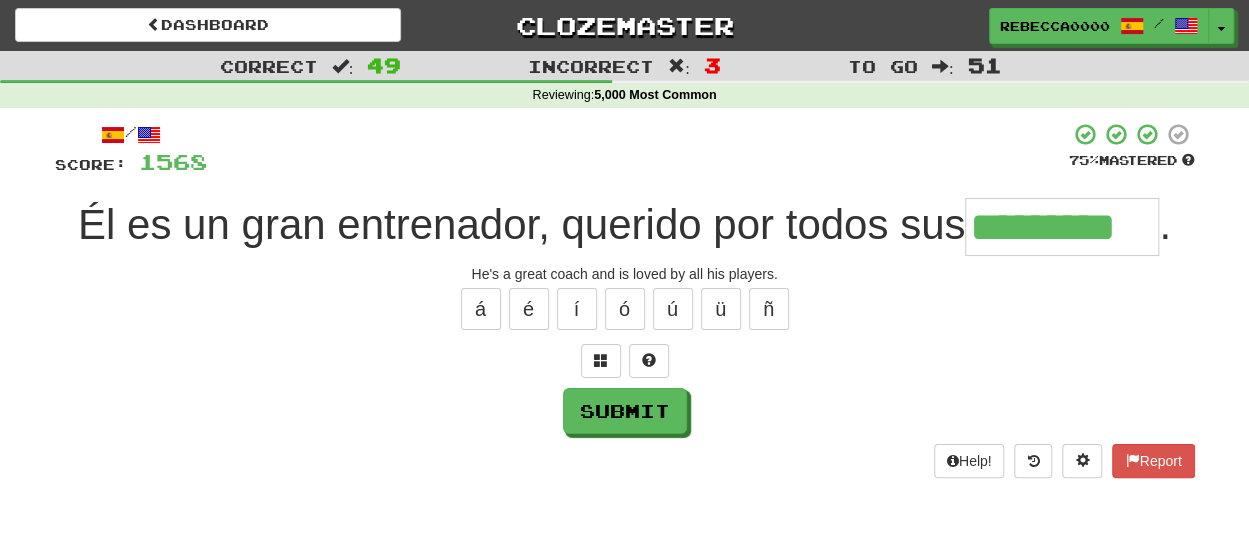 type on "*********" 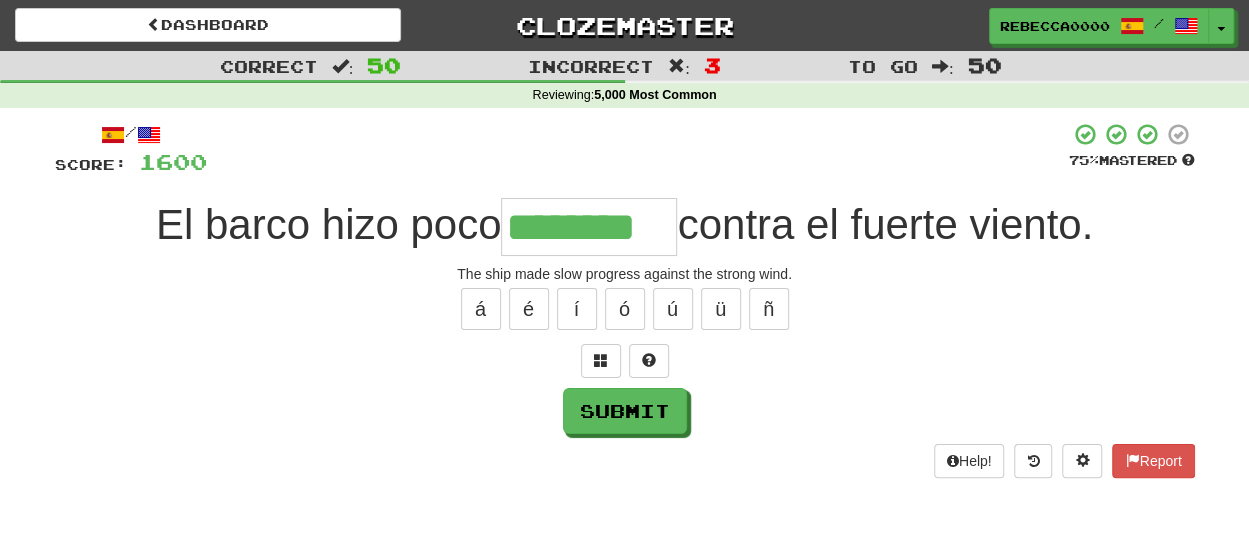 type on "********" 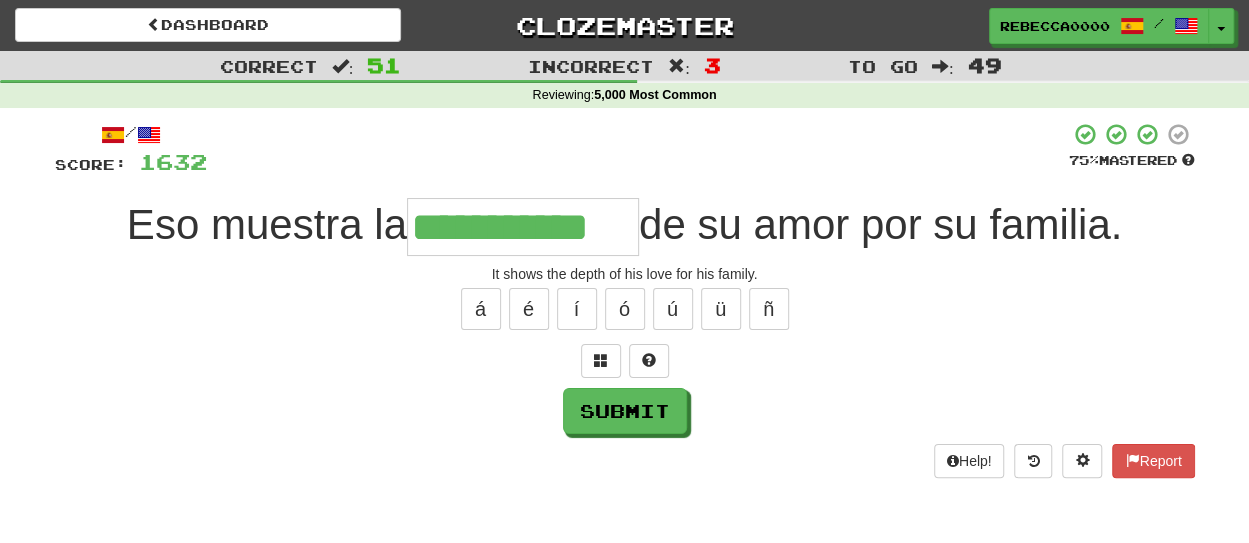 type on "**********" 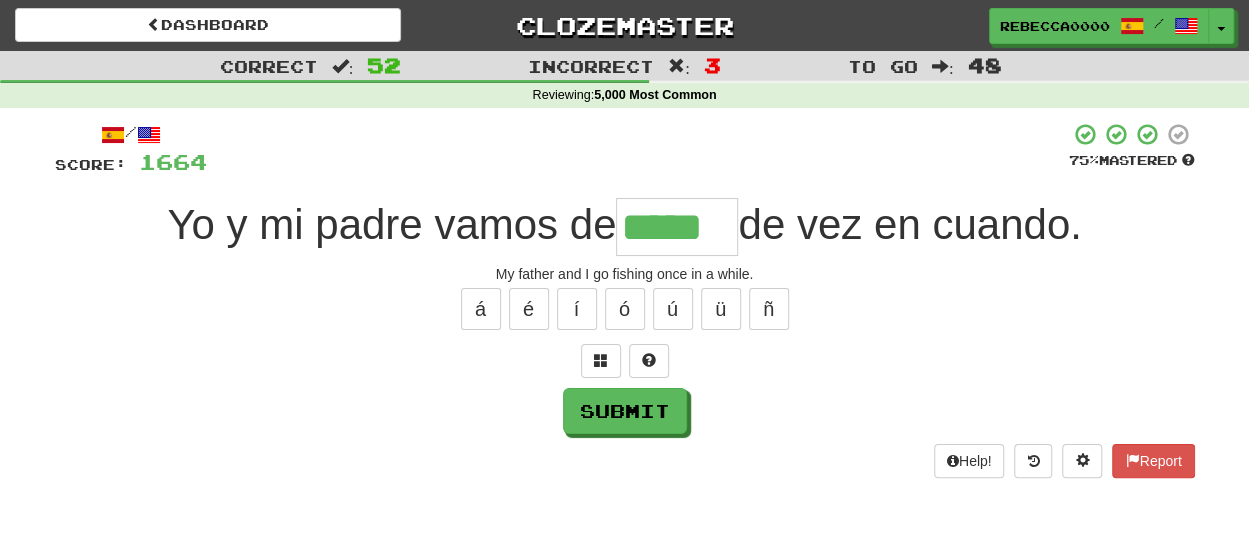 scroll, scrollTop: 0, scrollLeft: 0, axis: both 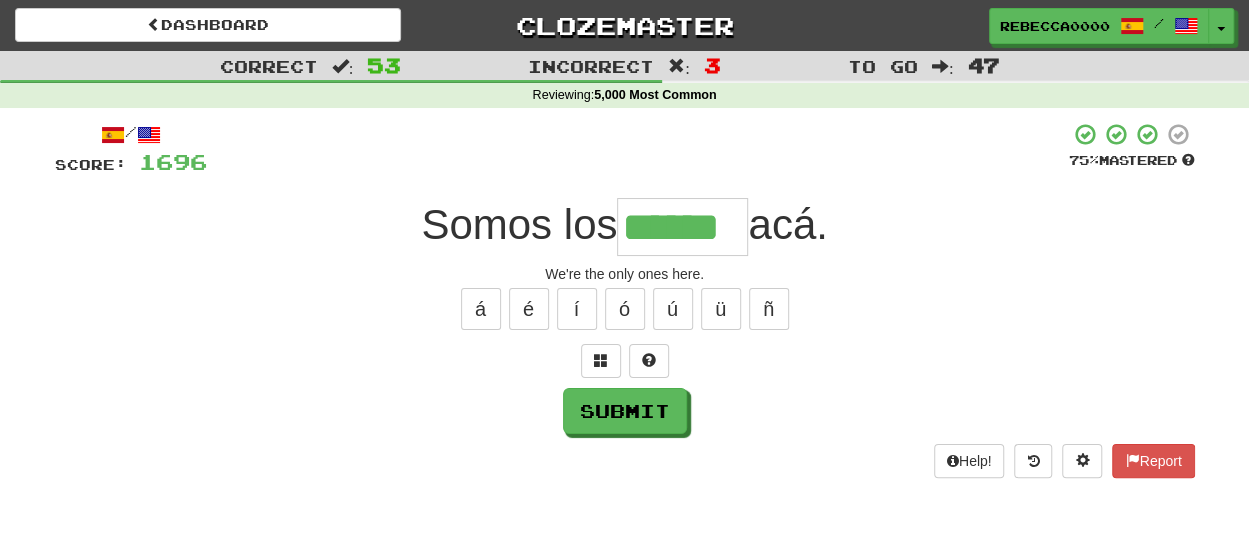 type on "******" 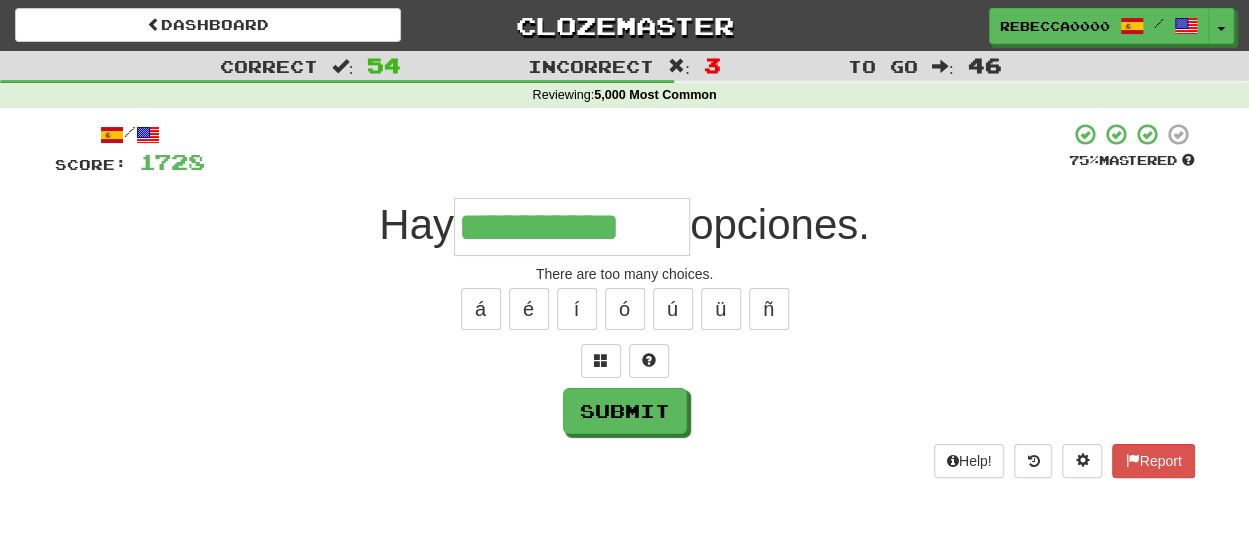 type on "**********" 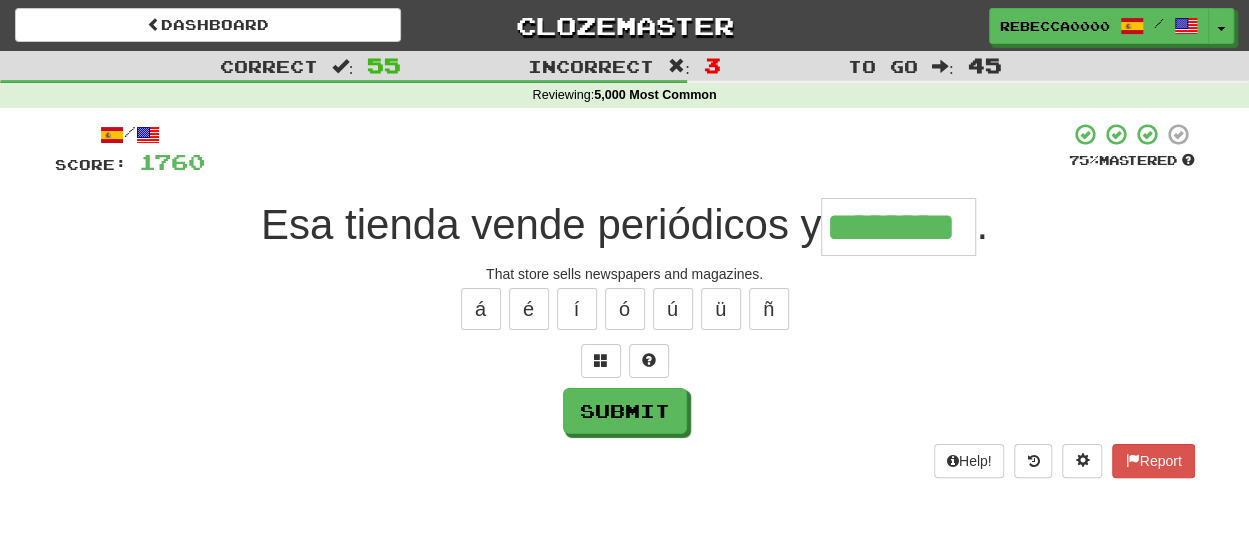 type on "********" 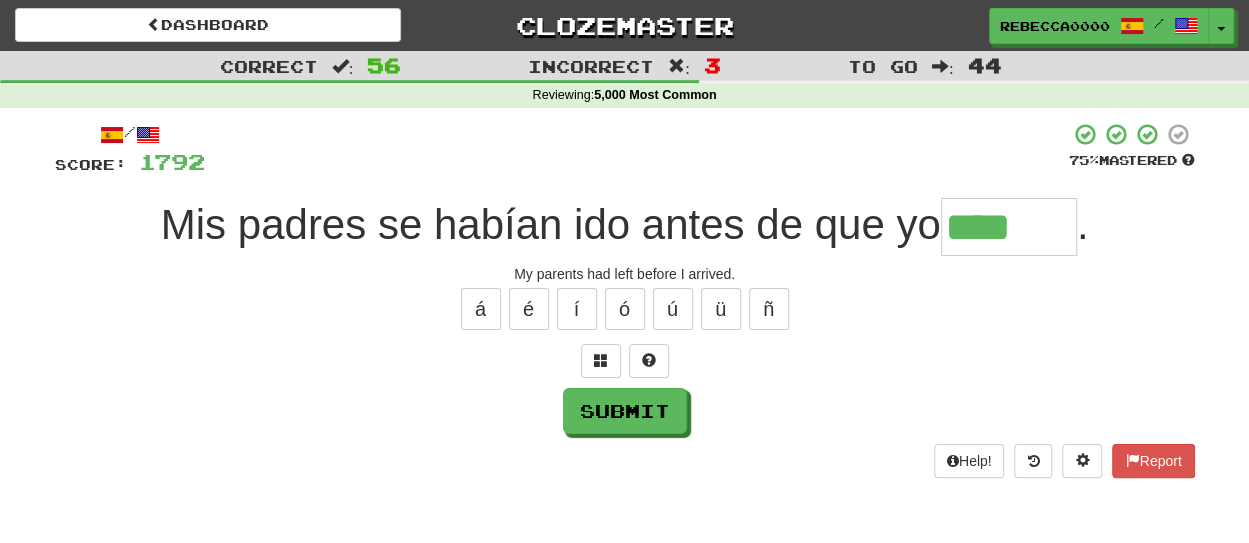 type on "*******" 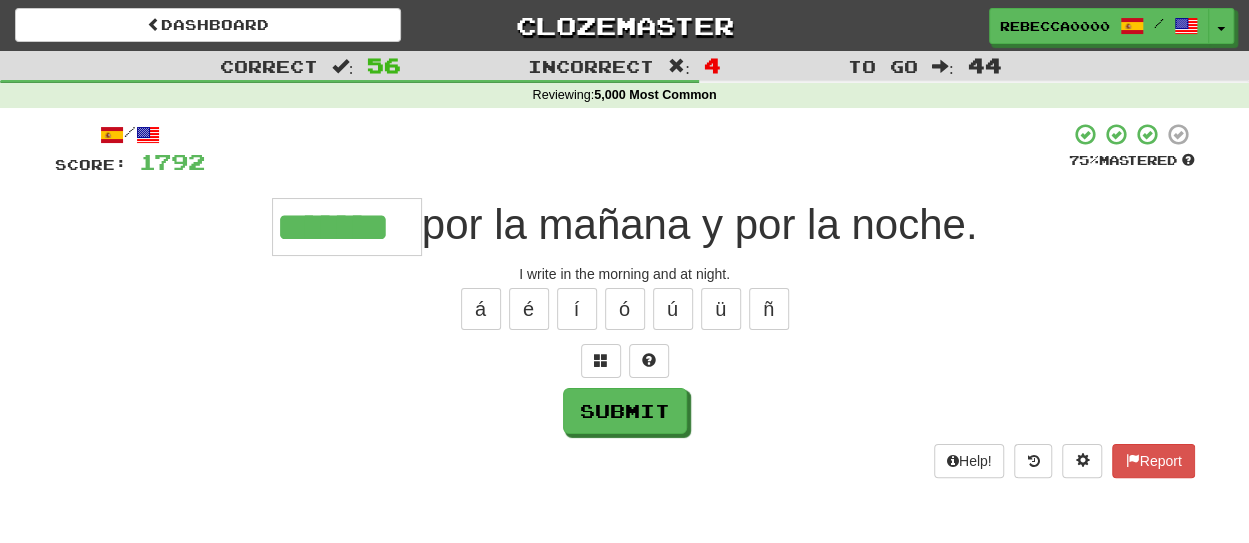 type on "*******" 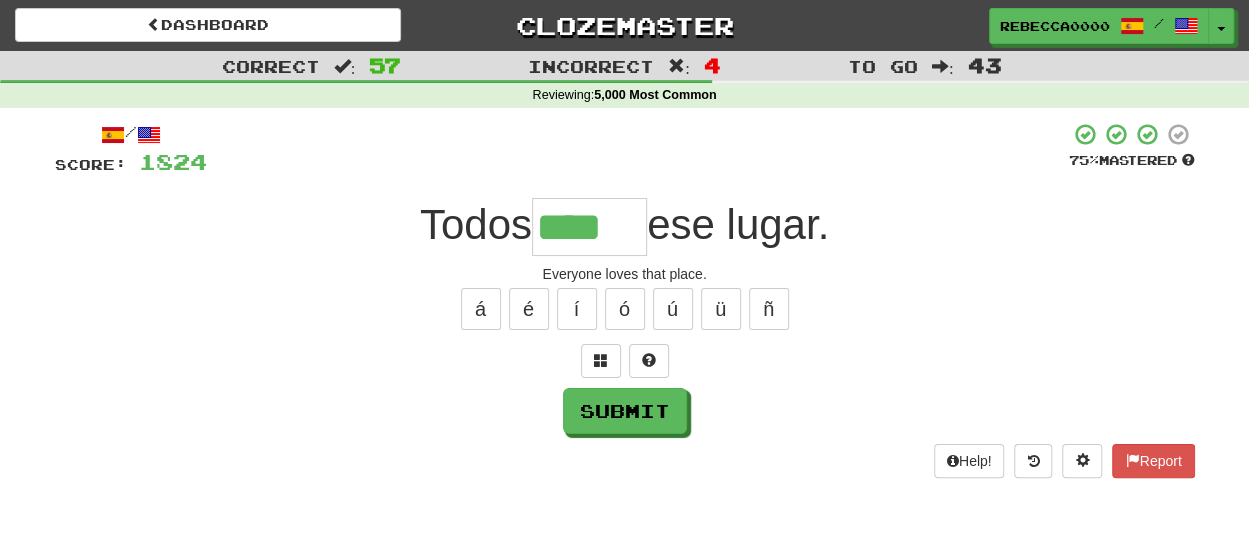 type on "****" 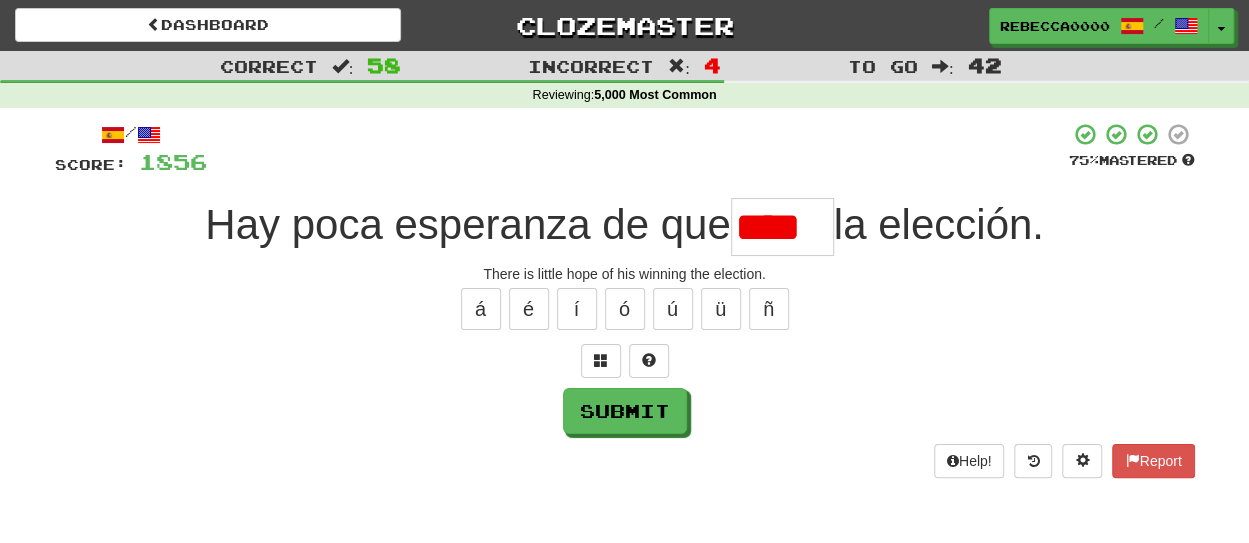 type on "****" 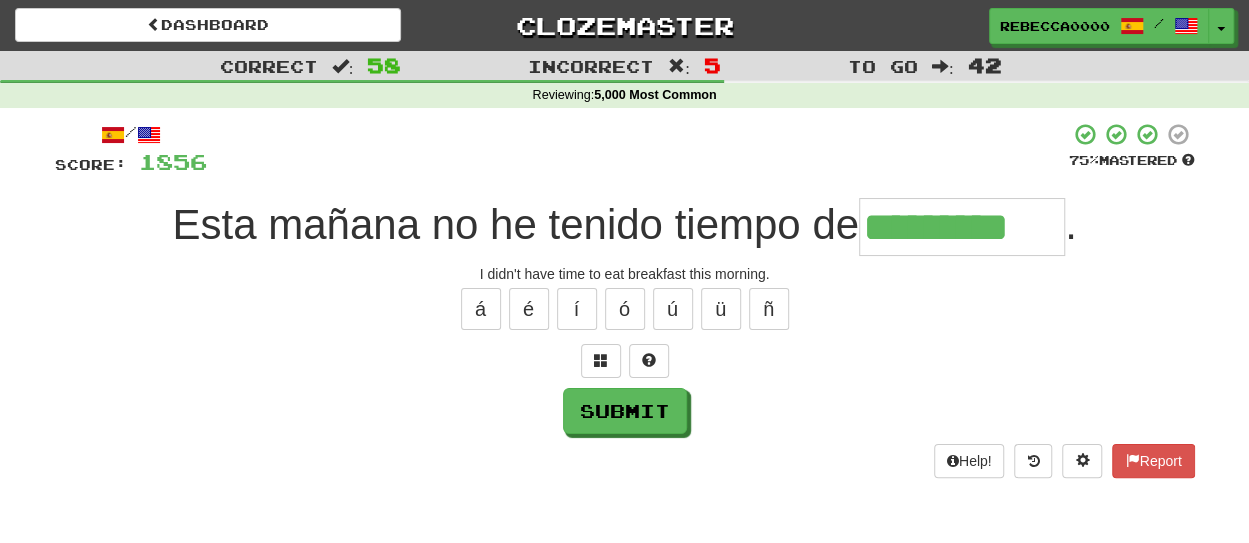 type on "*********" 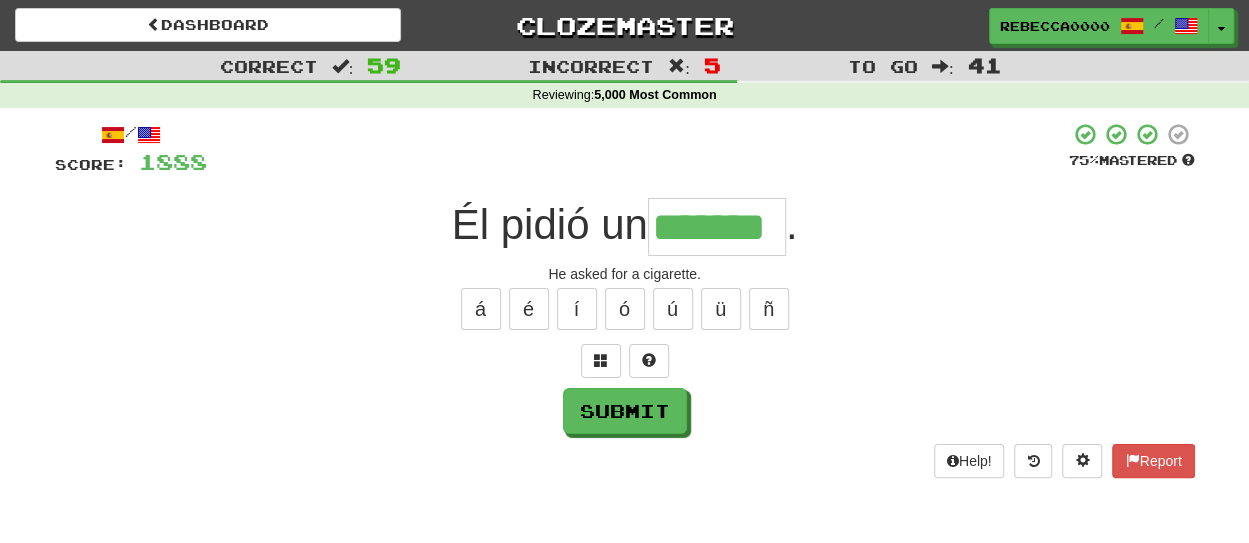type on "*******" 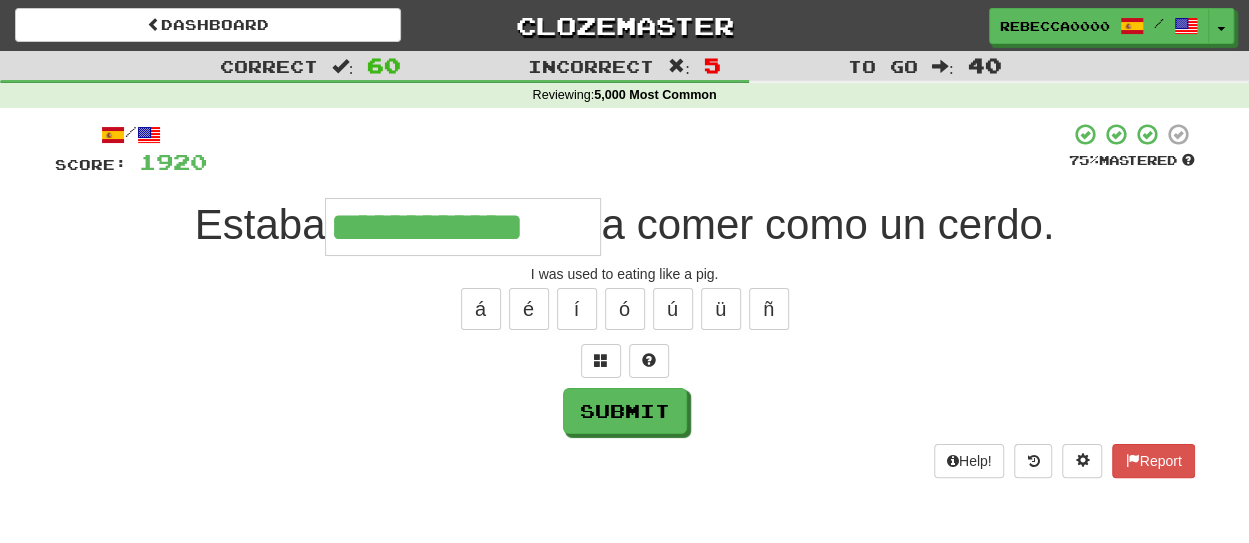 type on "**********" 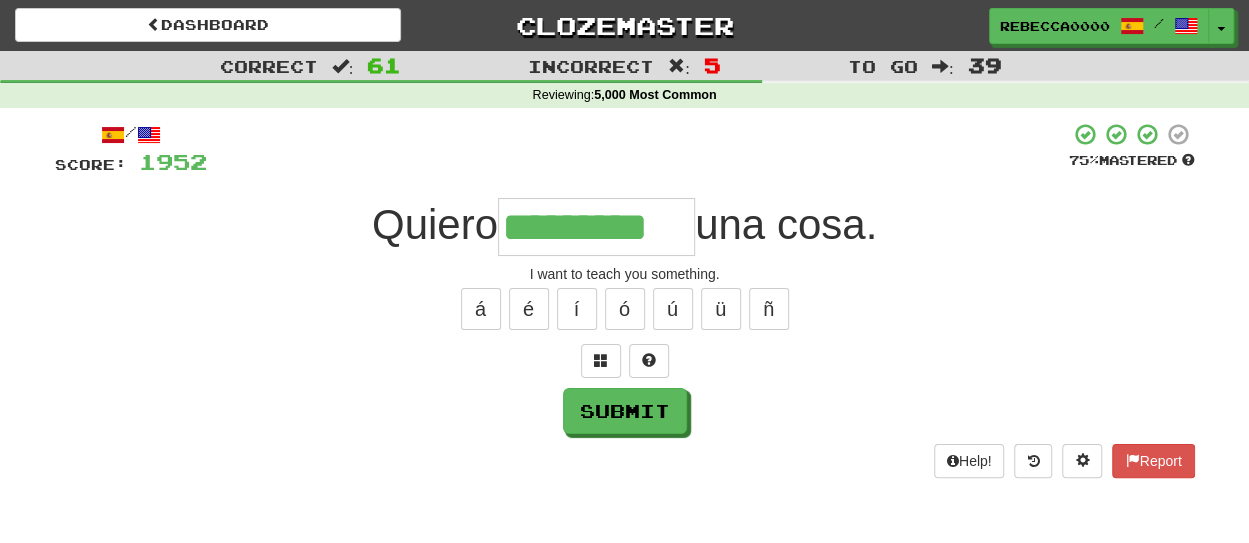 type on "*********" 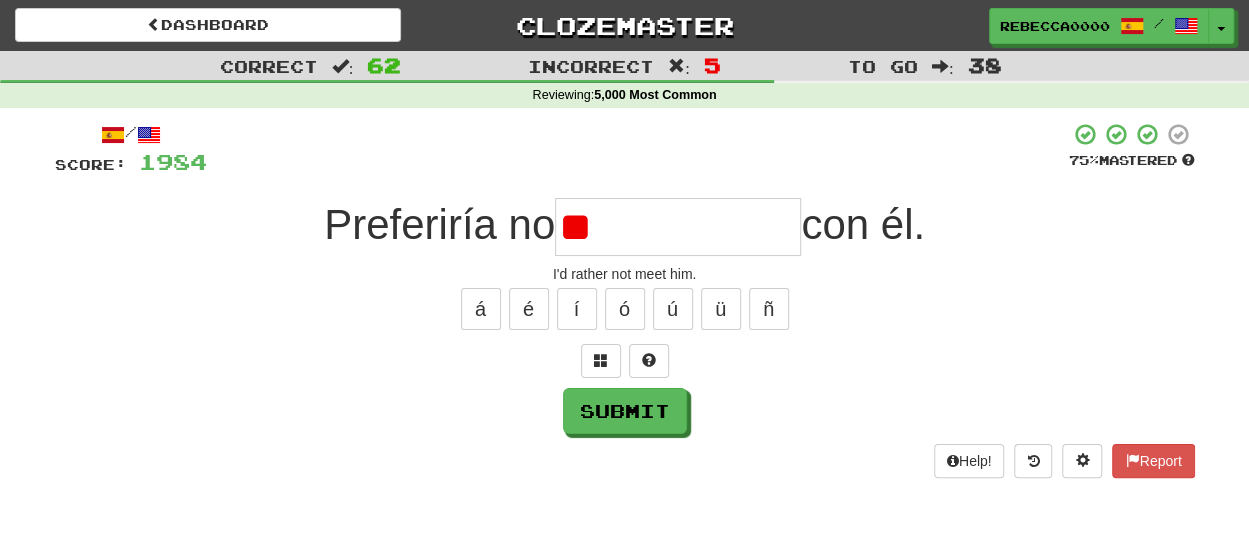 type on "*" 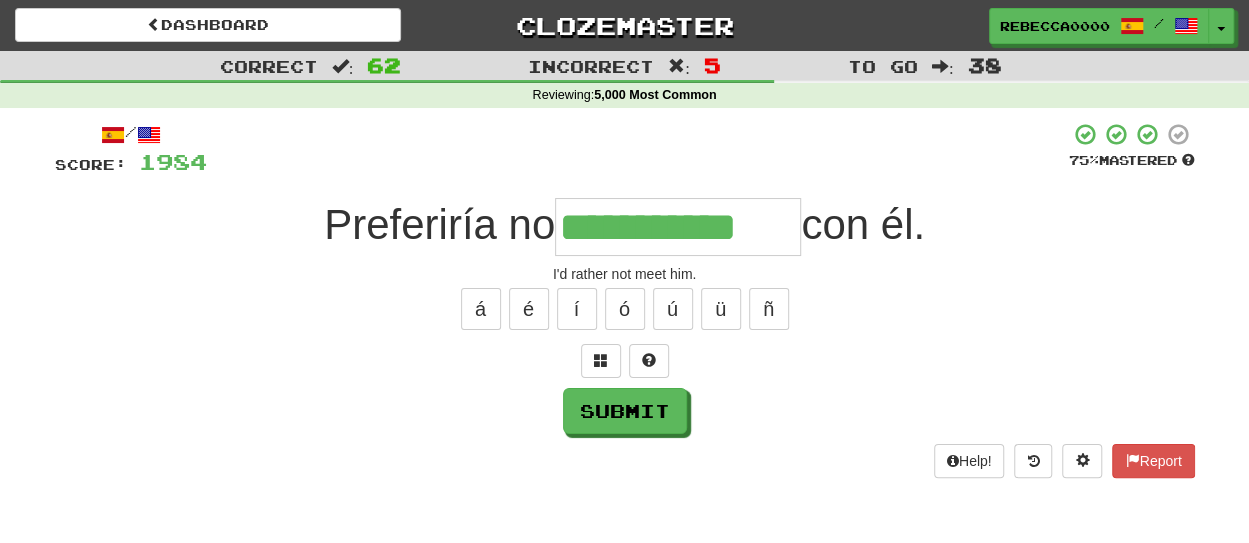 type on "**********" 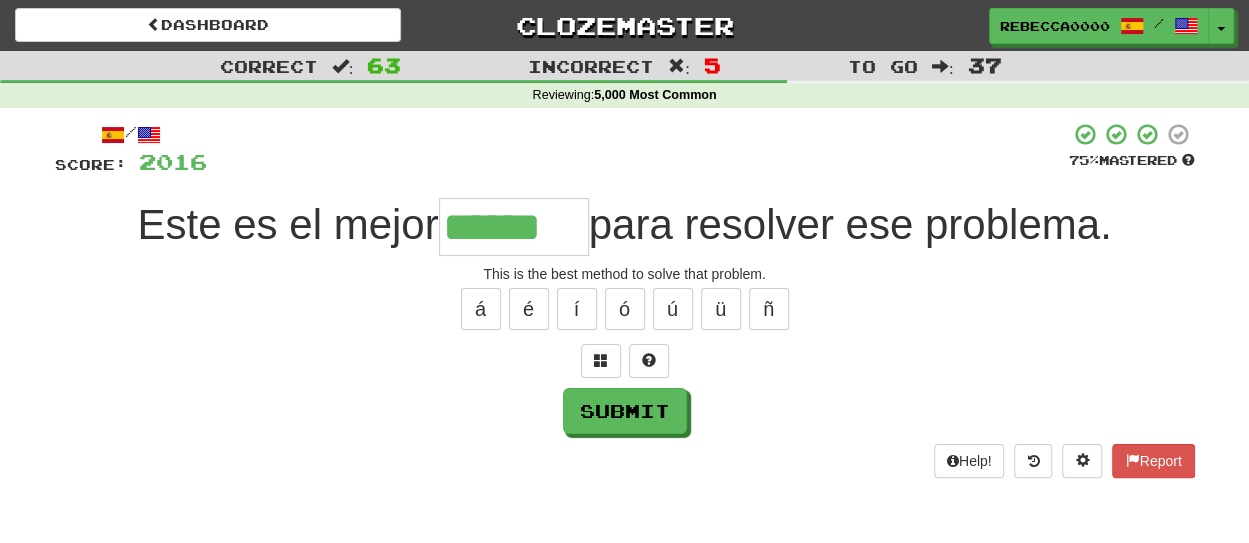type on "******" 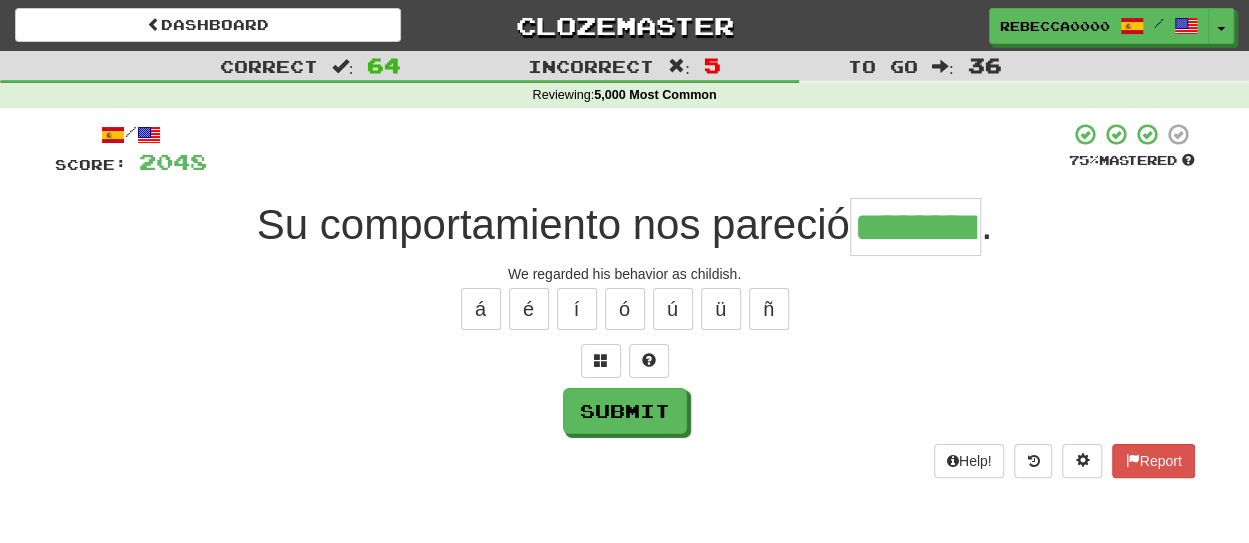 type on "********" 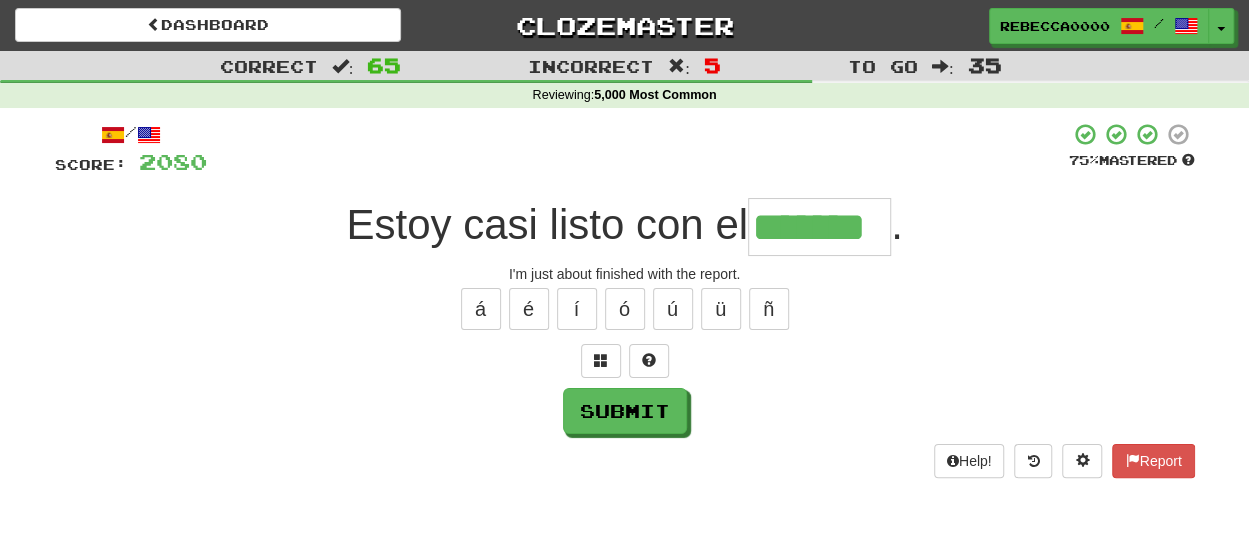 type on "*******" 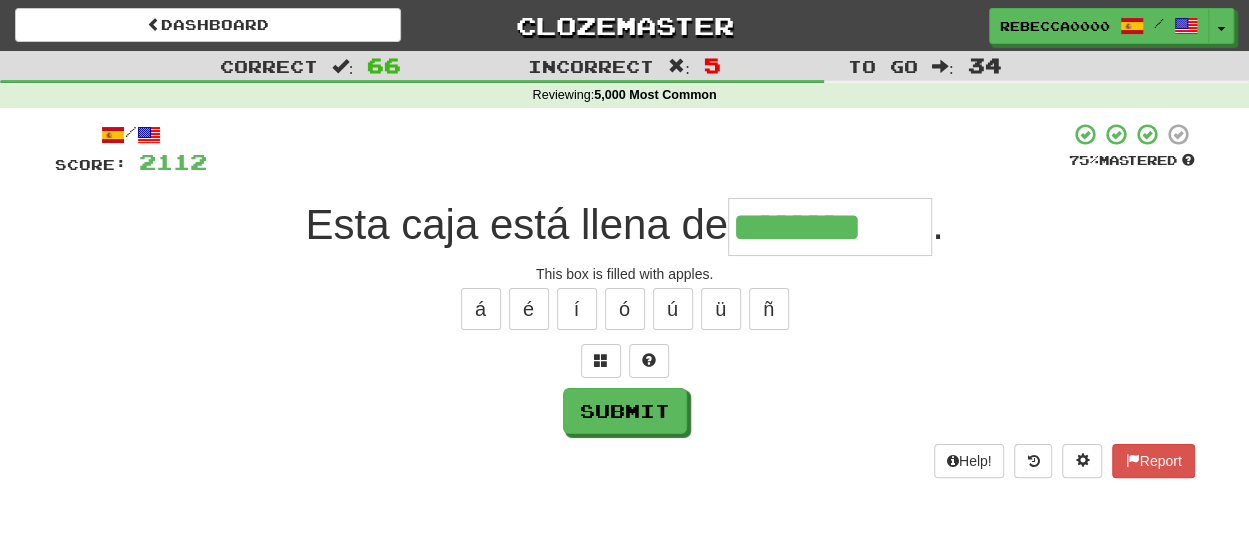 type on "********" 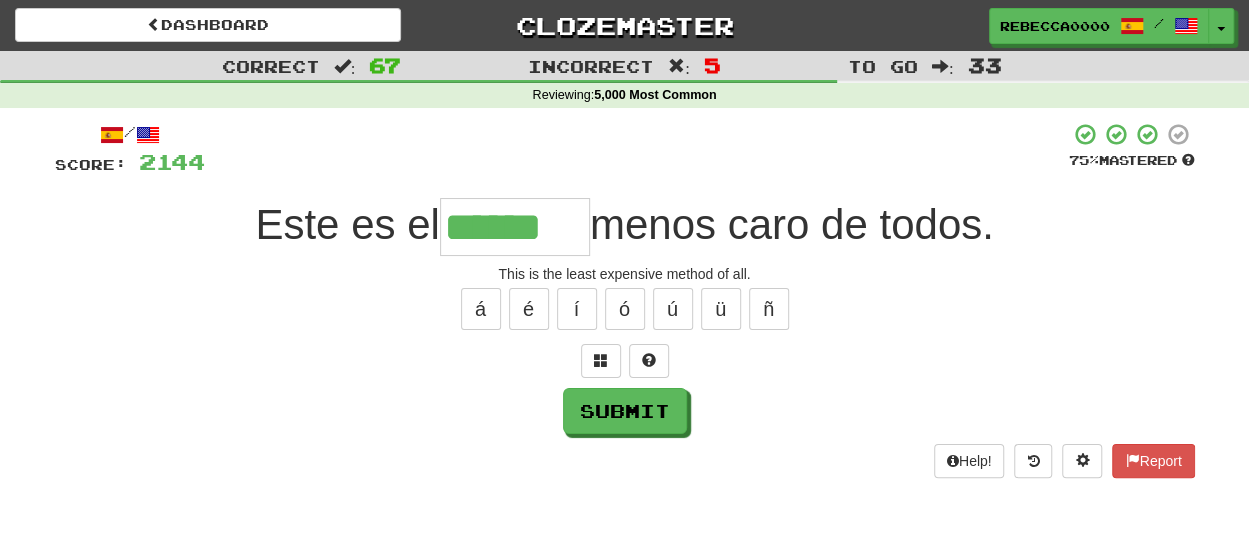 type on "******" 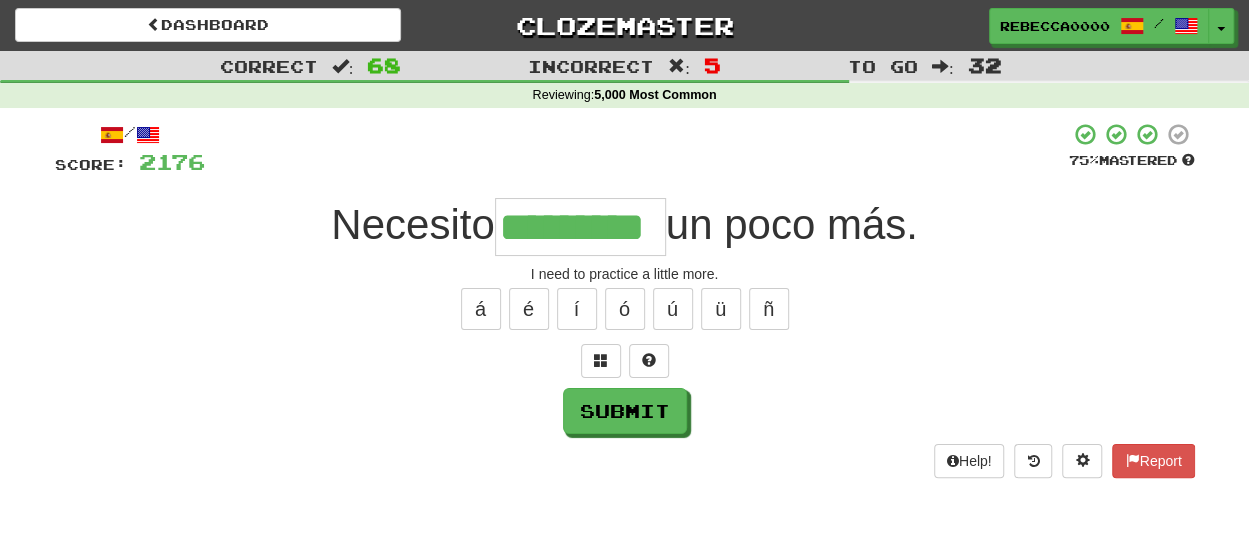 type on "*********" 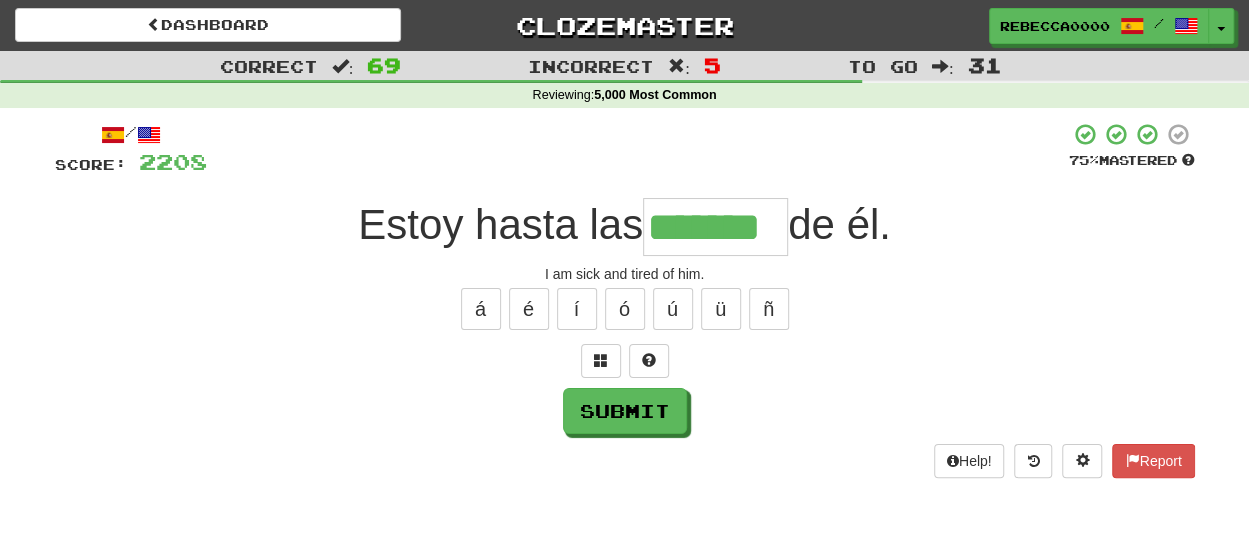 type on "*******" 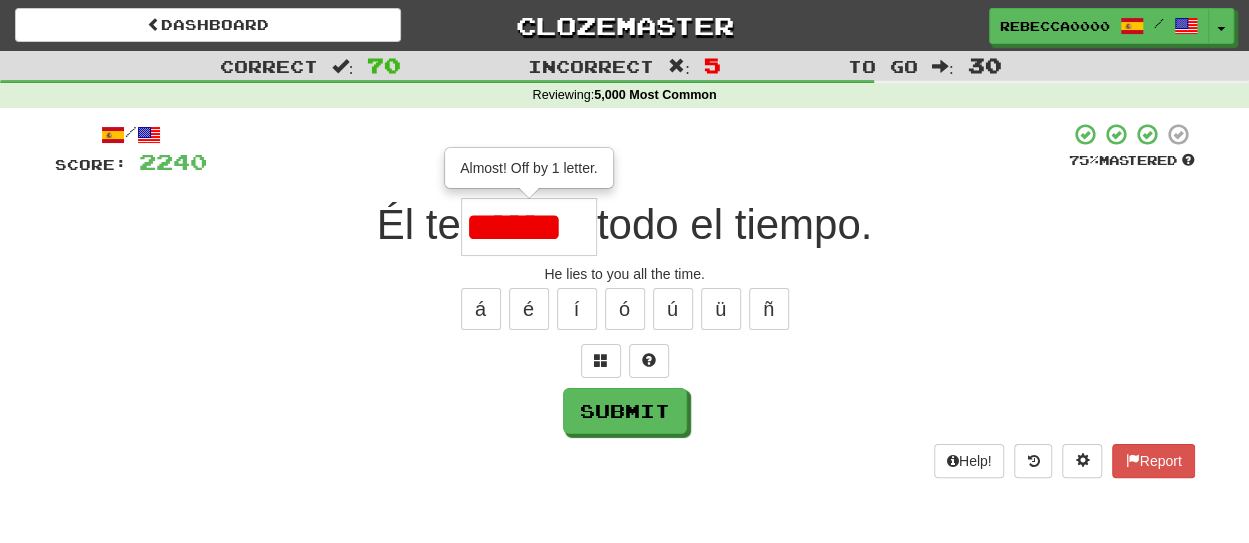 type on "******" 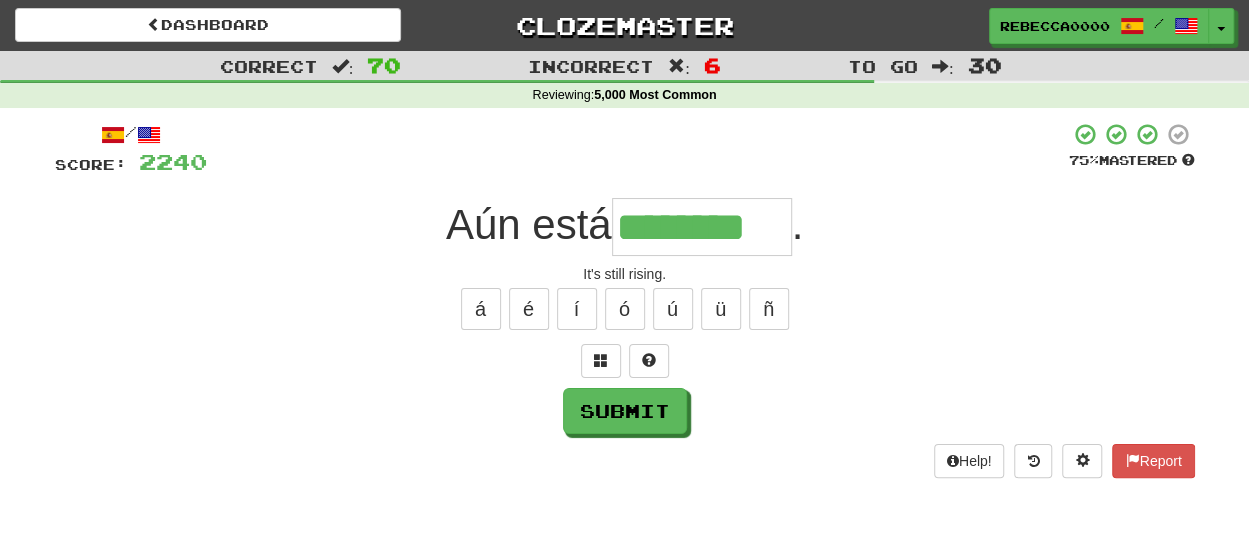 type on "********" 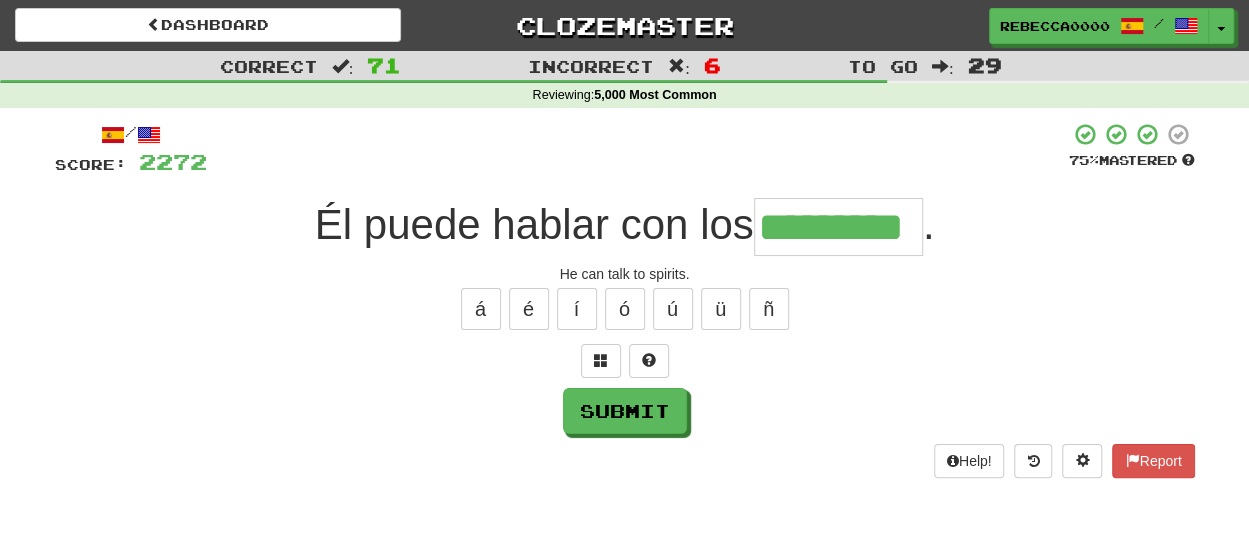 type on "*********" 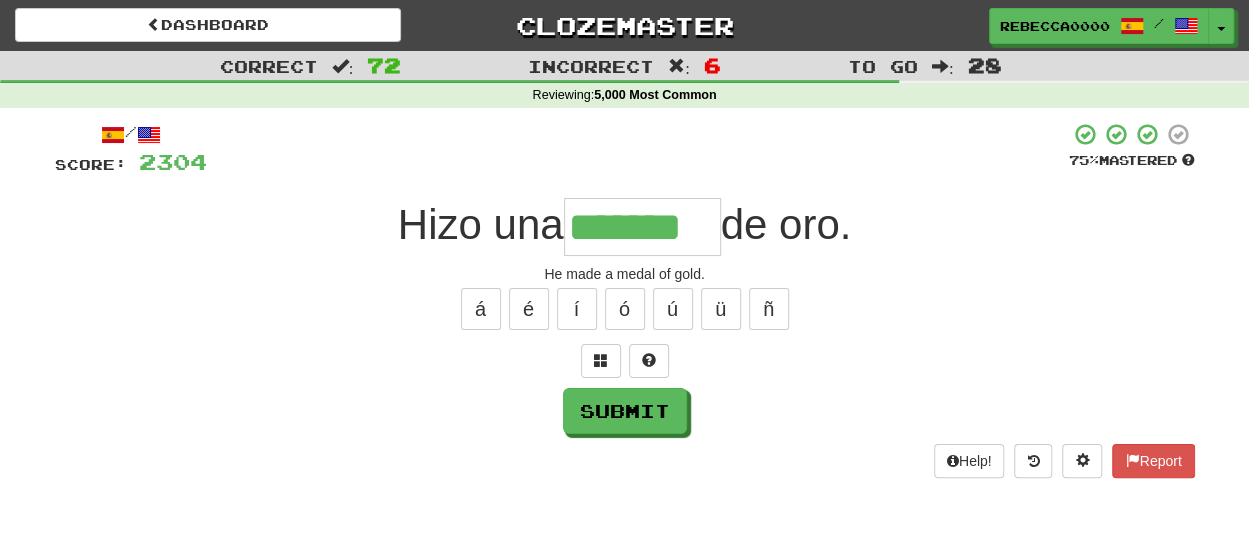 type on "*******" 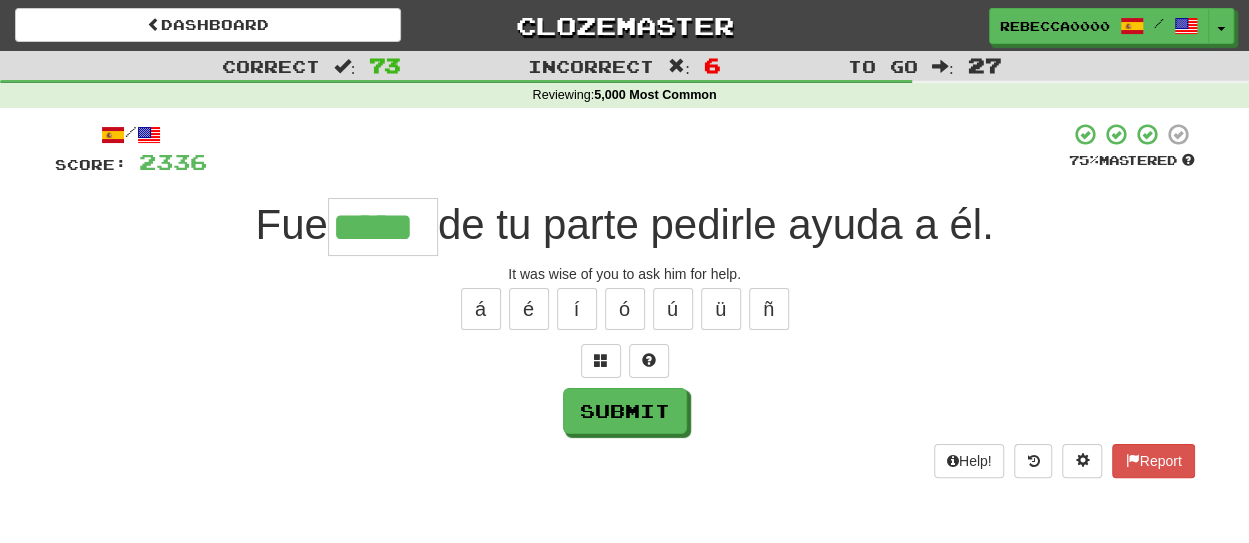 type on "*****" 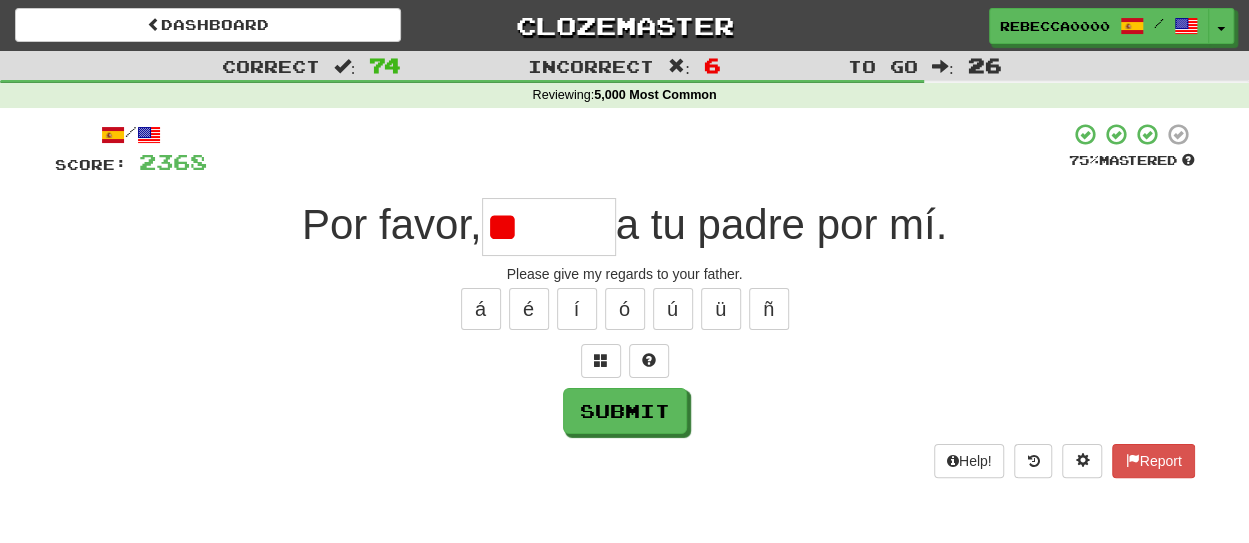 type on "*" 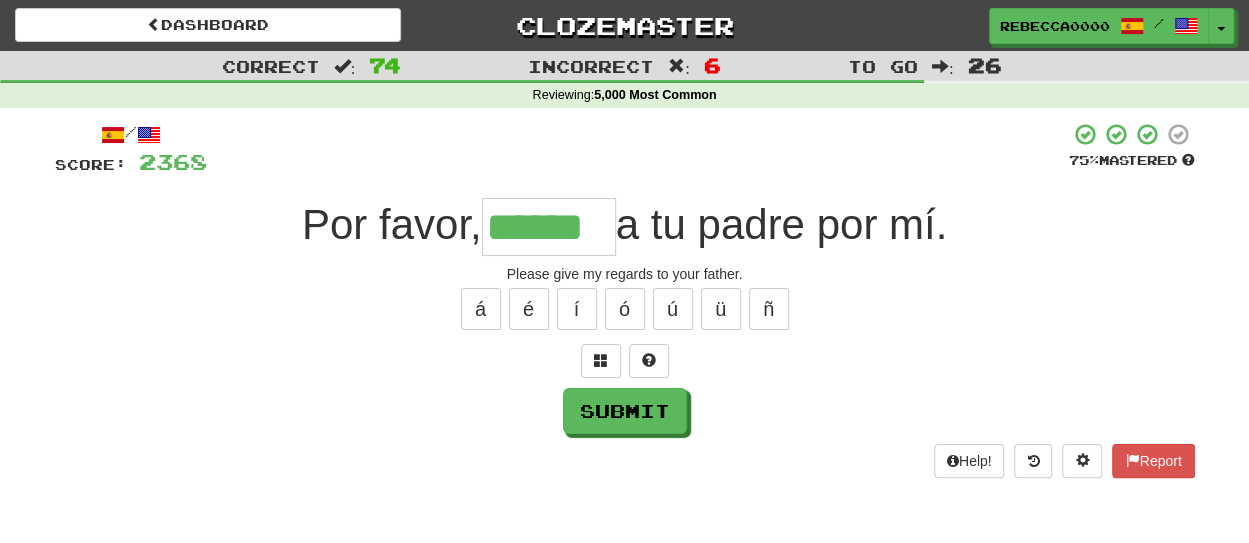 type on "******" 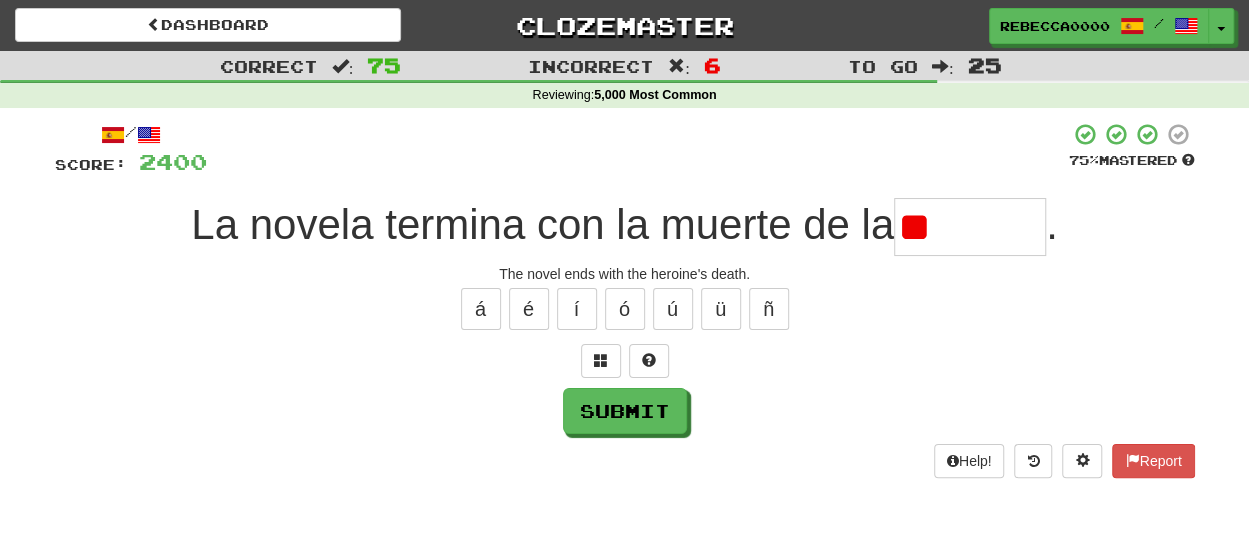 type on "*" 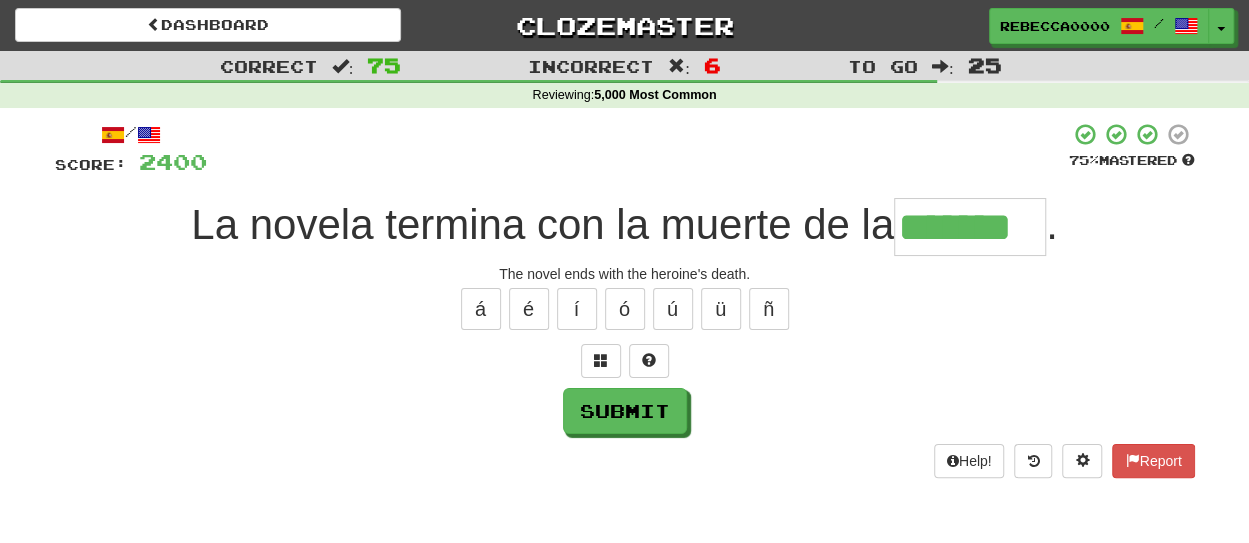 type on "*******" 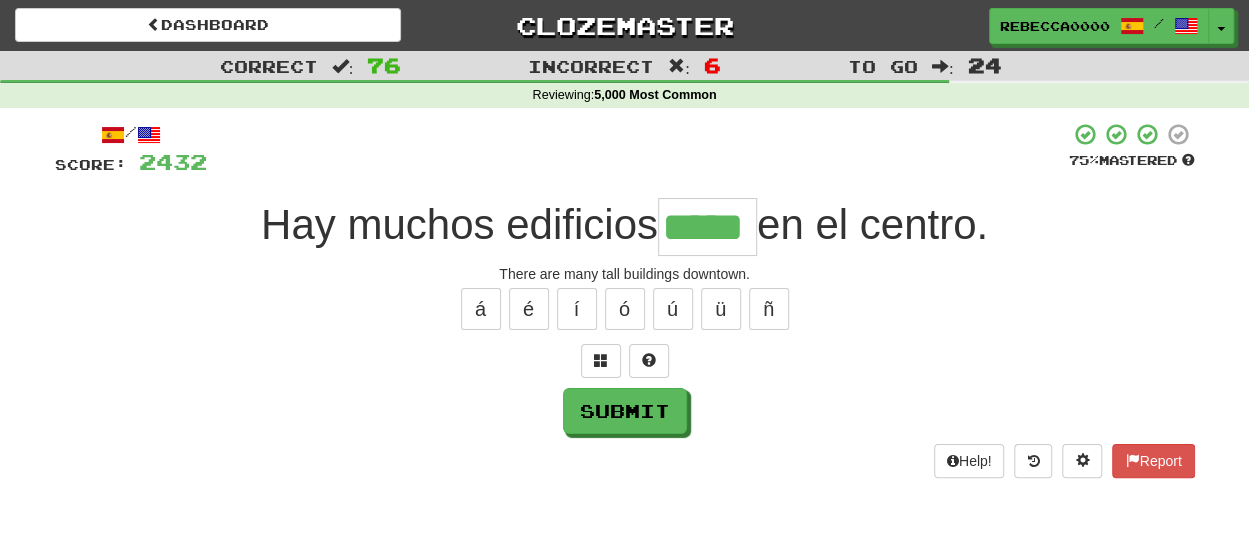 type on "*****" 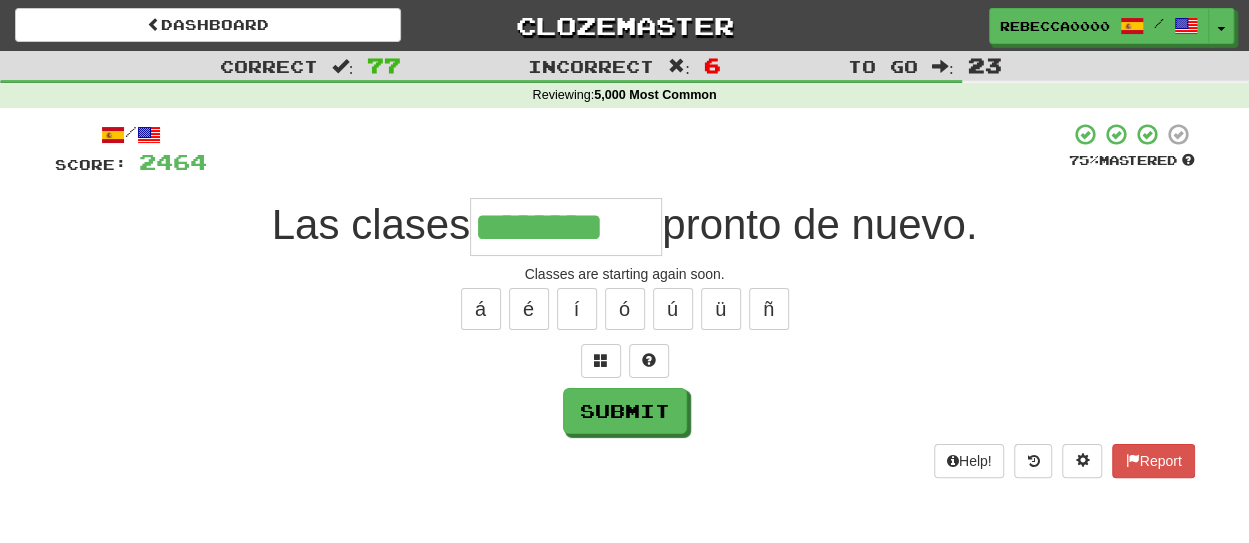 type on "********" 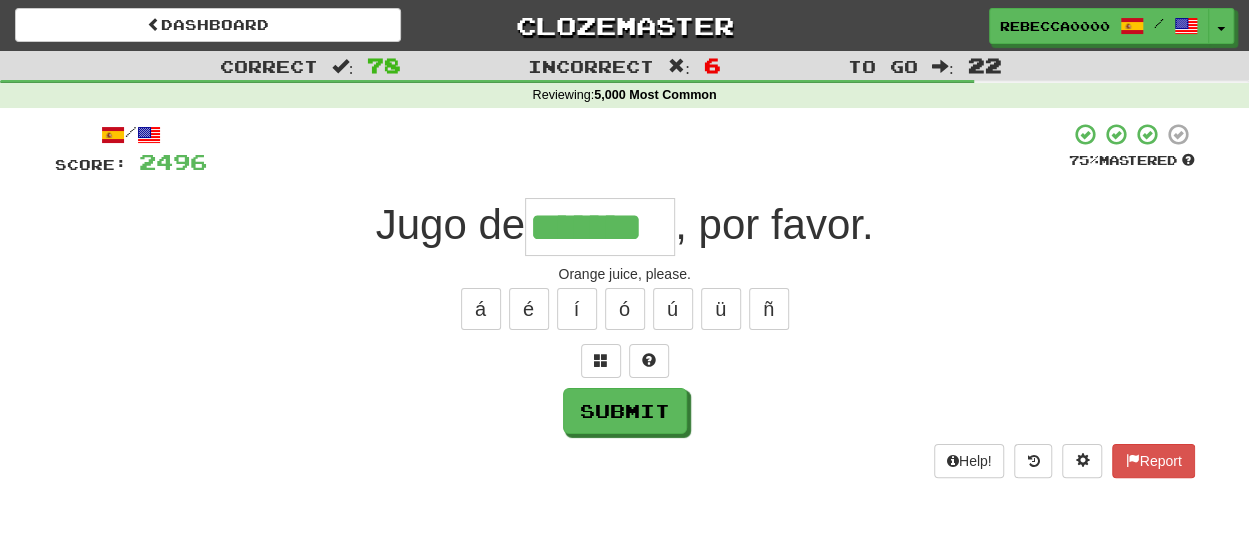 type on "*******" 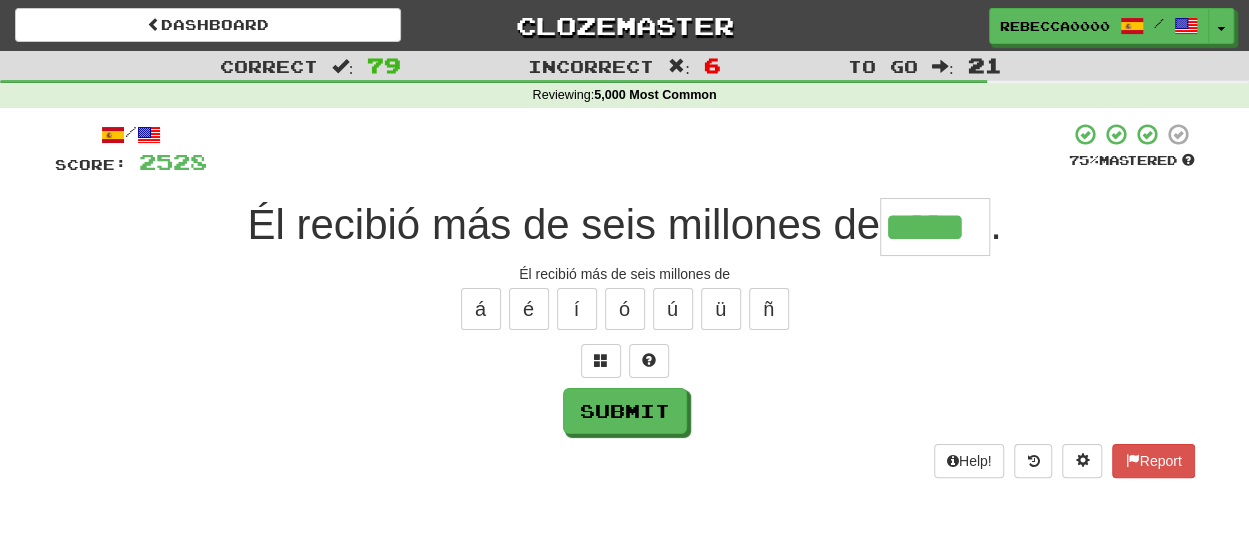type on "*****" 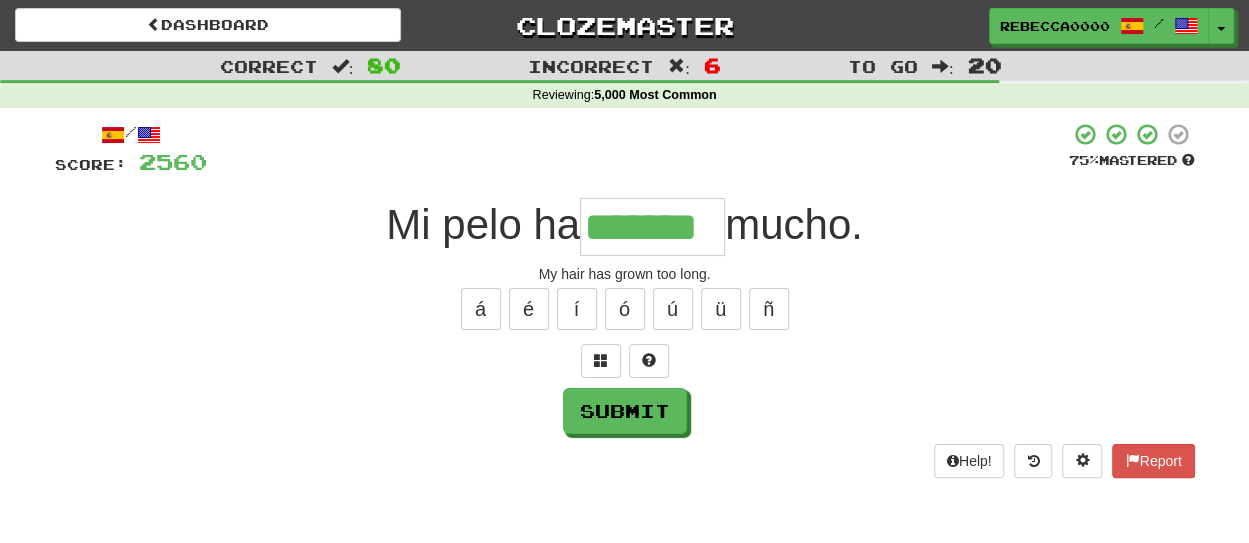 type on "*******" 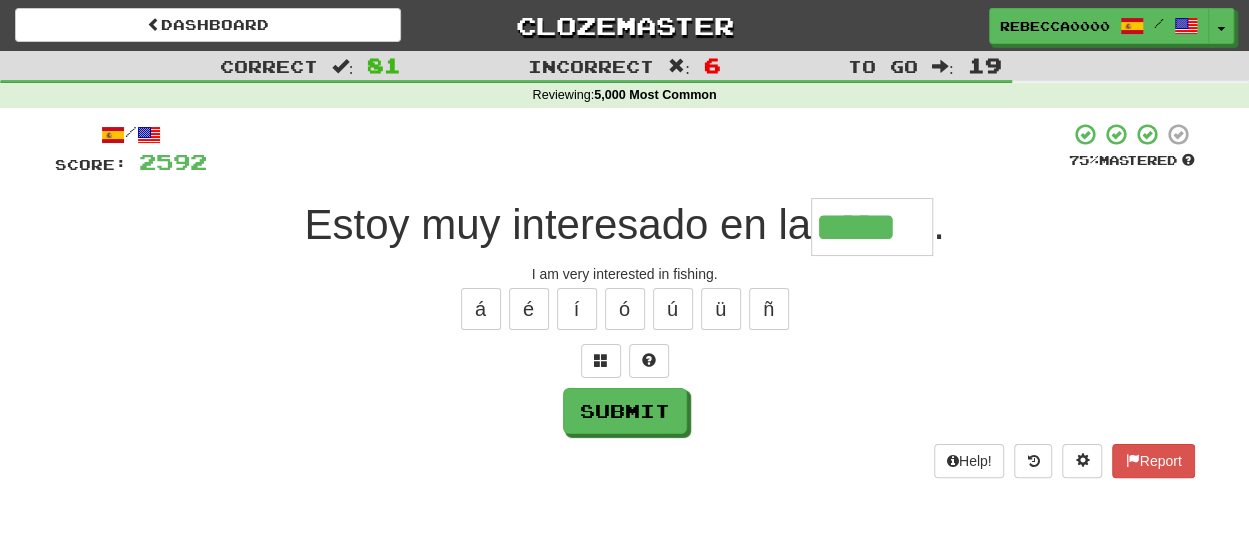 type on "*****" 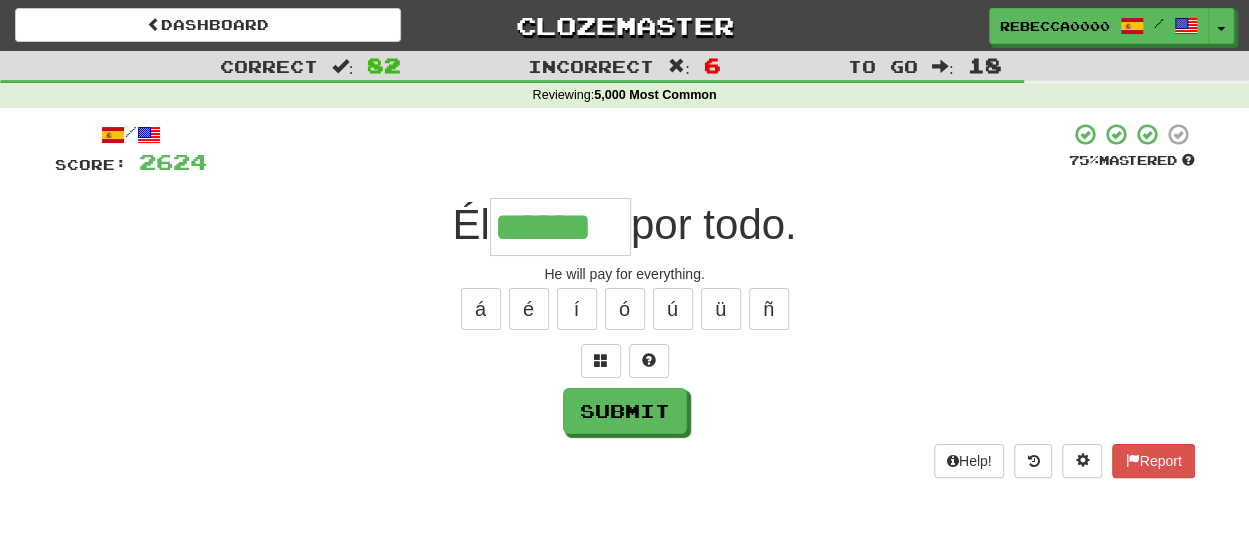 type on "******" 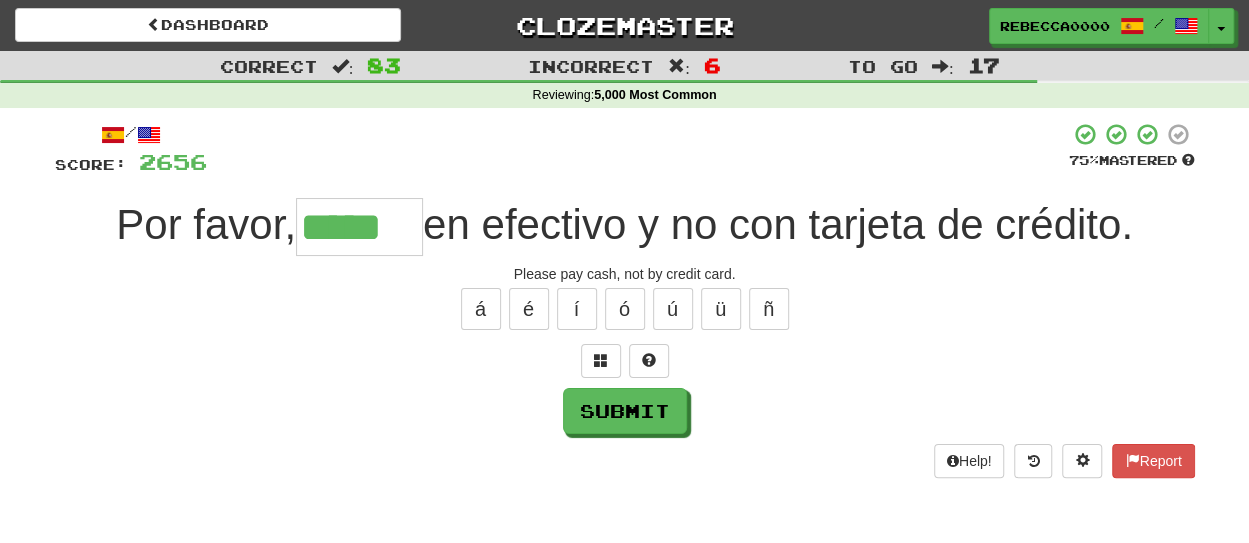 type on "*****" 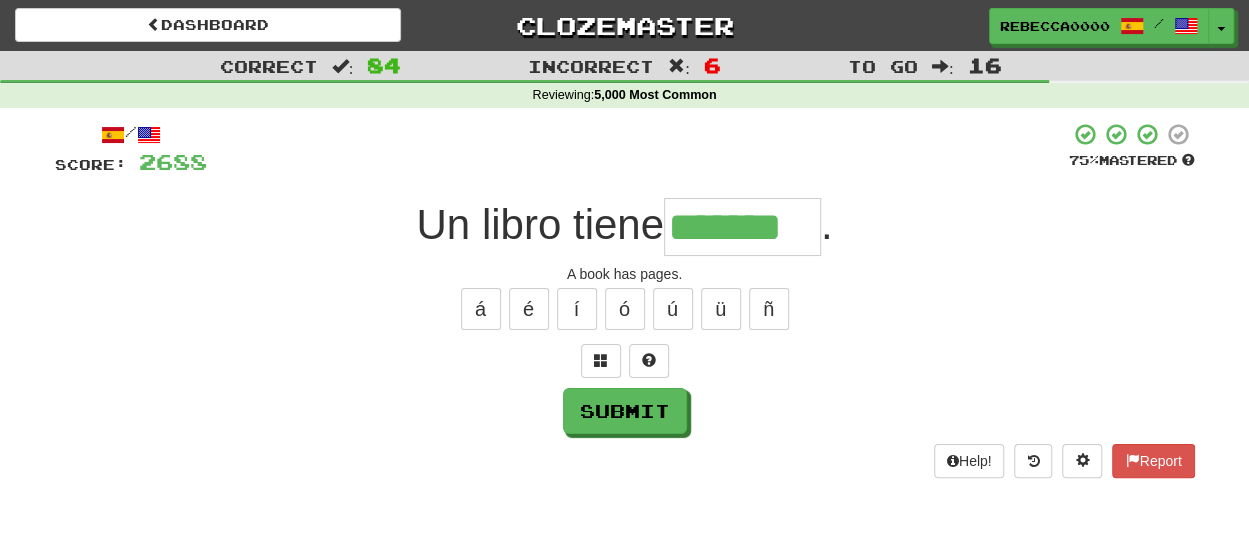 type on "*******" 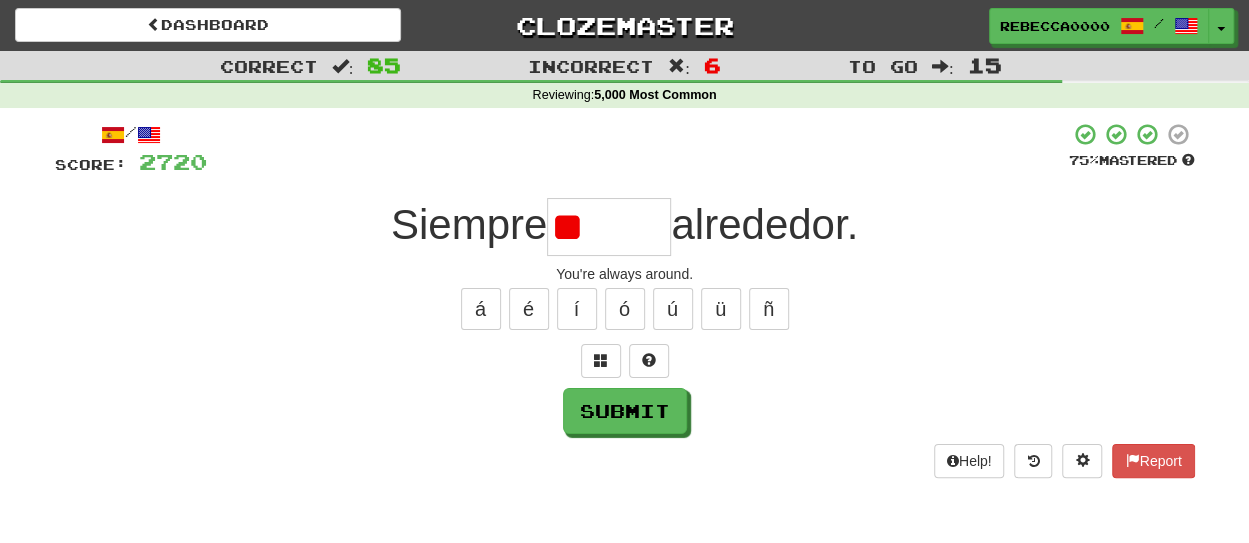 type on "*" 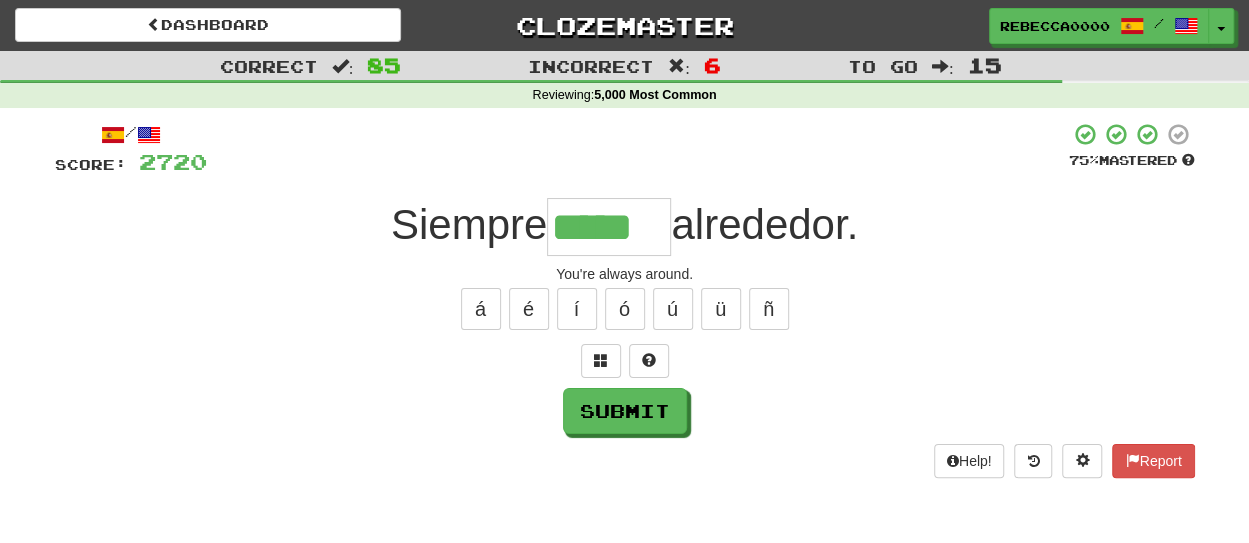 type on "*****" 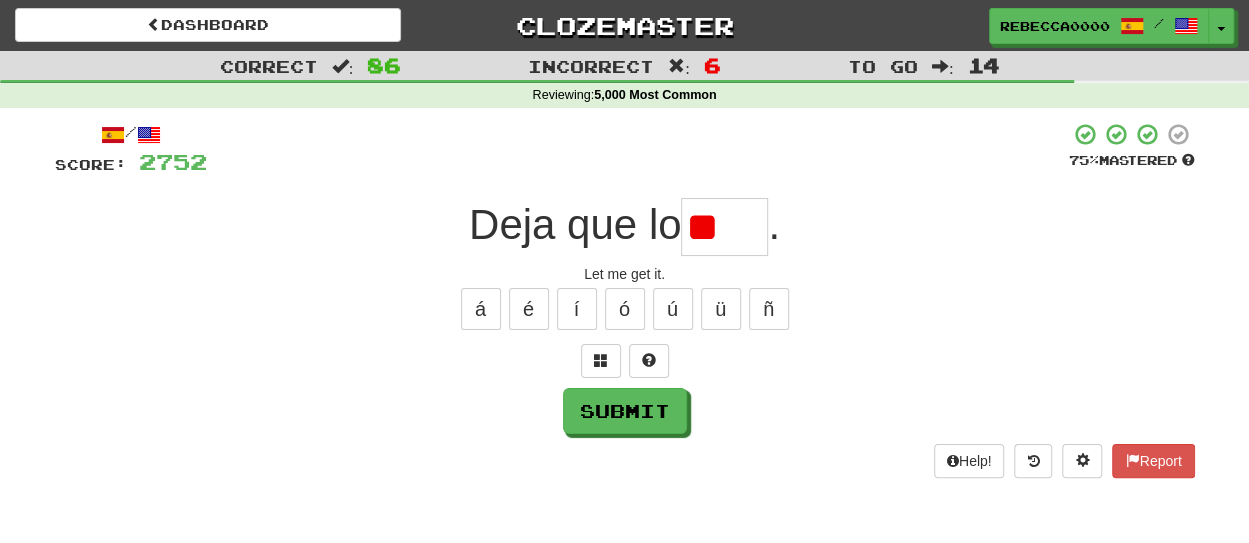 type on "*" 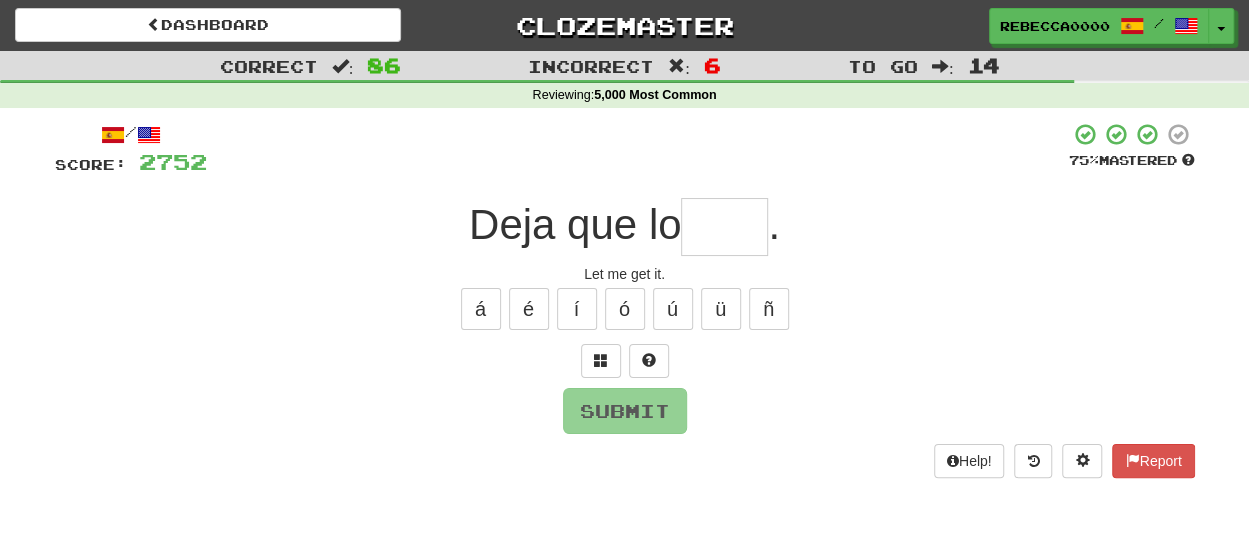 type on "****" 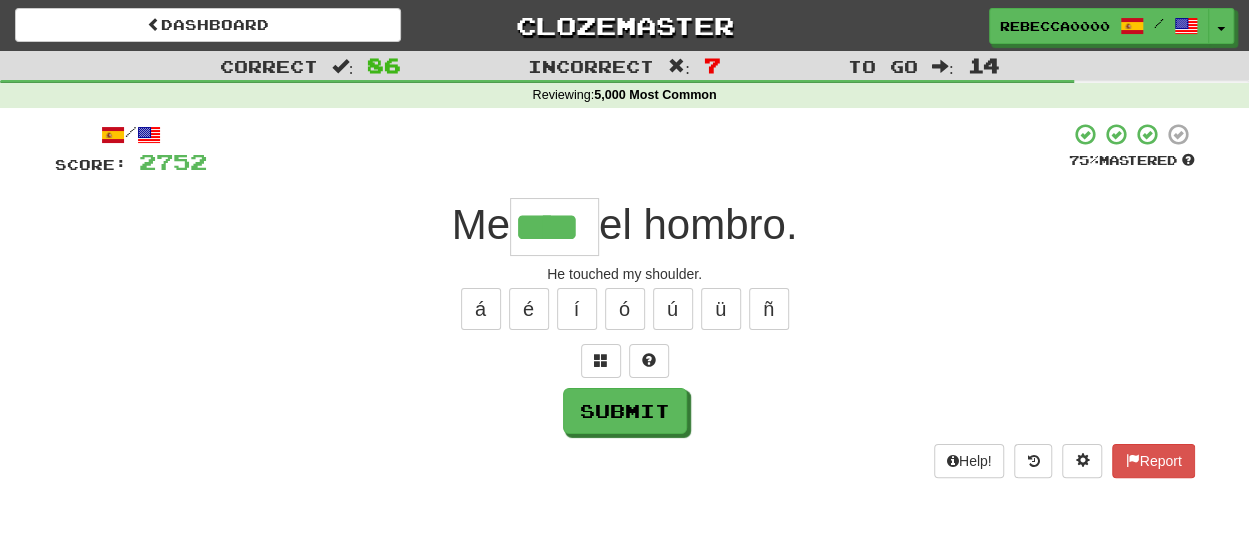 type on "****" 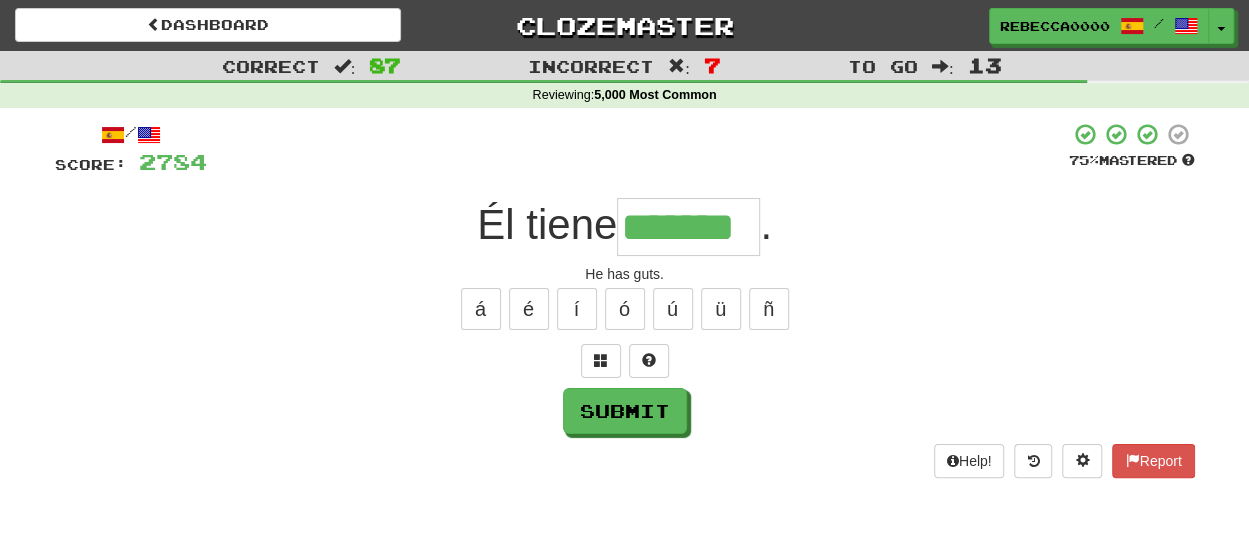 type on "*******" 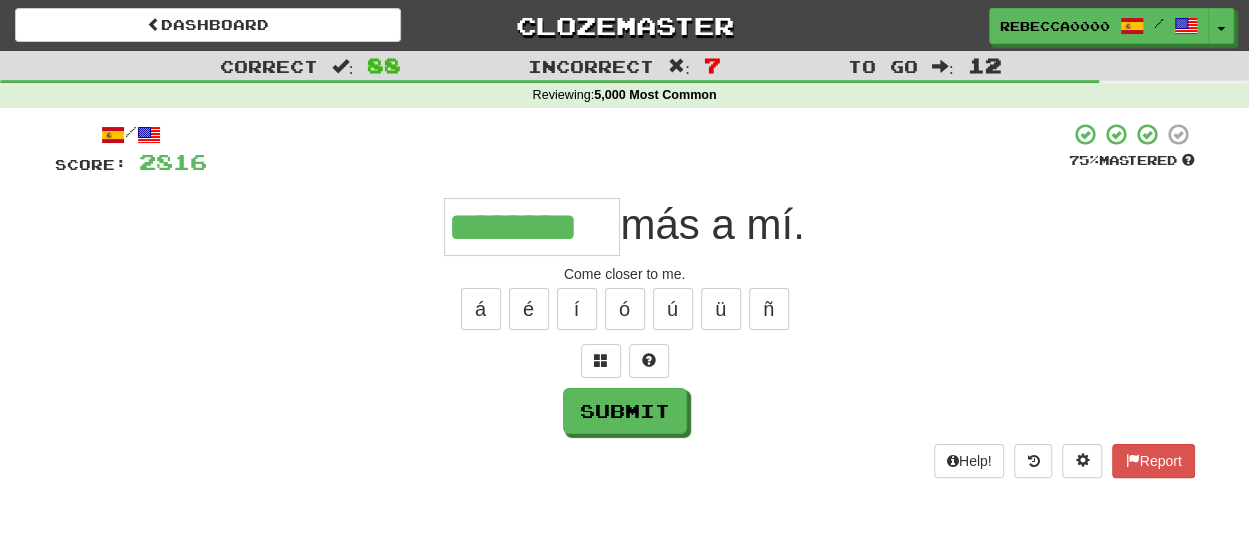 type on "********" 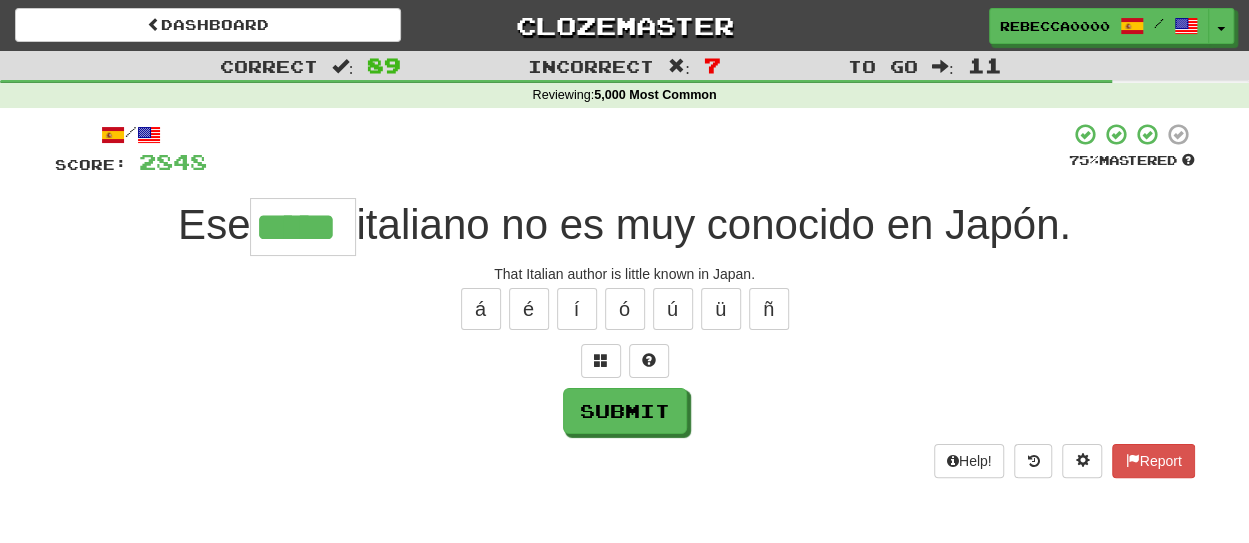 type on "*****" 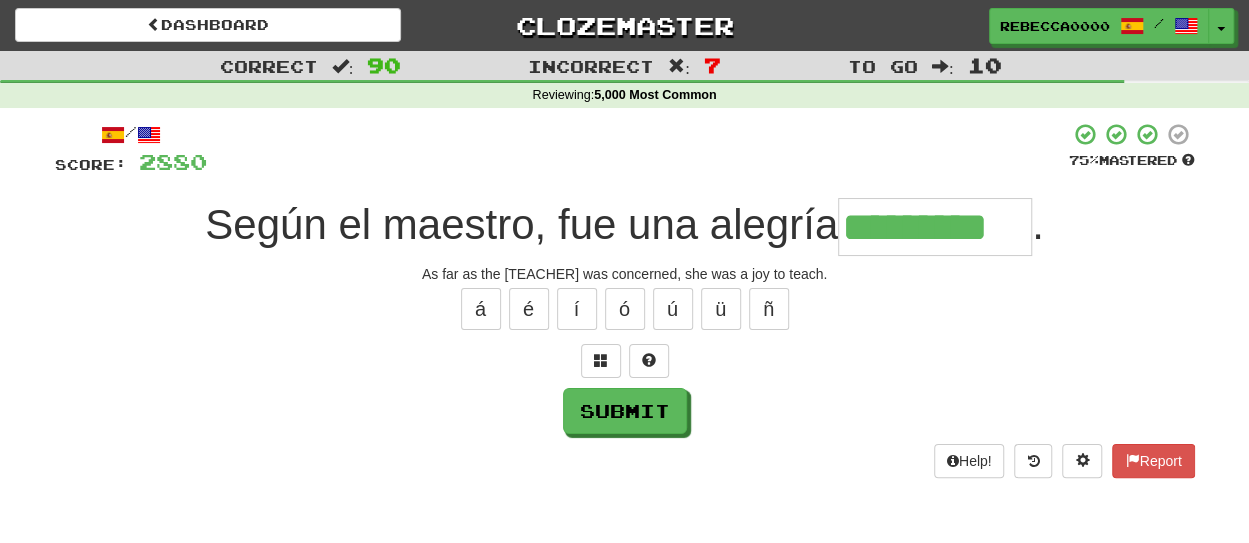 type on "*********" 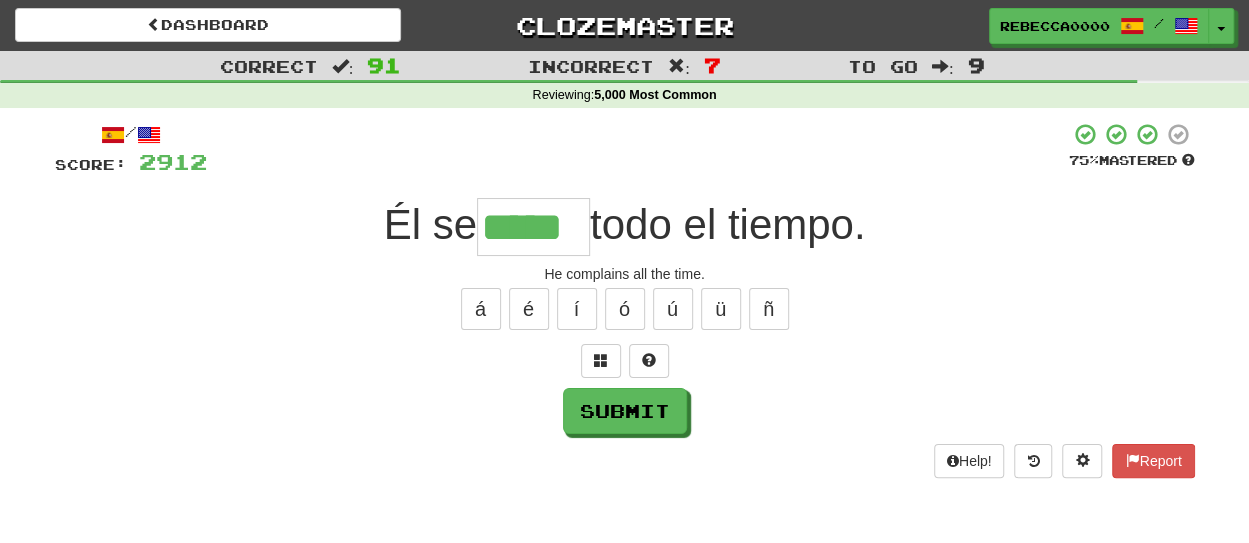 type on "*****" 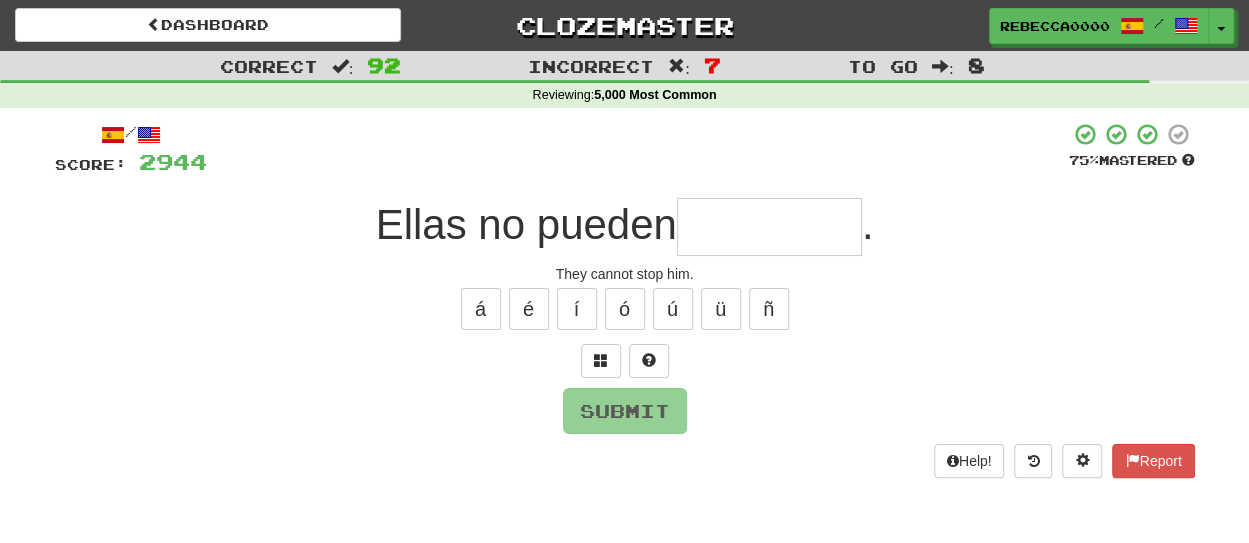 type on "*********" 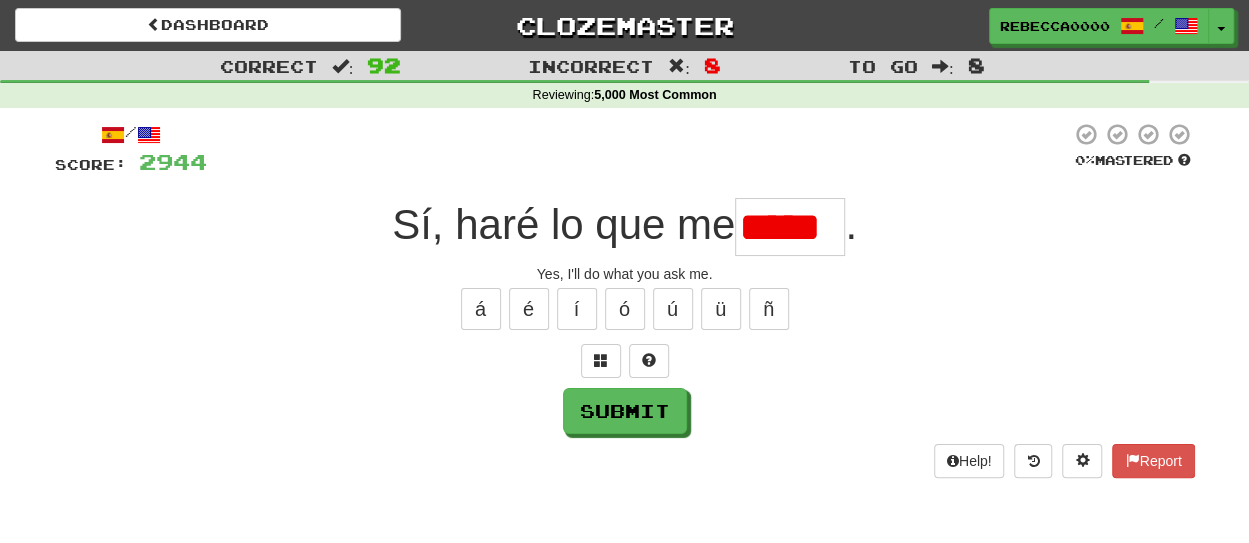 click on "*****" at bounding box center [790, 227] 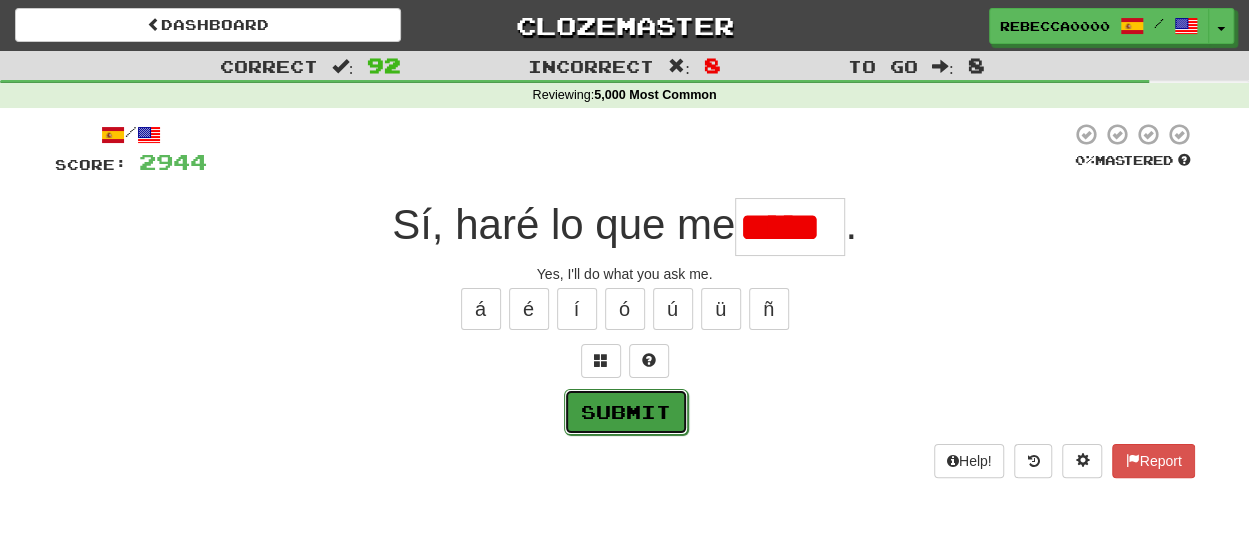 click on "Submit" at bounding box center (626, 412) 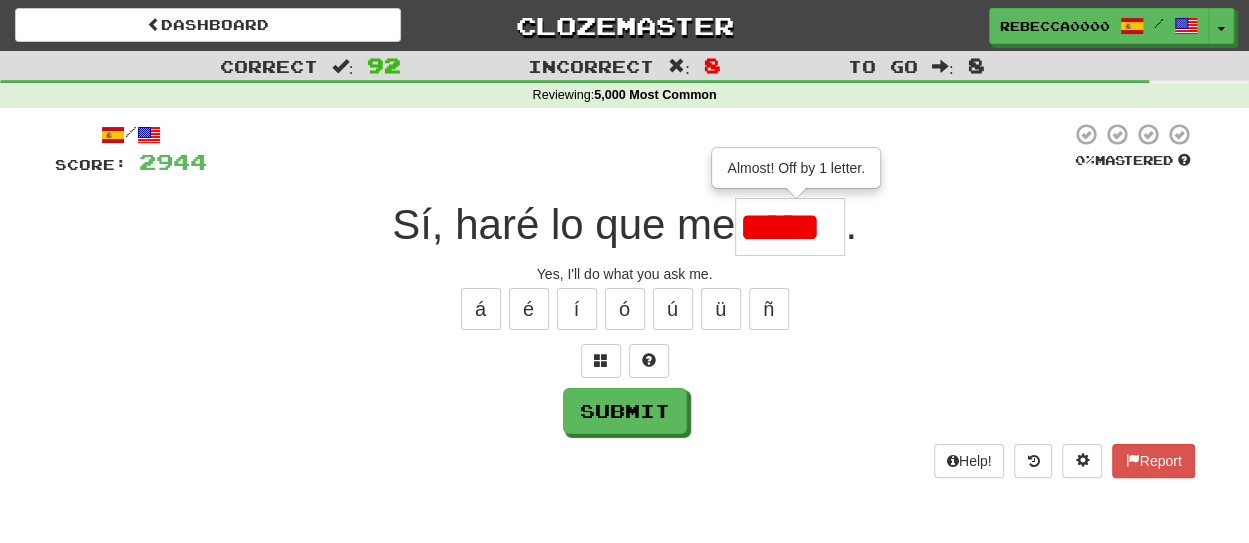 click on "*****" at bounding box center [790, 227] 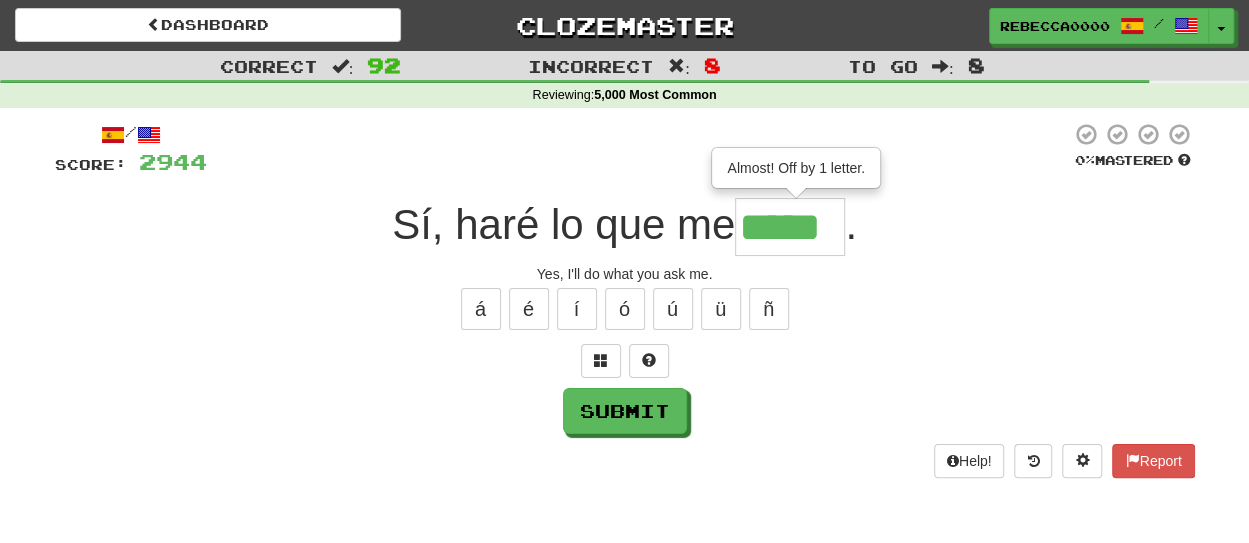 type on "*****" 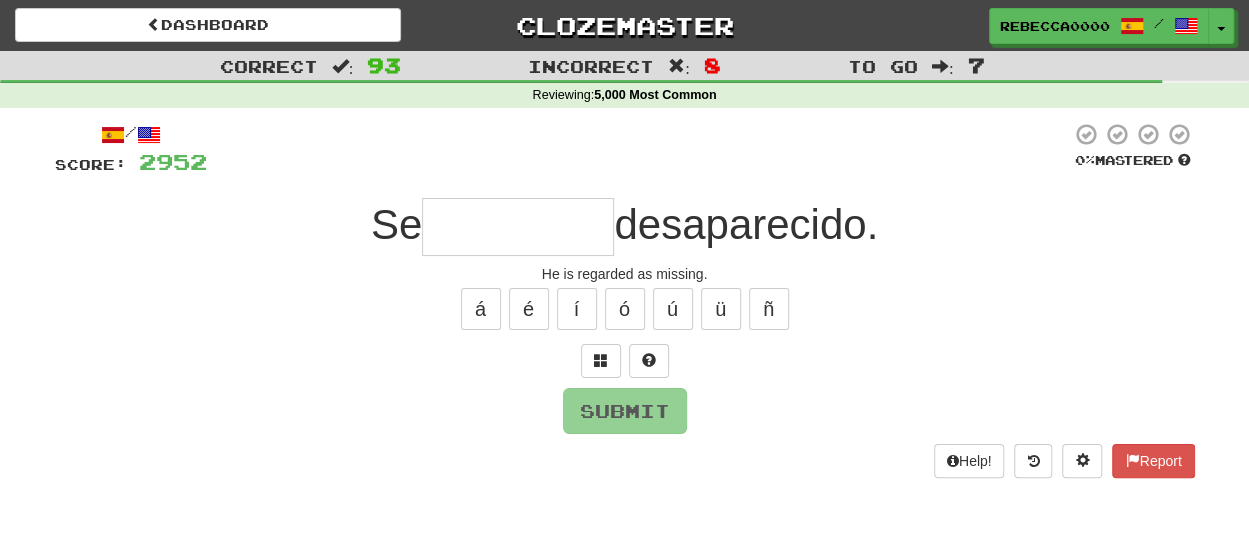 type on "*********" 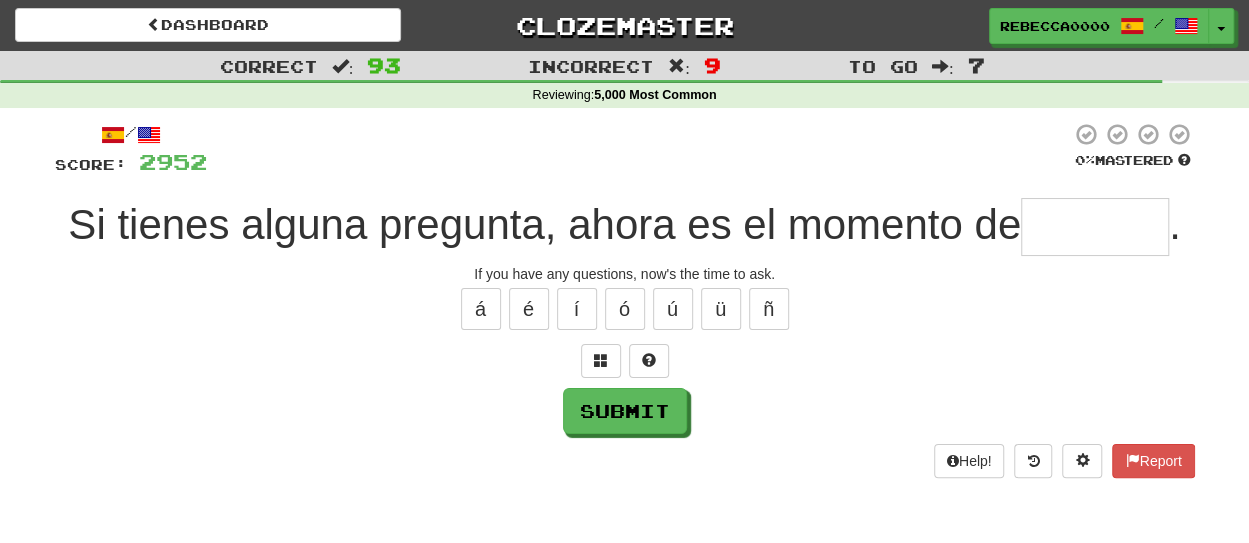 type on "*" 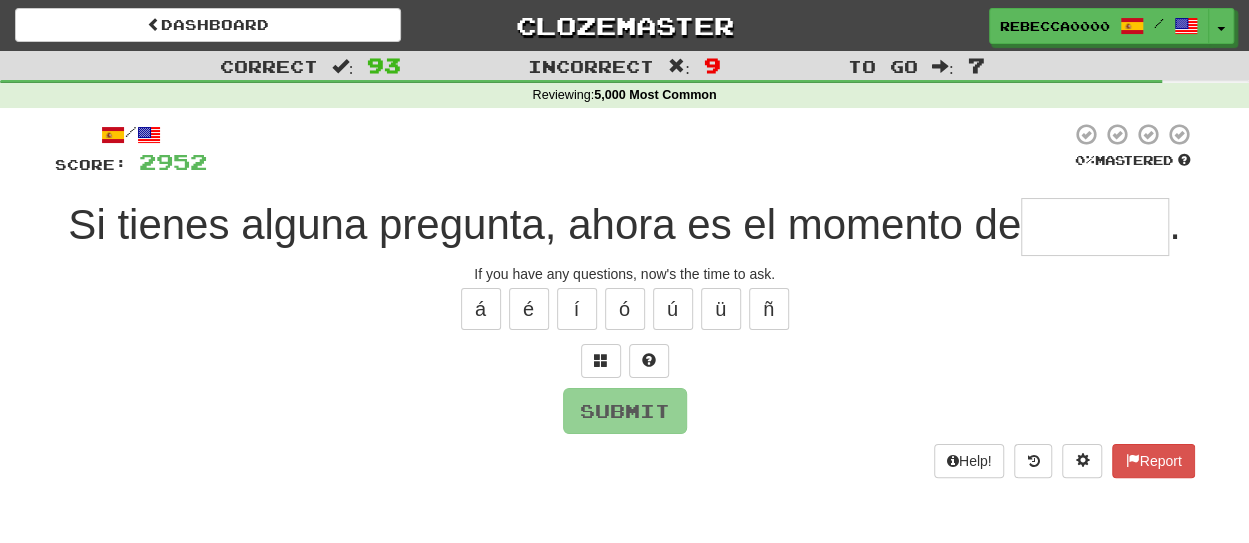 type on "*******" 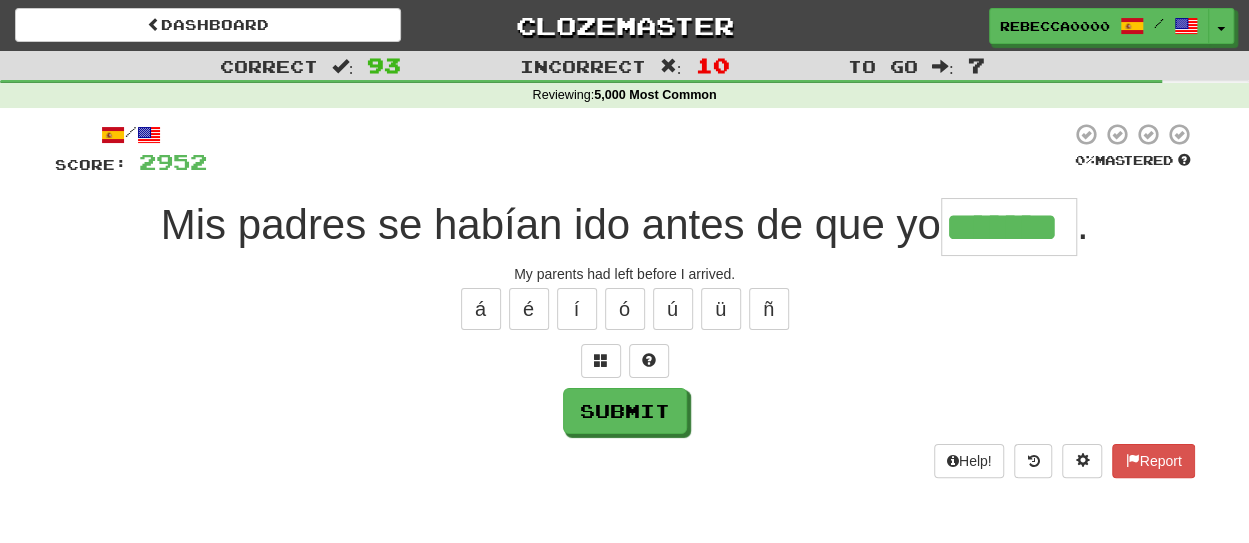 type on "*******" 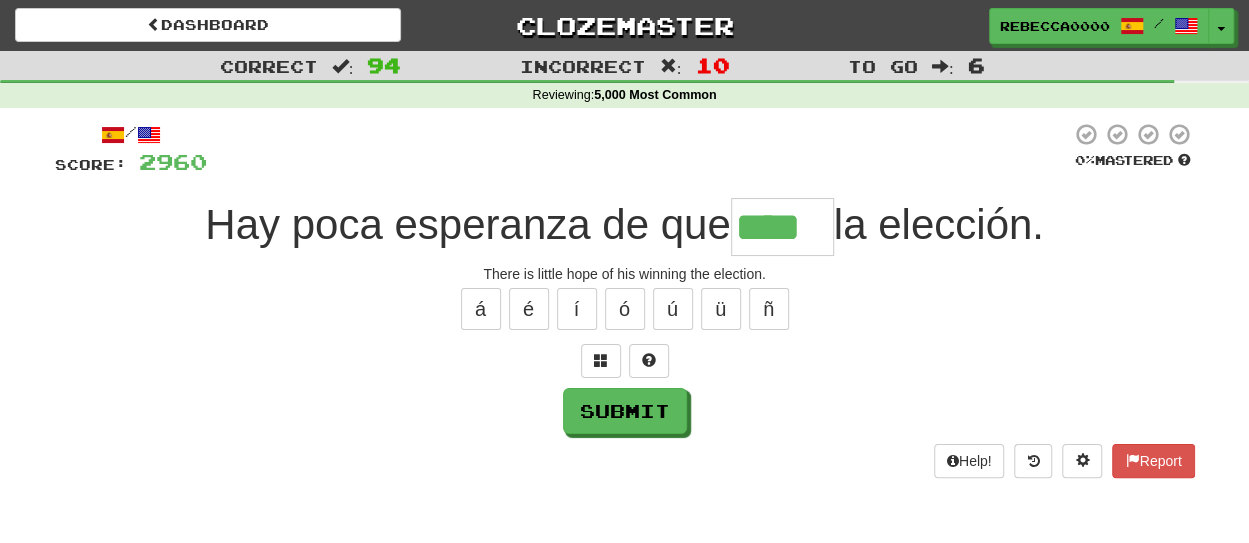 type on "****" 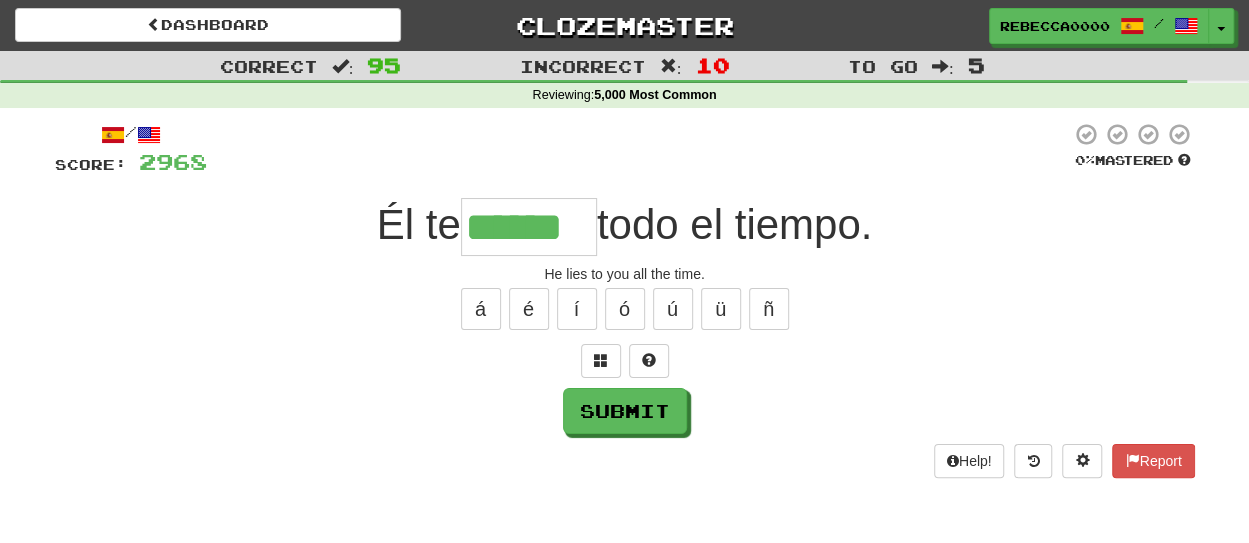type on "******" 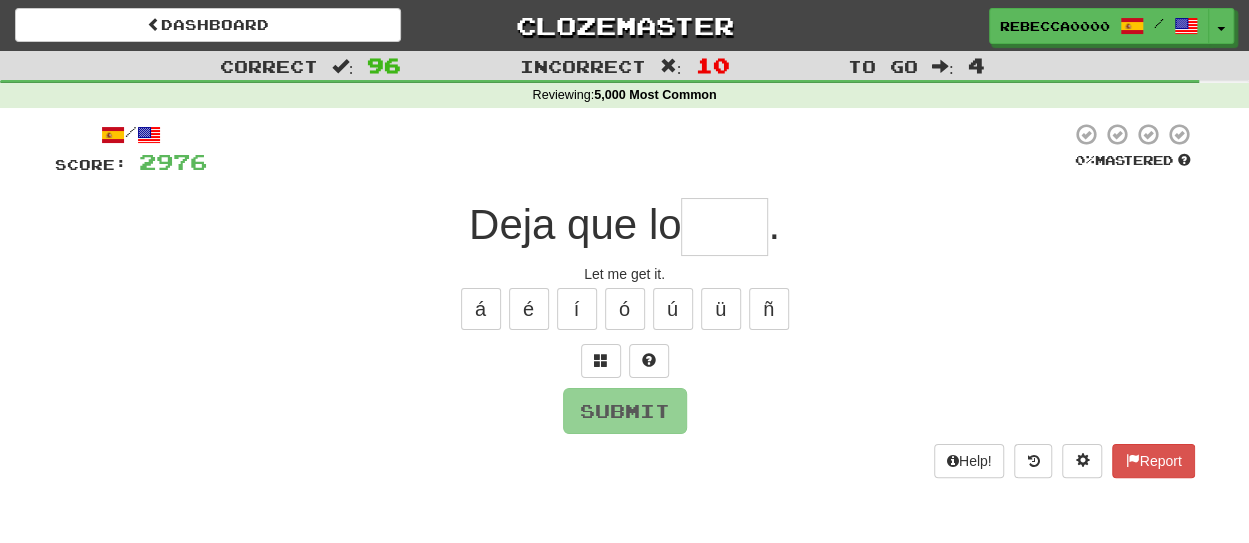 type on "****" 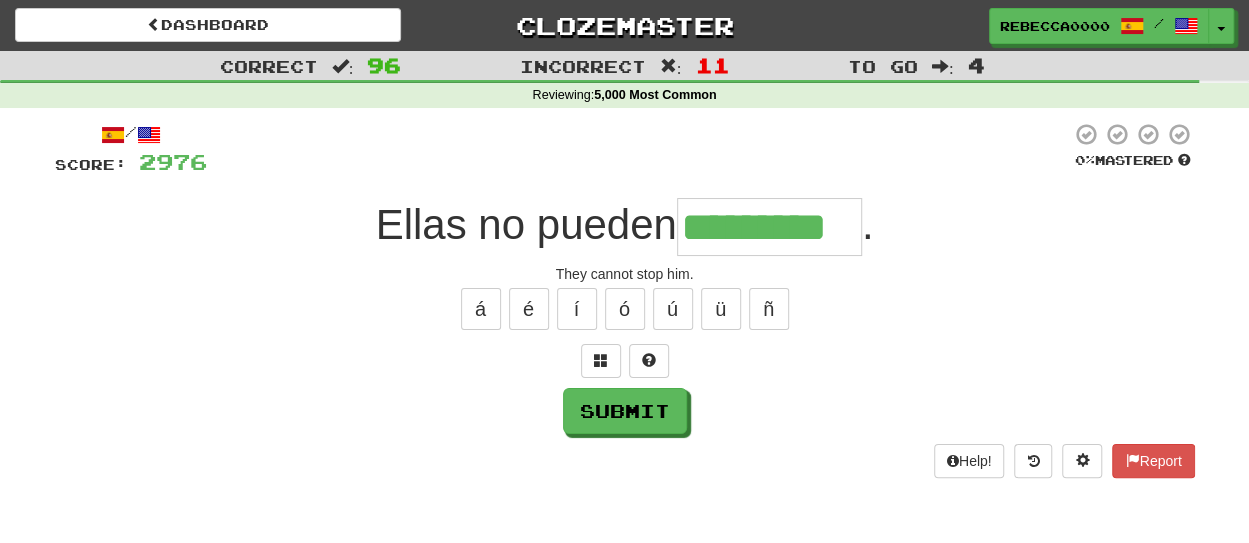 type on "*********" 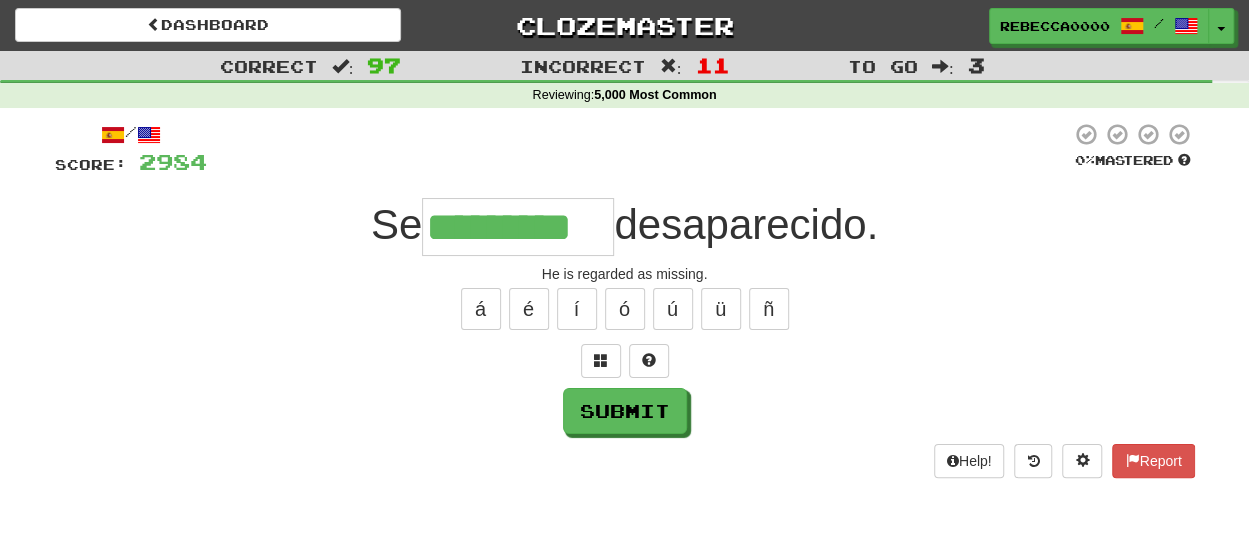 type on "*********" 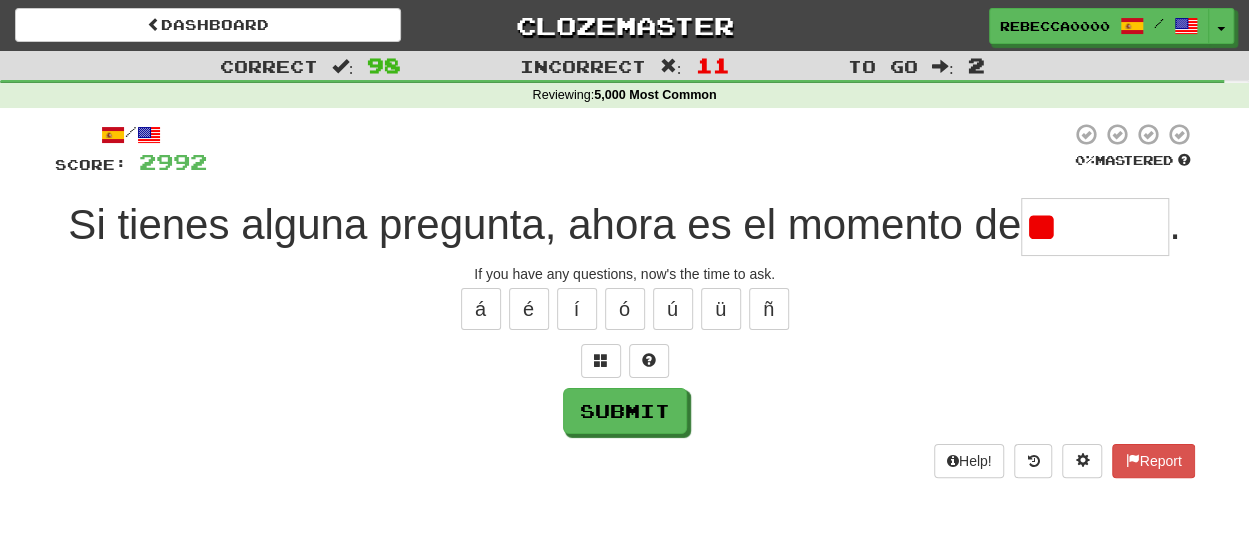 type on "*" 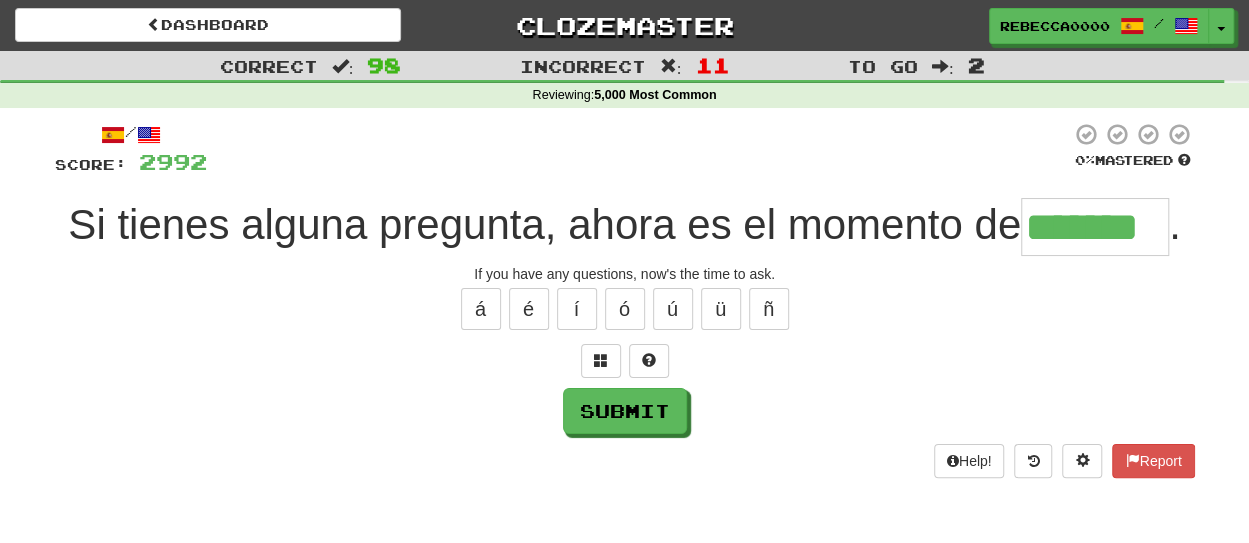 type on "*******" 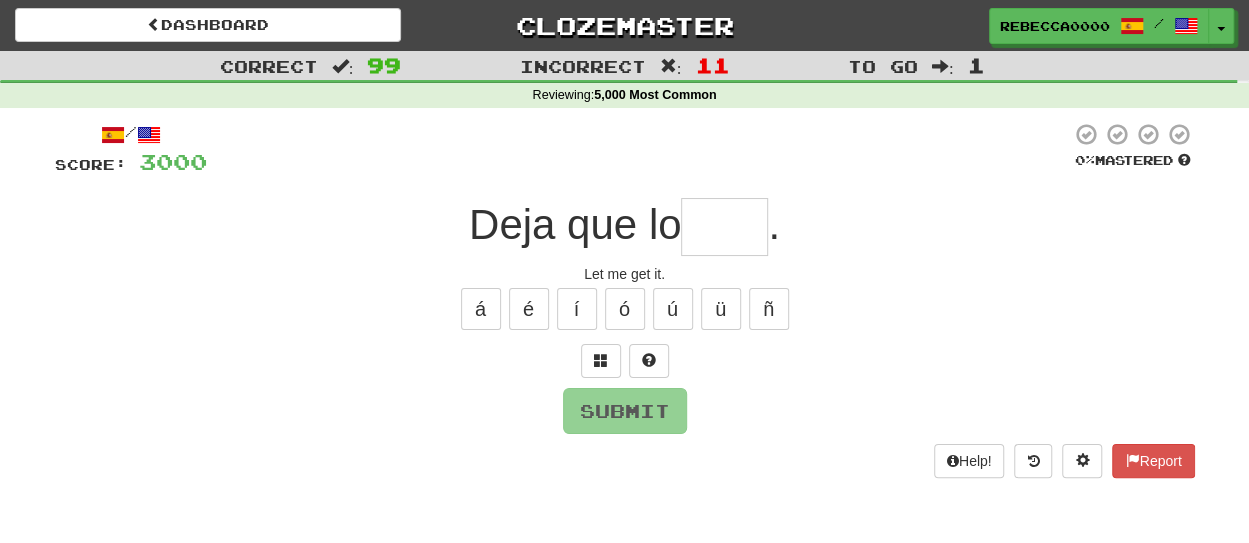type on "****" 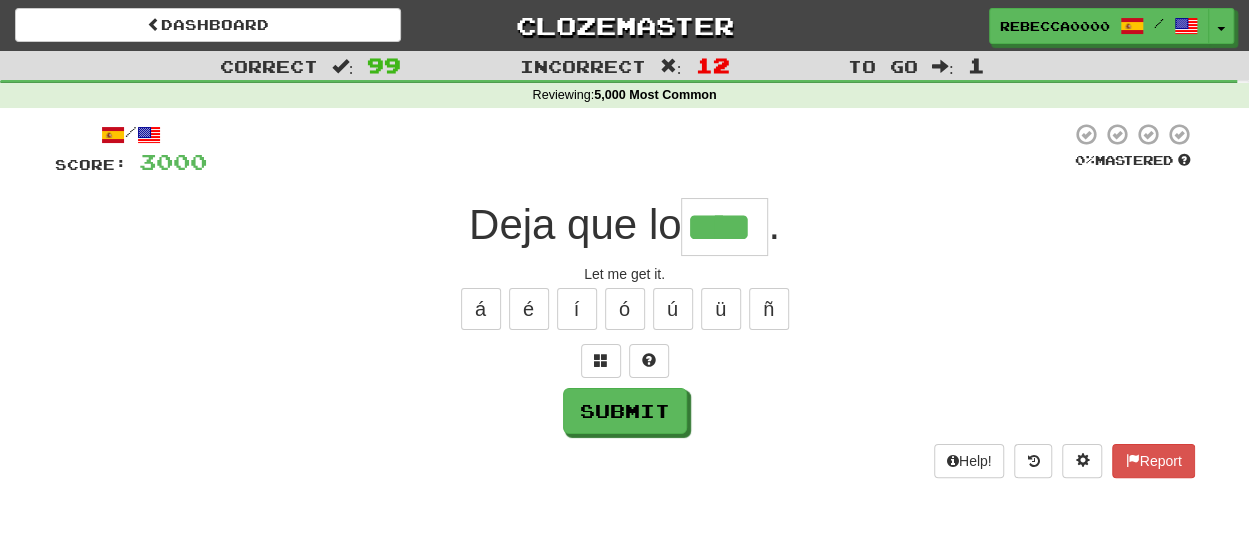 type on "****" 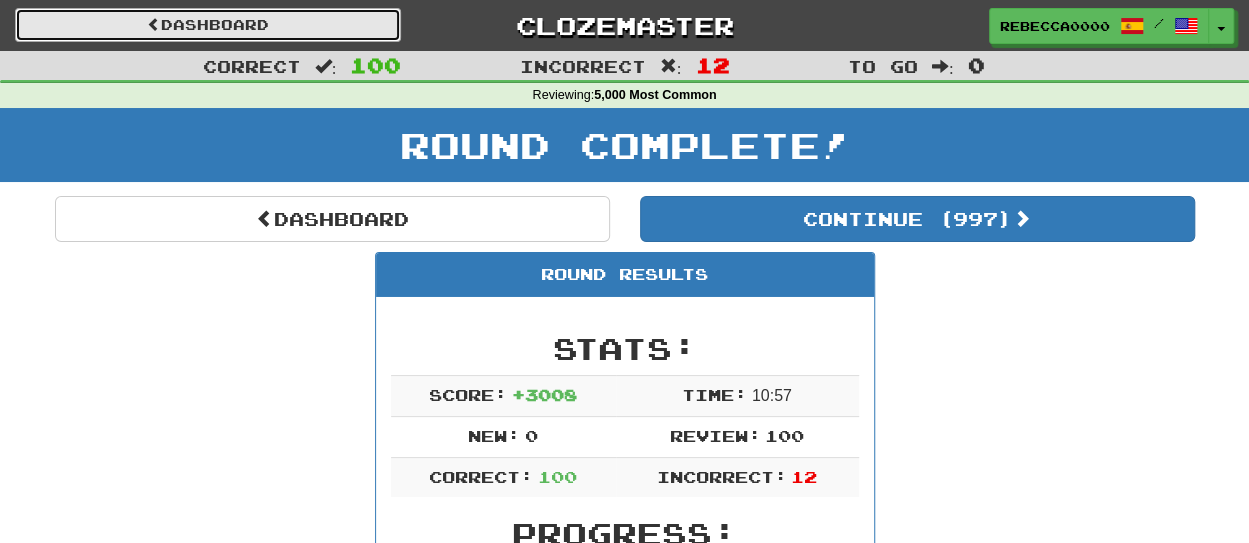 click on "Dashboard" at bounding box center (208, 25) 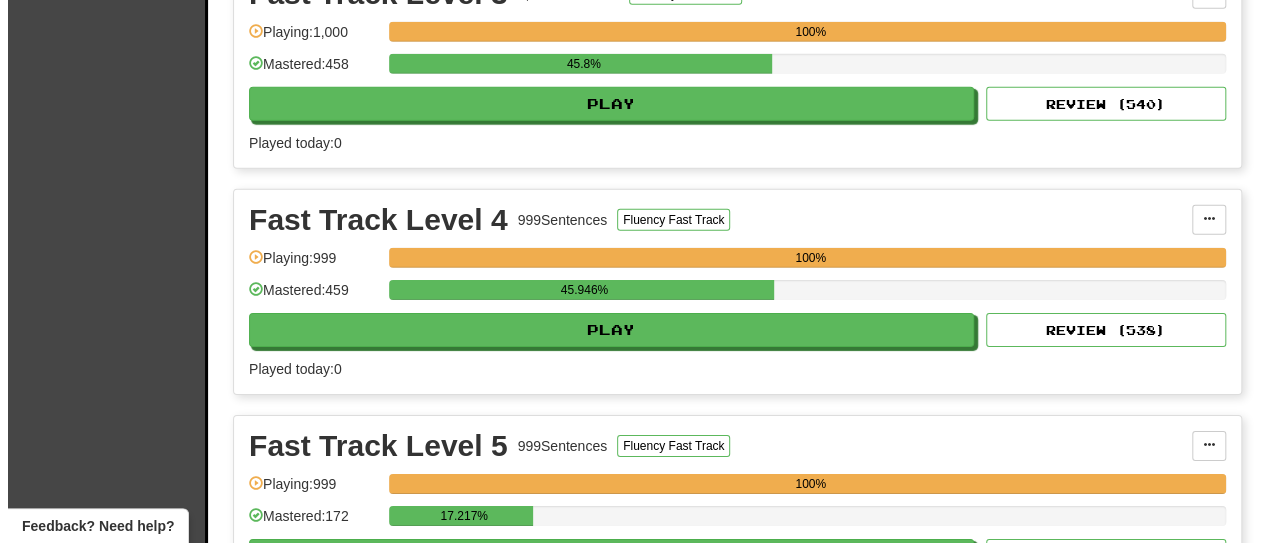 scroll, scrollTop: 2800, scrollLeft: 0, axis: vertical 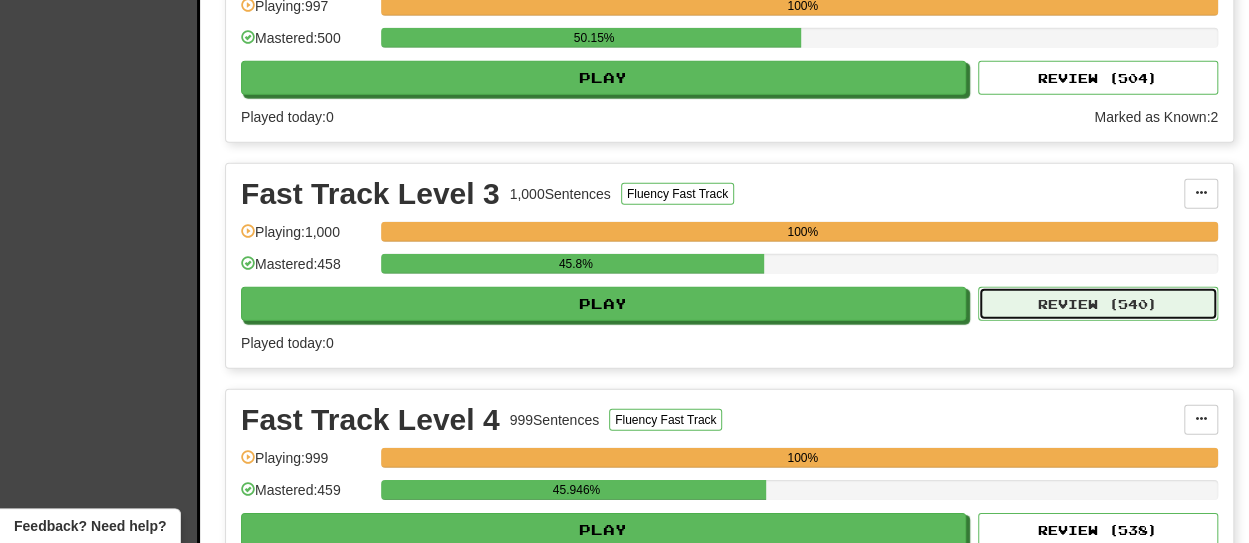 click on "Review ( 540 )" at bounding box center (1098, 304) 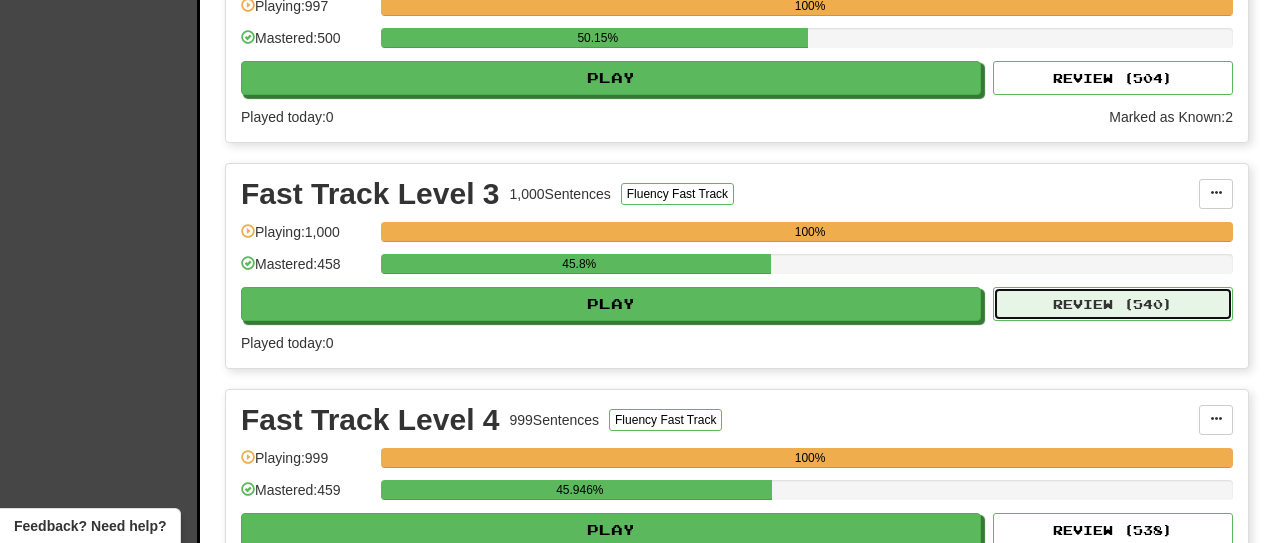 select on "***" 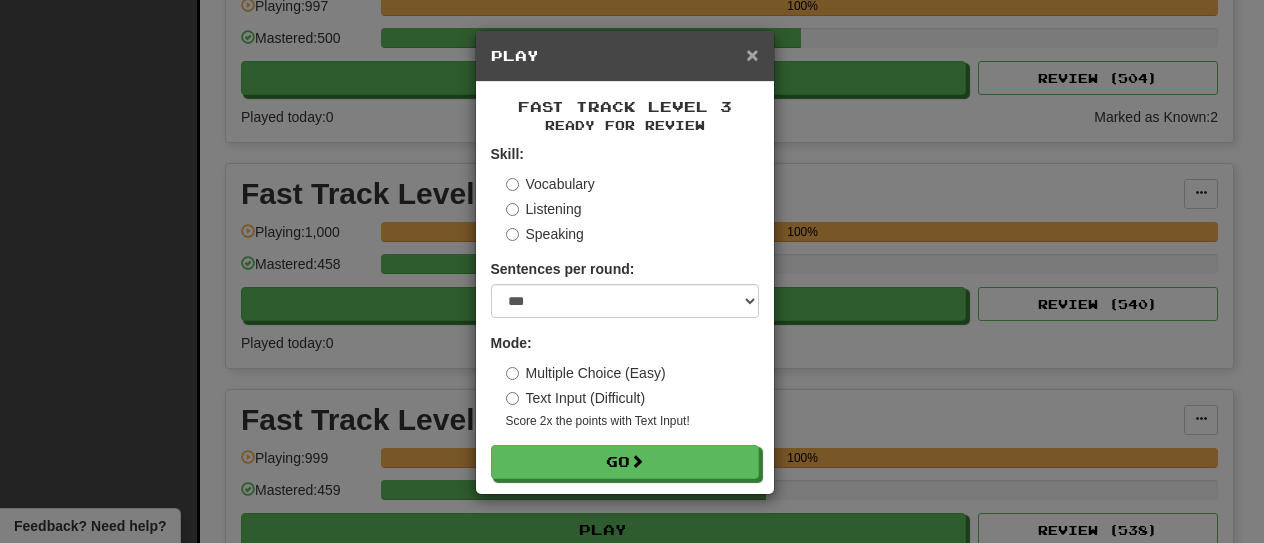 click on "×" at bounding box center (752, 54) 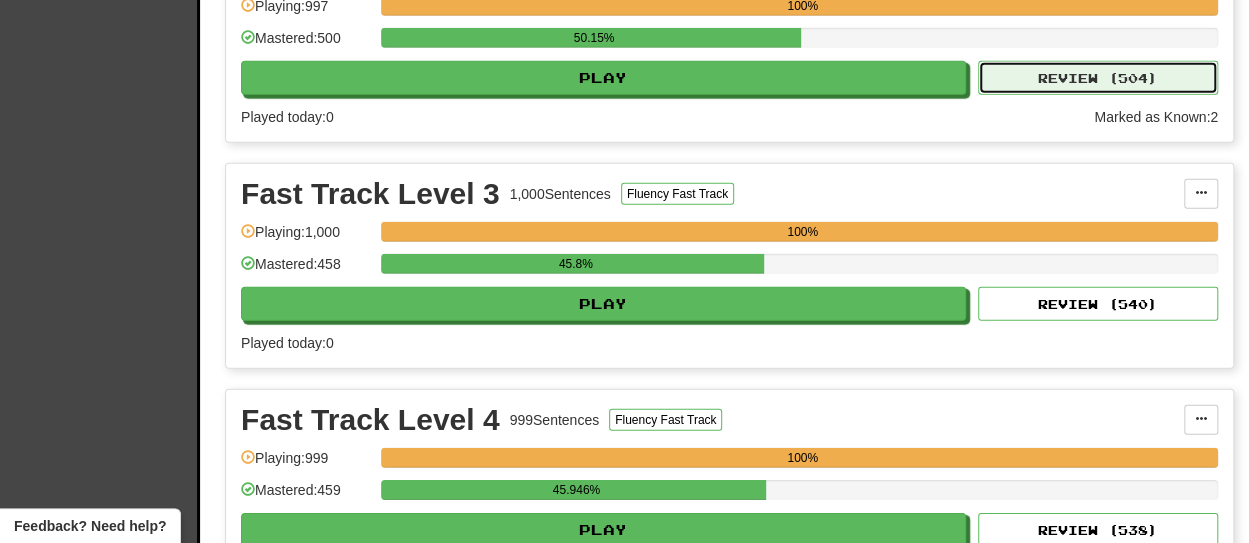 click on "Review ( 504 )" at bounding box center [1098, 78] 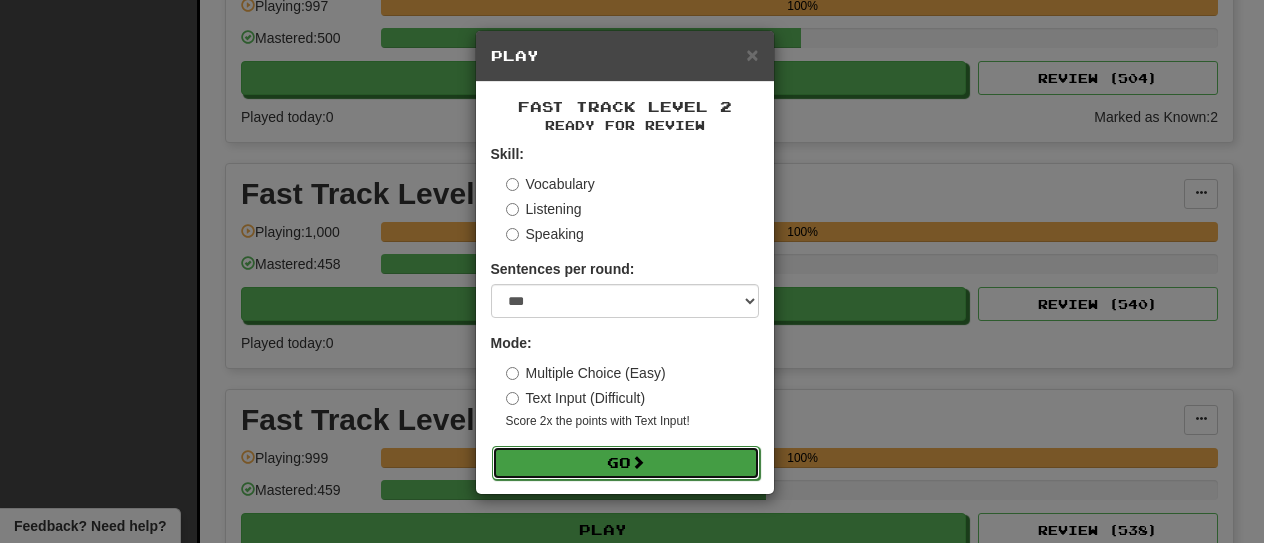 click on "Go" at bounding box center [626, 463] 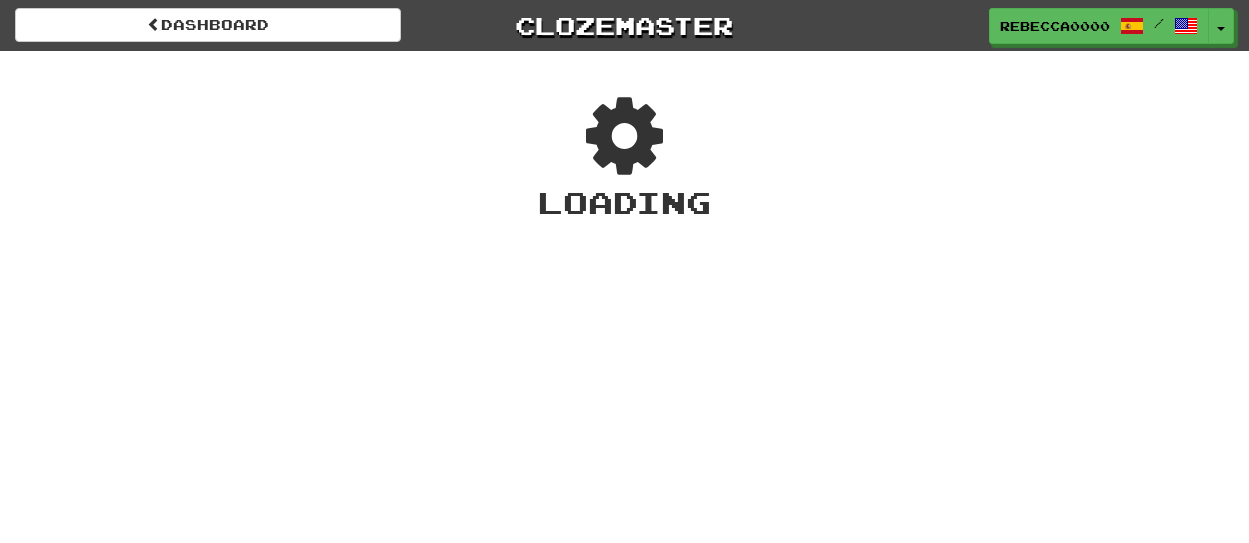 scroll, scrollTop: 0, scrollLeft: 0, axis: both 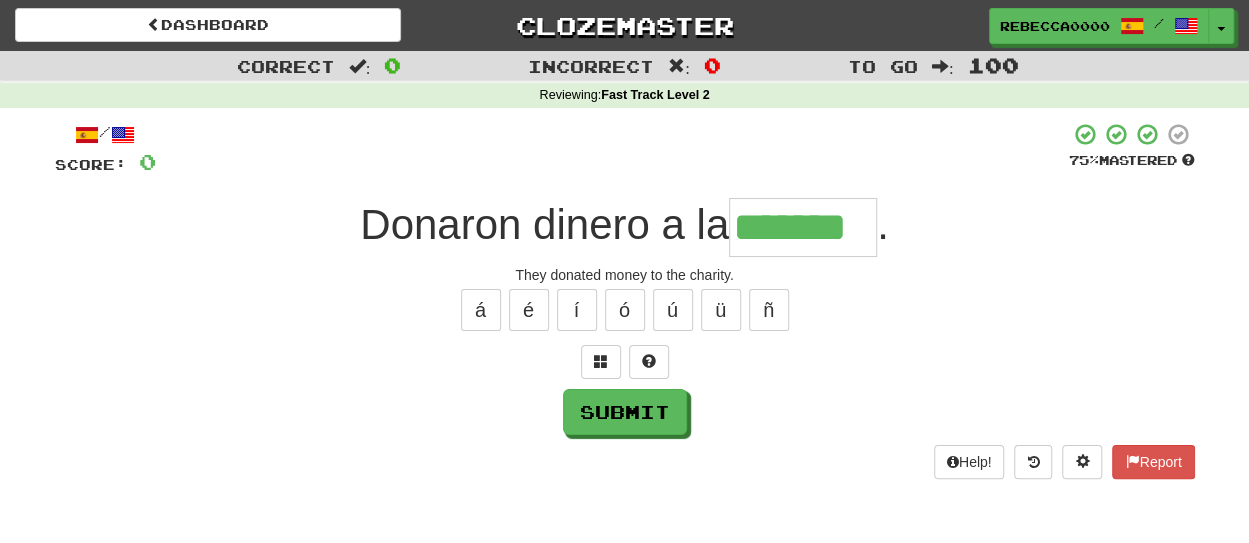 type on "*******" 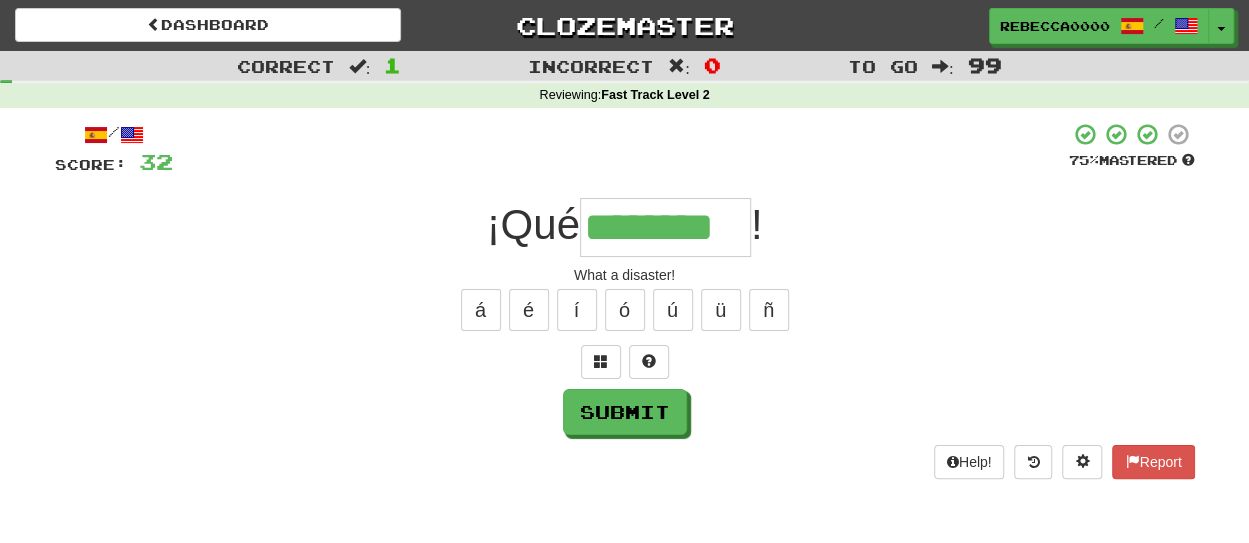 type on "********" 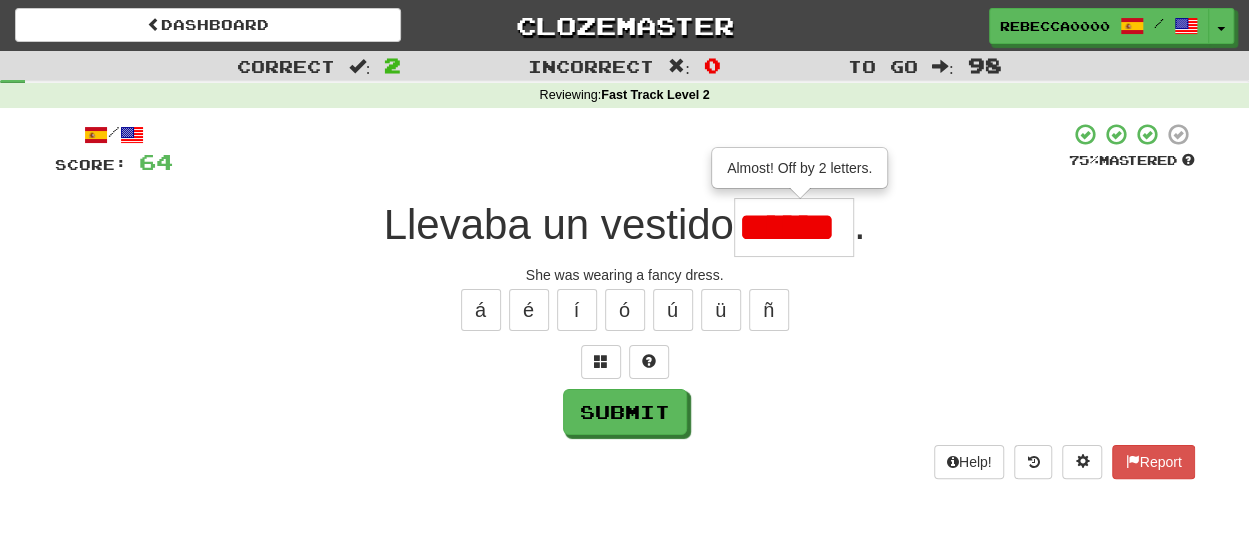 type on "******" 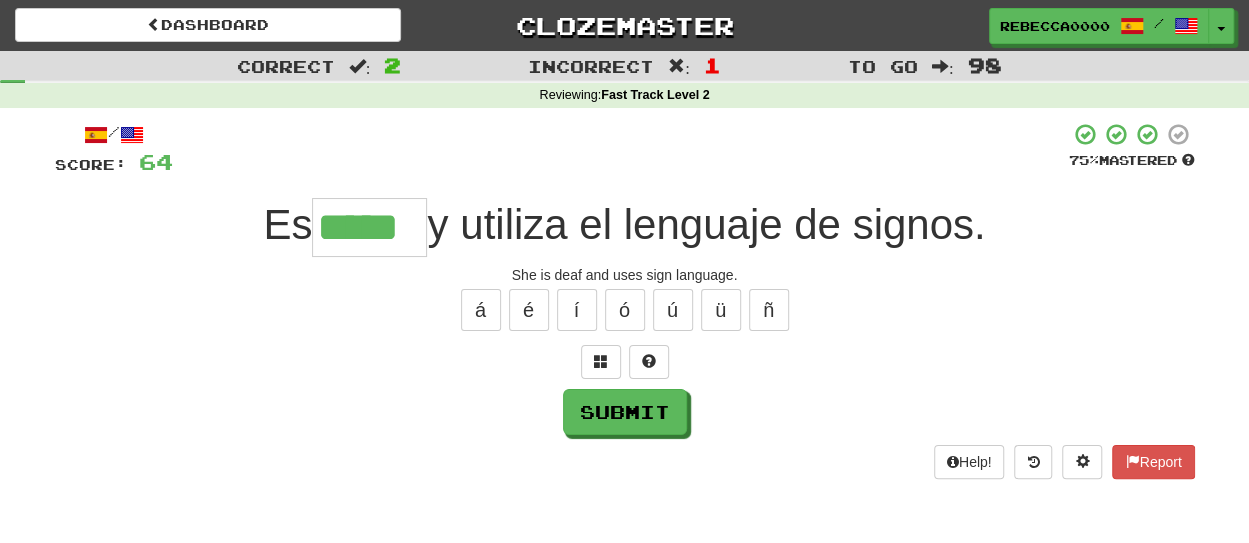type on "*****" 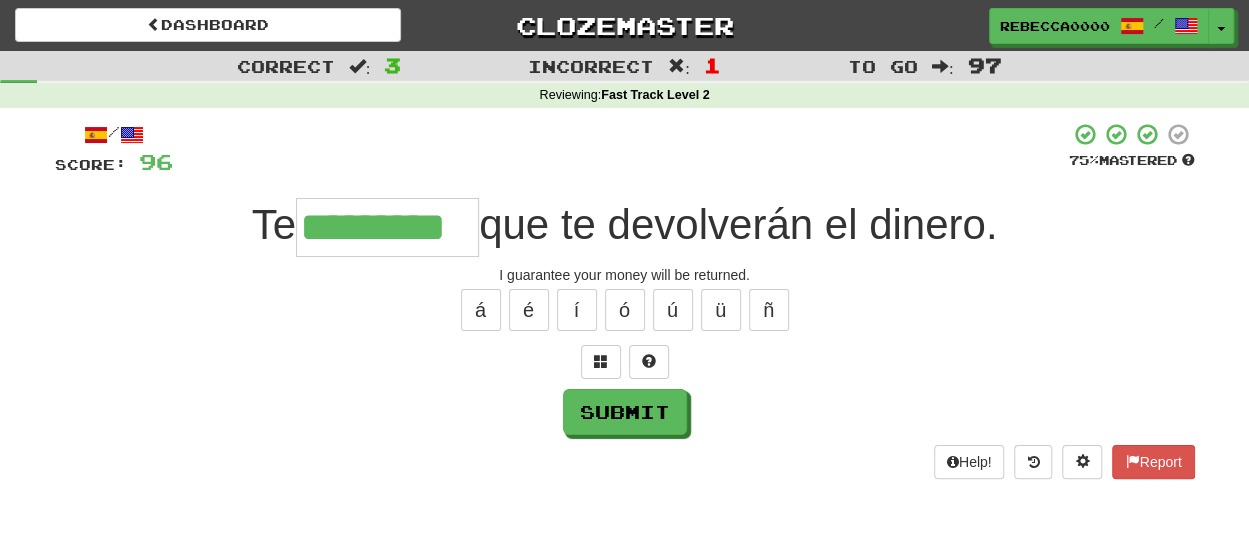 type on "*********" 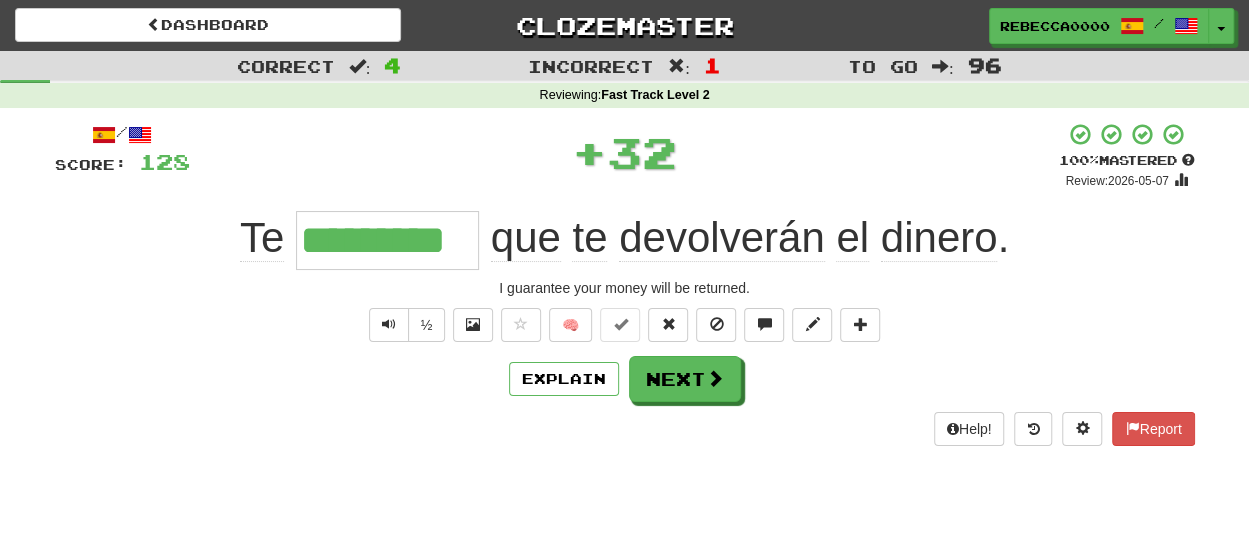type 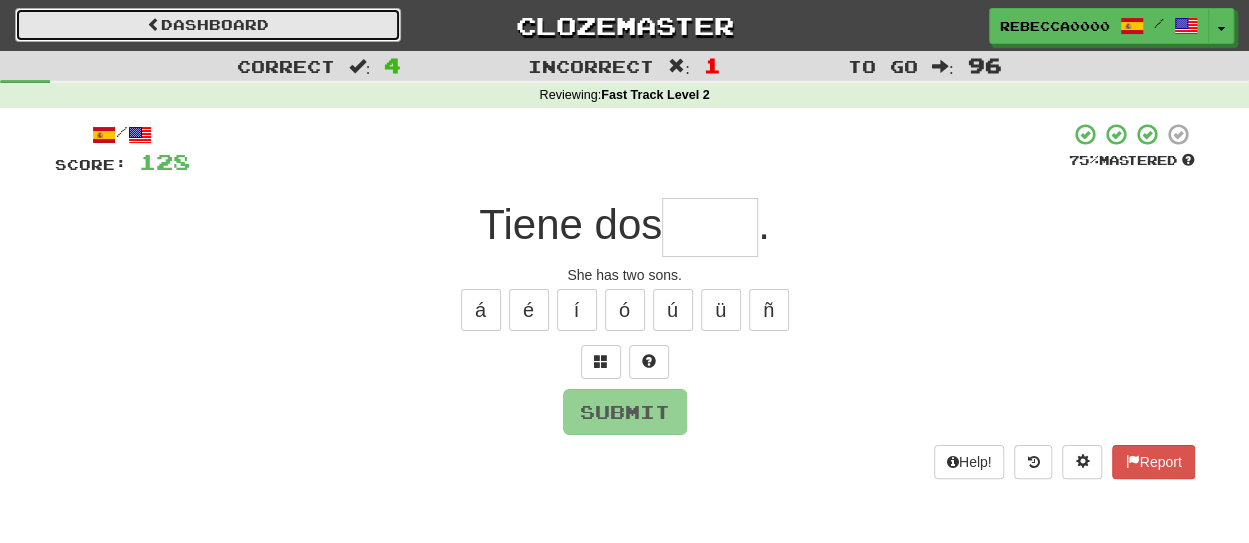 click on "Dashboard" at bounding box center [208, 25] 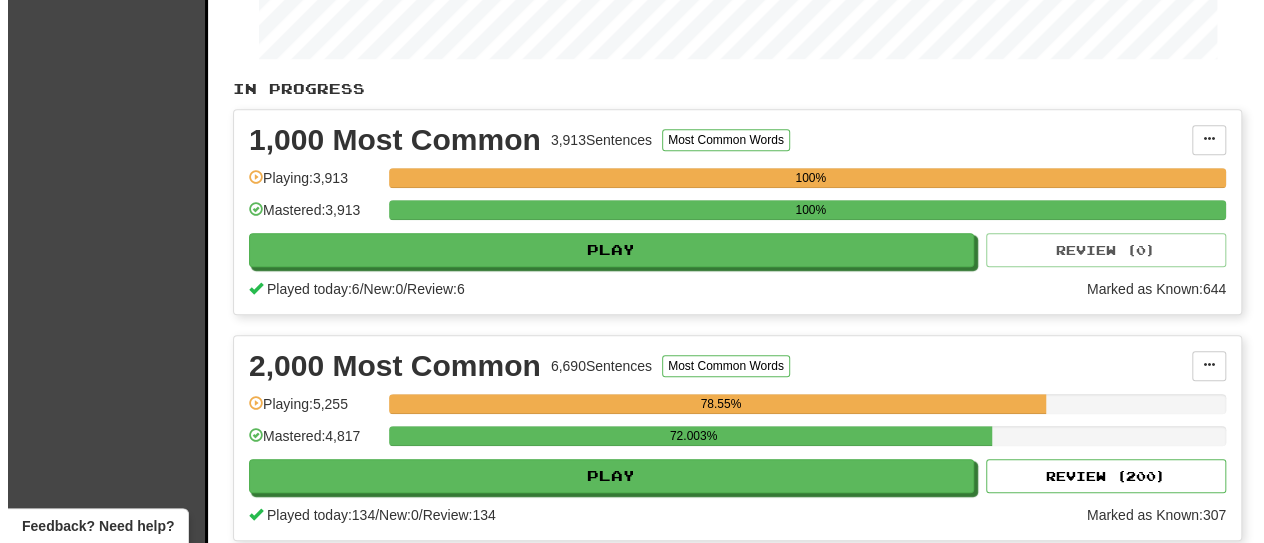 scroll, scrollTop: 400, scrollLeft: 0, axis: vertical 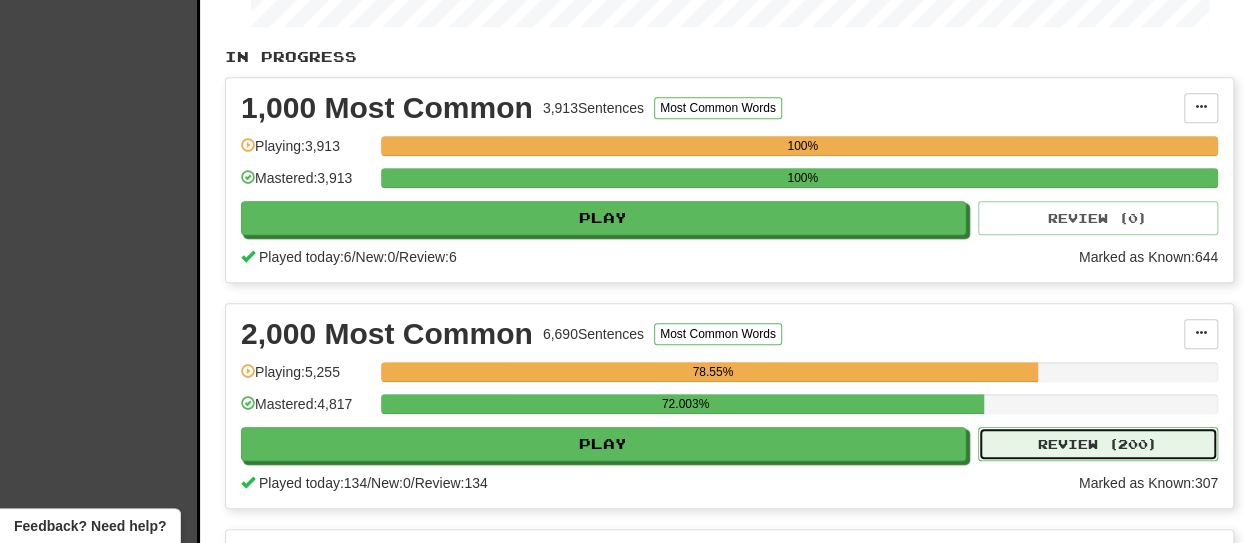 click on "Review ( 200 )" at bounding box center (1098, 444) 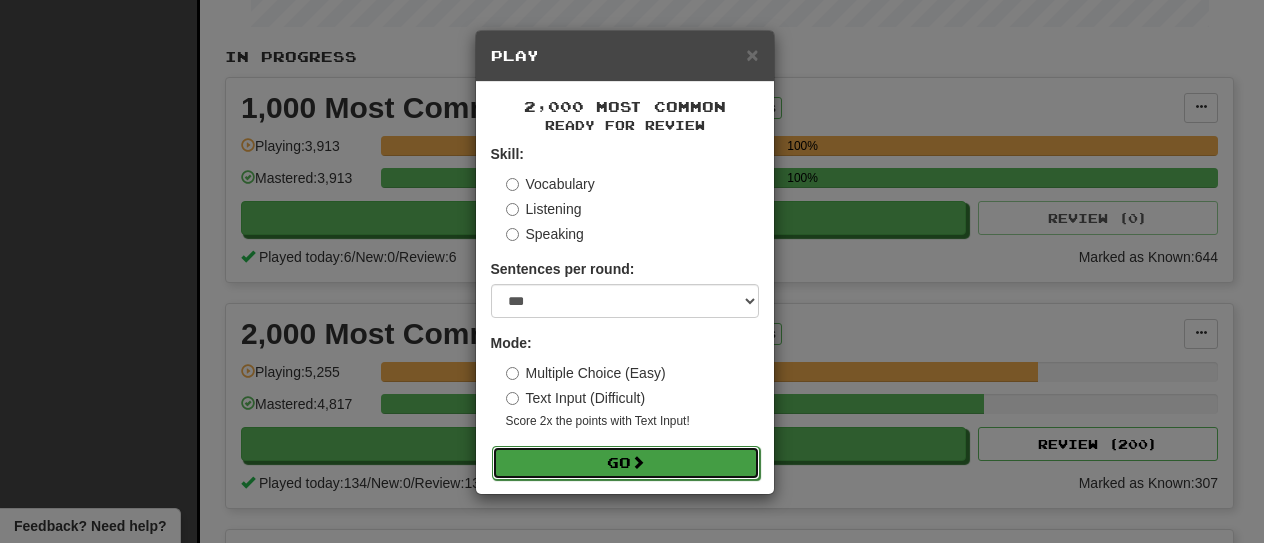 click on "Go" at bounding box center (626, 463) 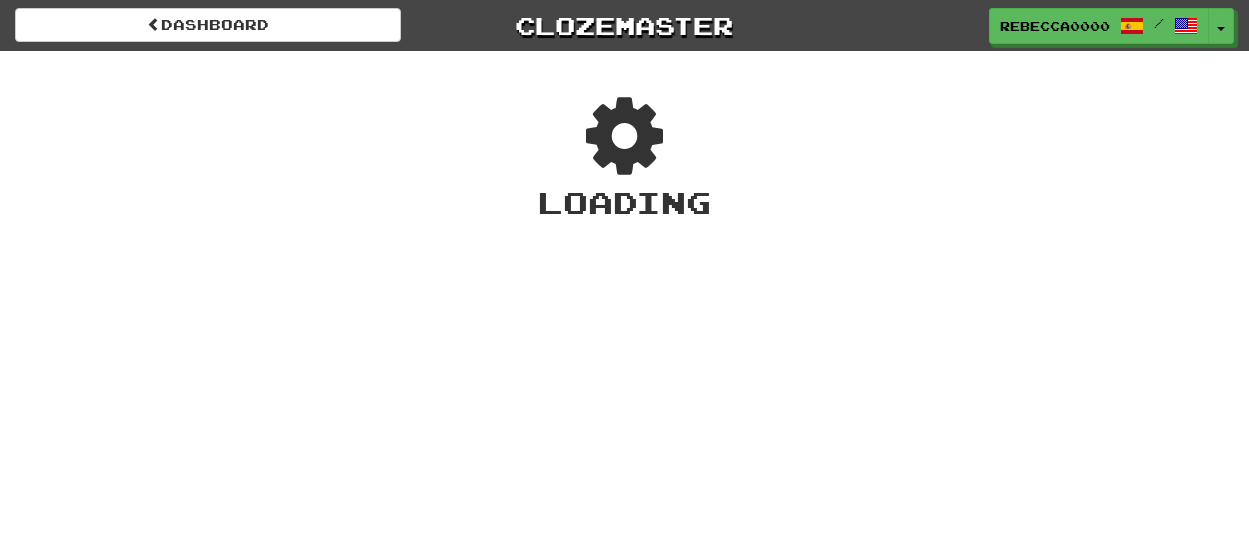 scroll, scrollTop: 0, scrollLeft: 0, axis: both 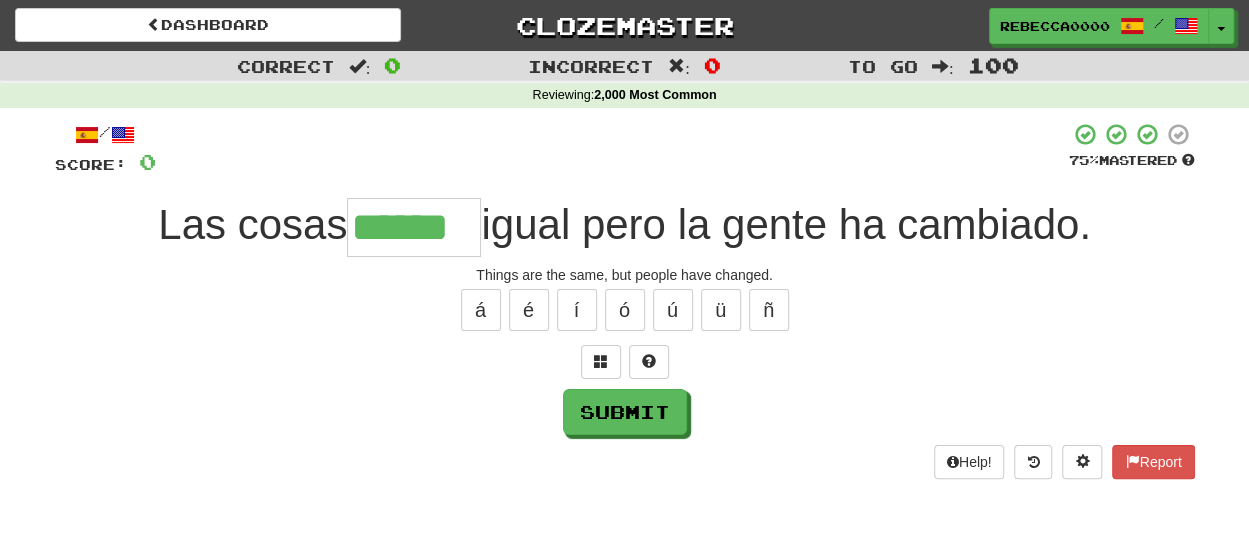 type on "******" 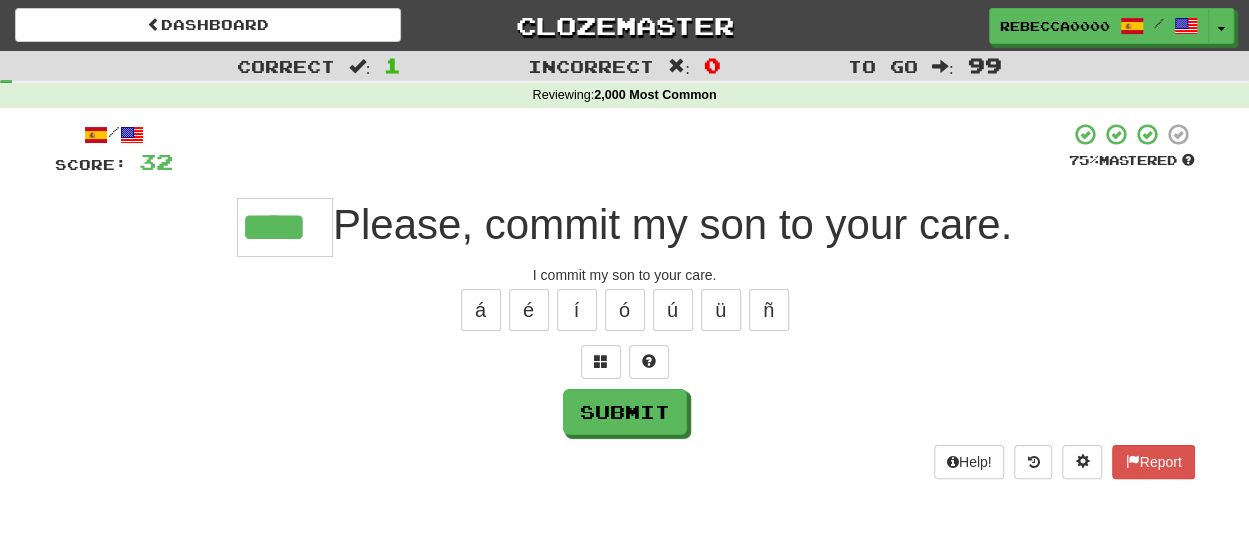 type on "****" 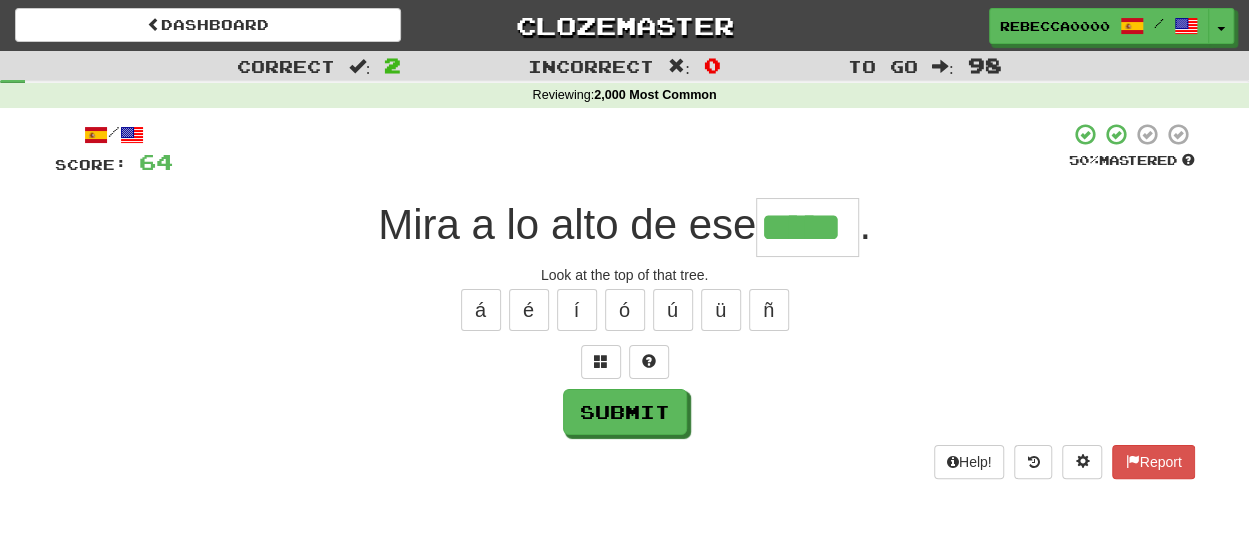 type on "*****" 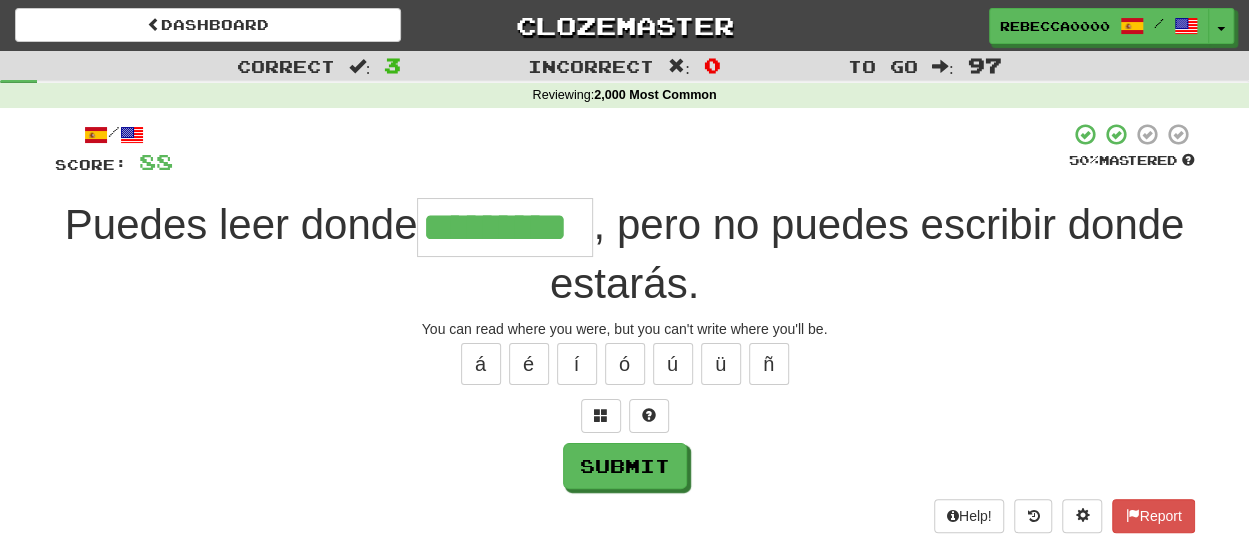 type on "*********" 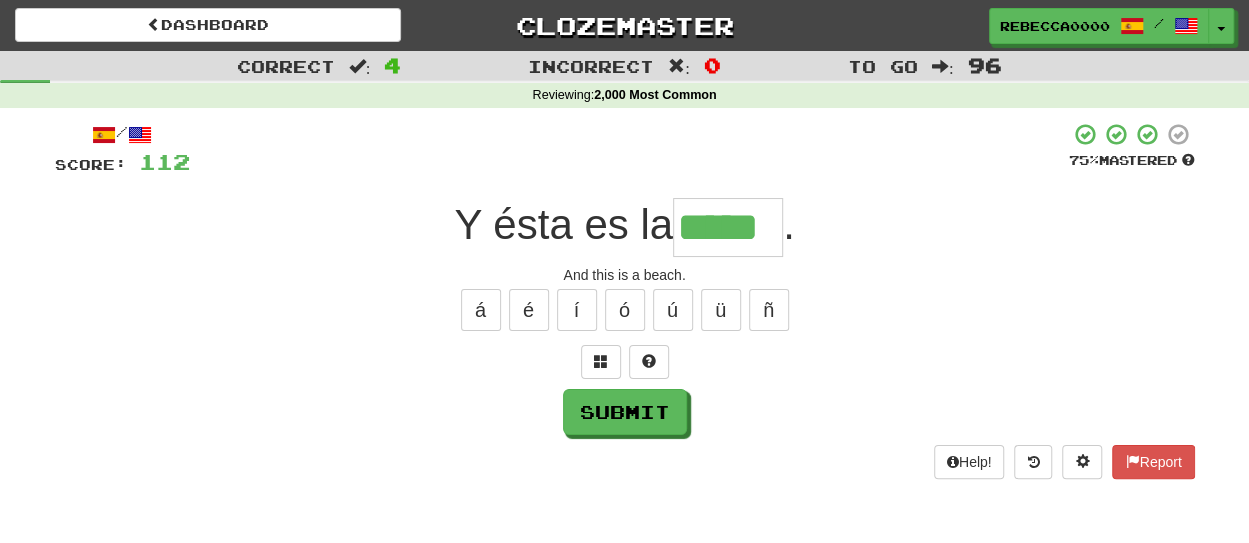 type on "*****" 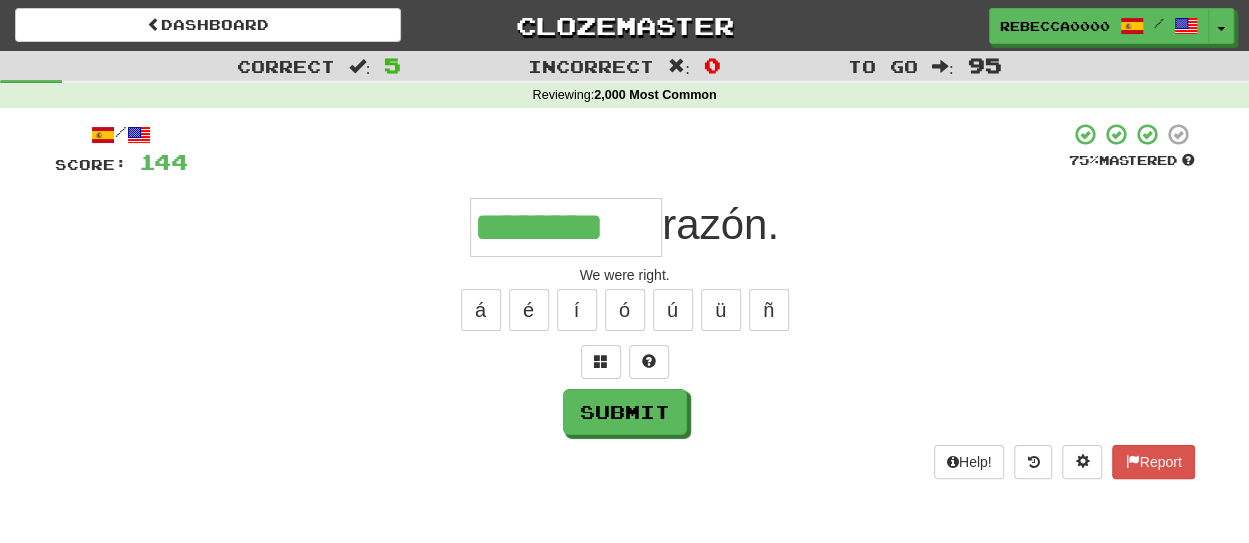 type on "********" 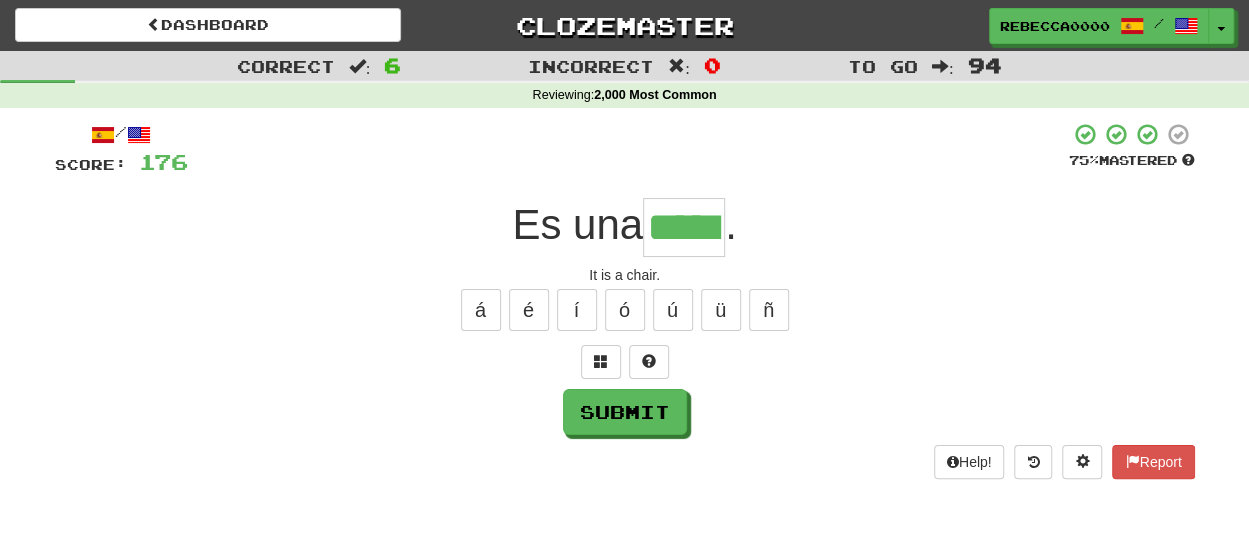 type on "*****" 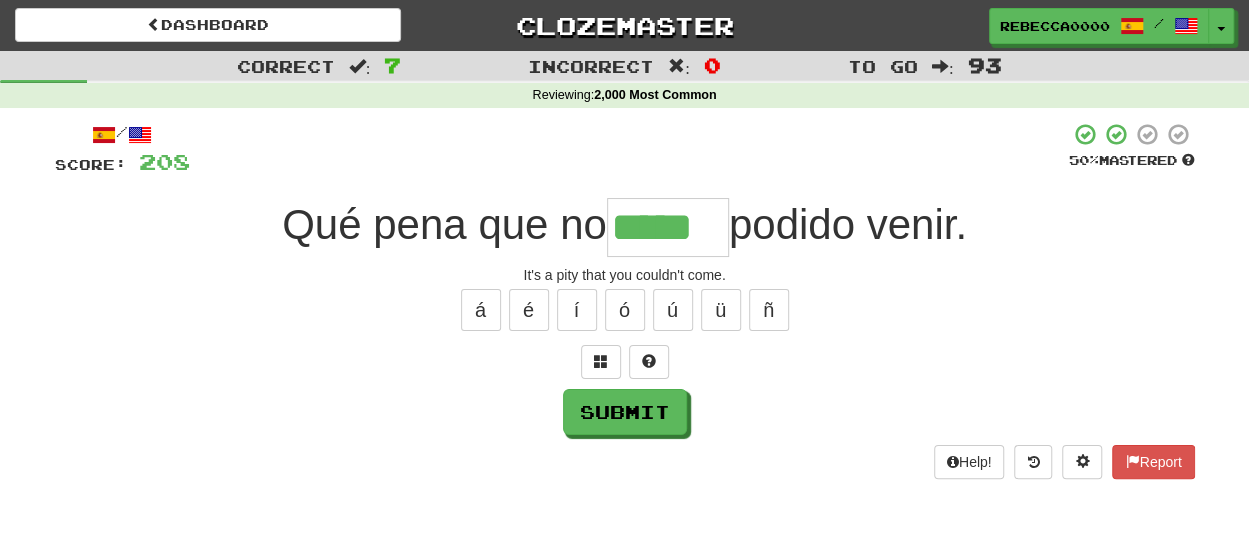 type on "*****" 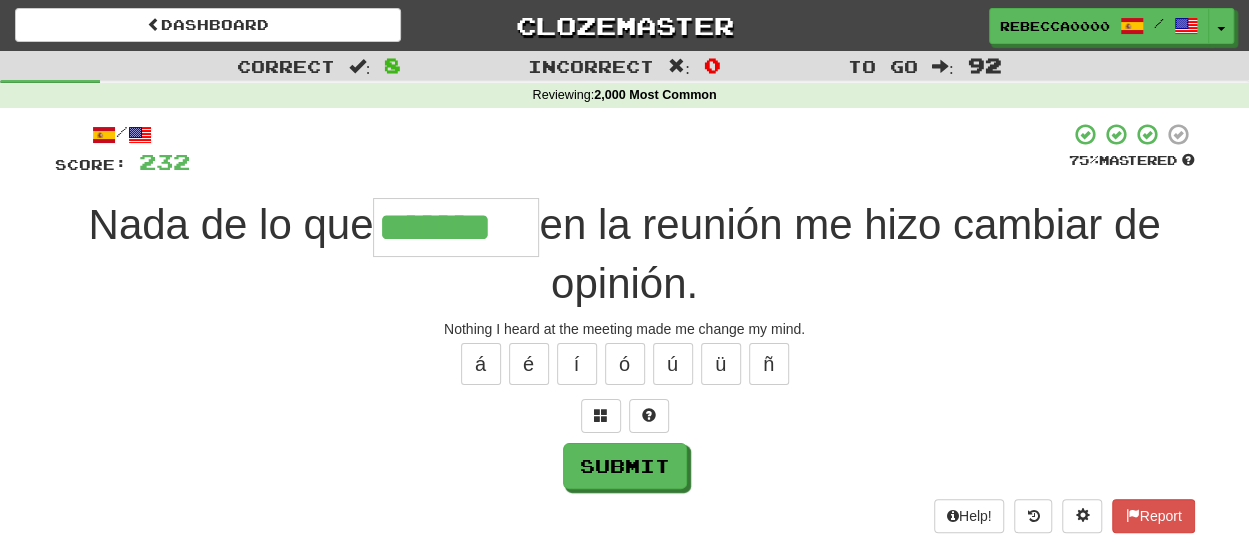 type on "*******" 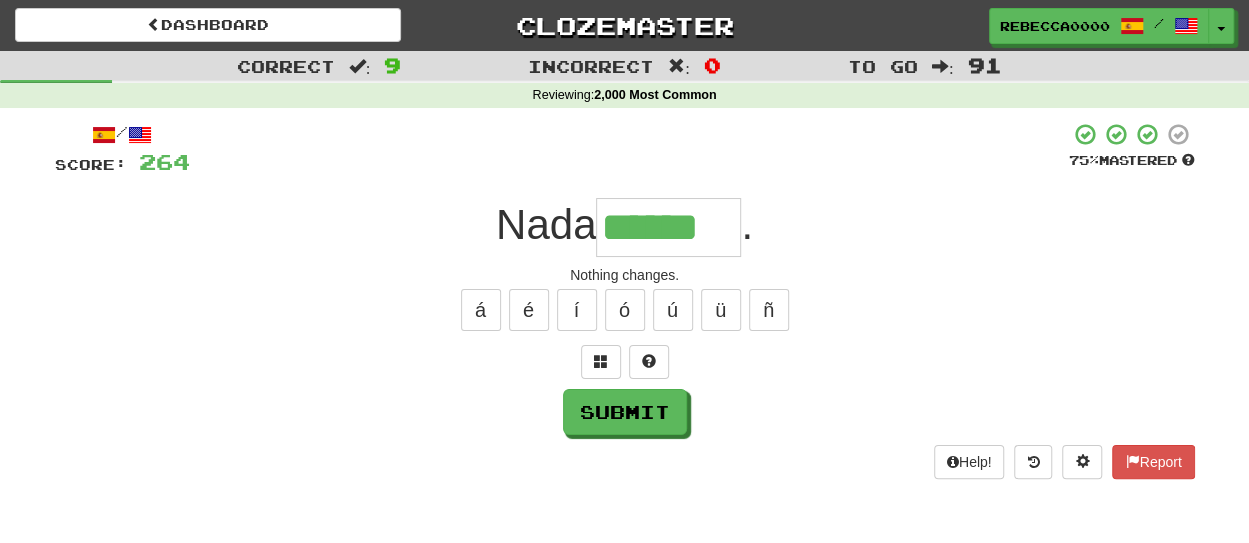 type on "******" 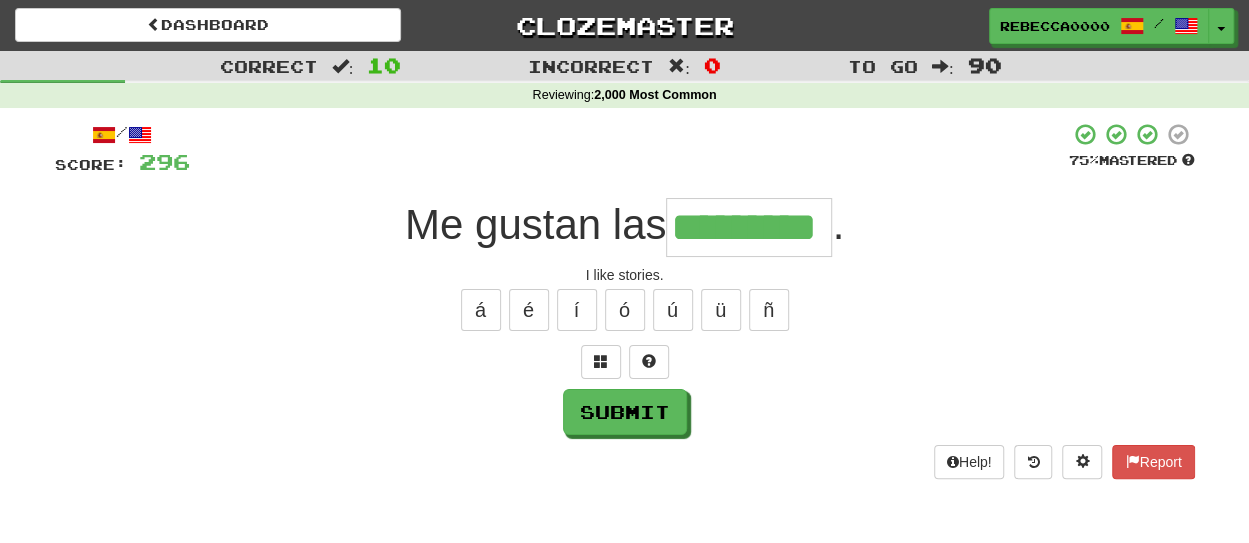 type on "*********" 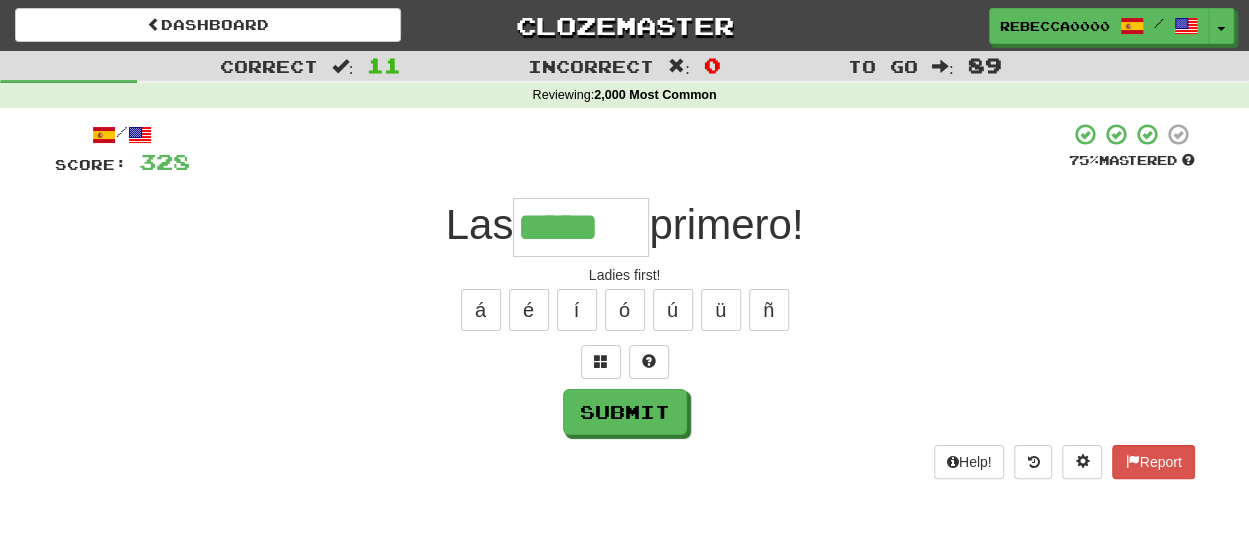 type on "*****" 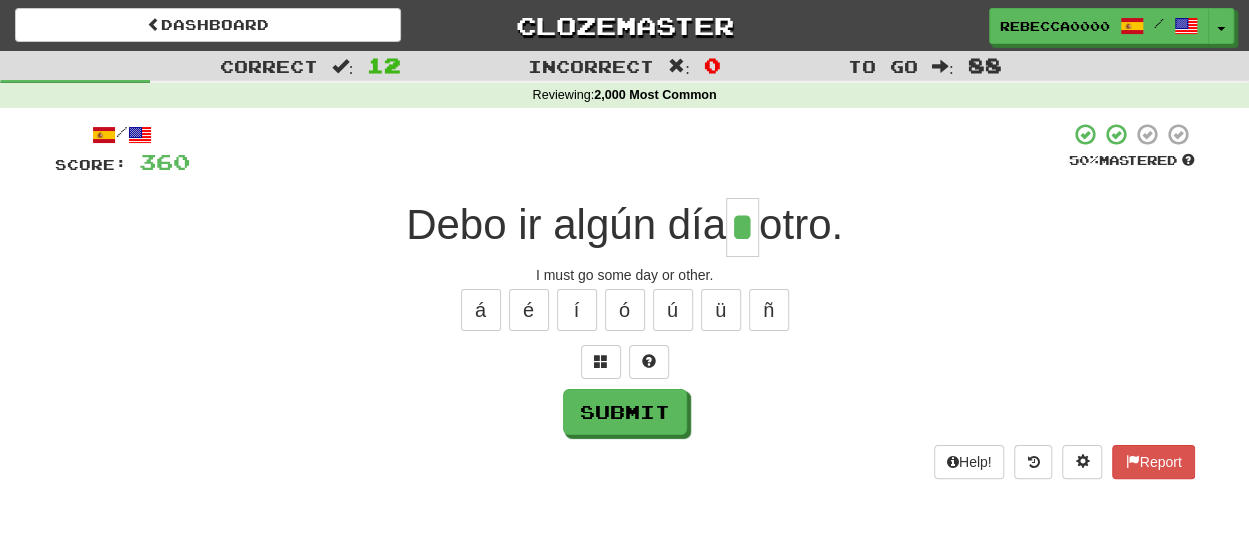 type on "*" 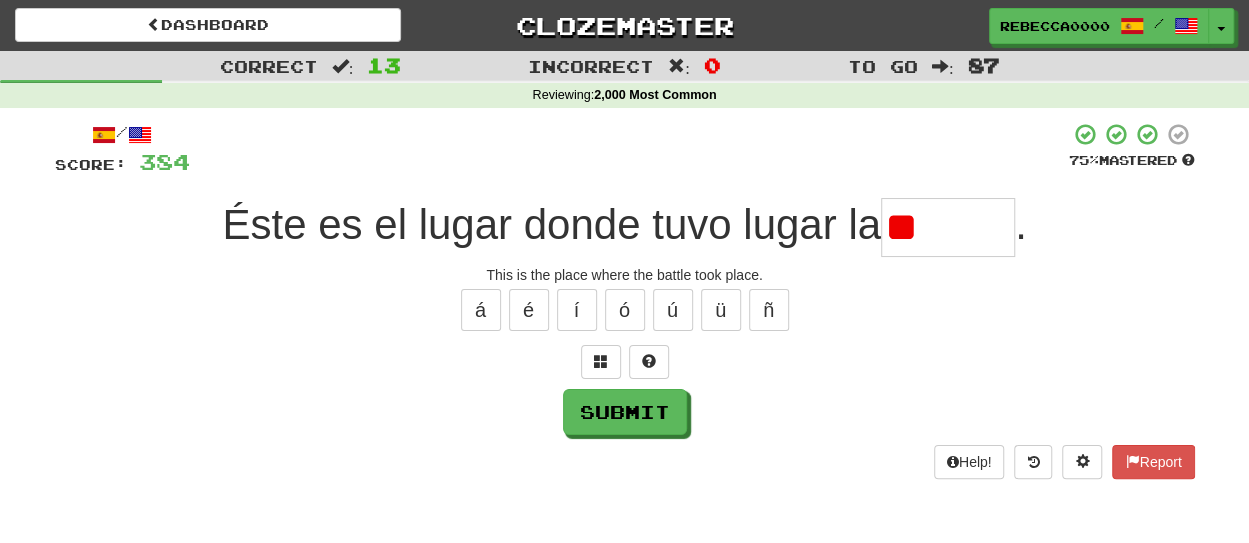 type on "*" 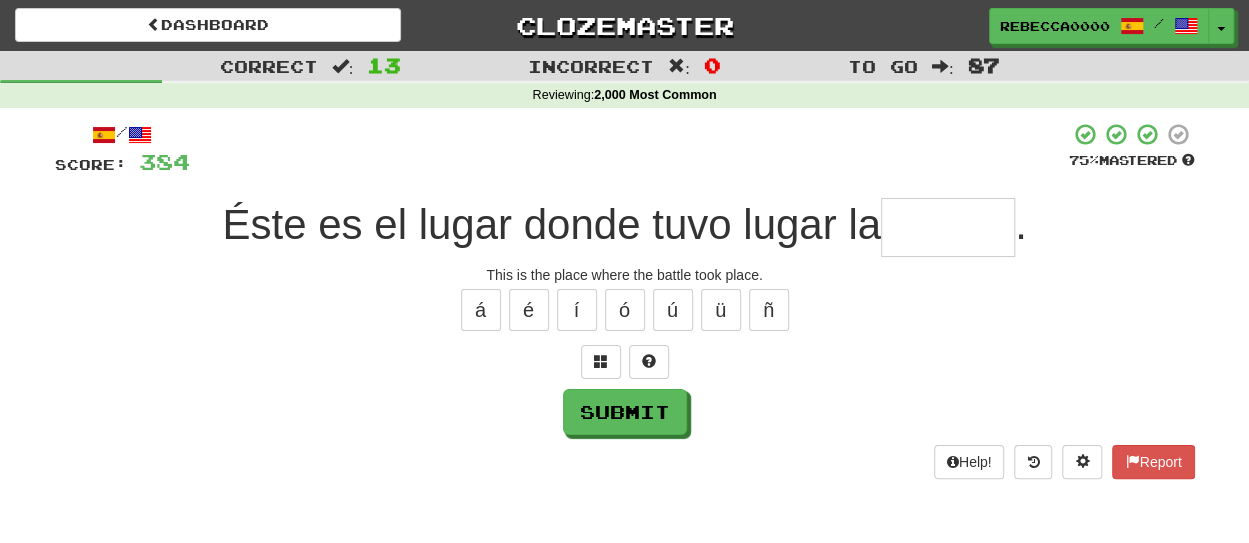 type on "*" 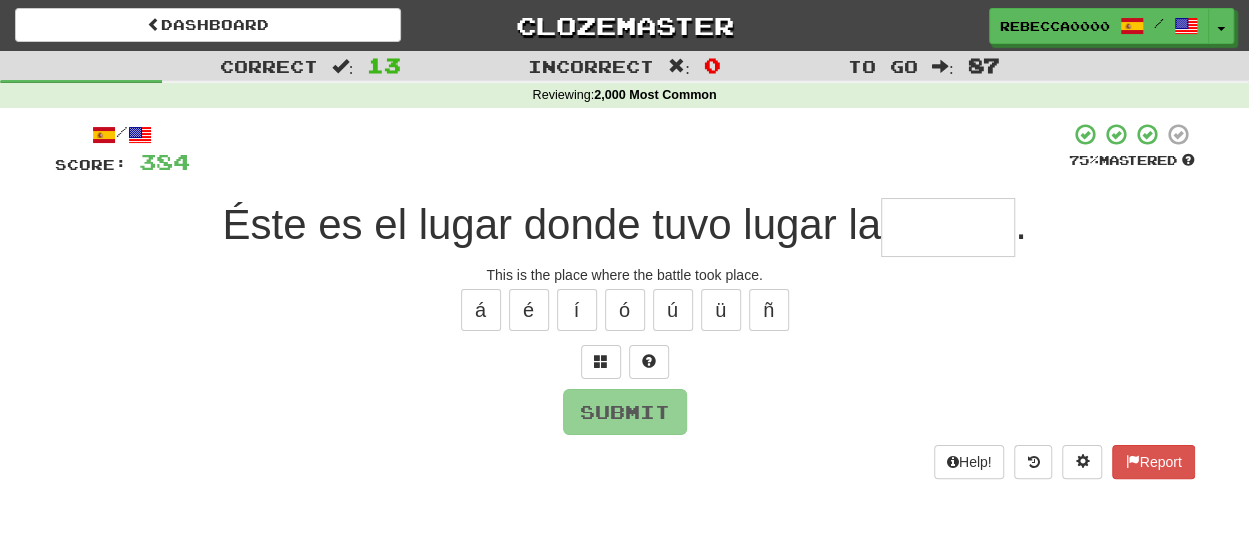 type on "*******" 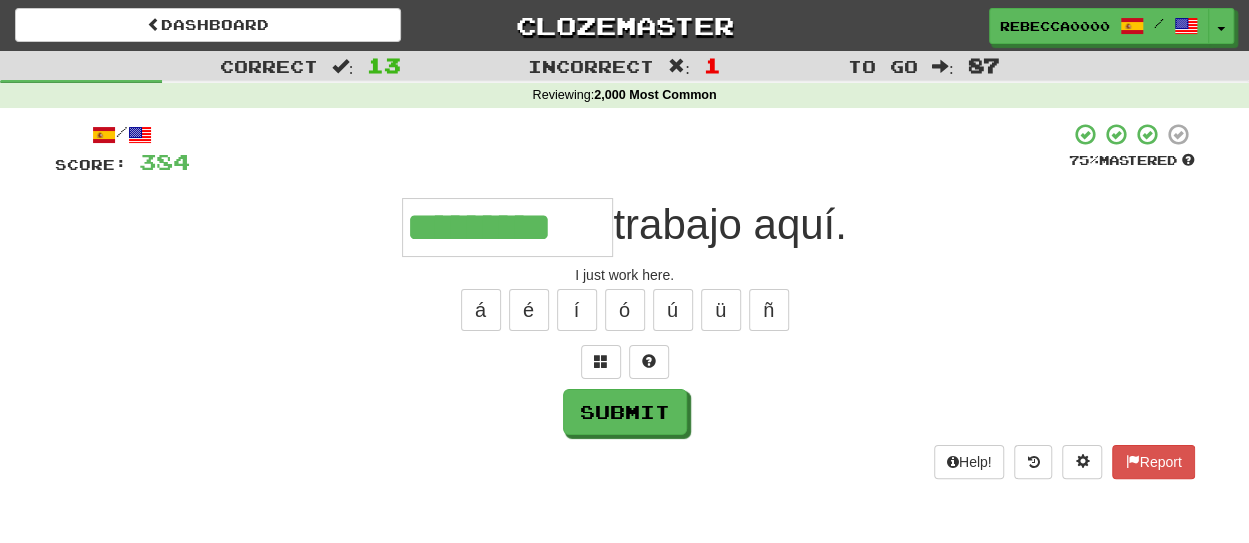 type on "*********" 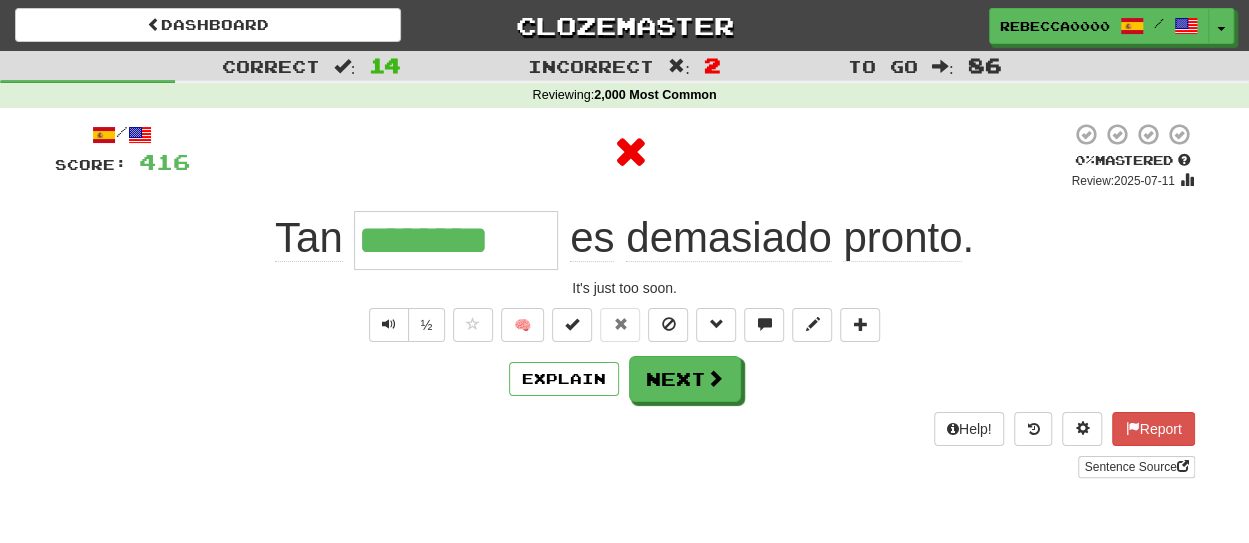 type on "*********" 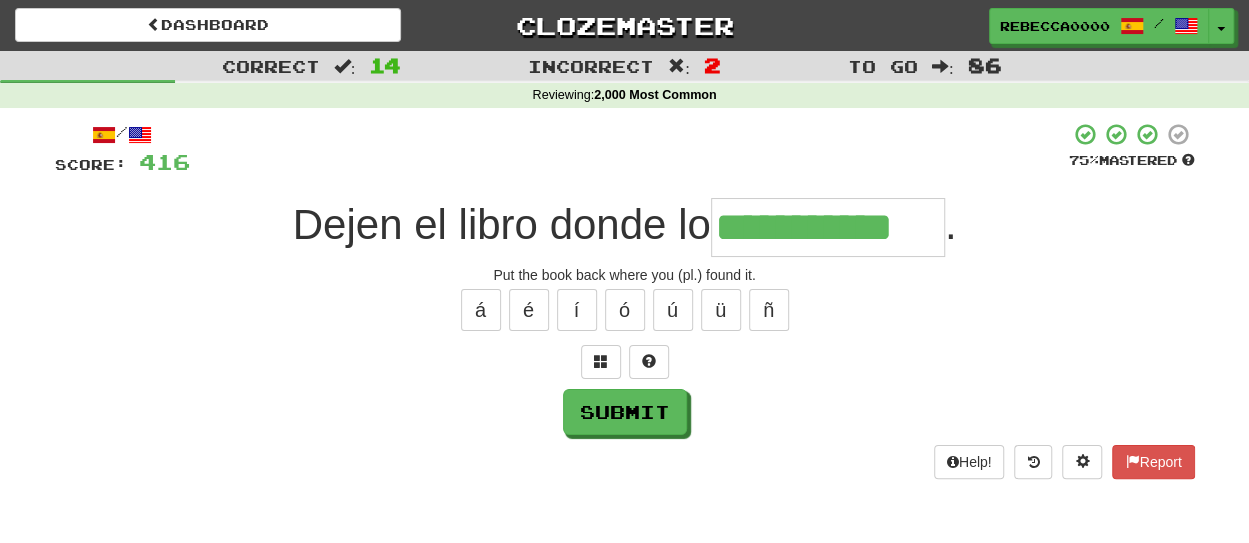 type on "**********" 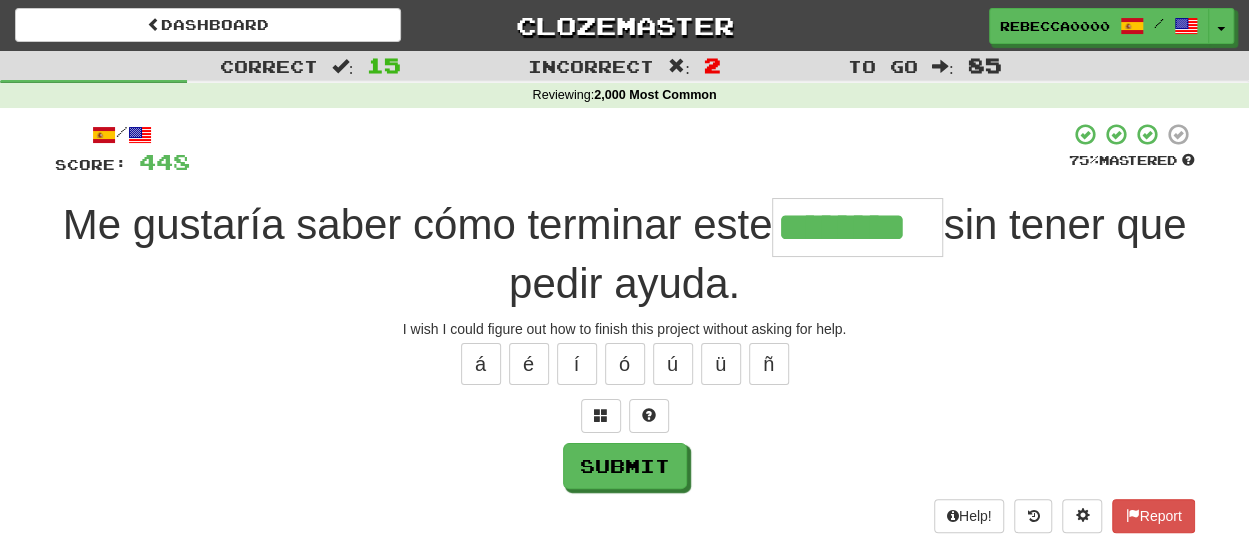 type on "********" 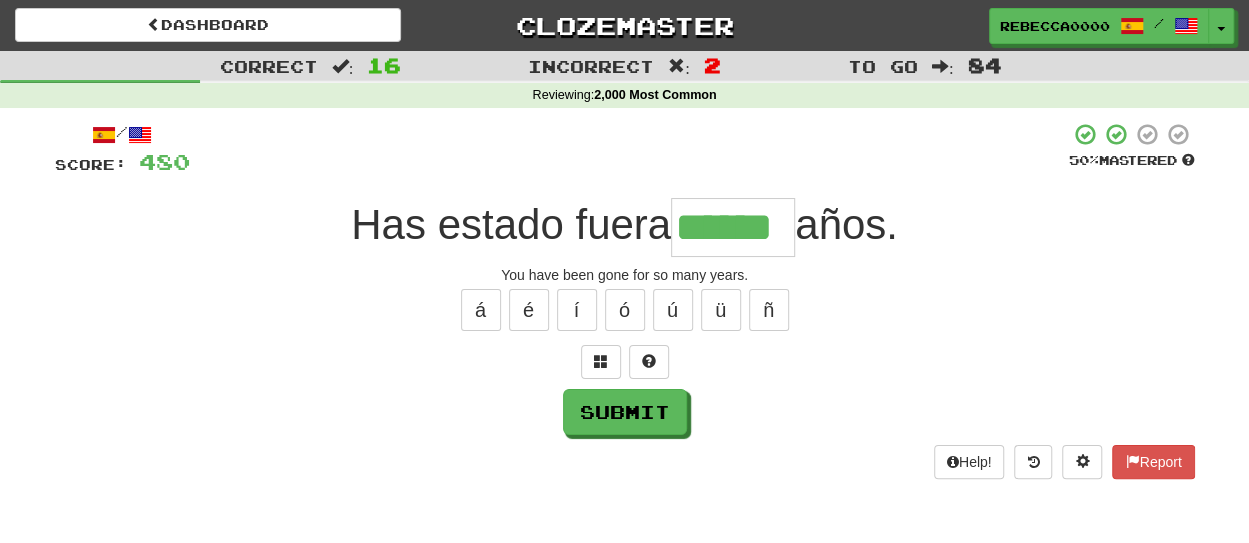 type on "******" 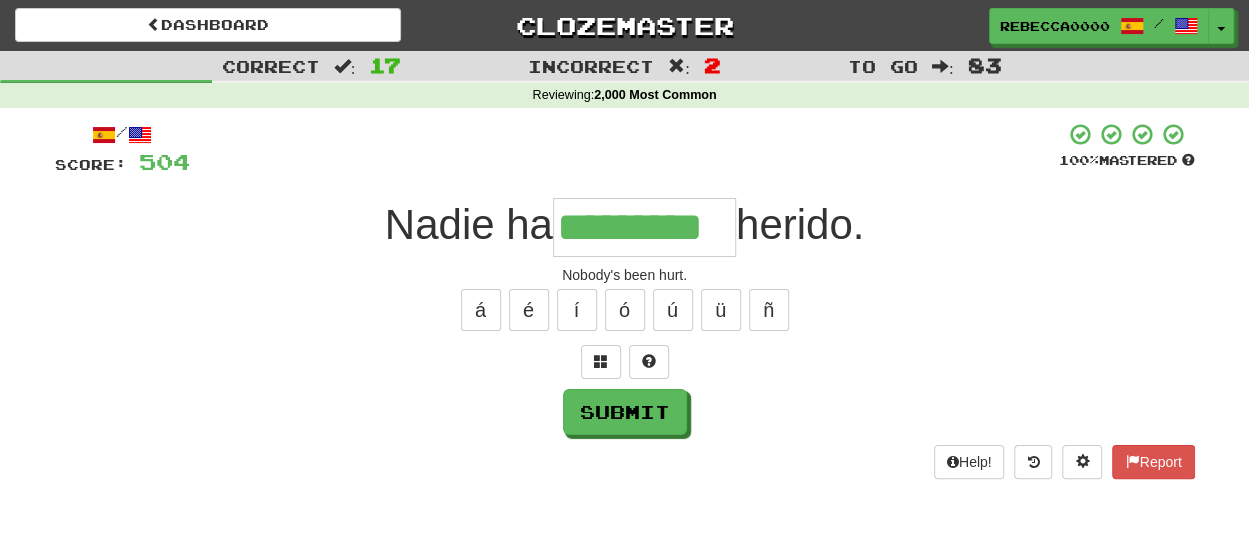 type on "*********" 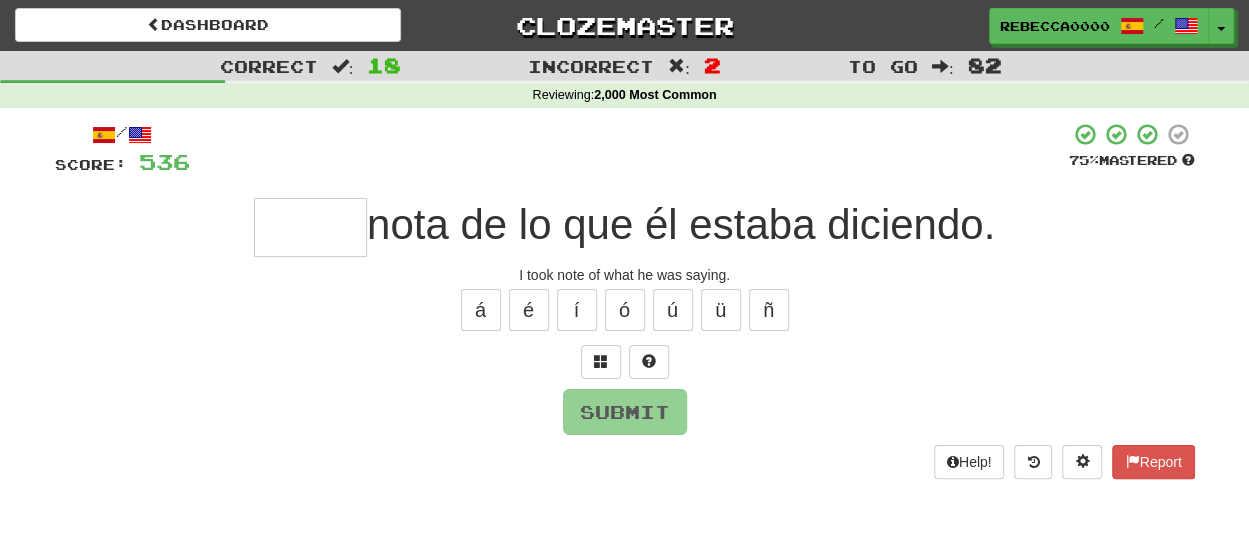 type on "*" 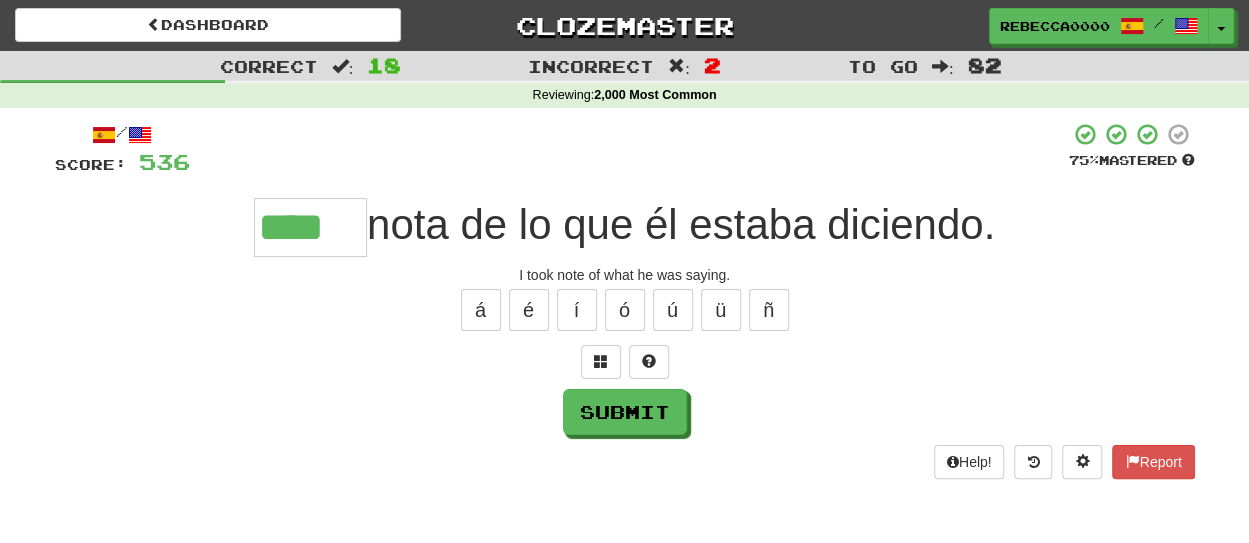 type on "****" 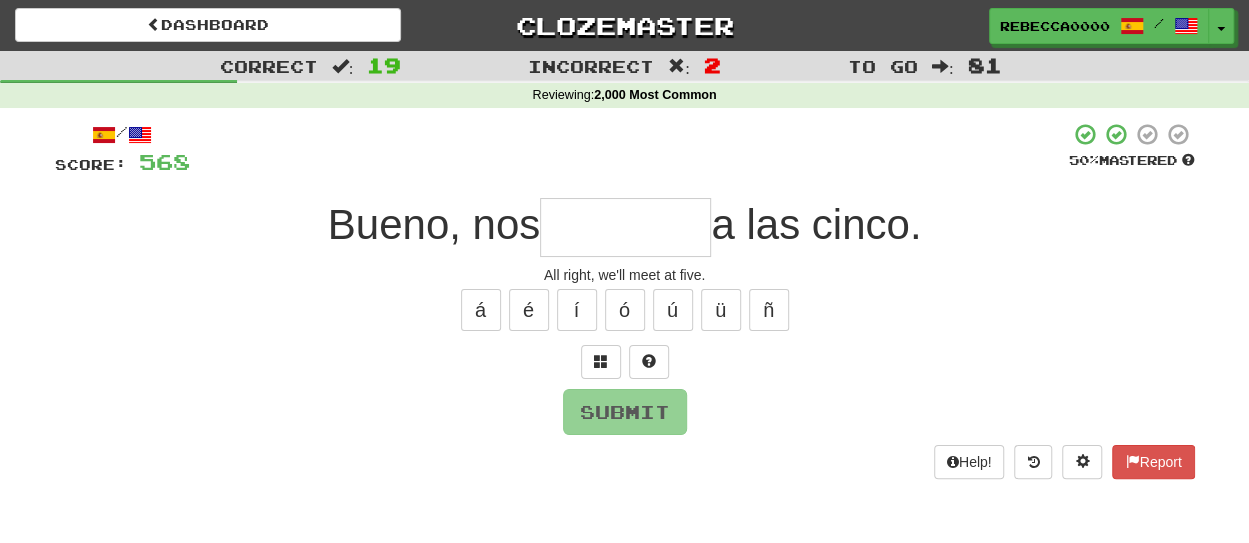 type on "*" 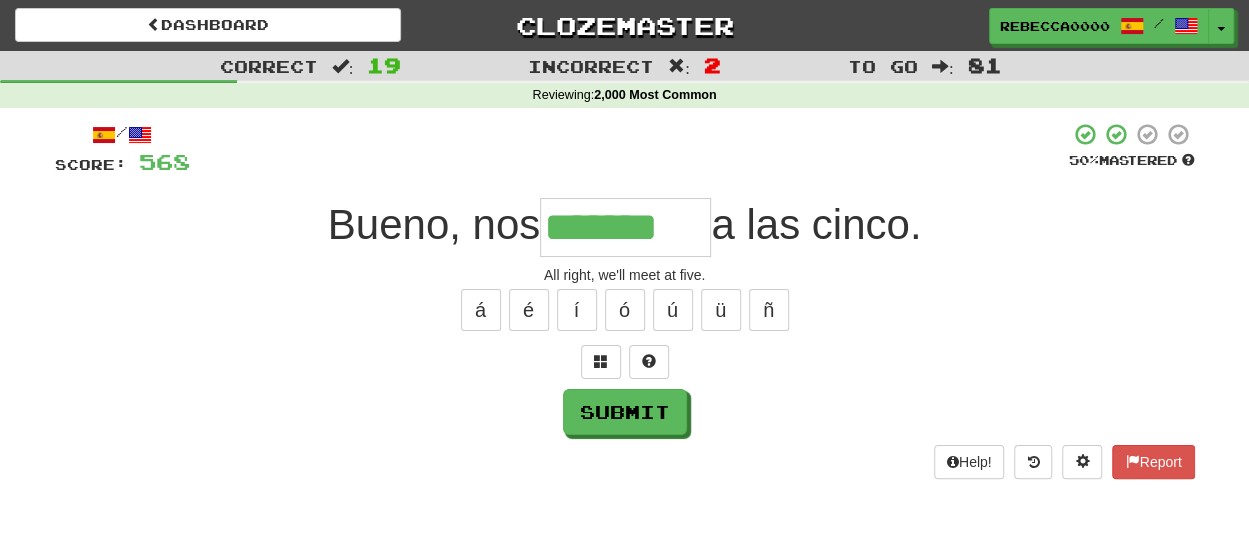 type on "*******" 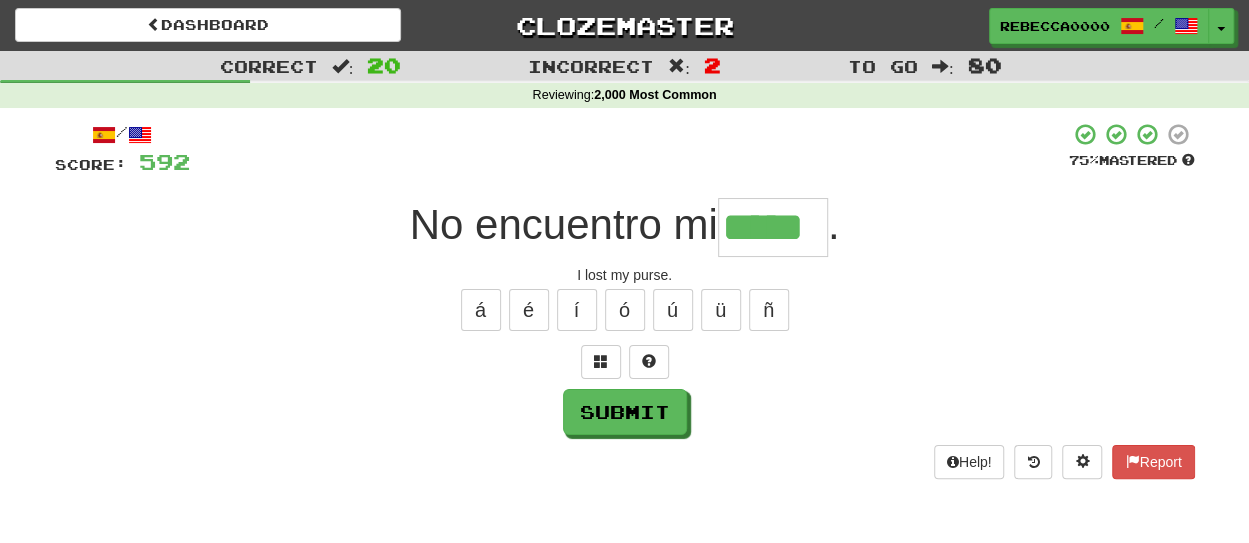 type on "*****" 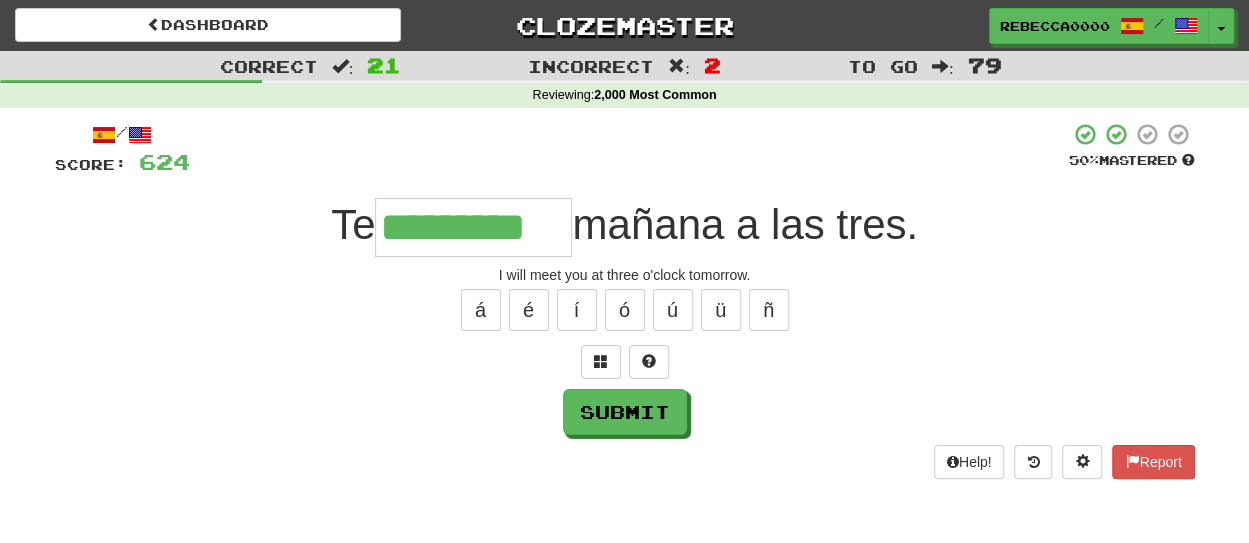 type on "*********" 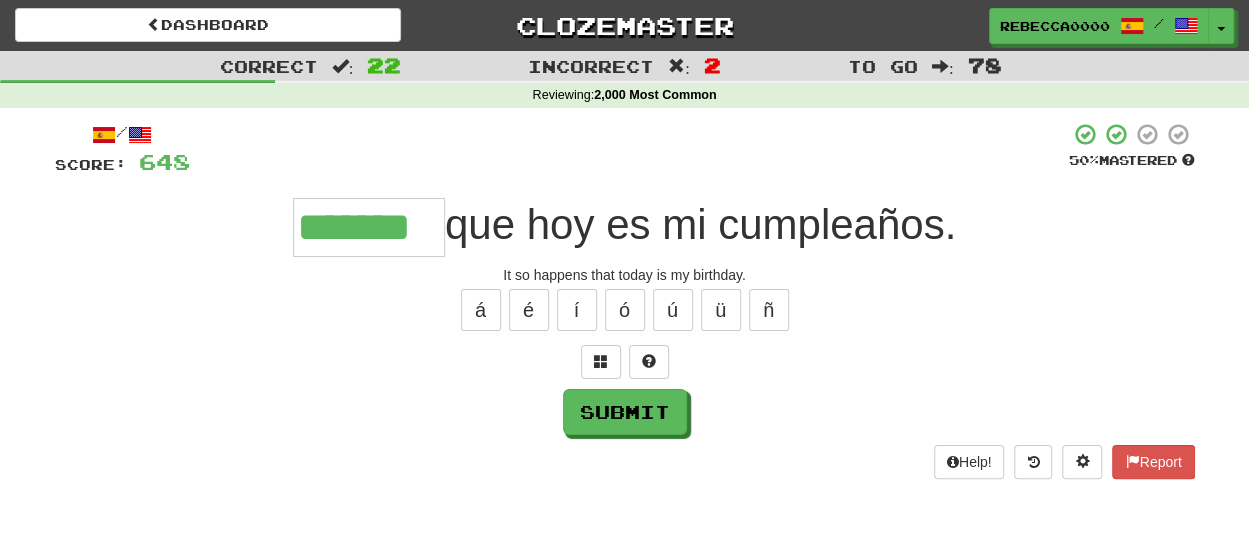 type on "*******" 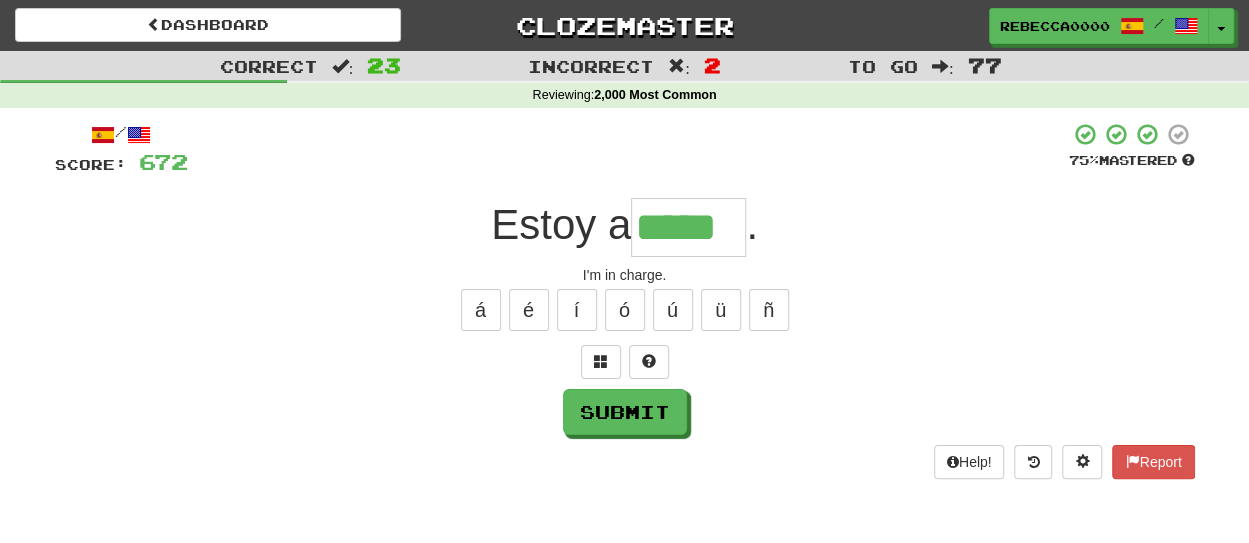 type on "*****" 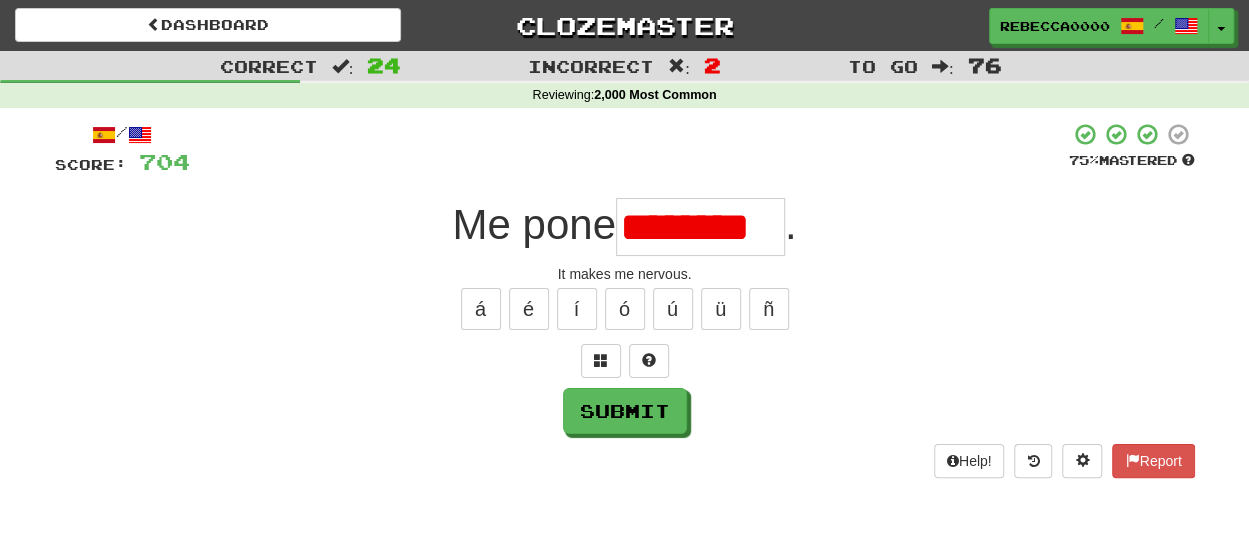 scroll, scrollTop: 0, scrollLeft: 0, axis: both 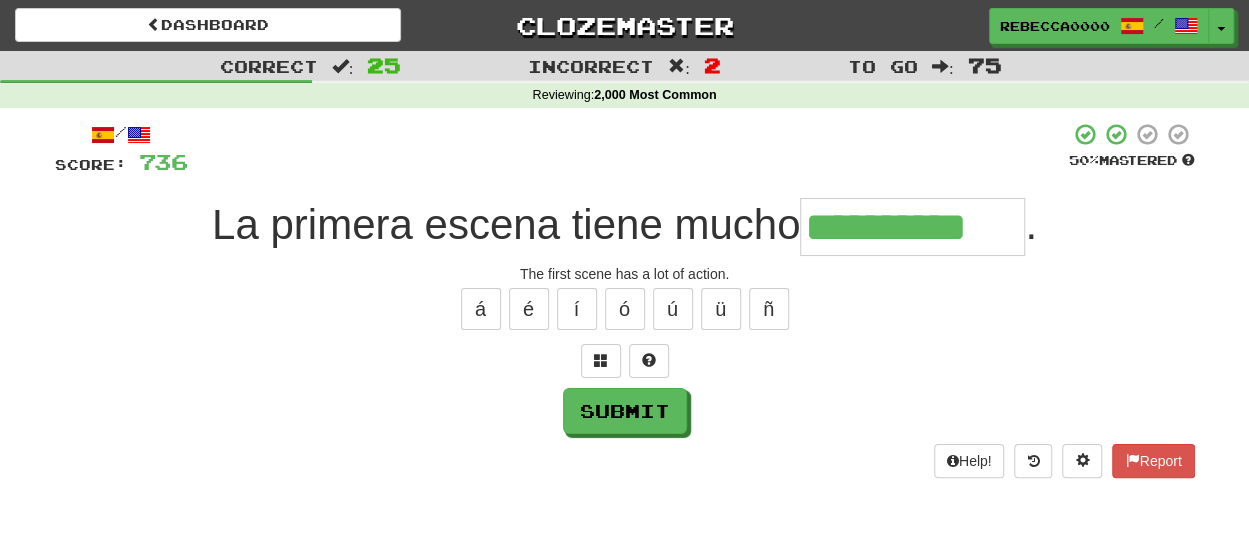 type on "**********" 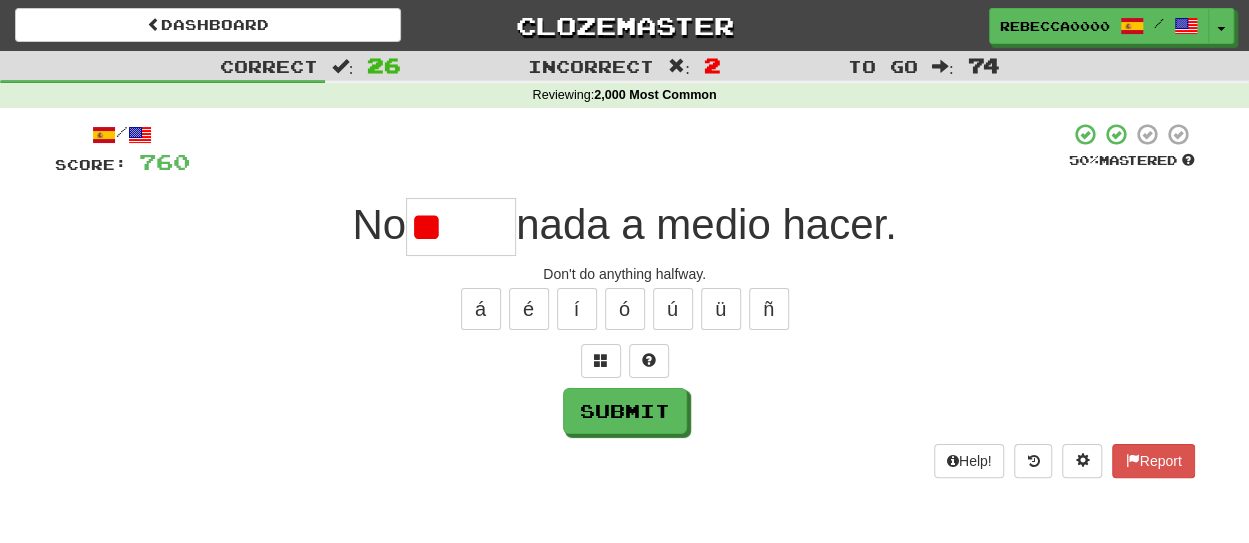 type on "*" 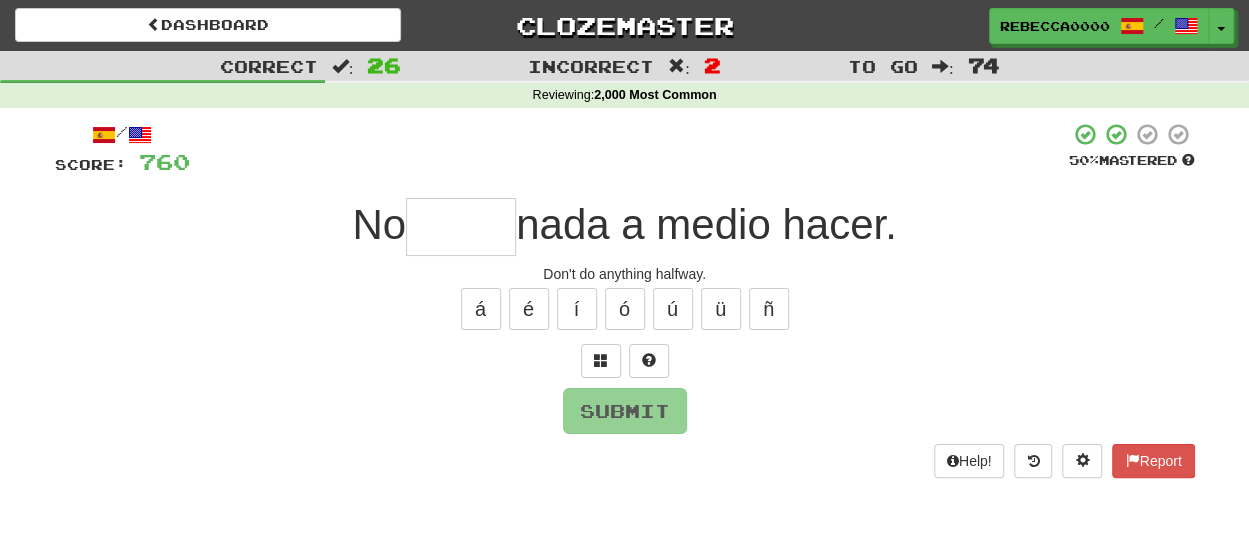 type on "*****" 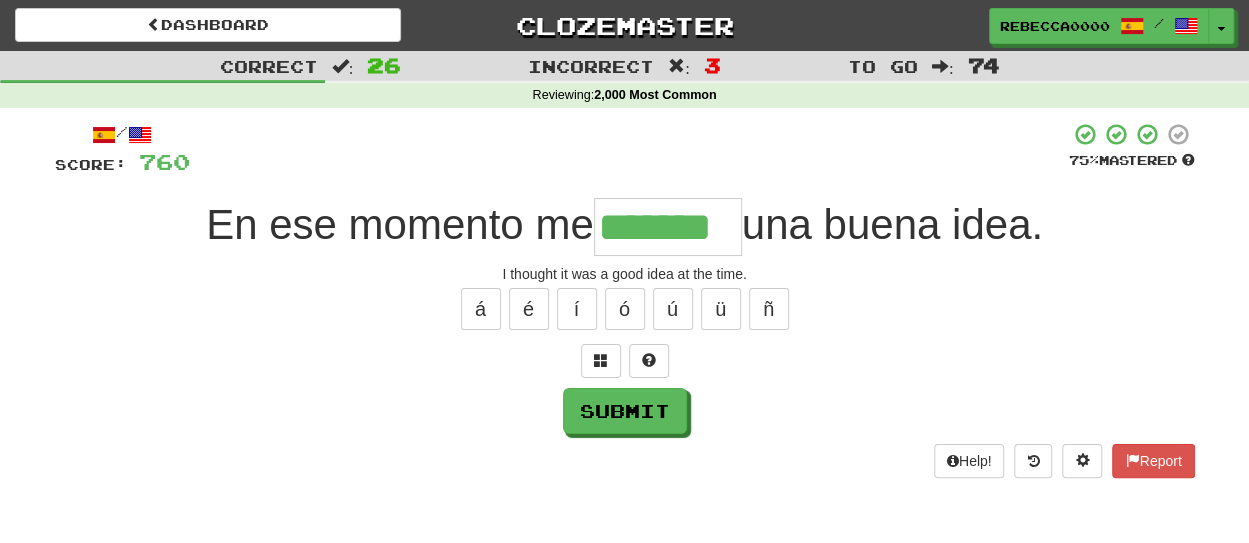 type on "*******" 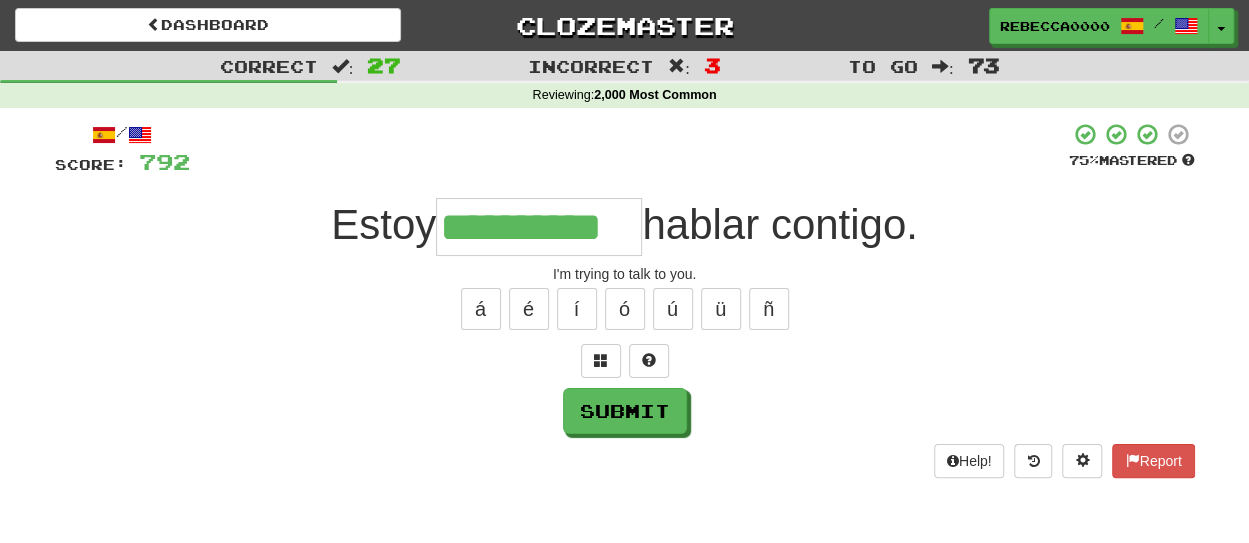type on "**********" 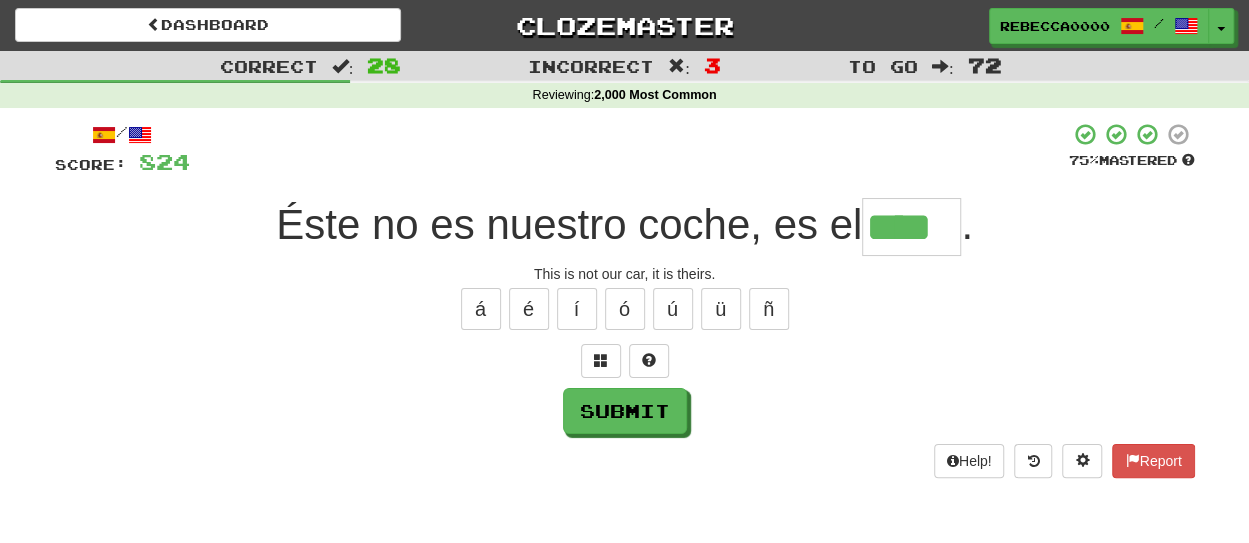 type on "****" 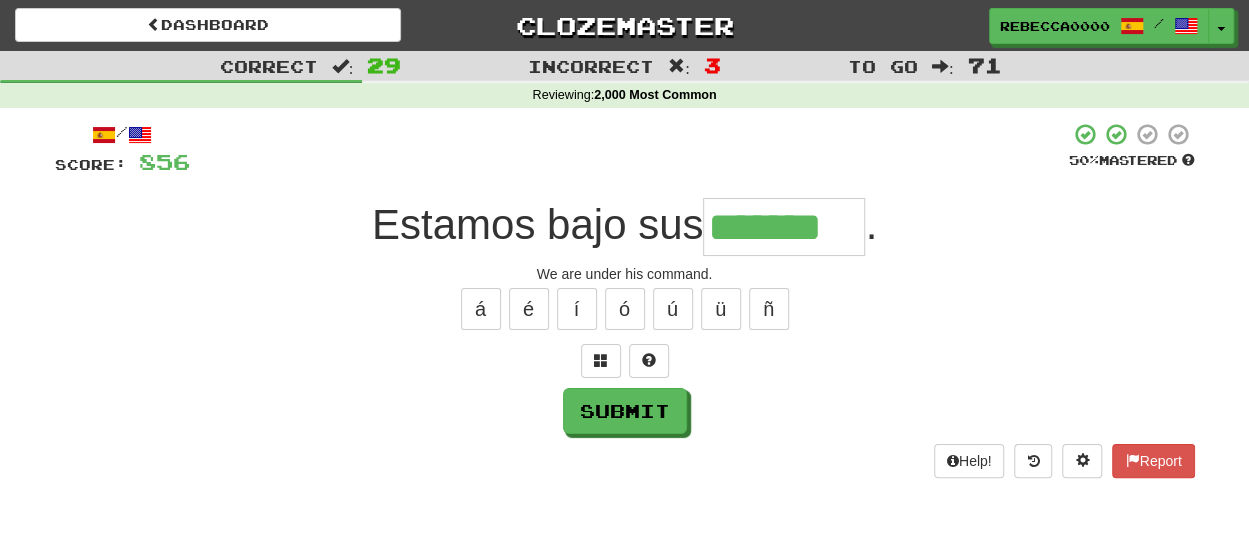 type on "*******" 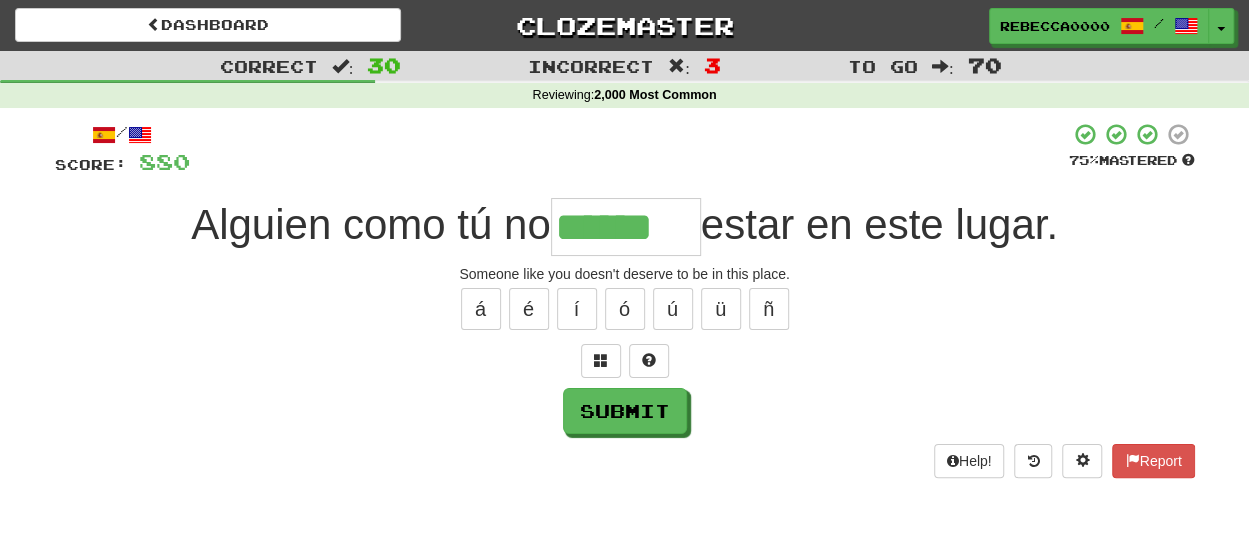 type on "******" 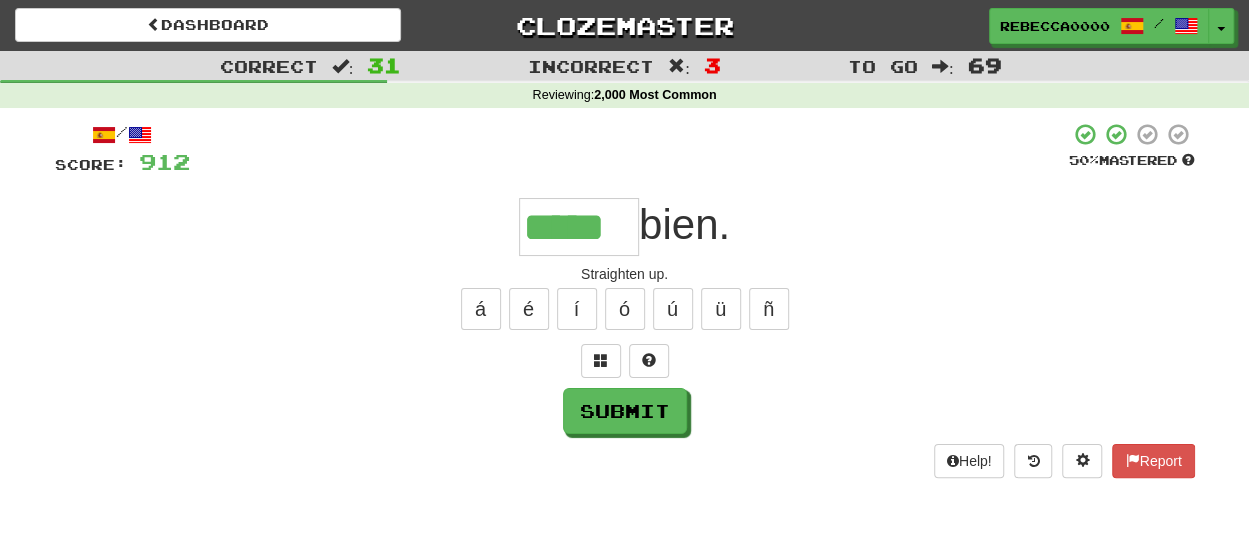 type on "*****" 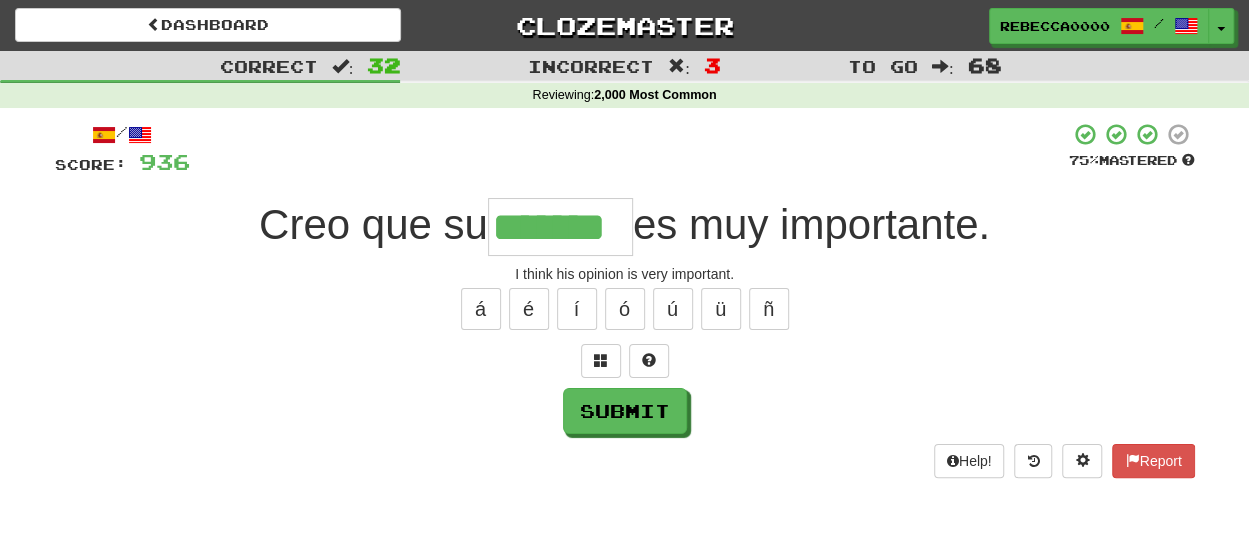 type on "*******" 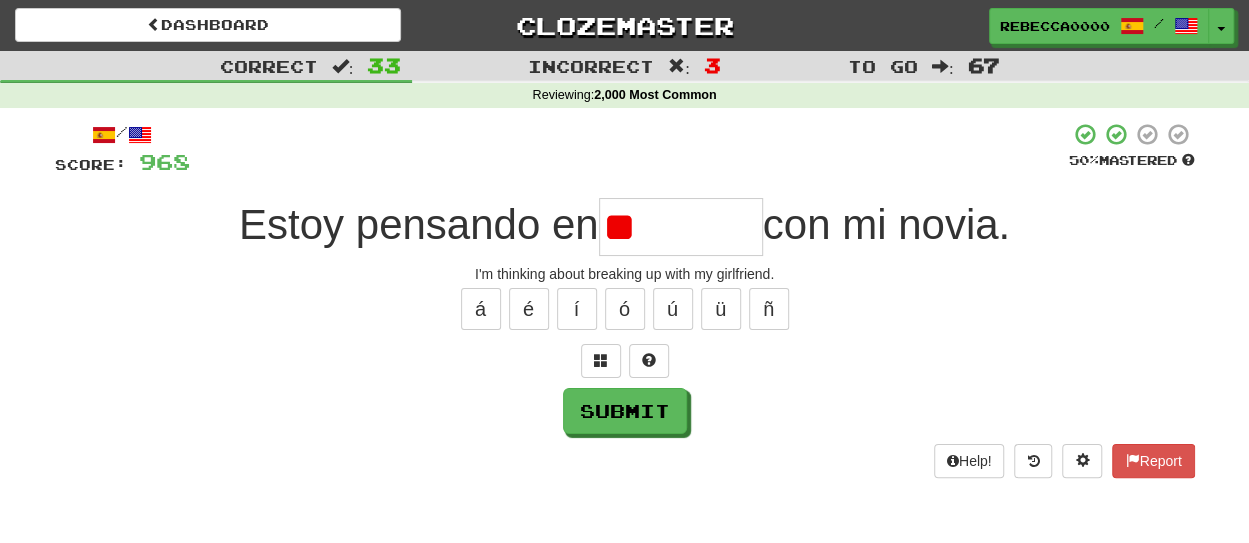 type on "*" 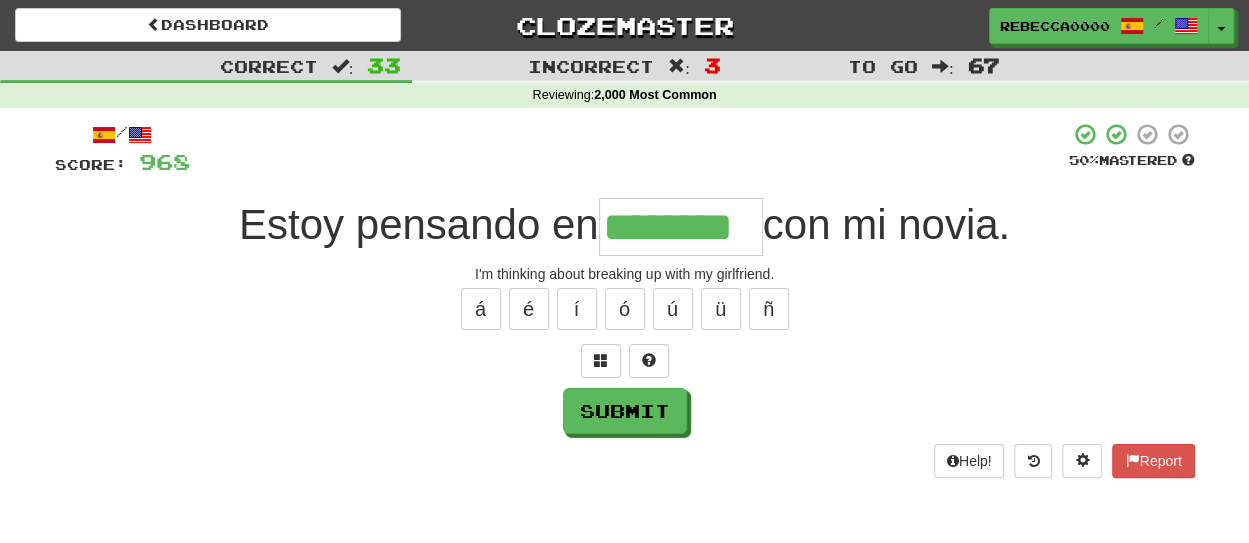 type on "********" 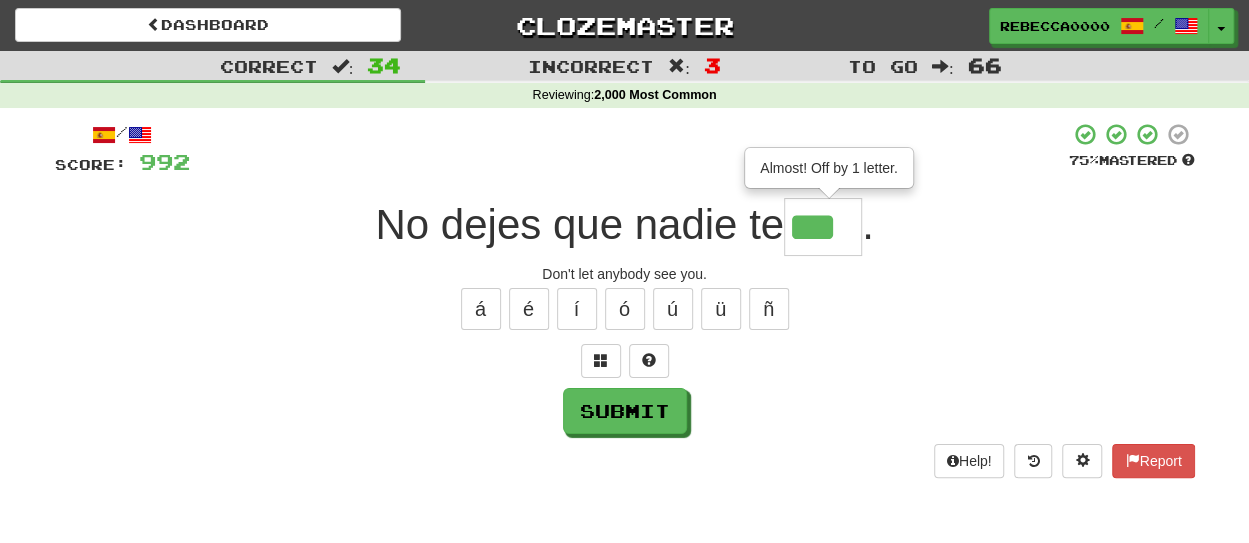 type on "***" 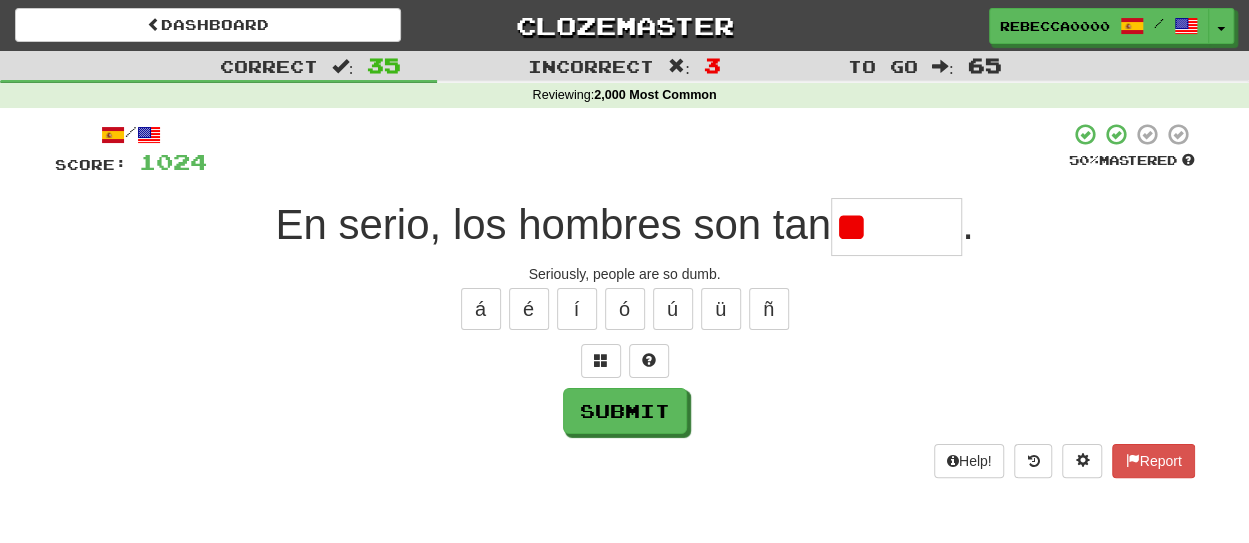 type on "*" 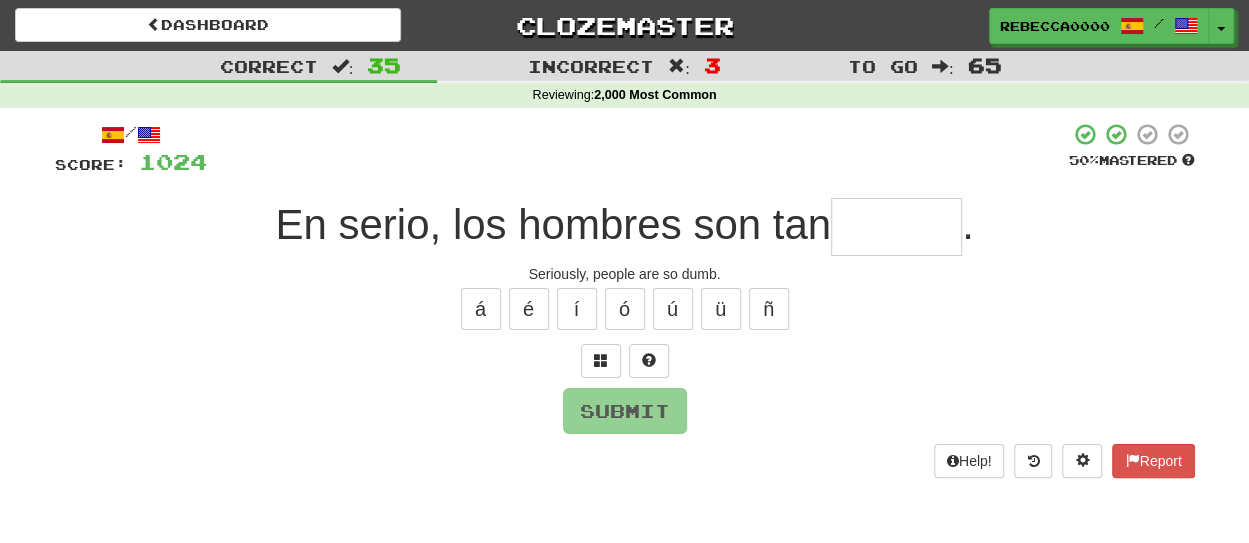 type on "*******" 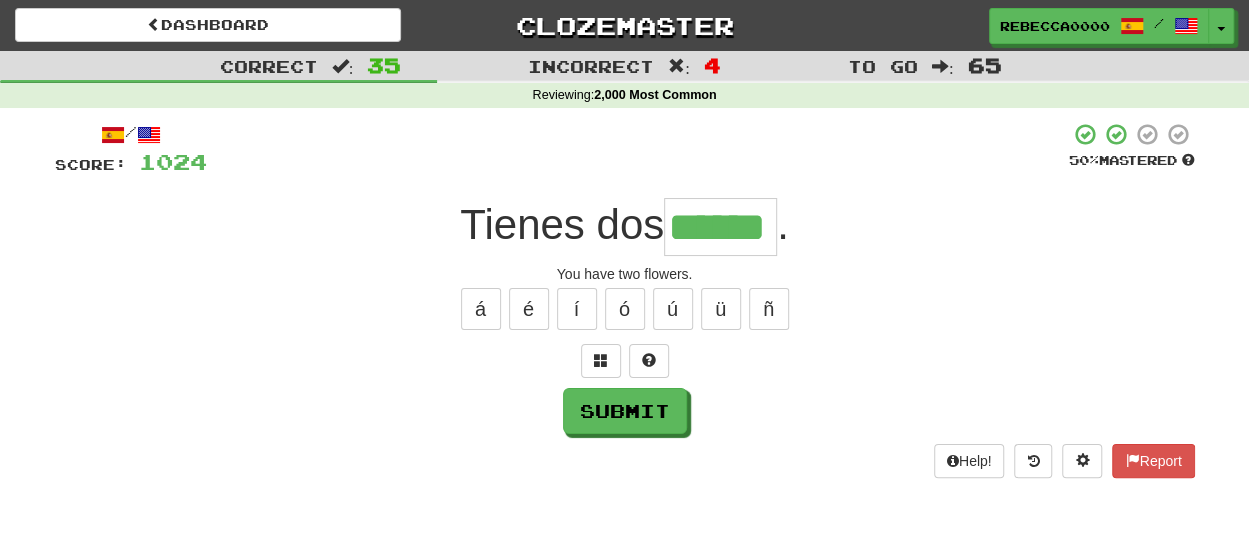 type on "******" 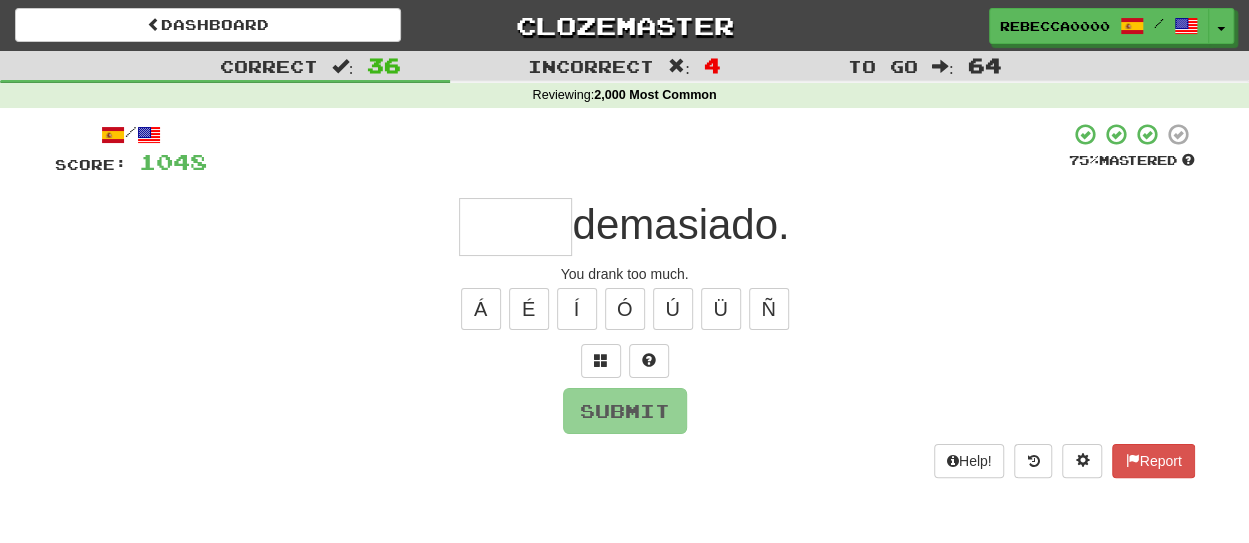 type on "*" 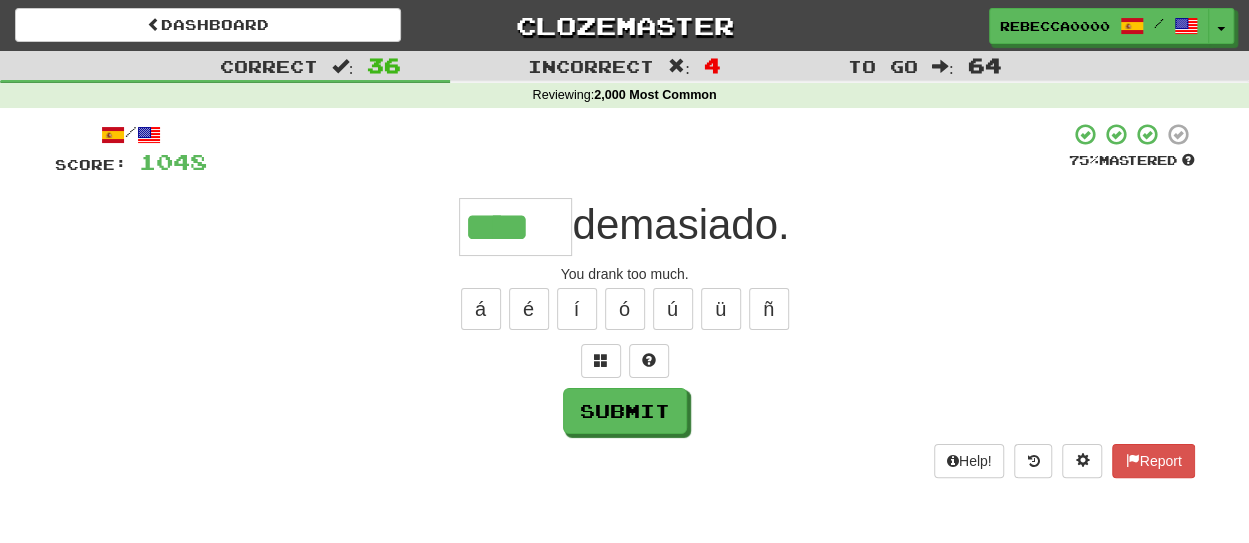 type on "****" 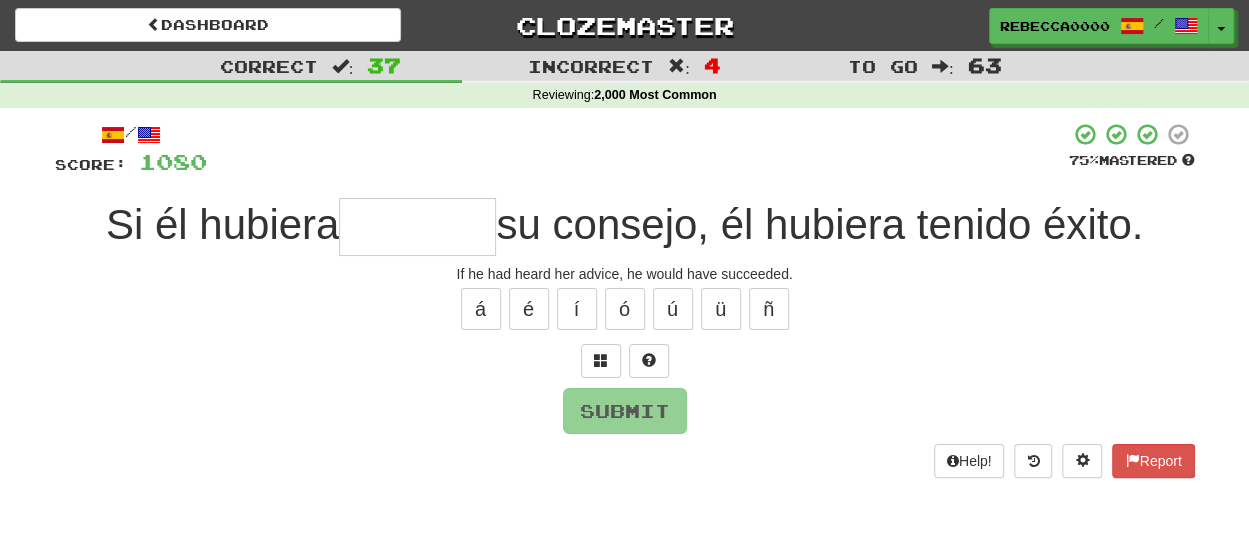 type on "*" 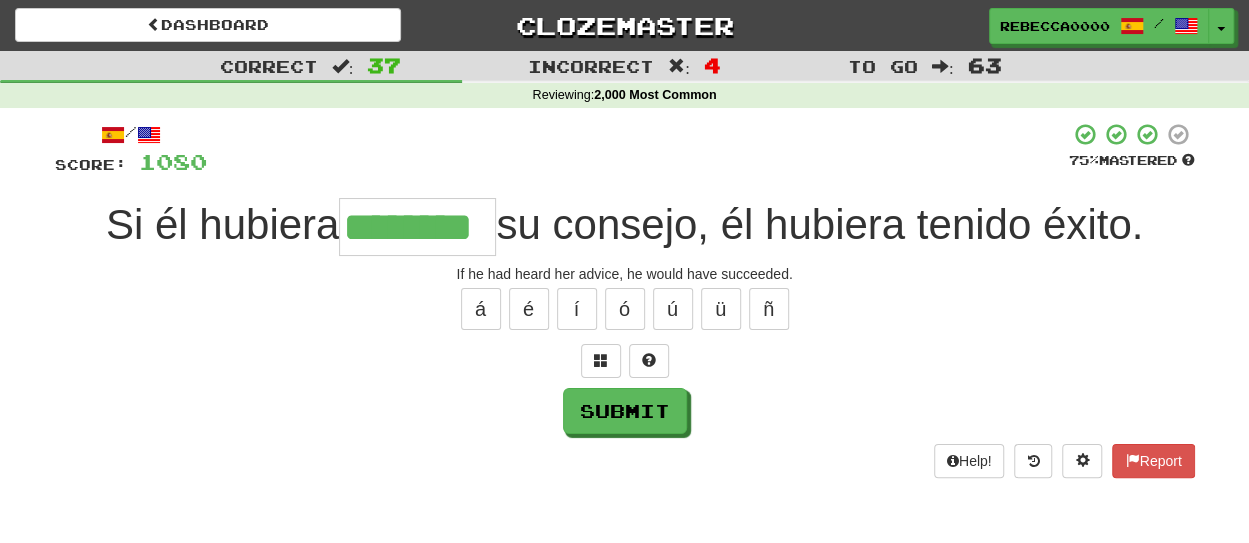 type on "********" 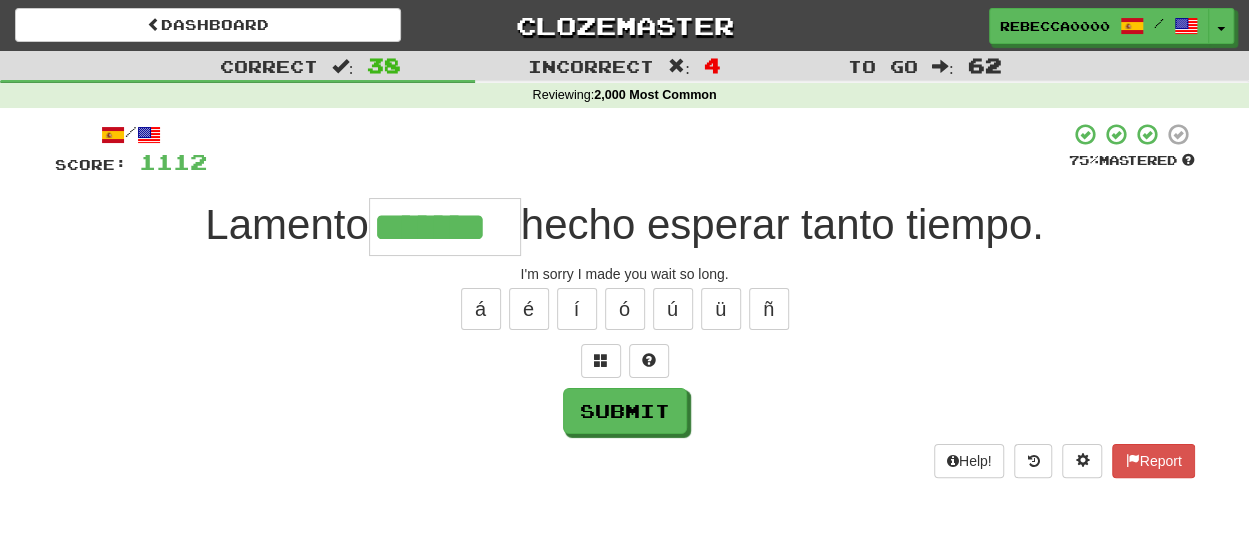 type on "*******" 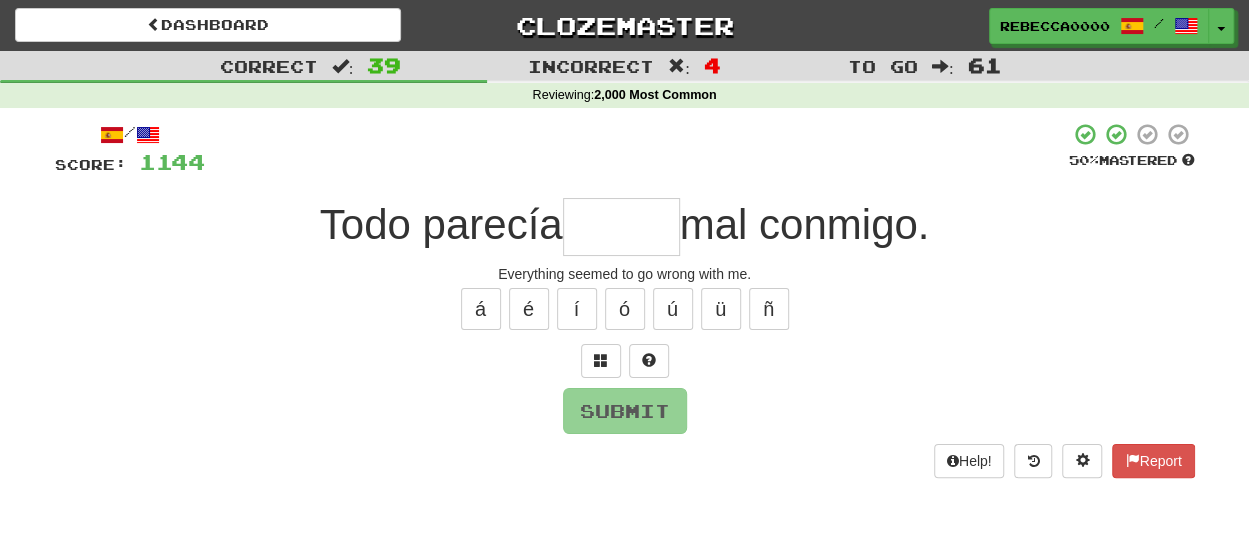 type on "*" 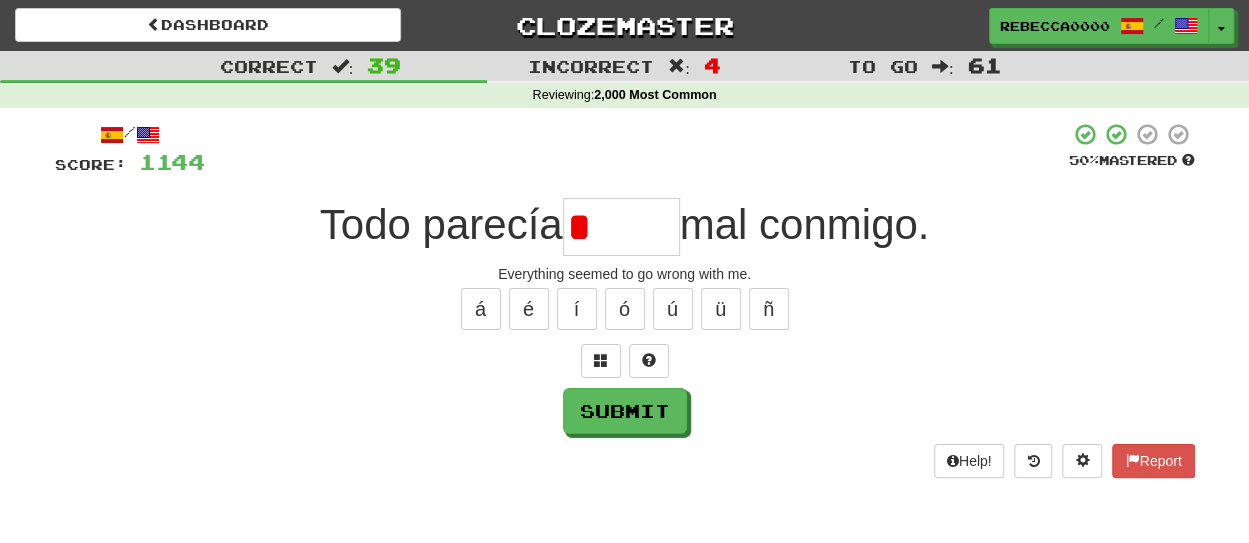 type on "*****" 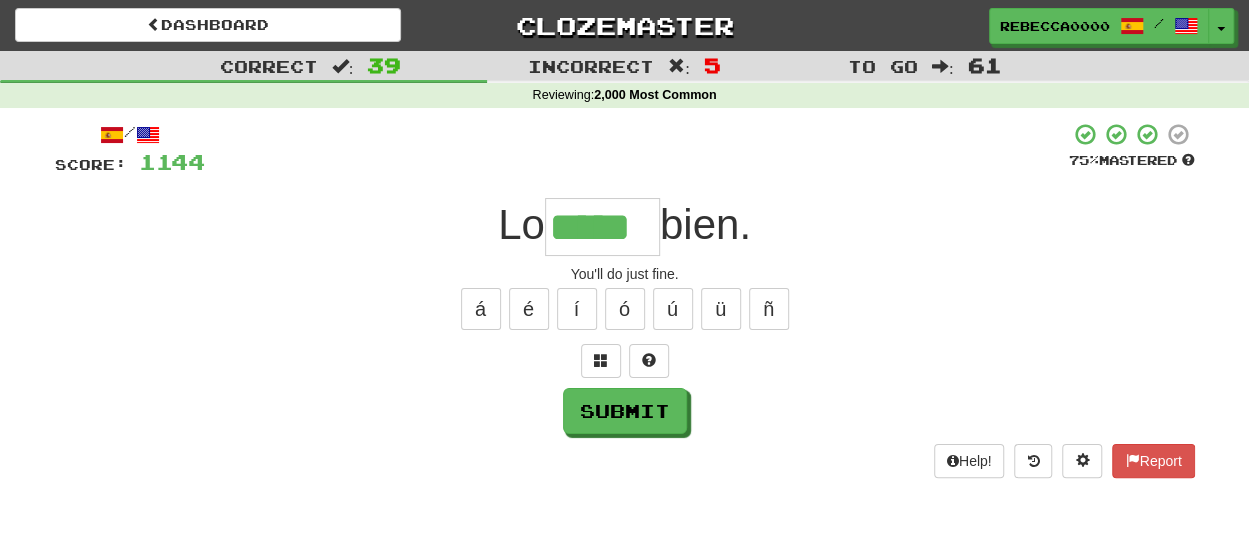 type on "*****" 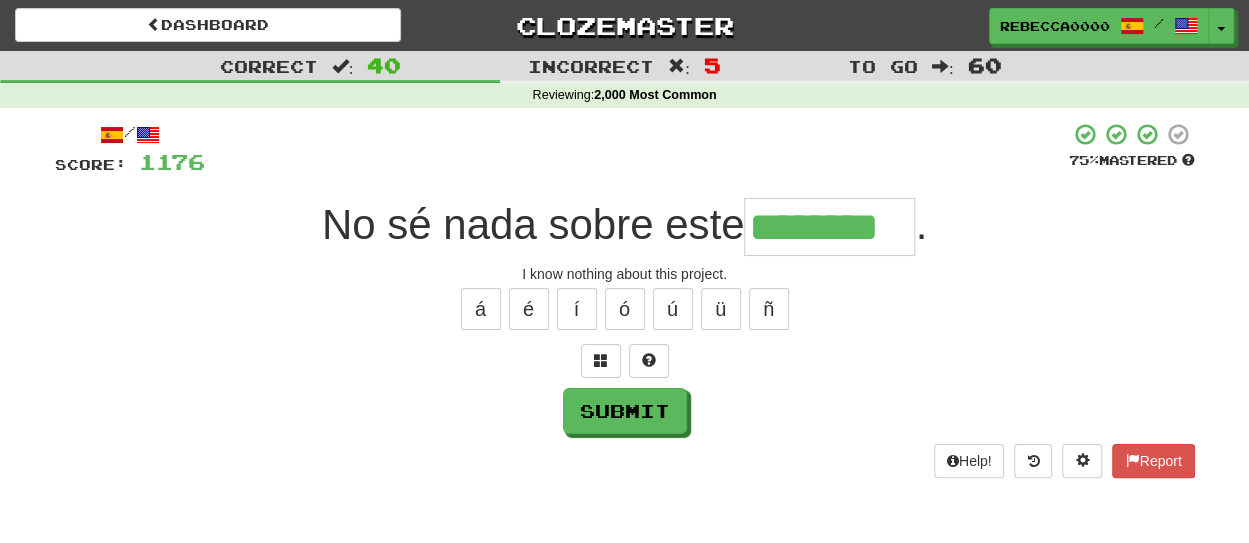 type on "********" 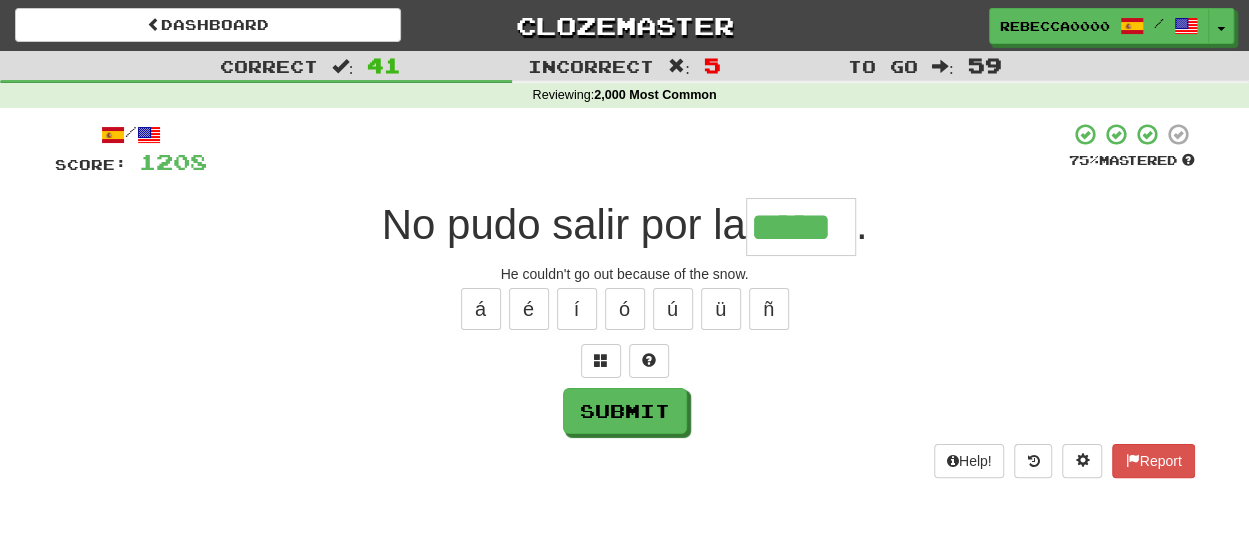 type on "*****" 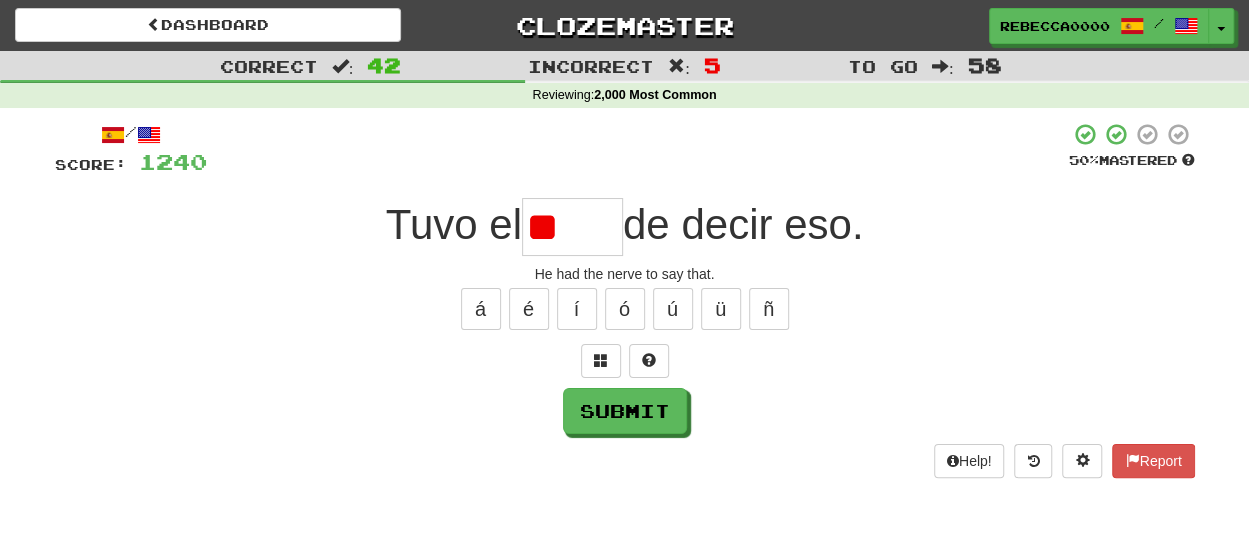 type on "*" 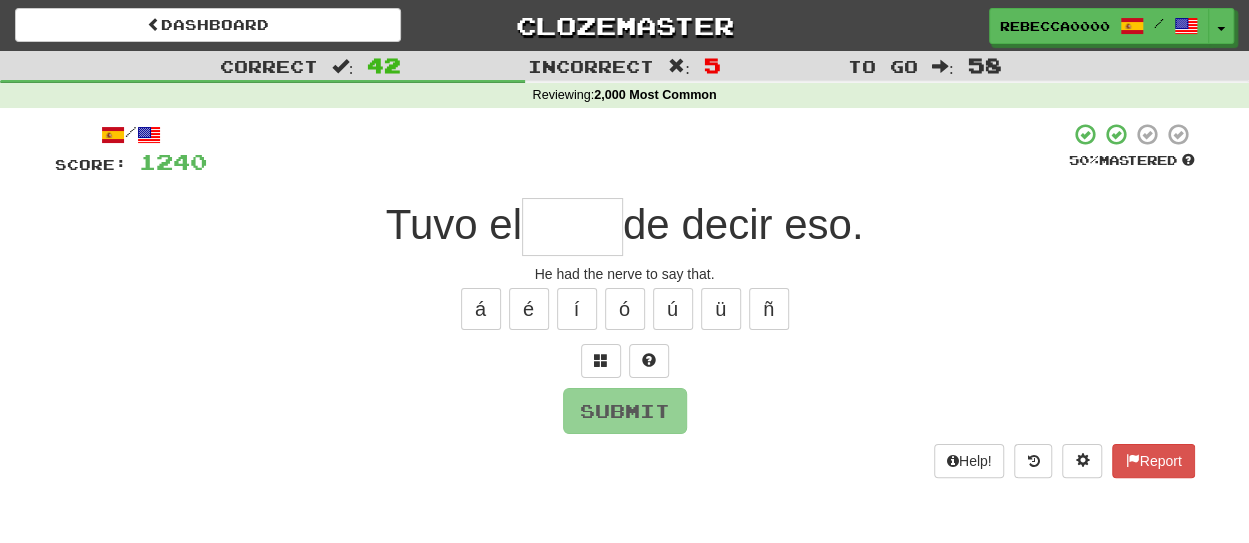 type on "*****" 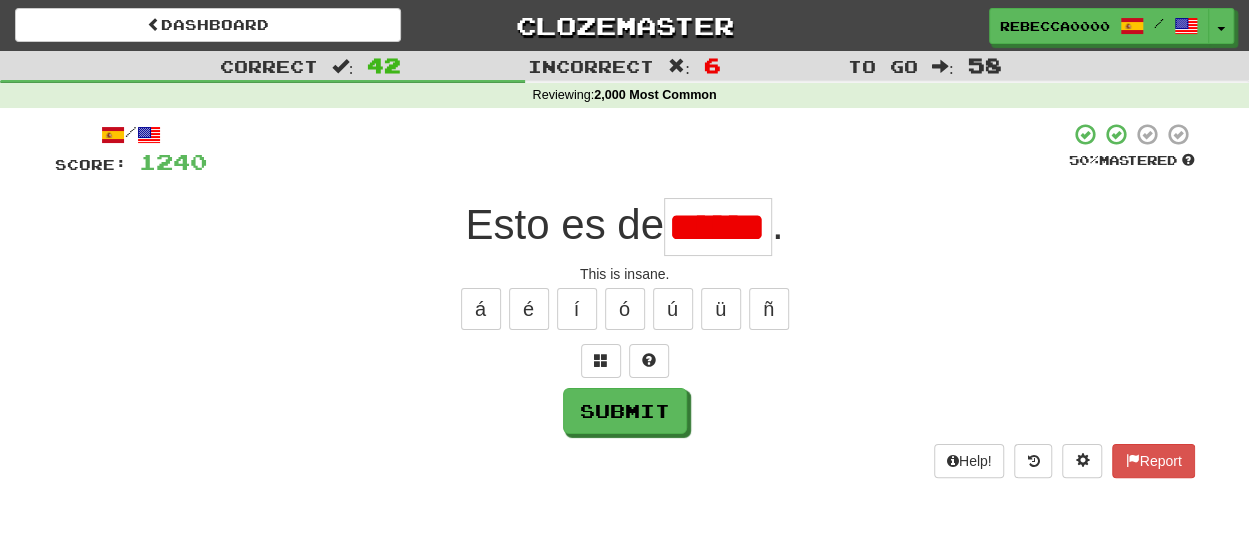scroll, scrollTop: 0, scrollLeft: 14, axis: horizontal 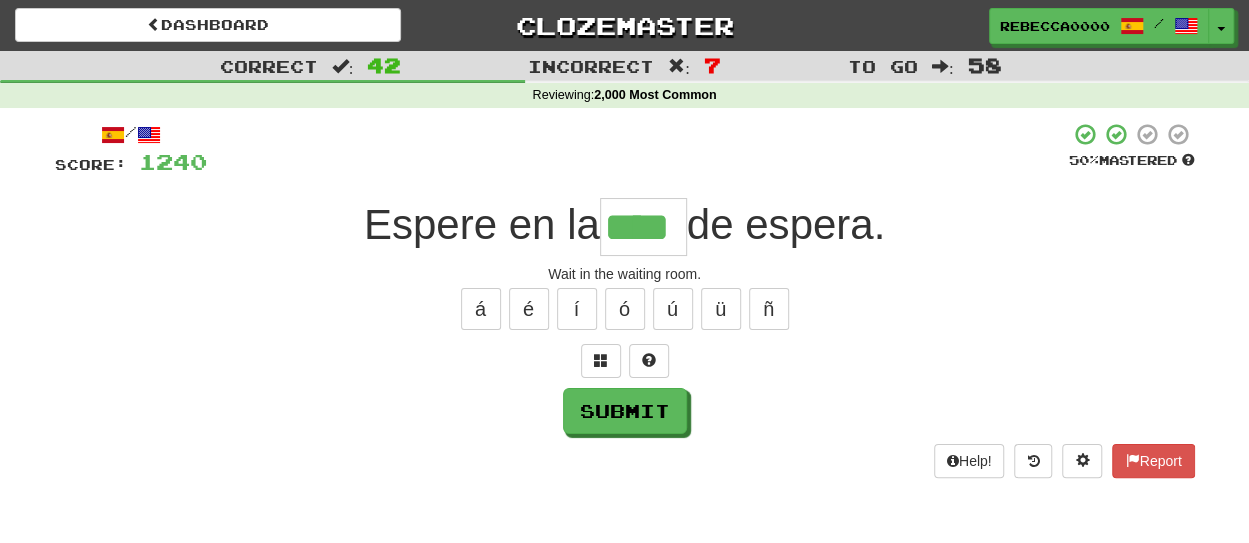 type on "****" 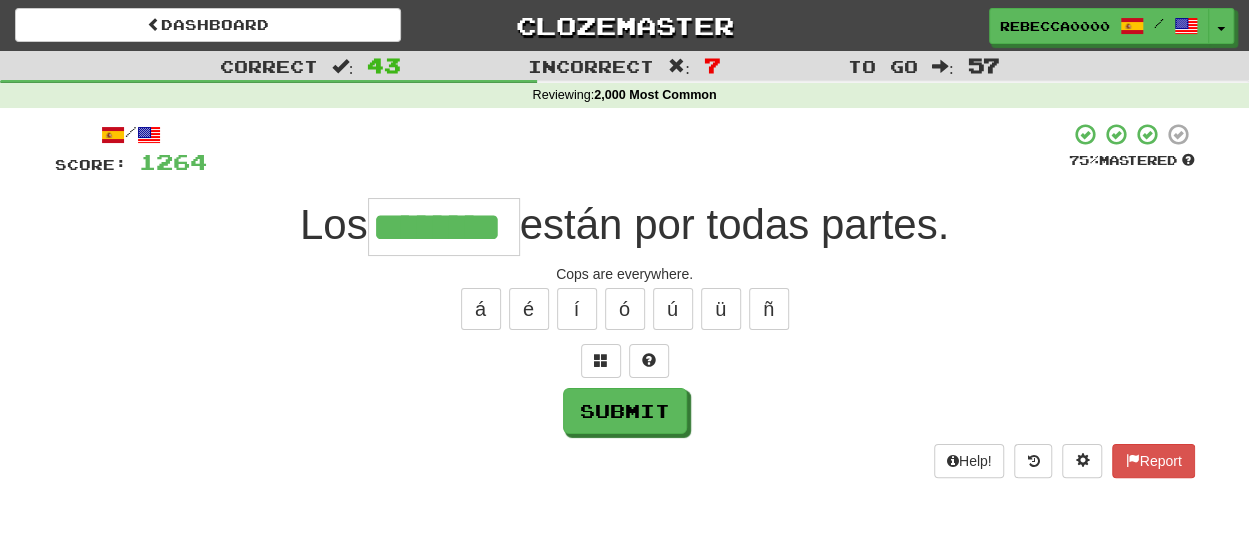 type on "********" 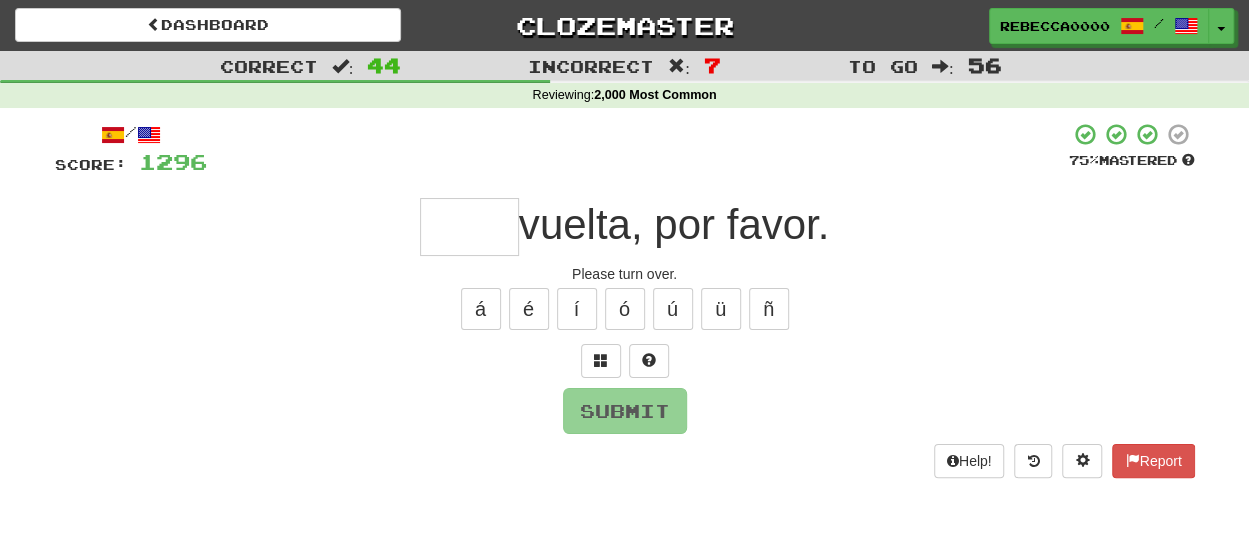type on "*" 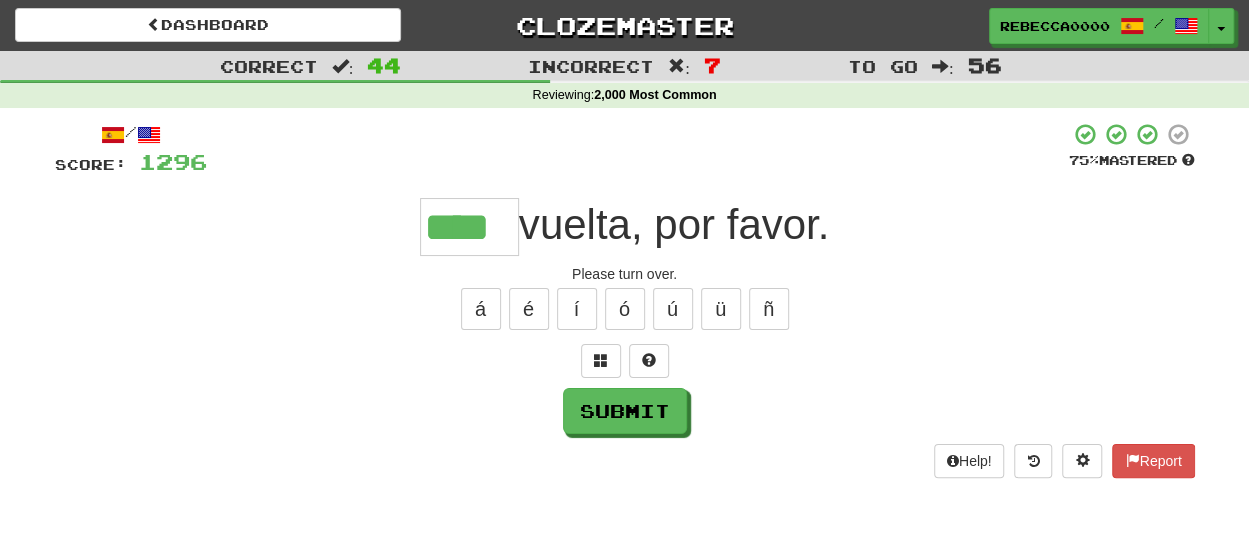 type on "****" 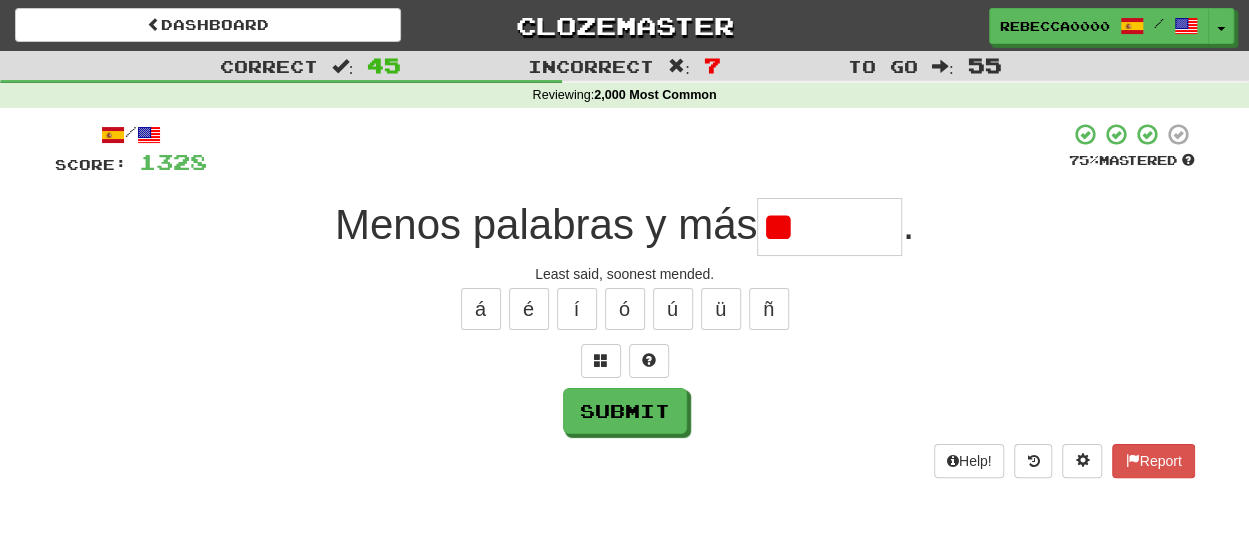 type on "******" 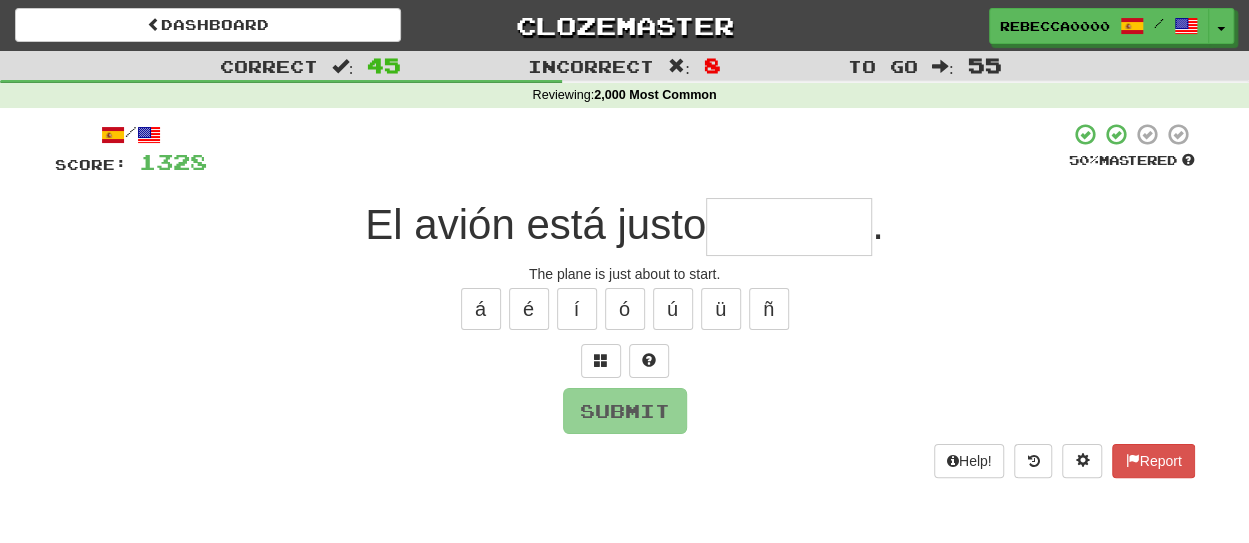 type on "*" 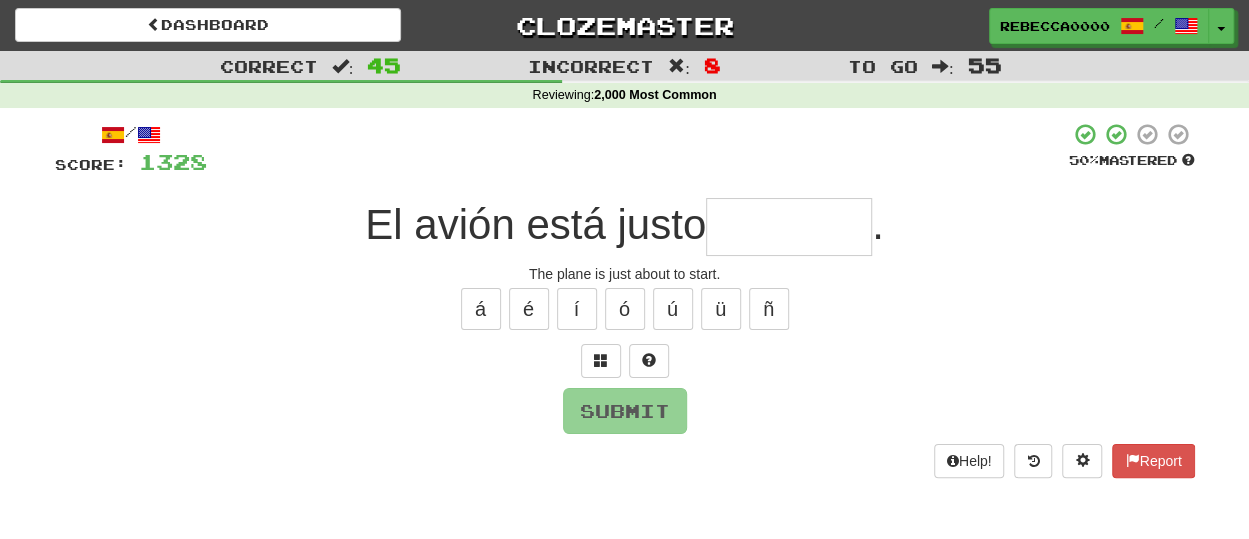 type on "*" 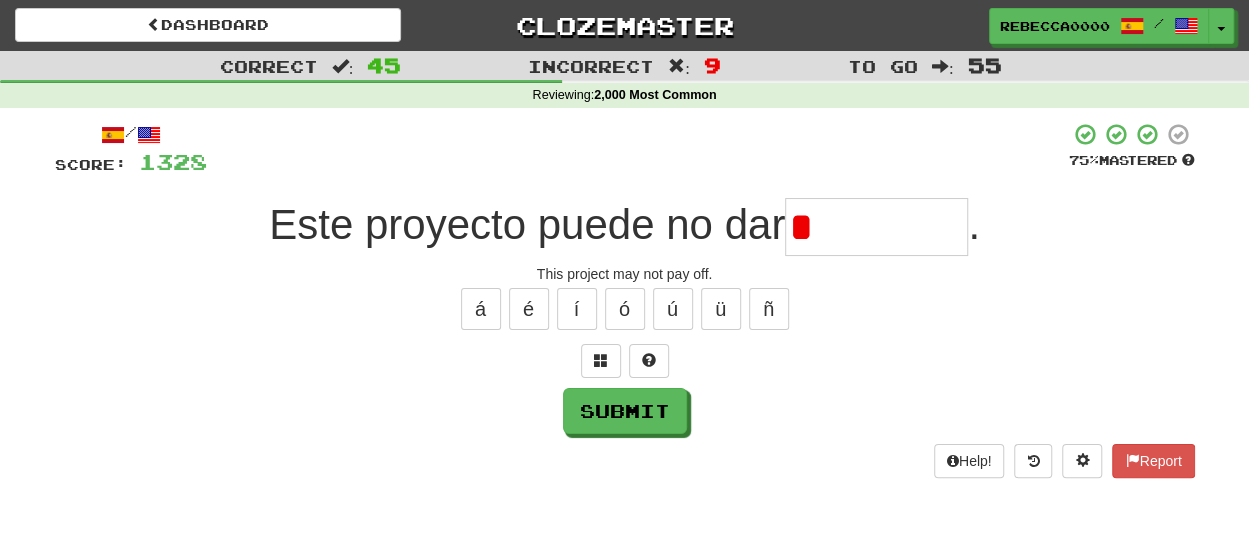 type on "*********" 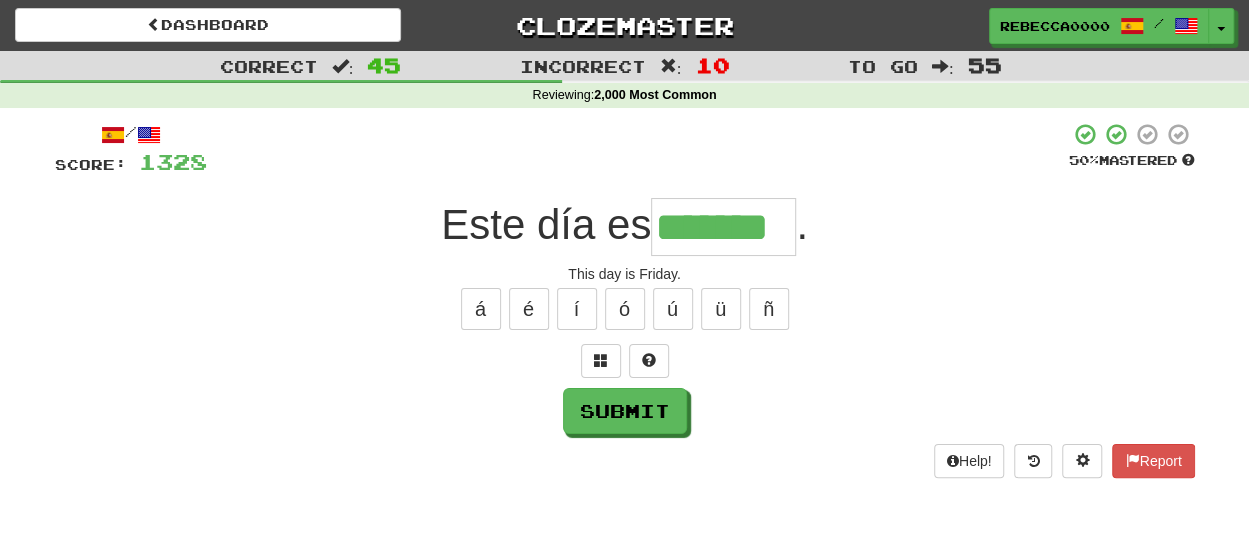 type on "*******" 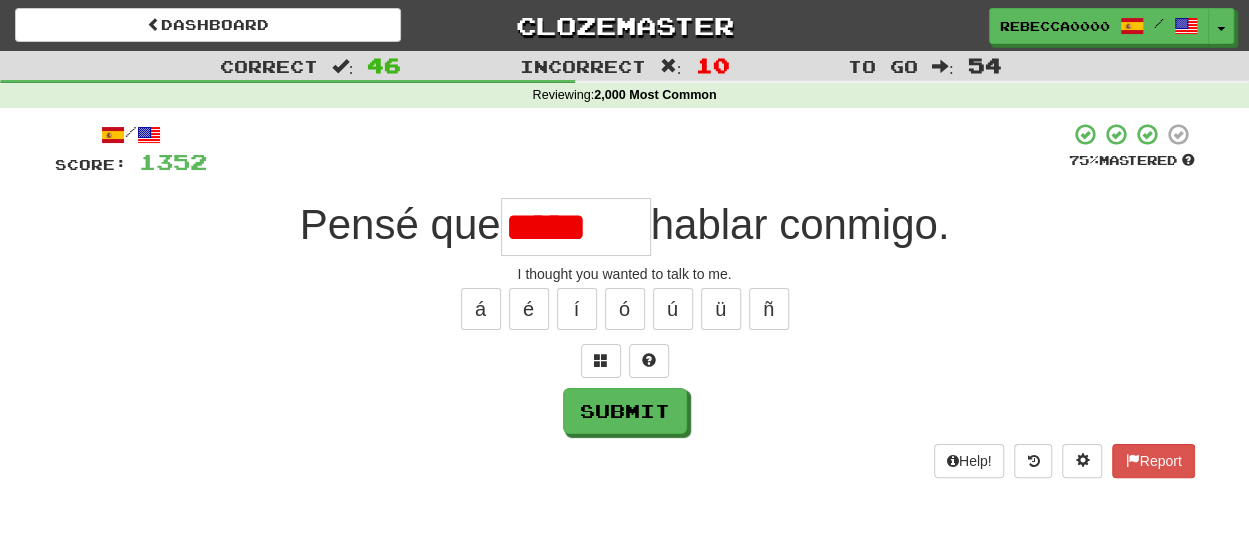 type on "********" 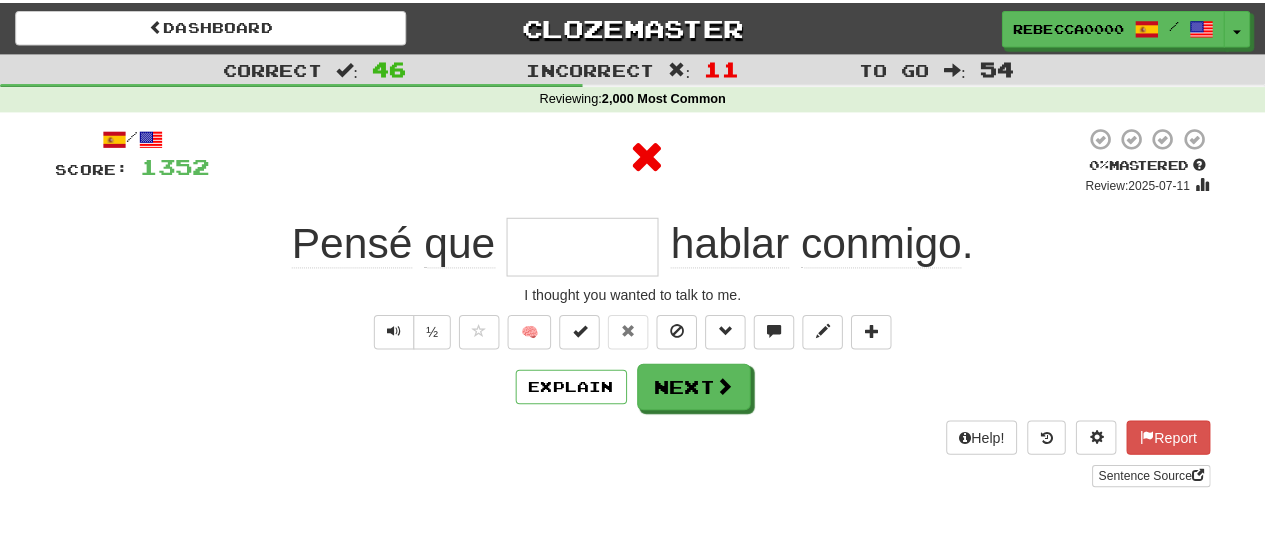 scroll, scrollTop: 0, scrollLeft: 0, axis: both 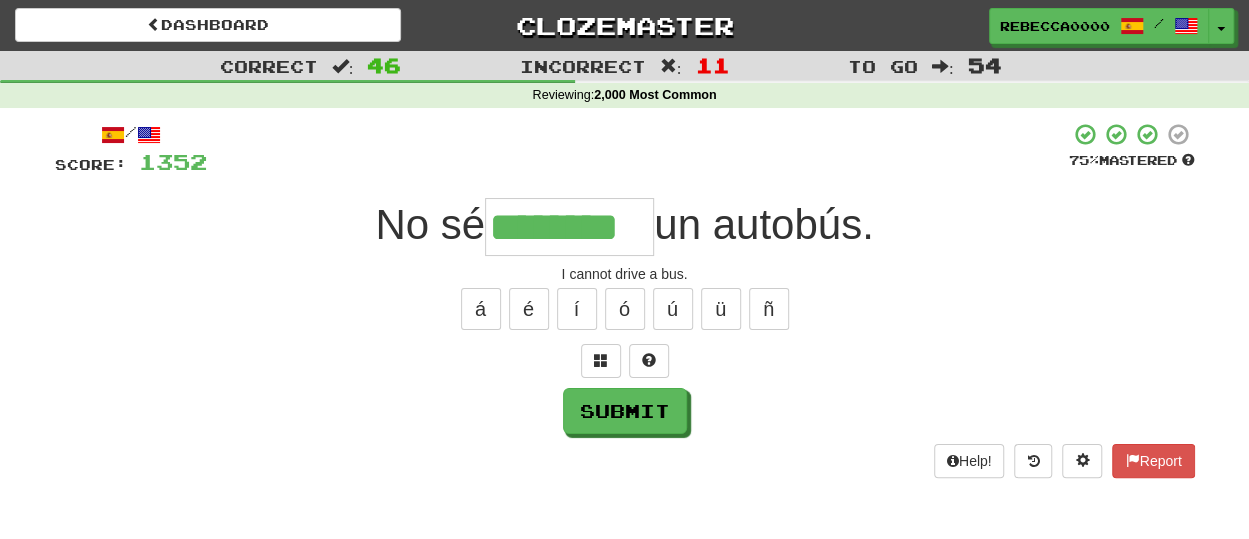 type on "********" 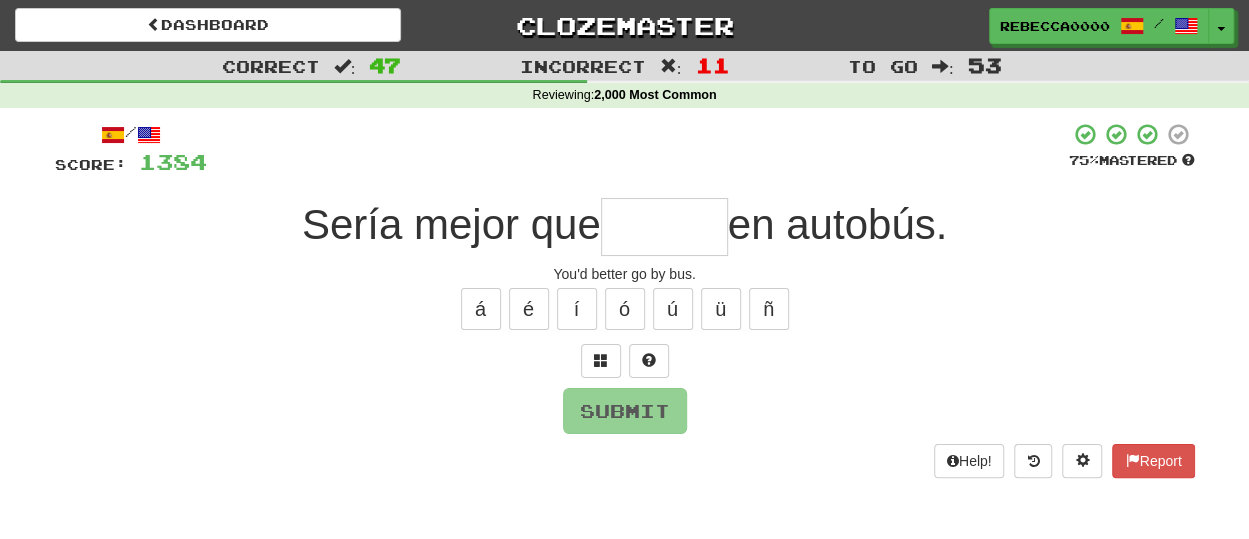 type on "*" 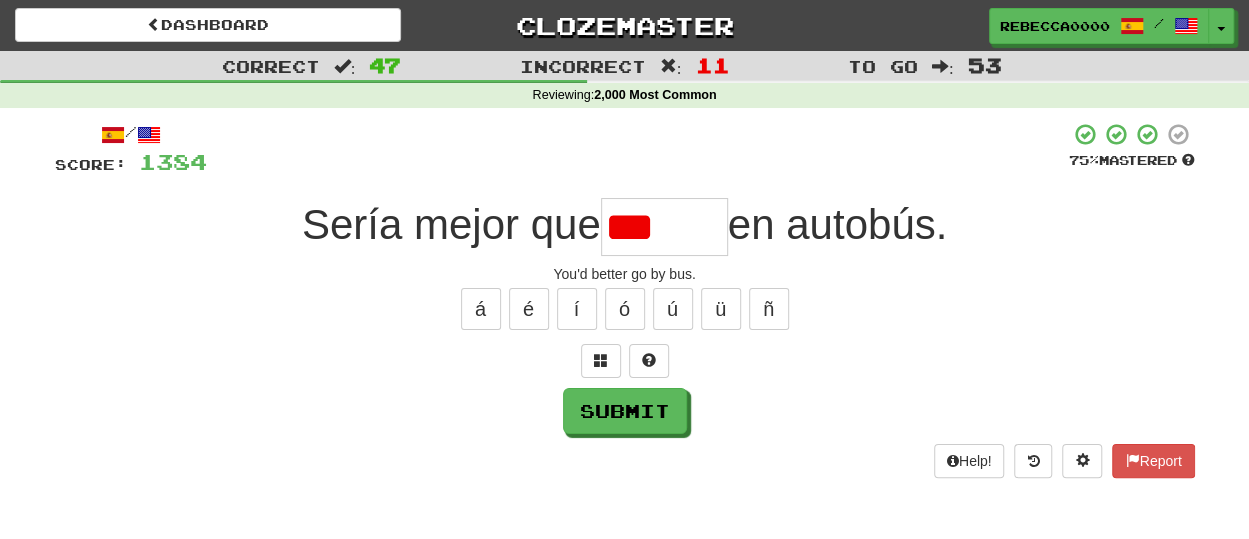 type on "******" 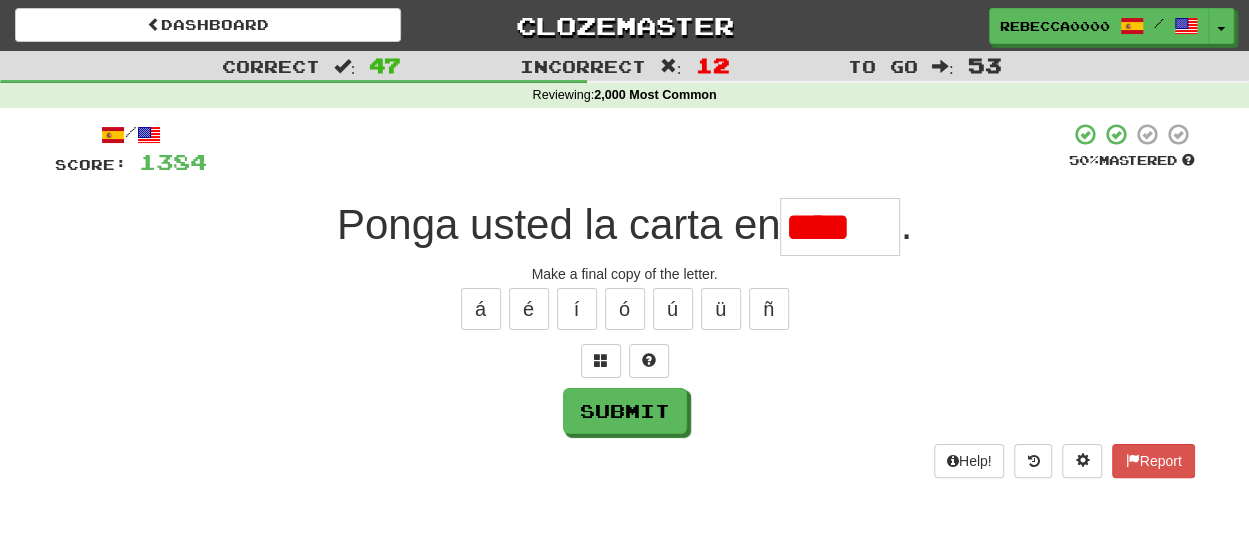 type on "******" 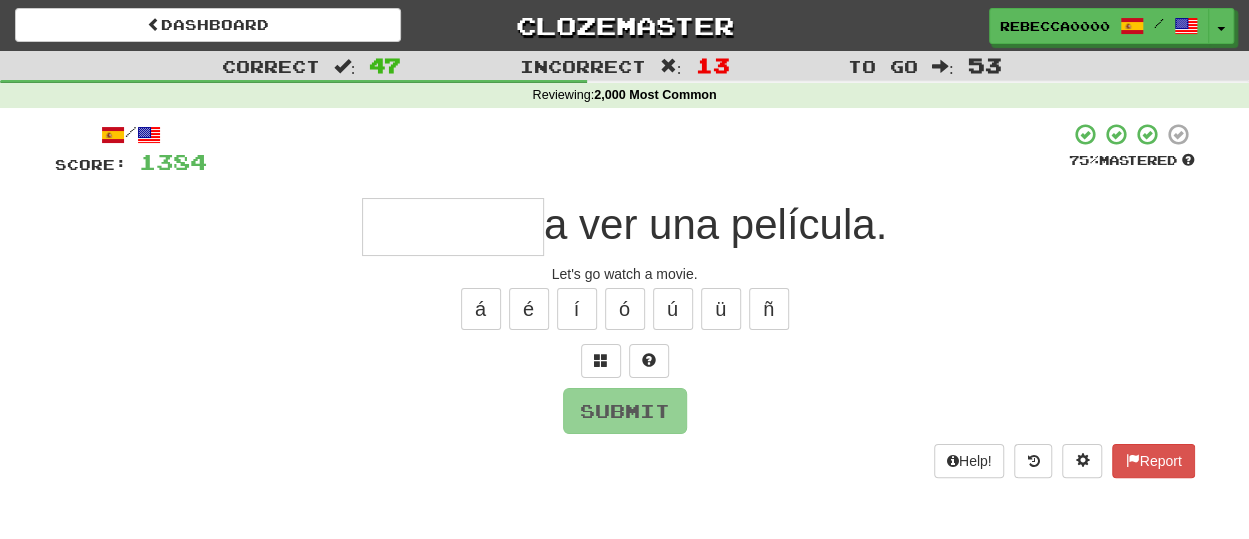 type on "*" 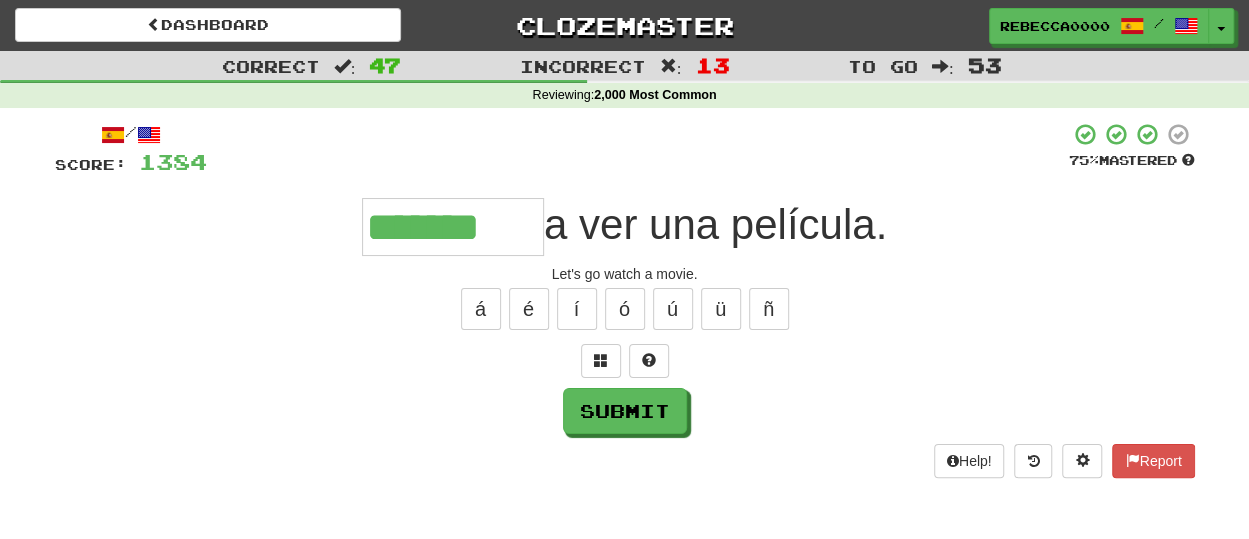 type on "*******" 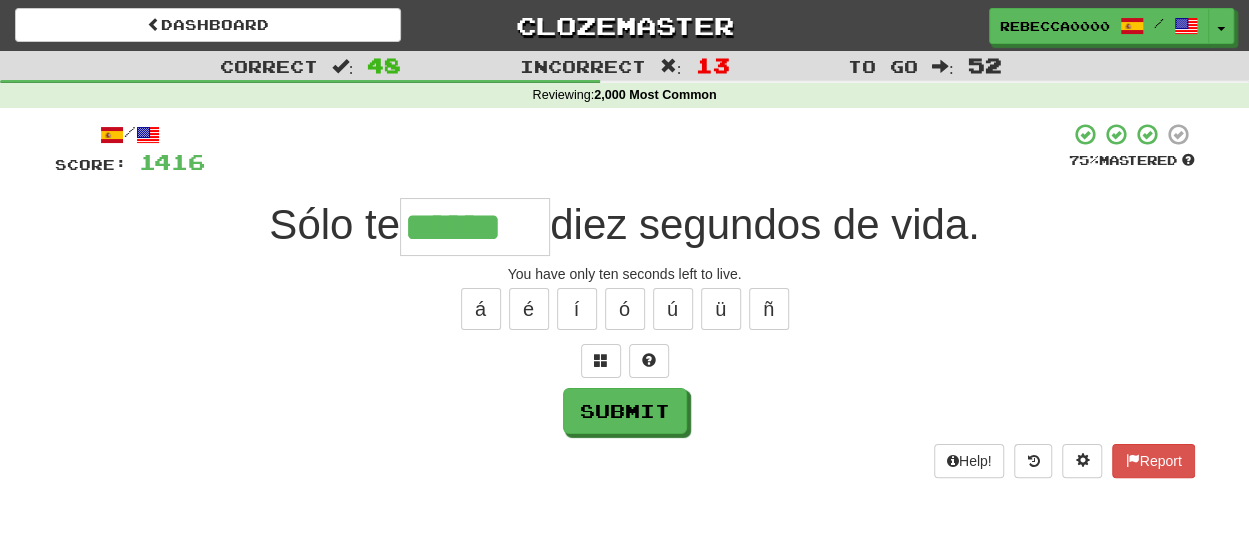 type on "******" 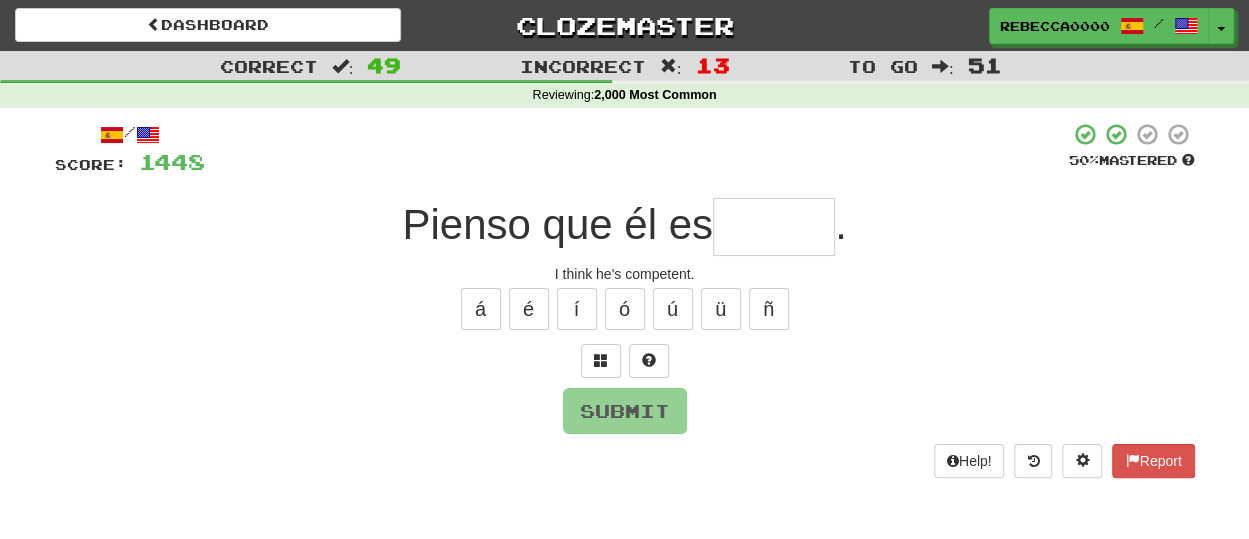 type on "*****" 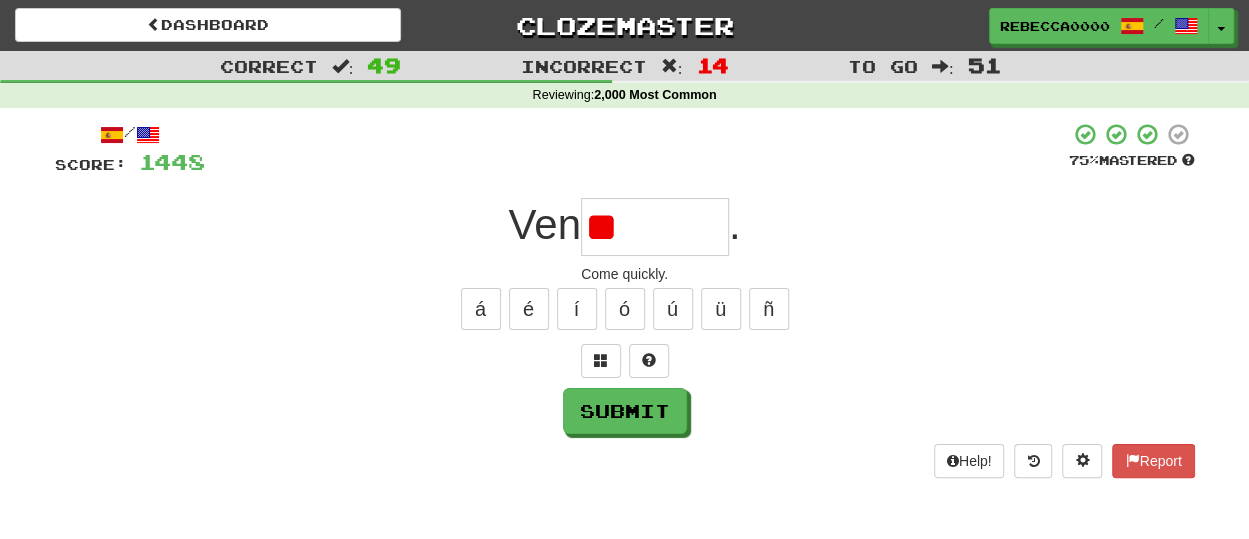 type on "*" 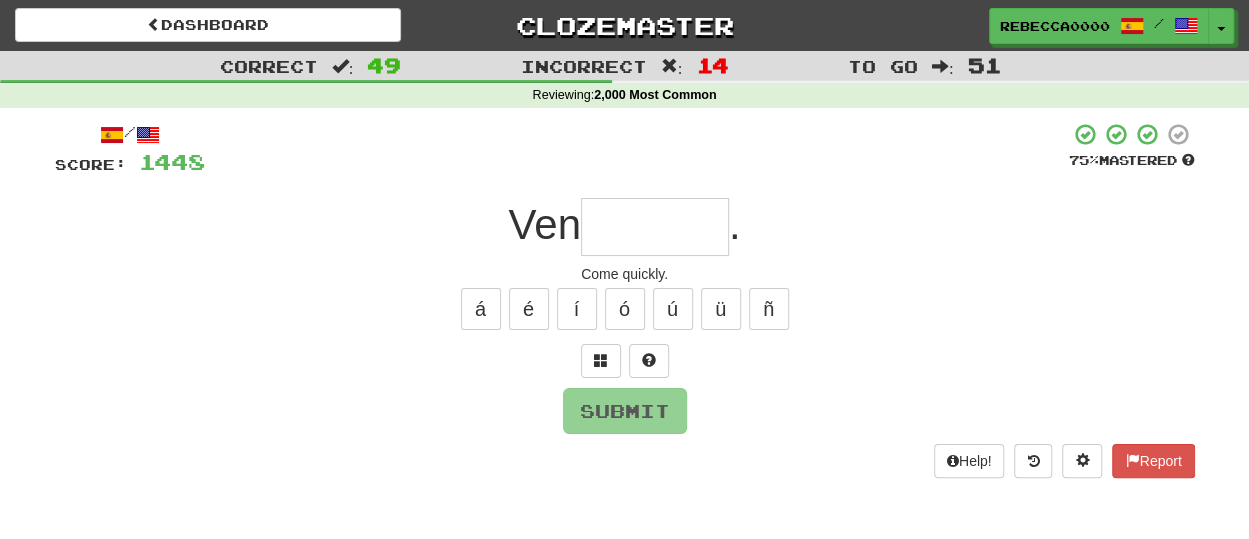type on "*******" 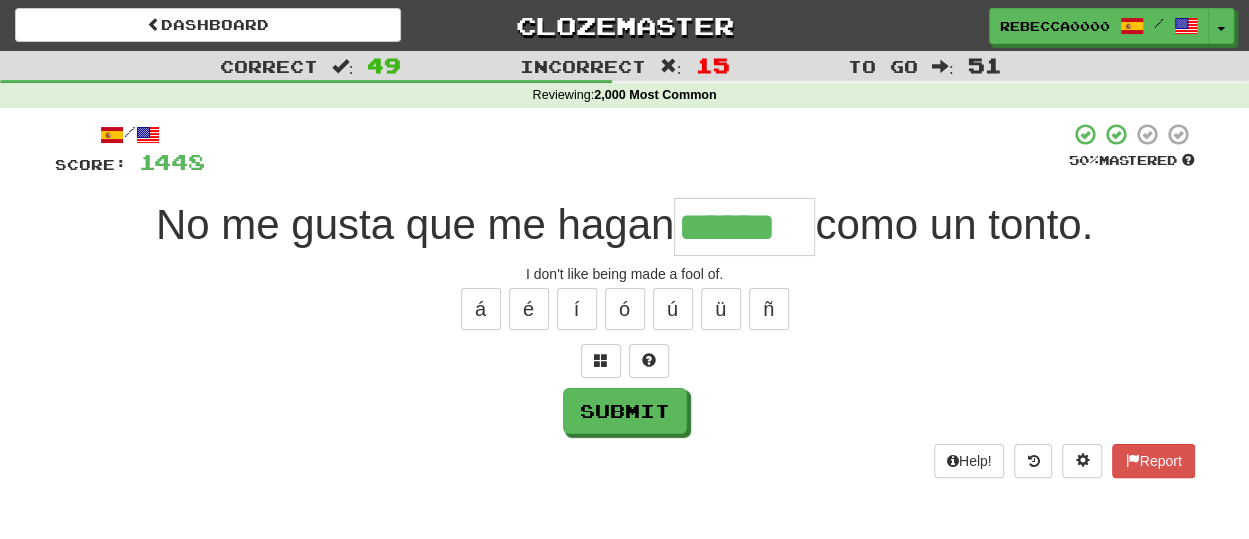 type on "******" 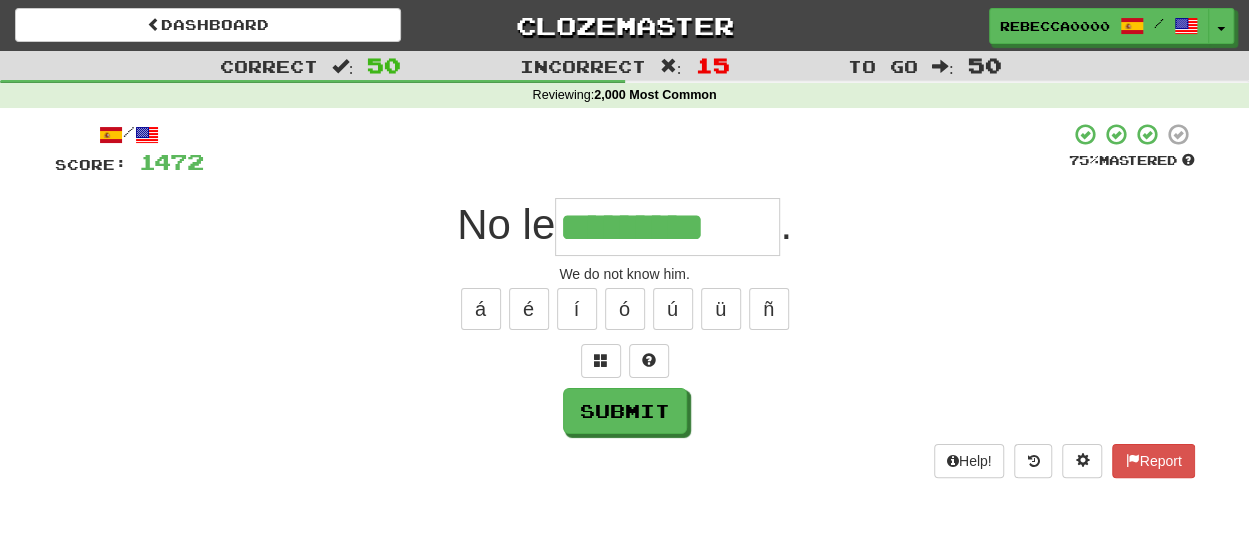 type on "*********" 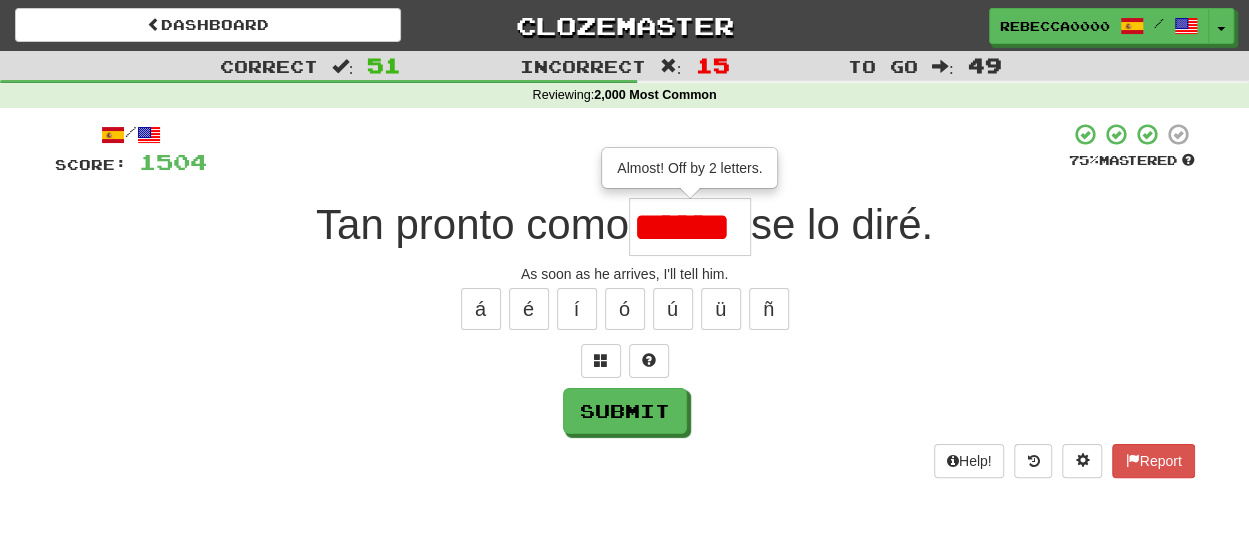type on "******" 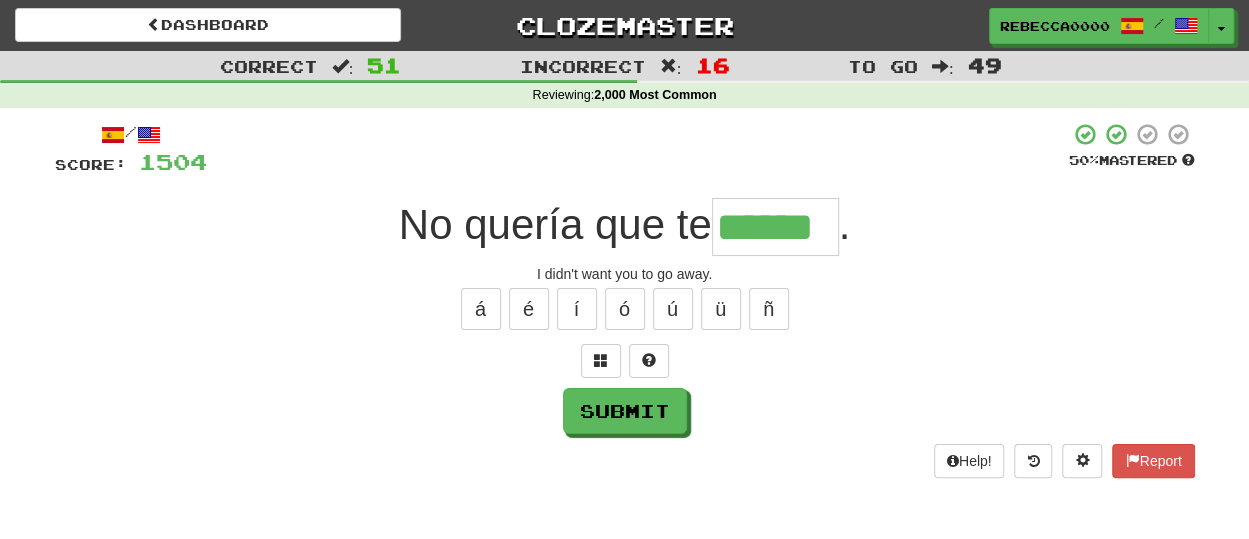type on "******" 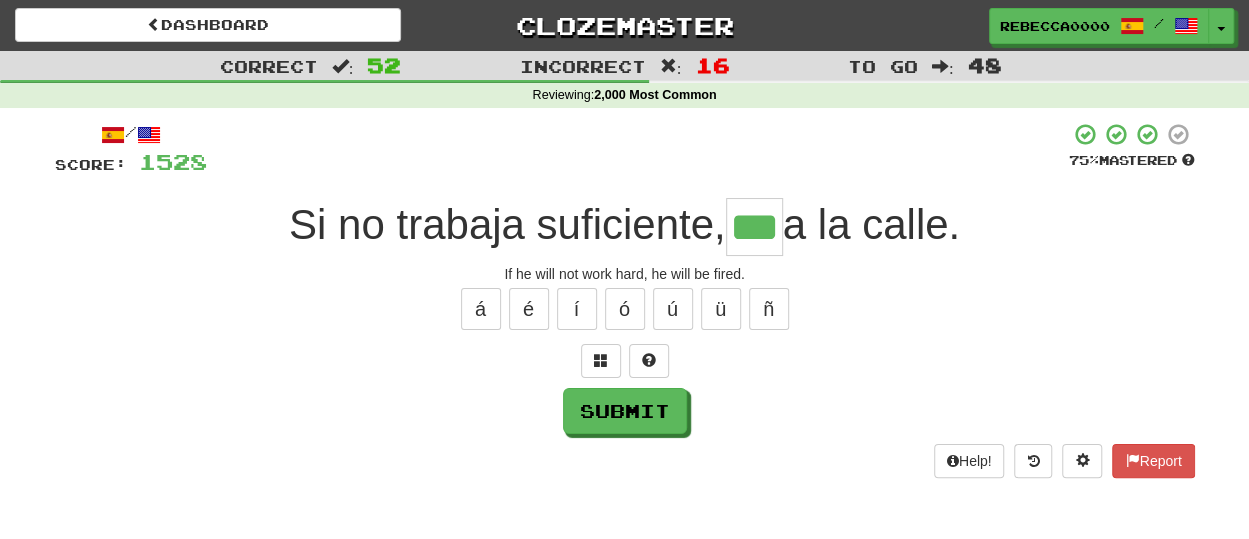 type on "***" 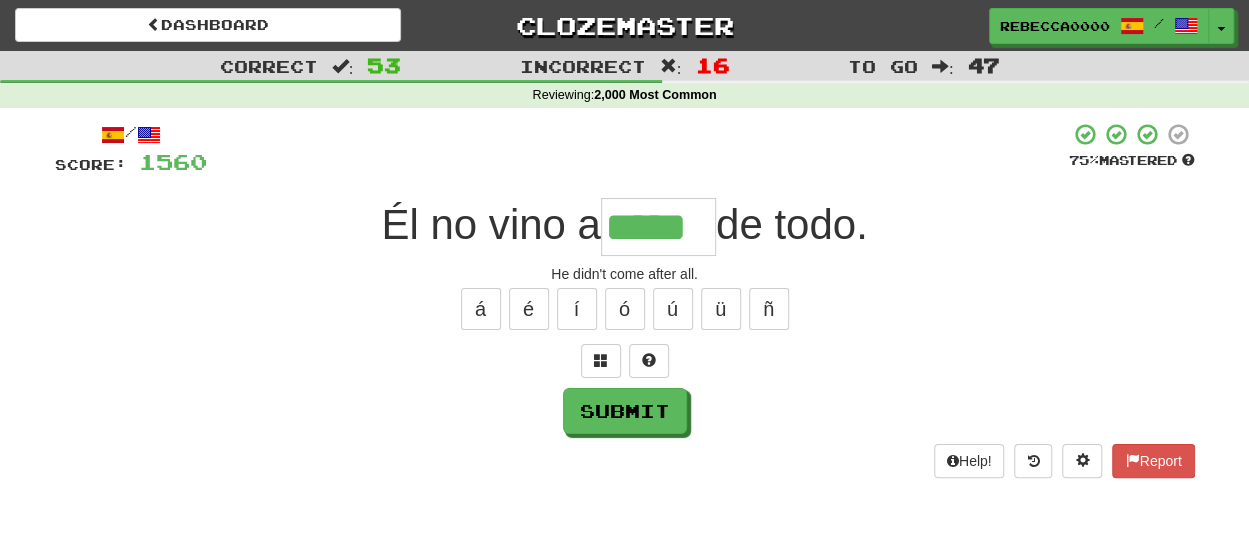 type on "*****" 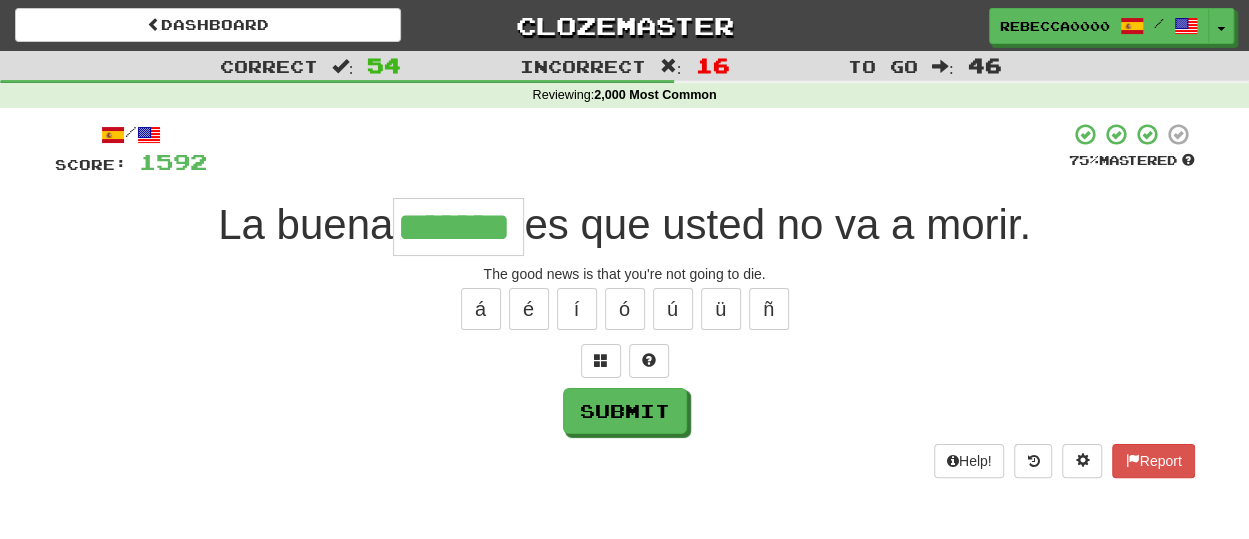 type on "*******" 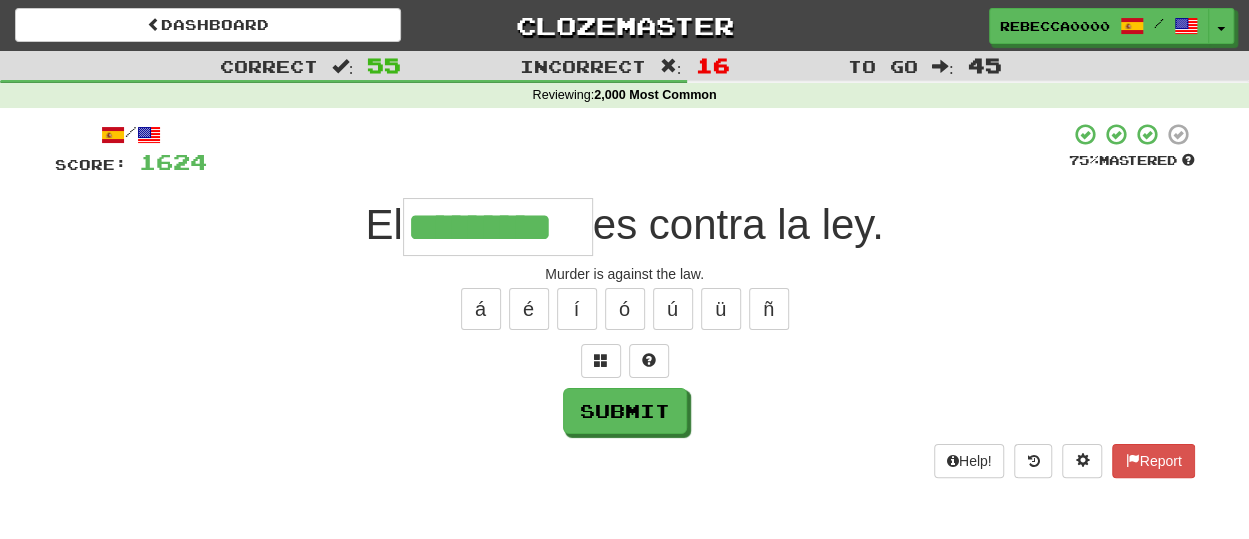 type on "*********" 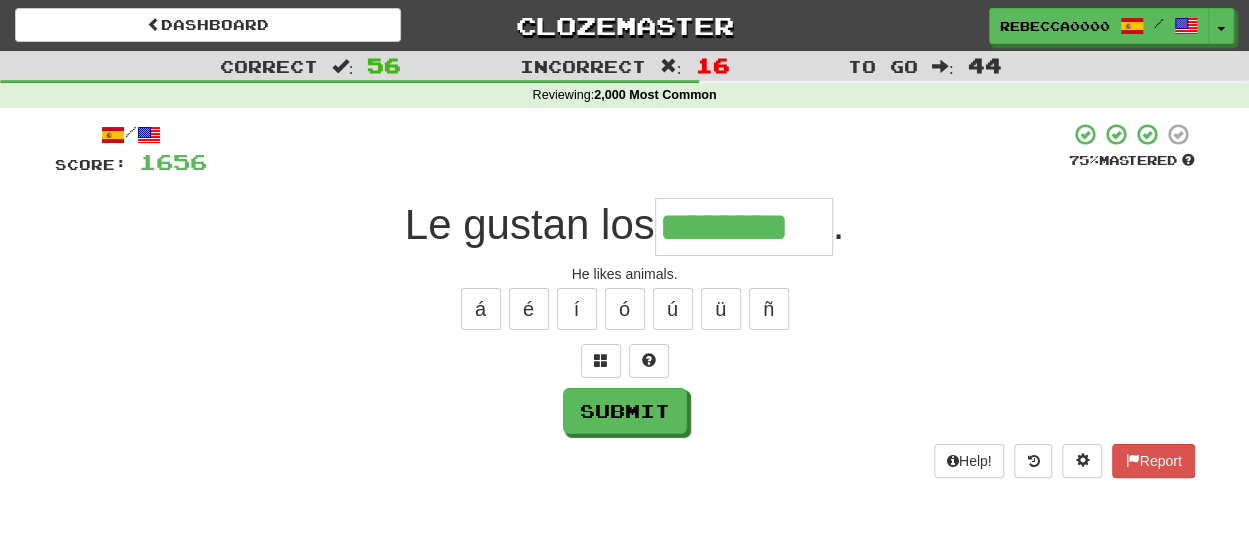 type on "********" 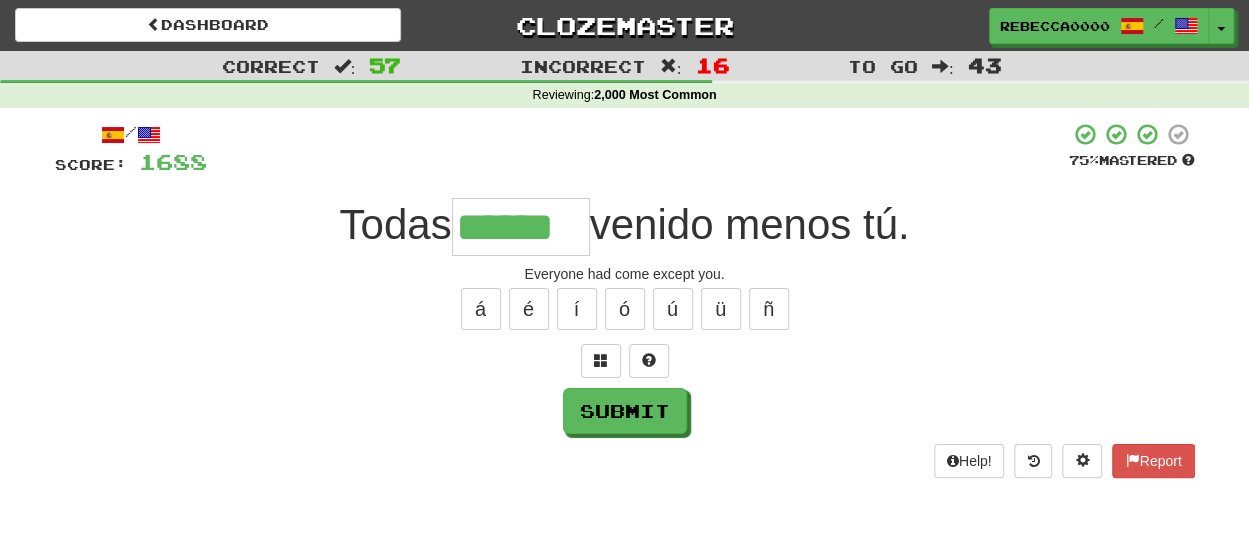 type on "******" 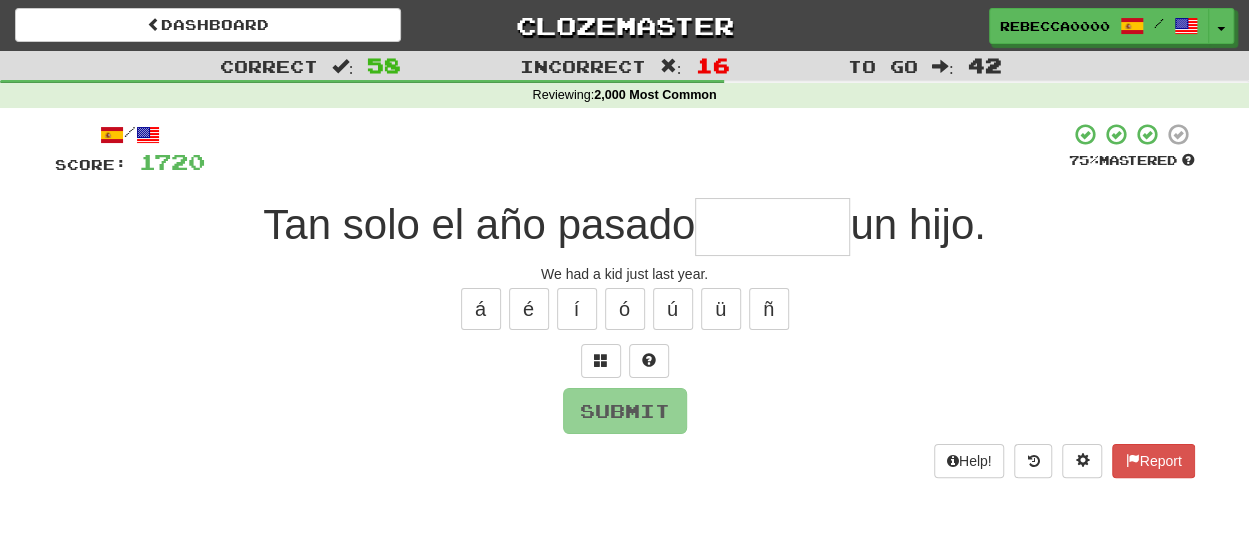 click at bounding box center (772, 227) 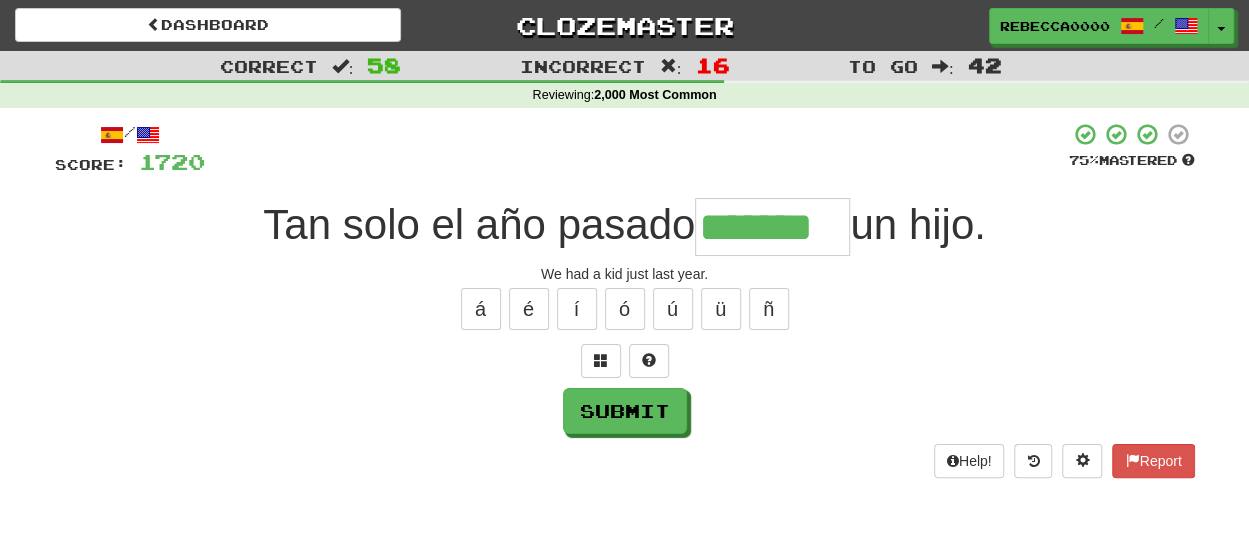 type on "*******" 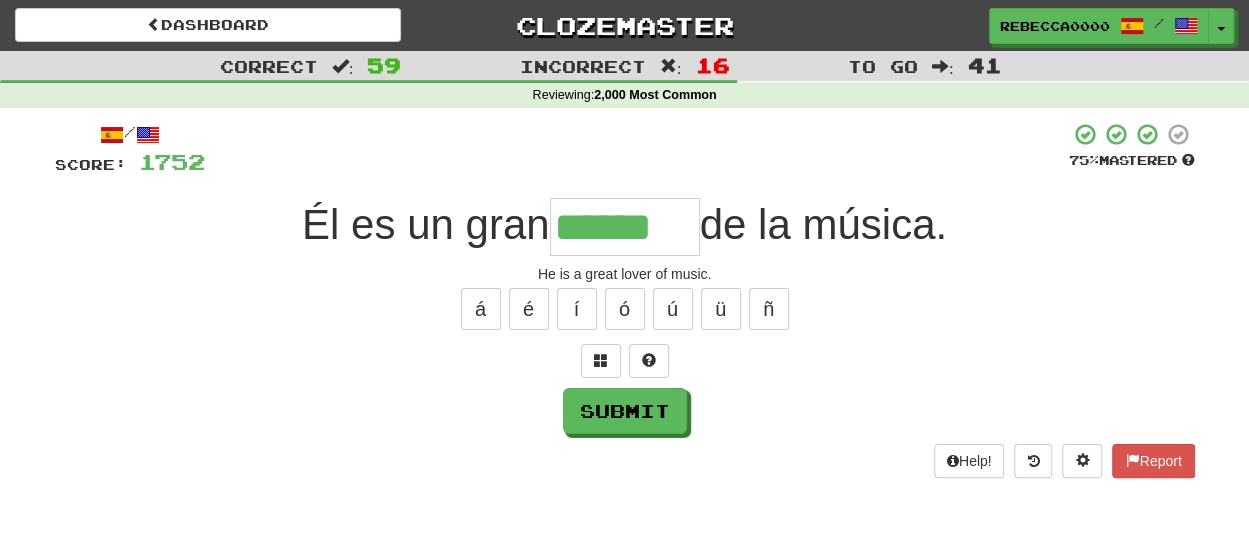 type on "******" 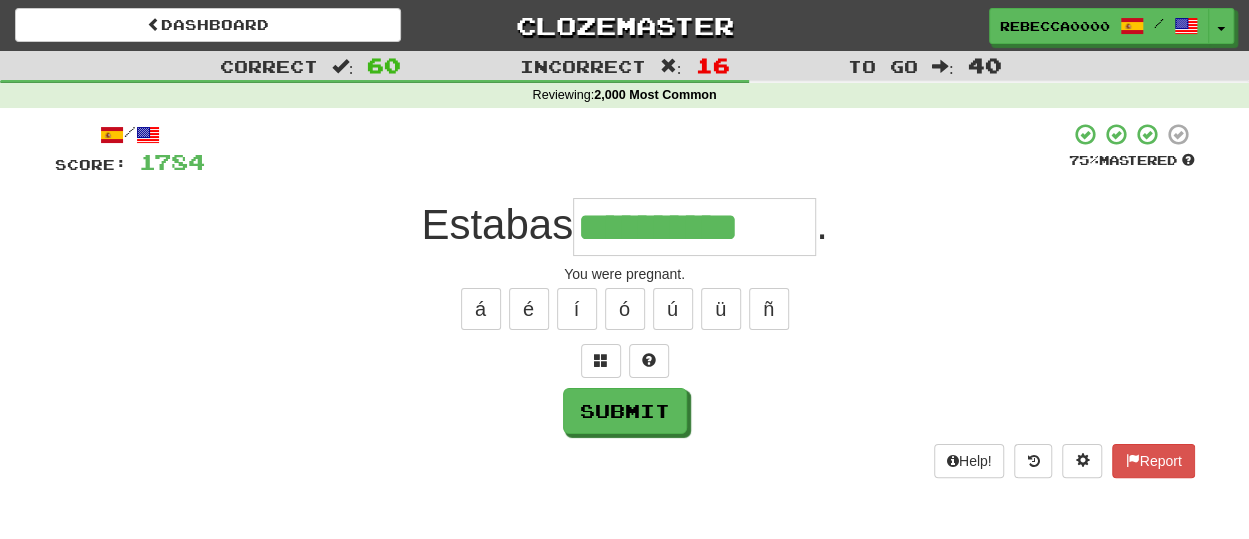 type on "**********" 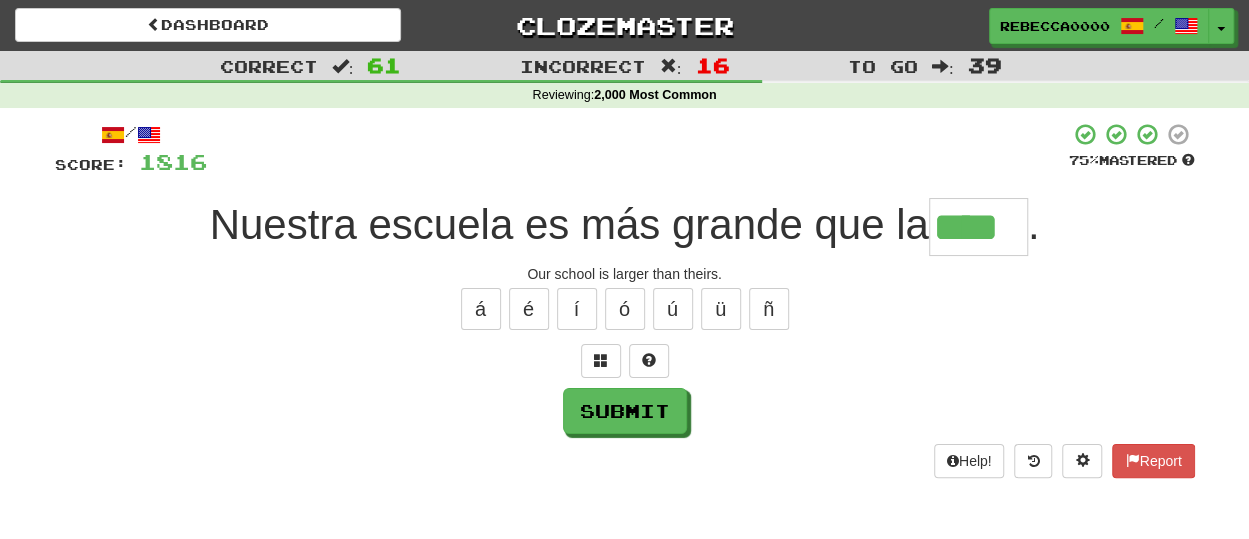 type on "****" 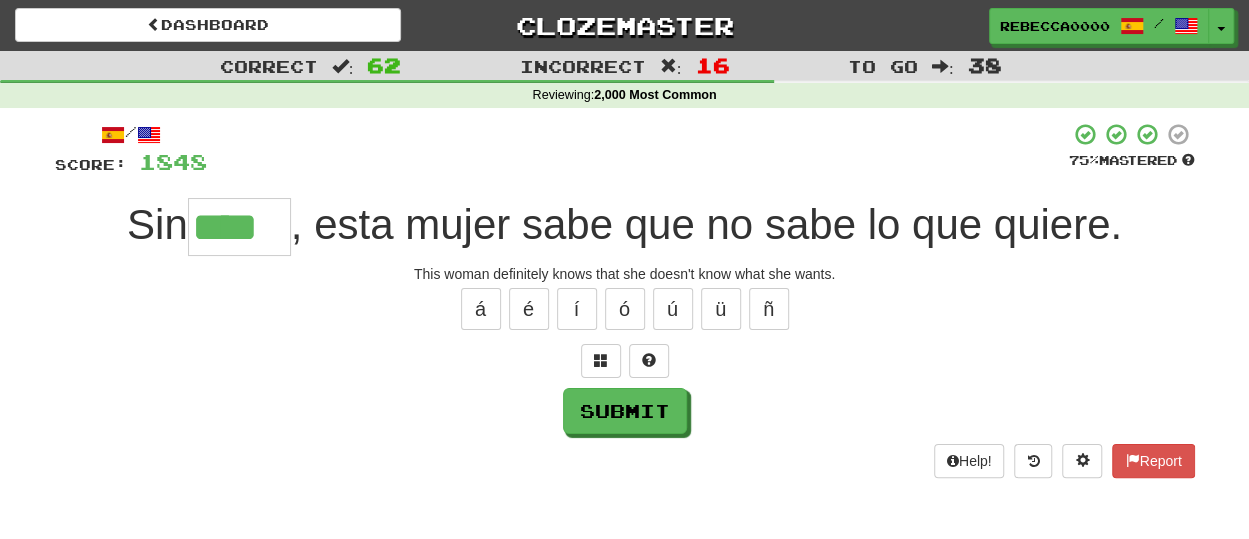 type on "****" 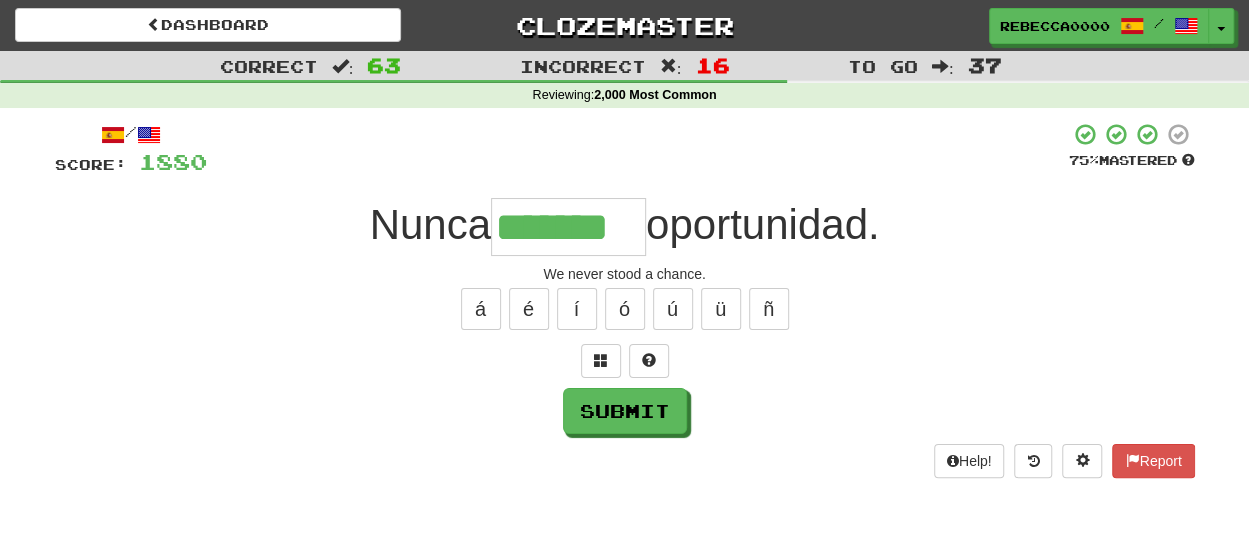 type on "*******" 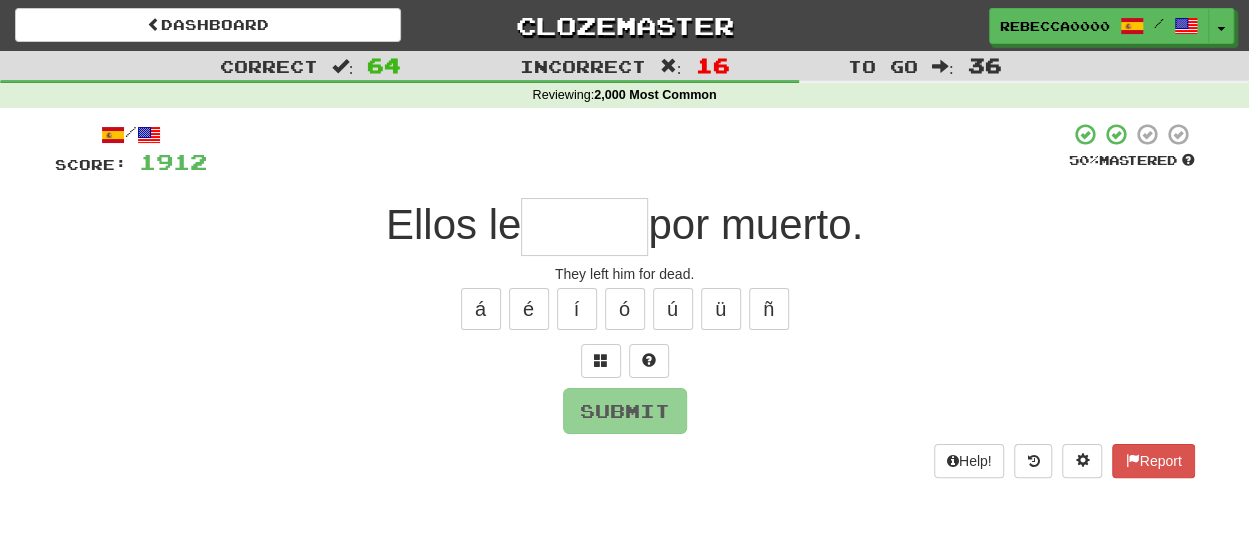 type on "******" 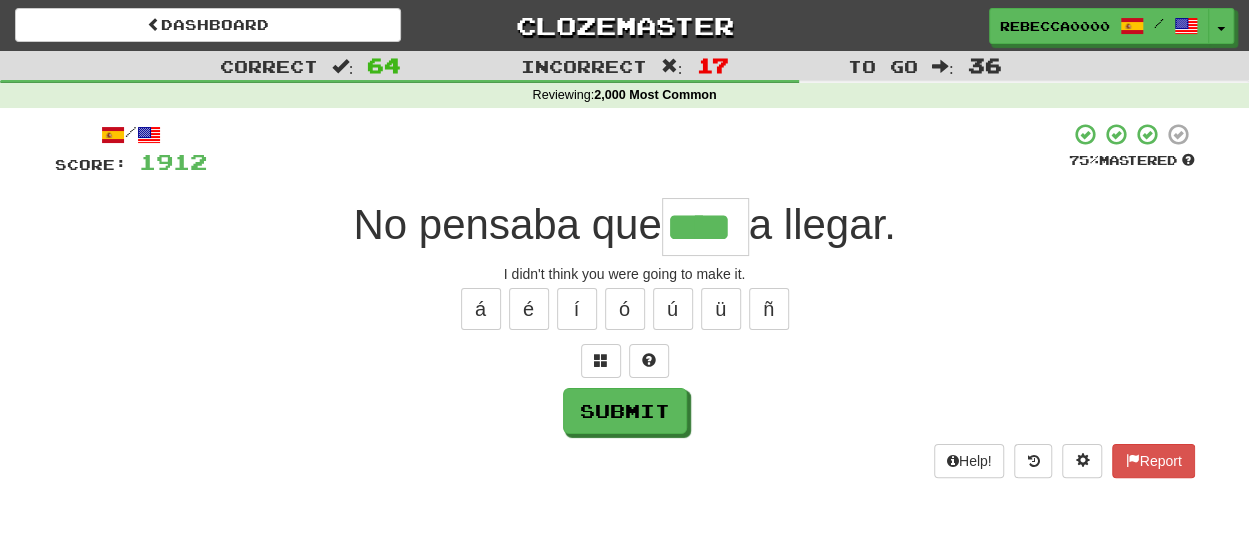 type on "****" 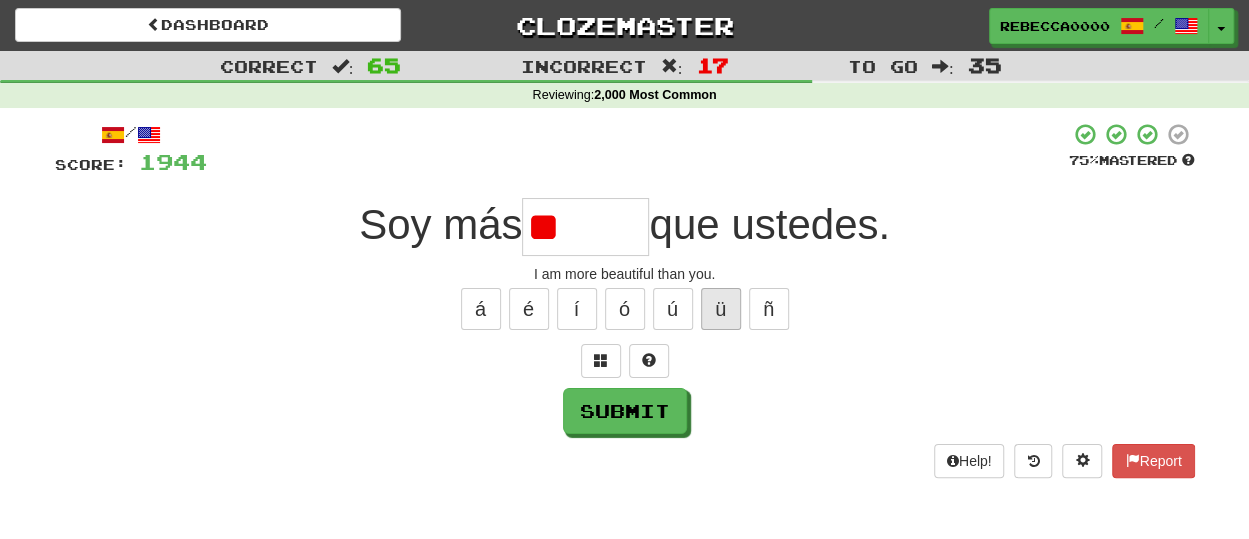 type on "*" 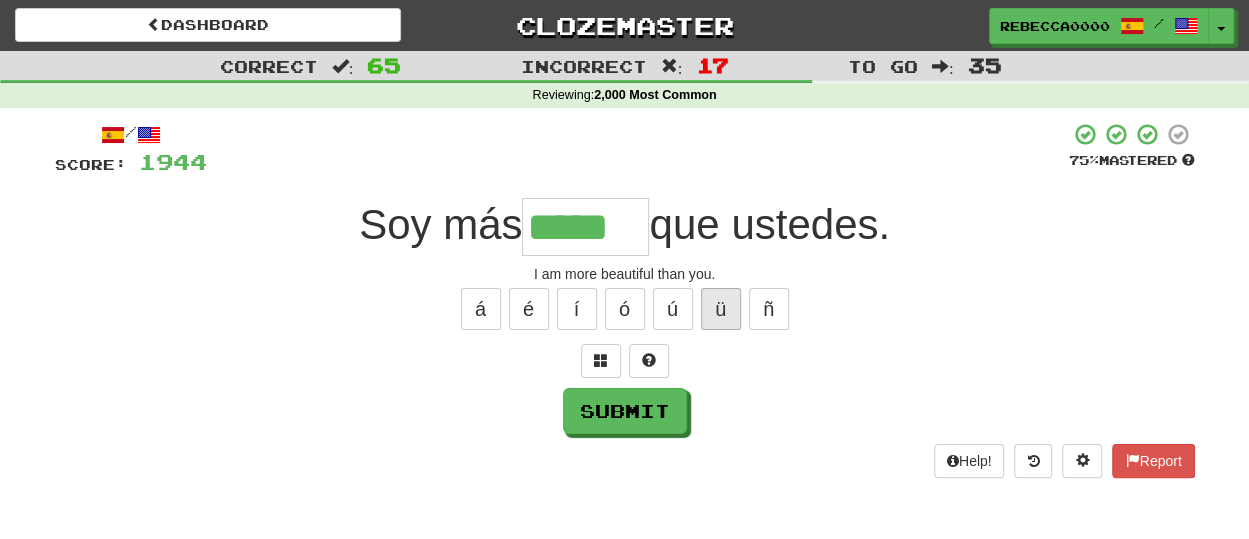 type on "*****" 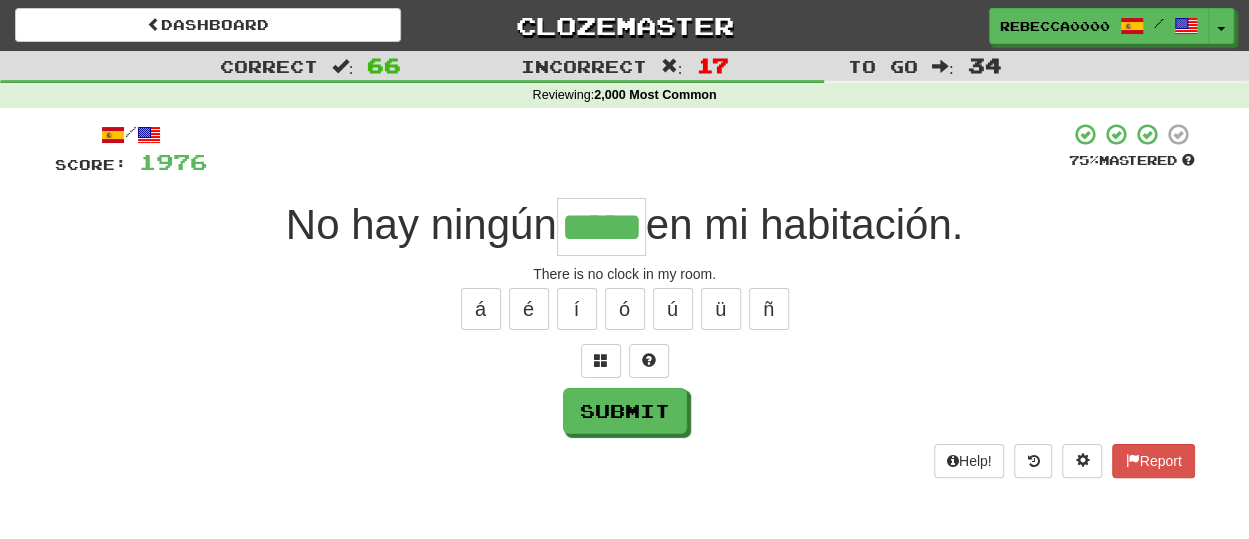 type on "*****" 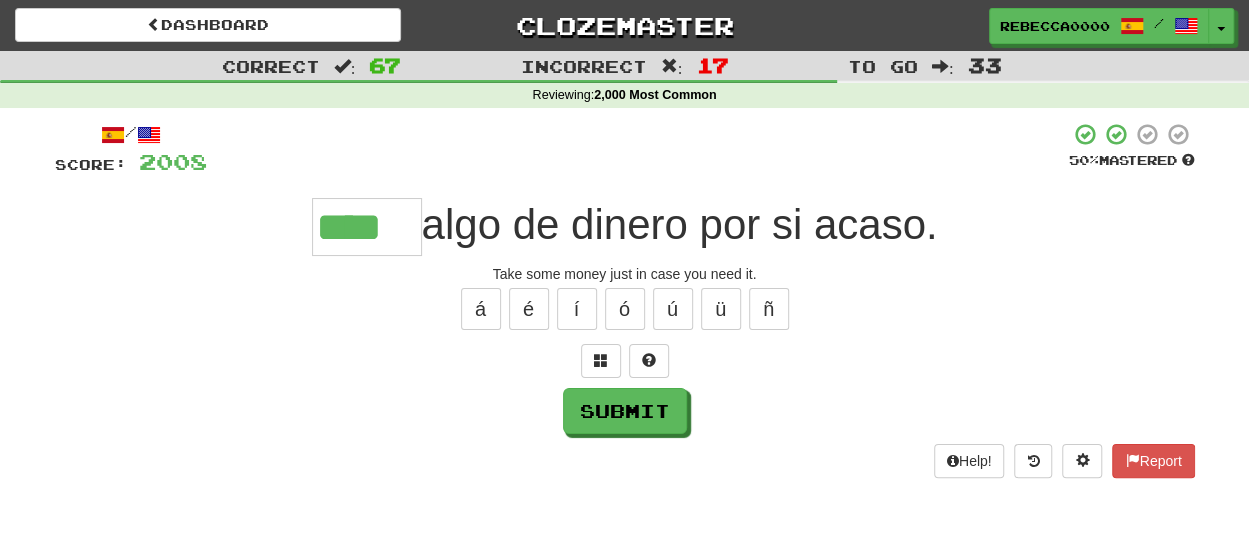 type on "****" 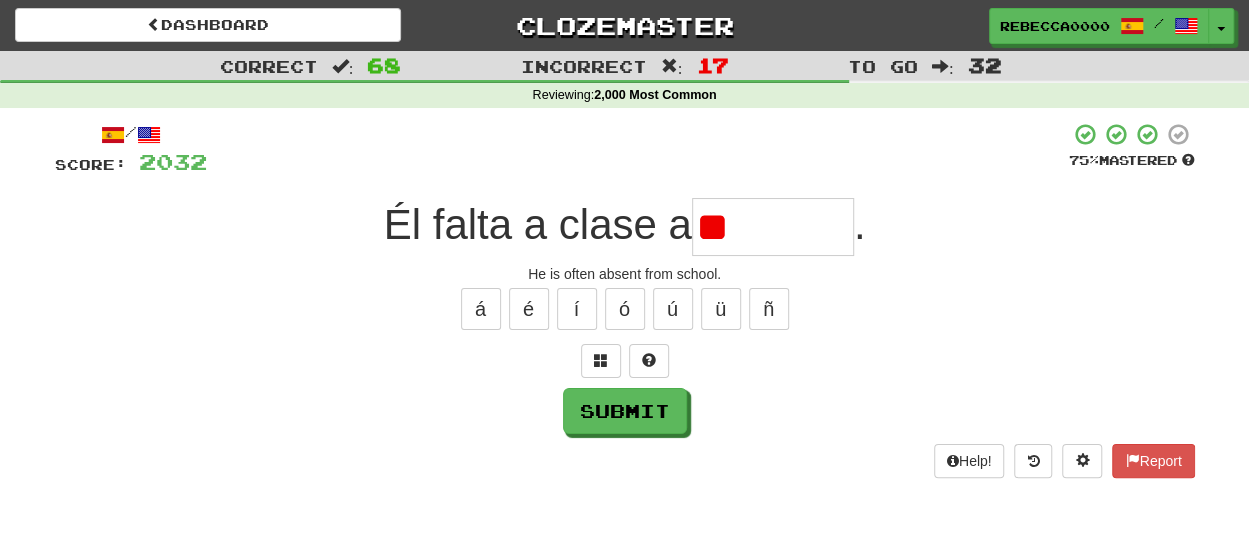 type on "*" 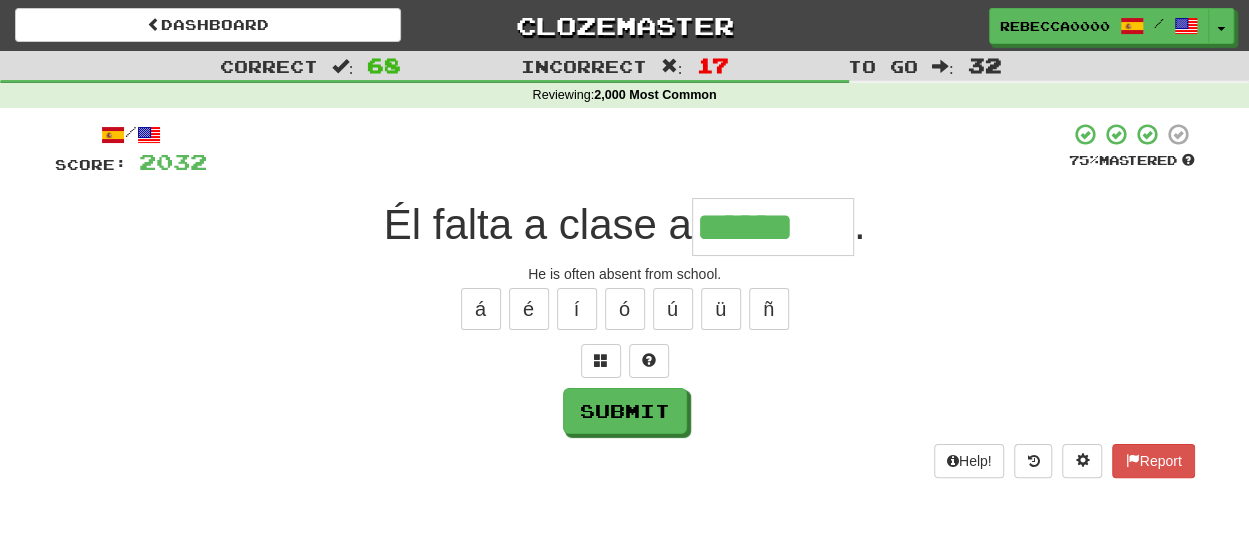 type on "******" 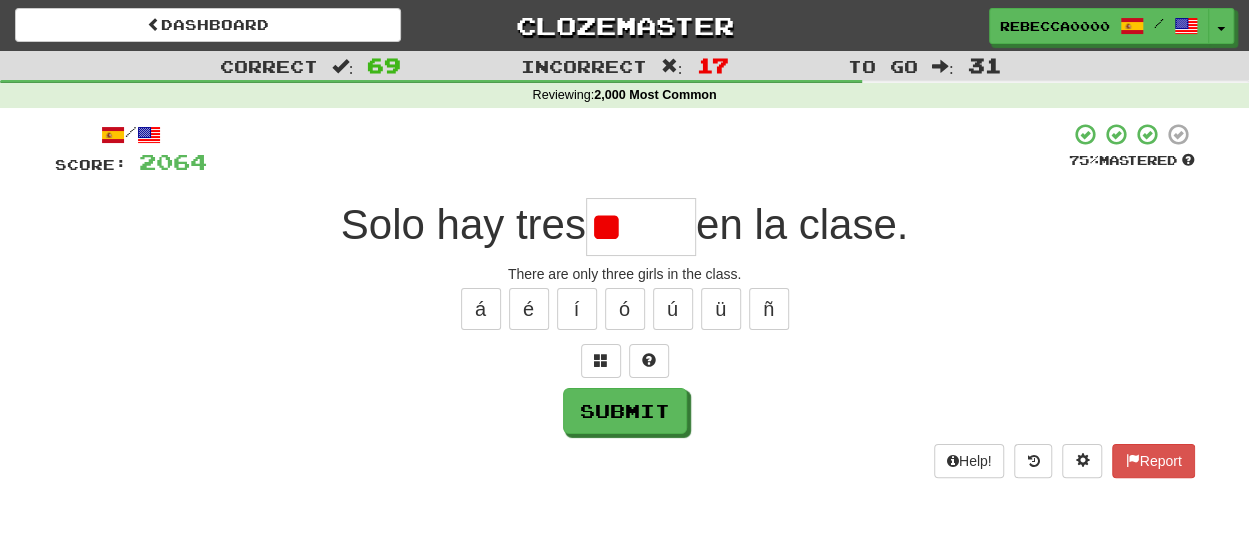 type on "*" 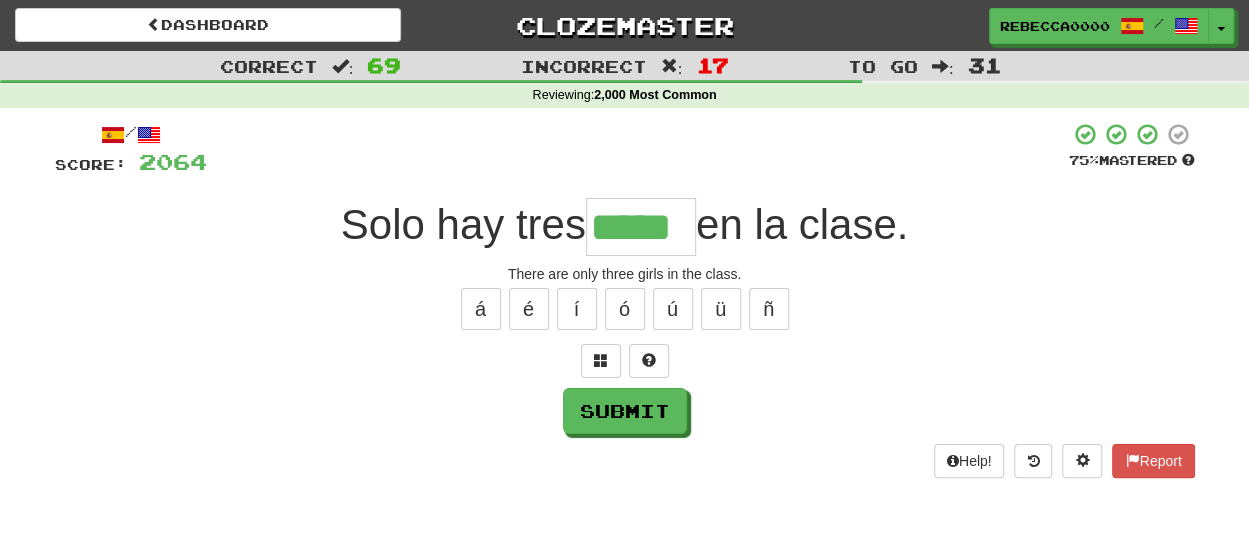 type on "*****" 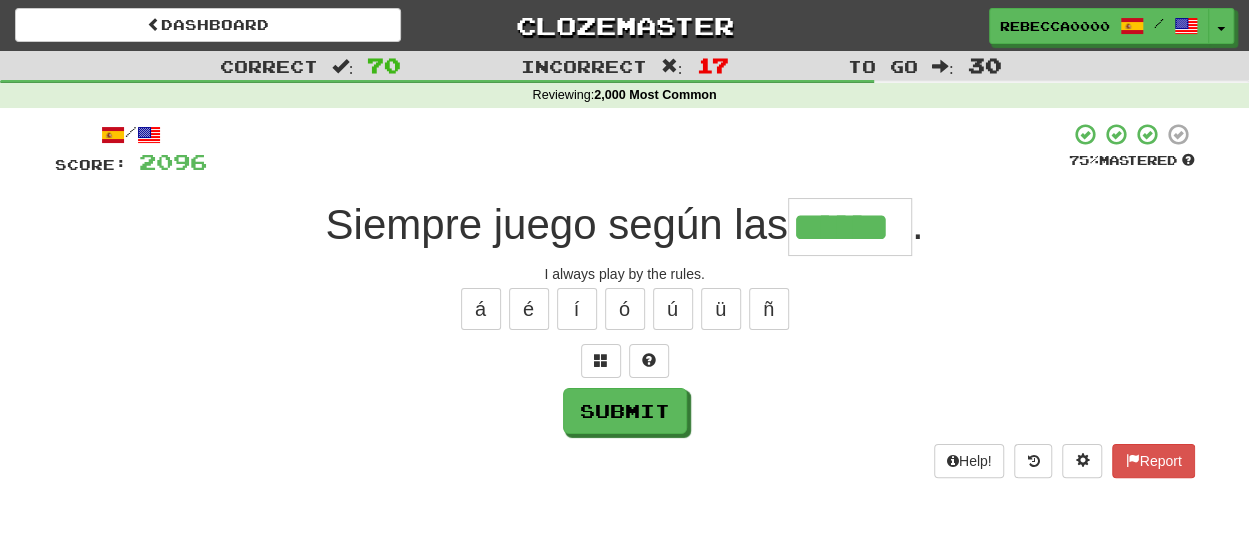 type on "******" 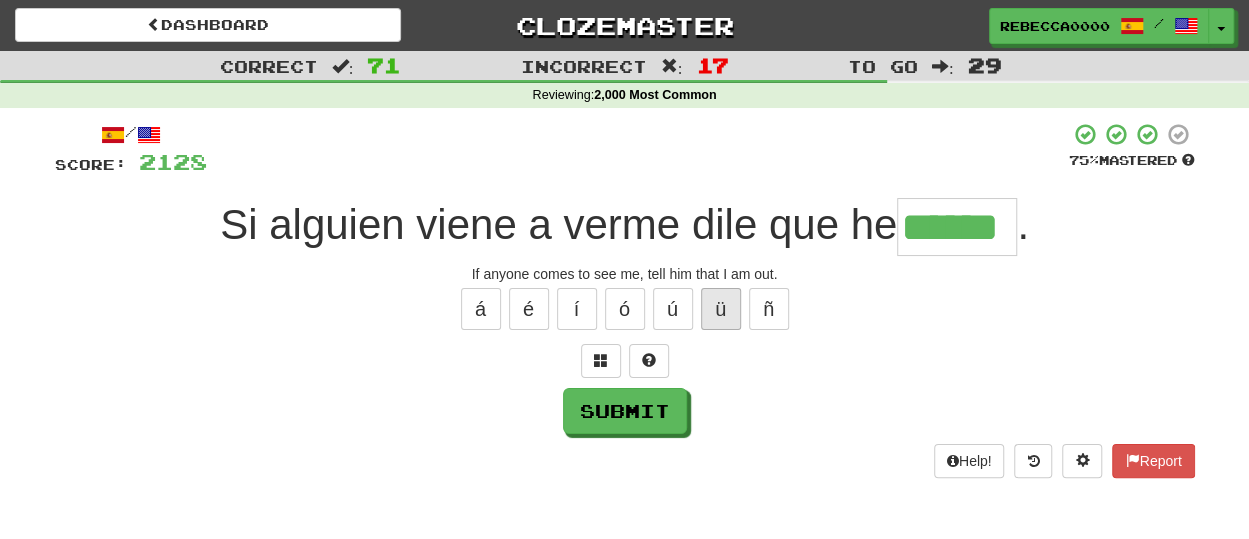 type on "******" 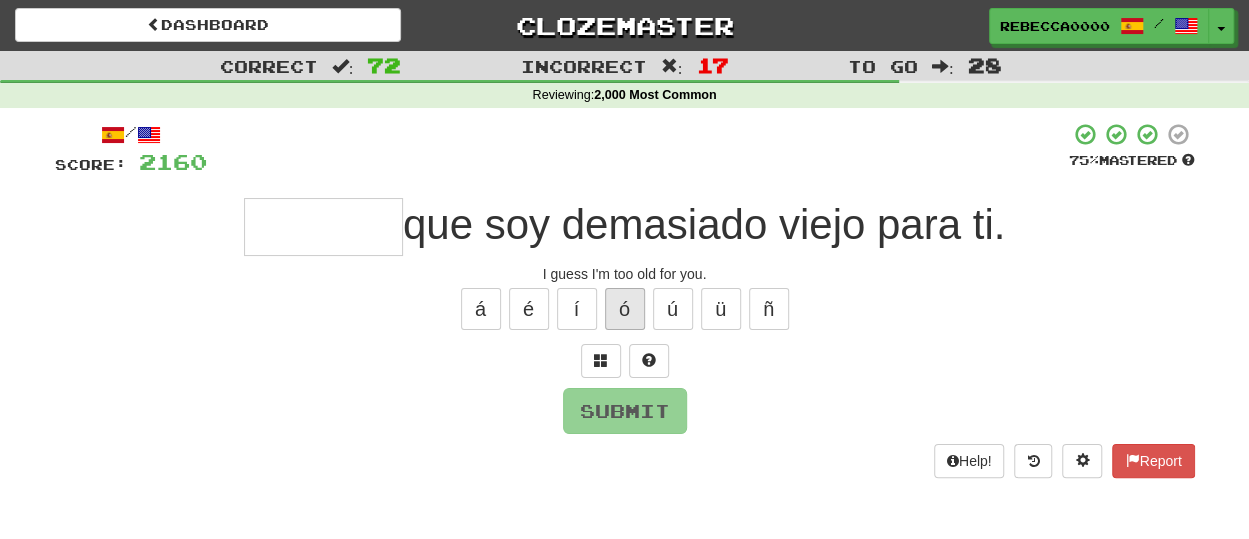 type on "*" 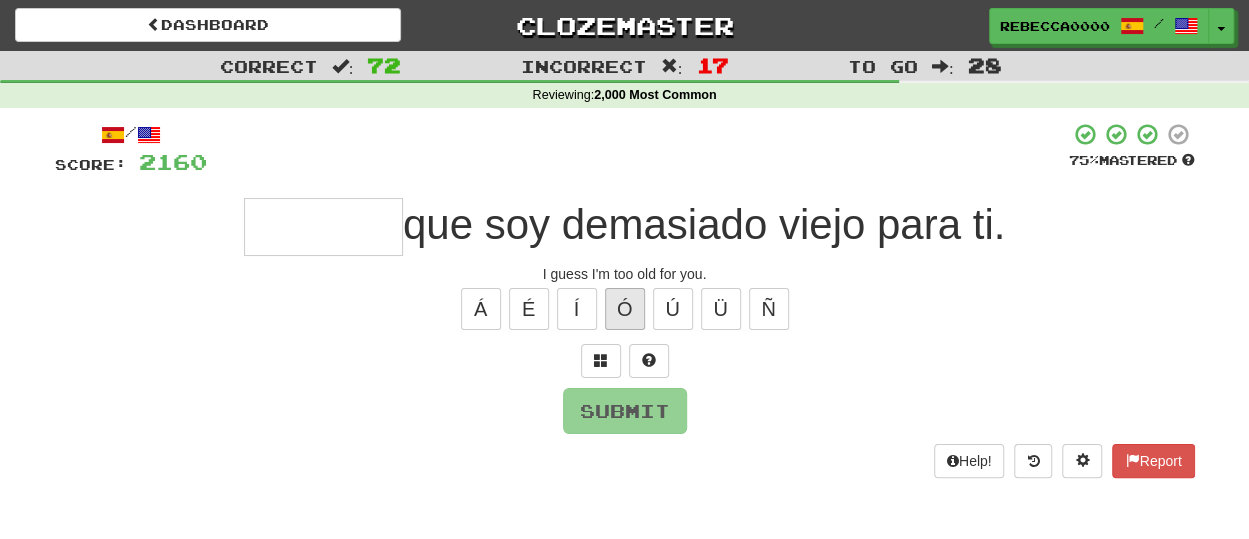 type on "*" 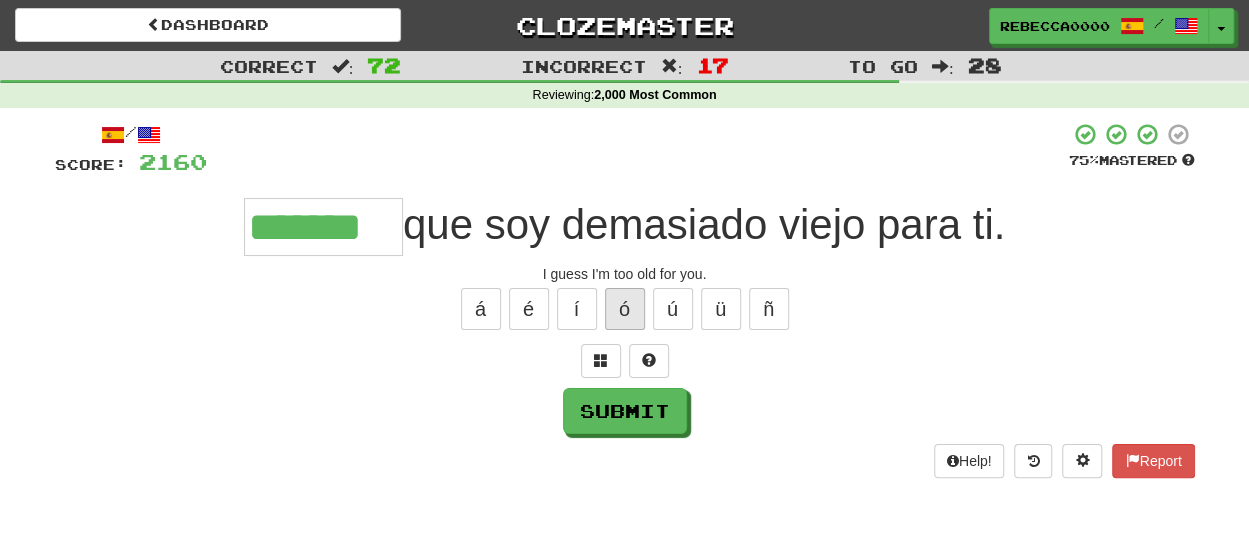 type on "*******" 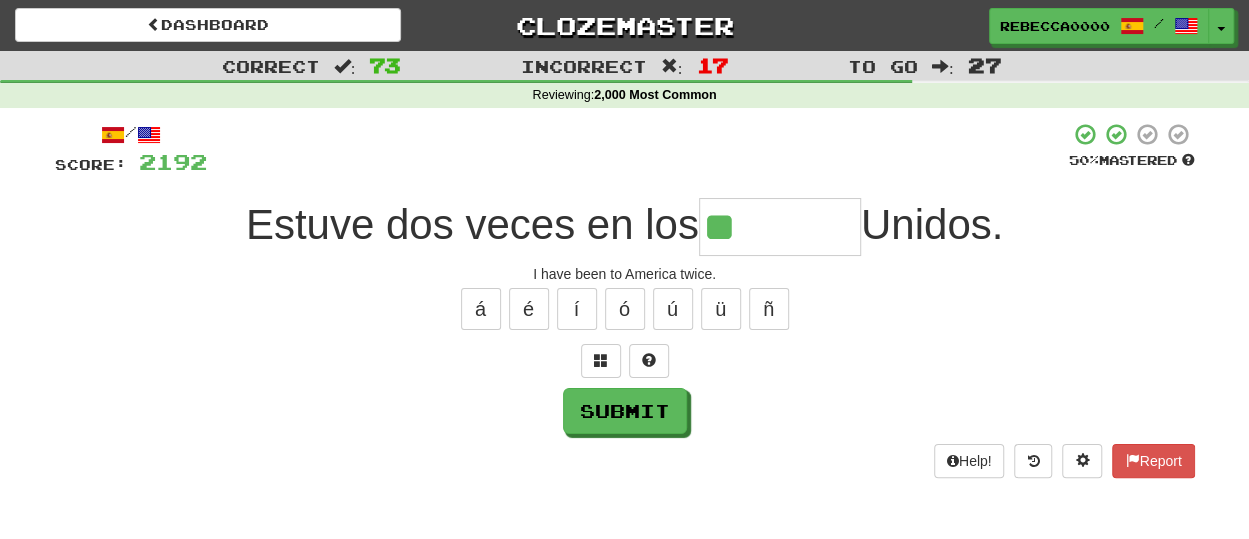 type on "*" 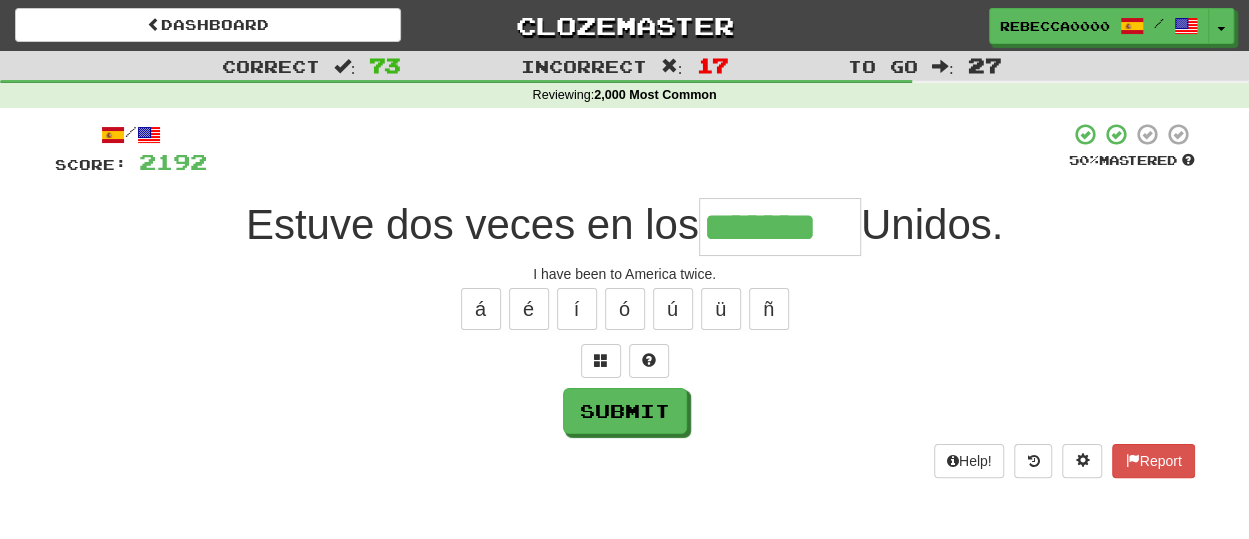 type on "*******" 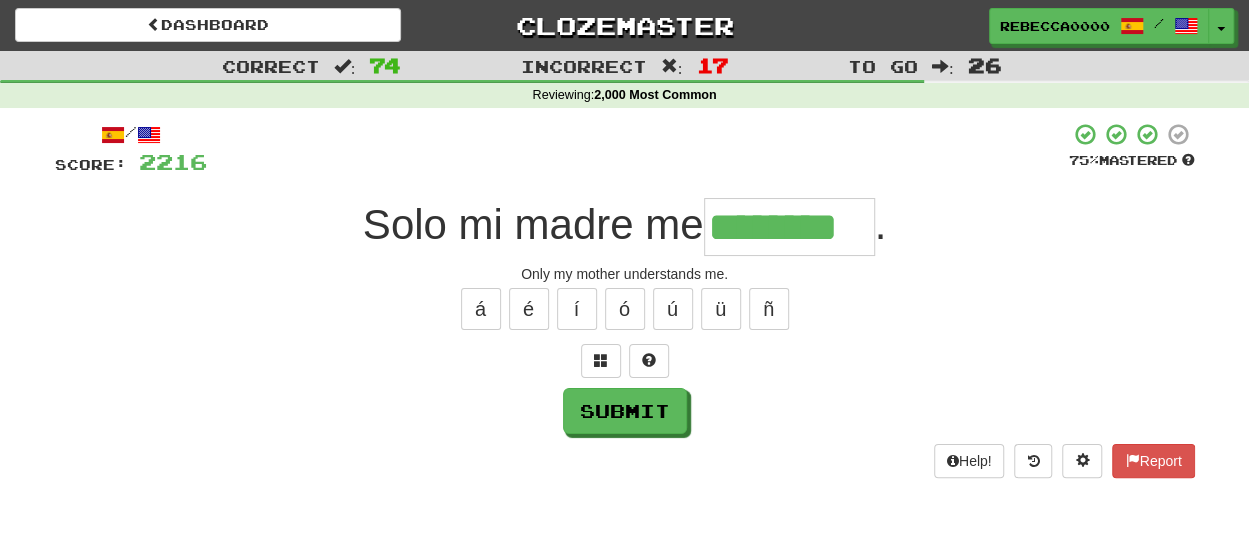 type on "********" 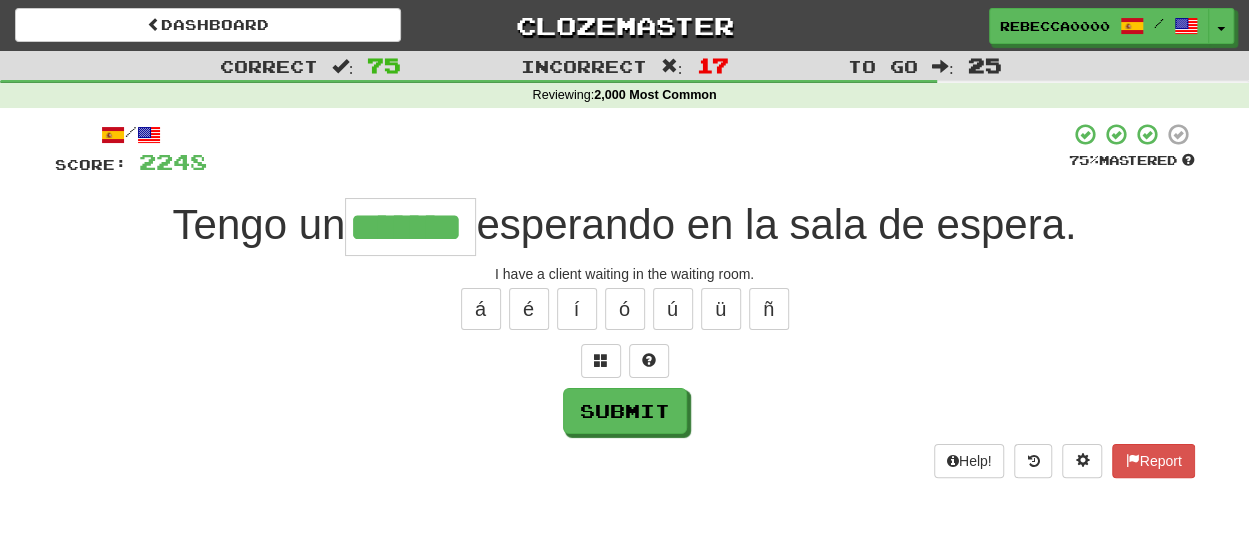 type on "*******" 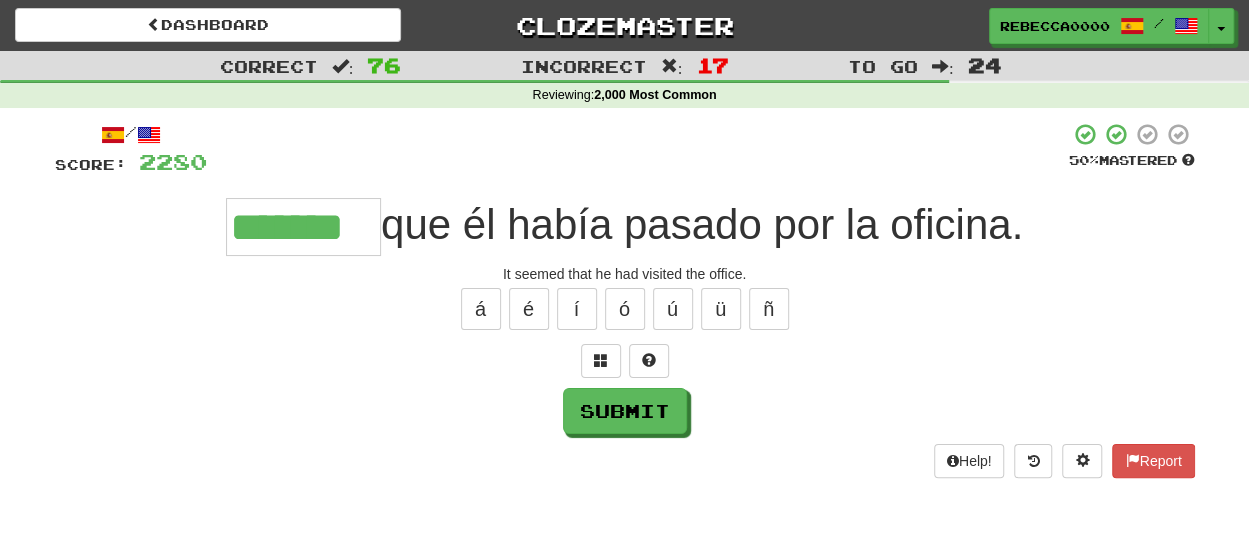 type on "*******" 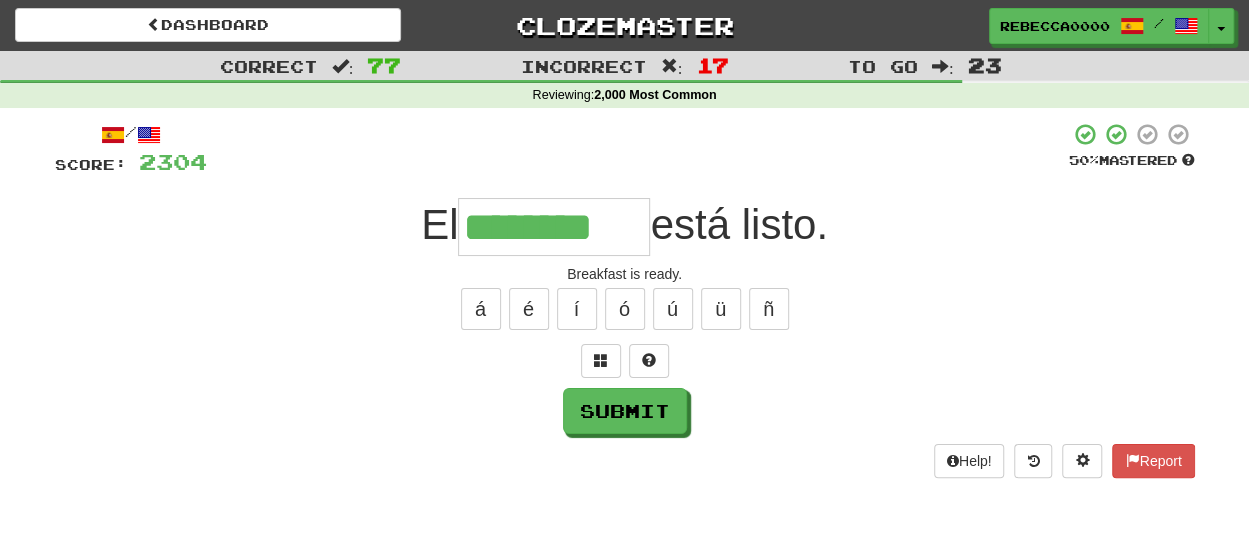 type on "********" 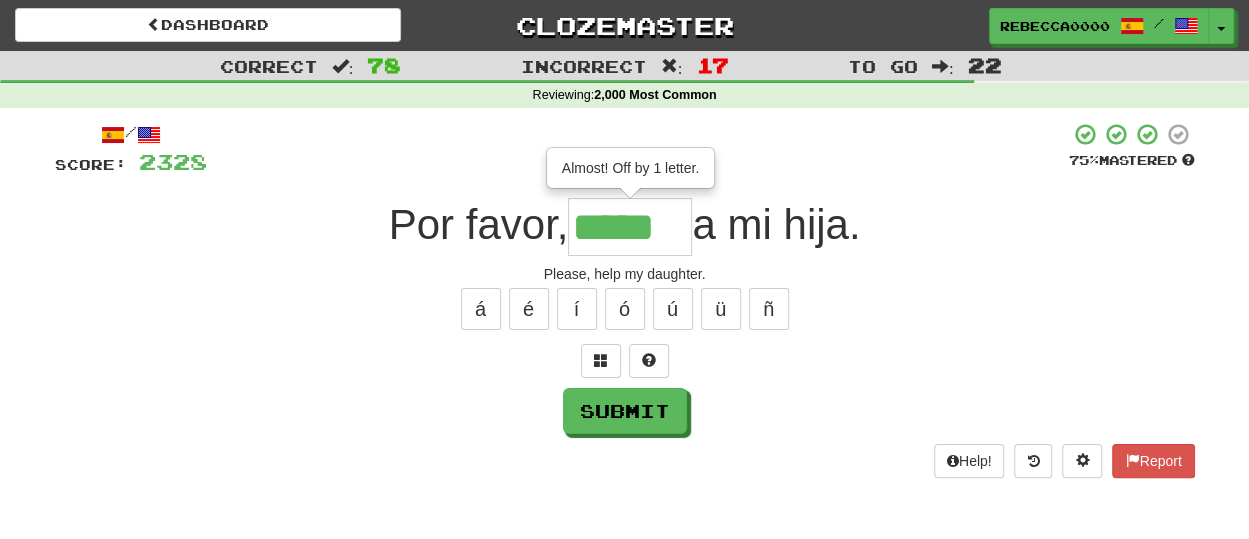 type on "*****" 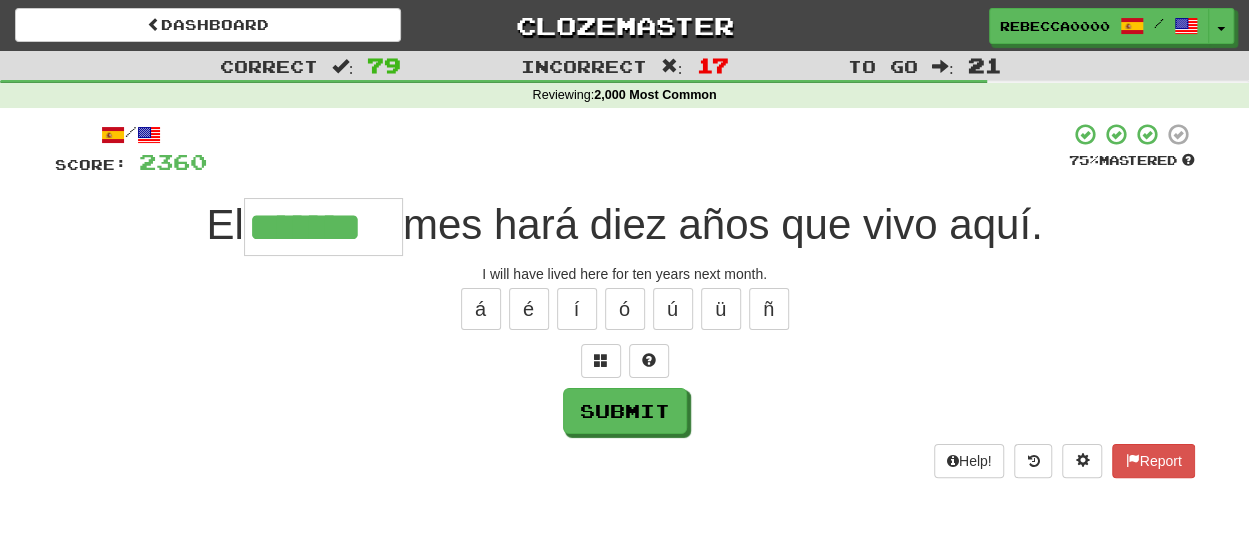type on "*******" 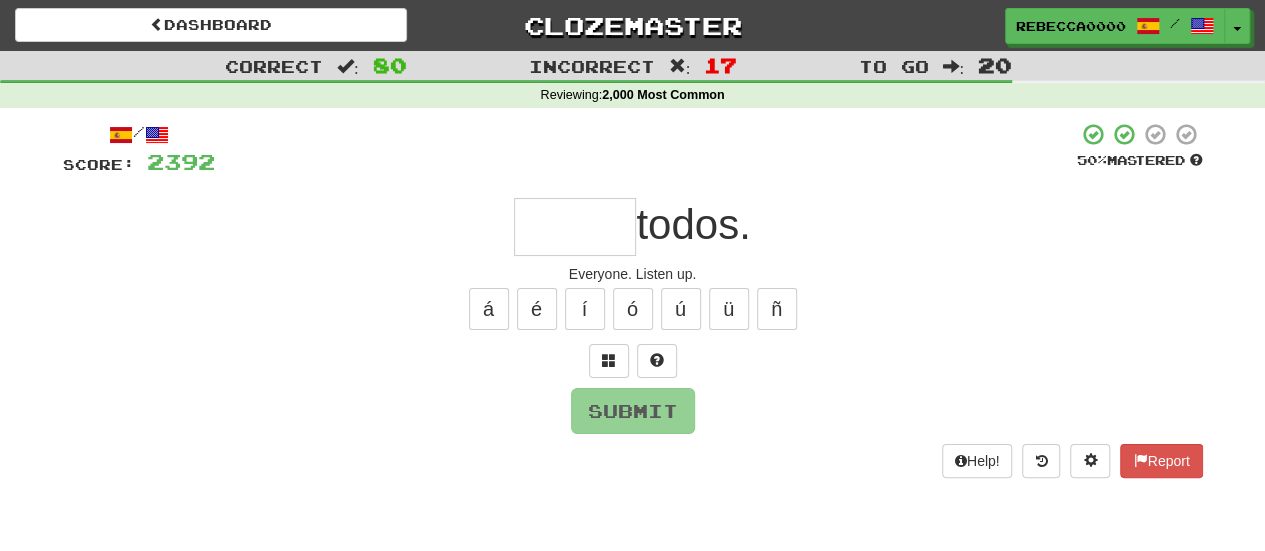 click at bounding box center (575, 227) 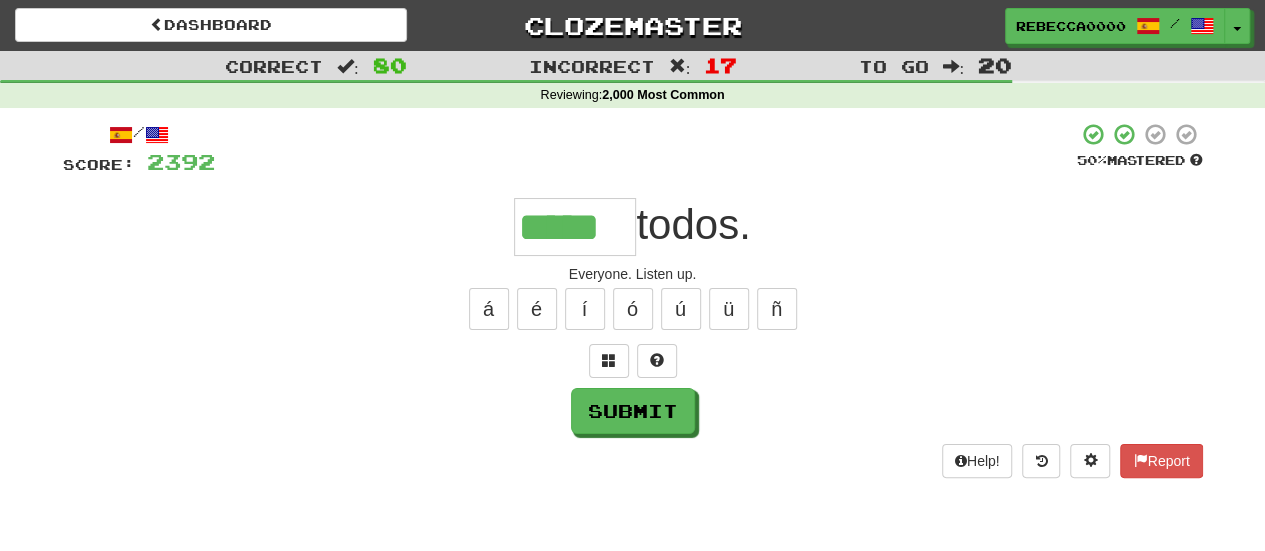 type on "*****" 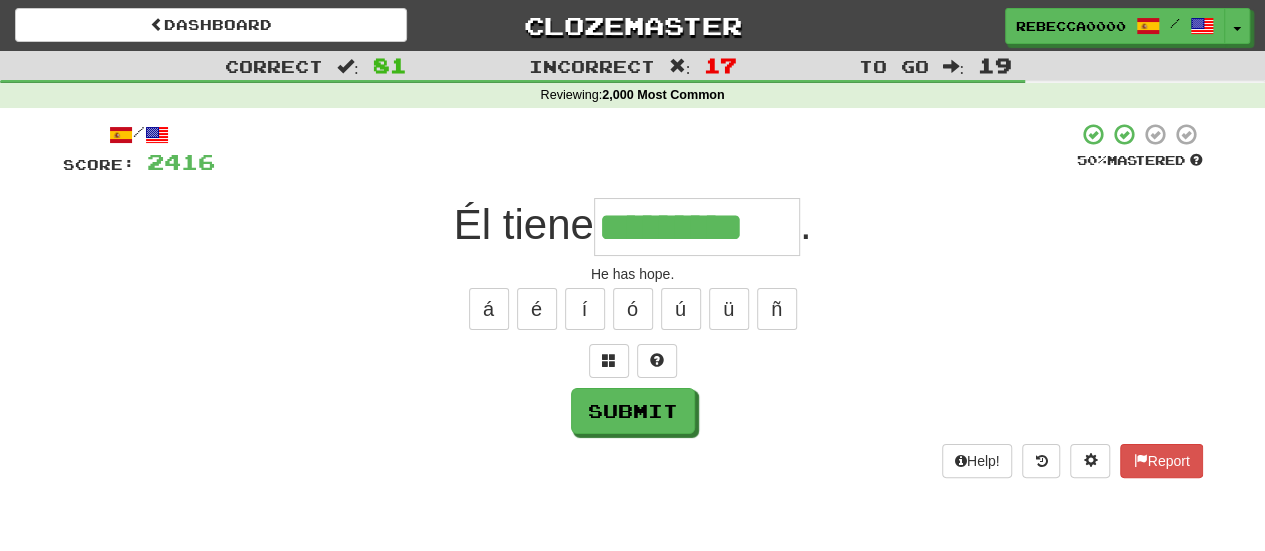 type on "*********" 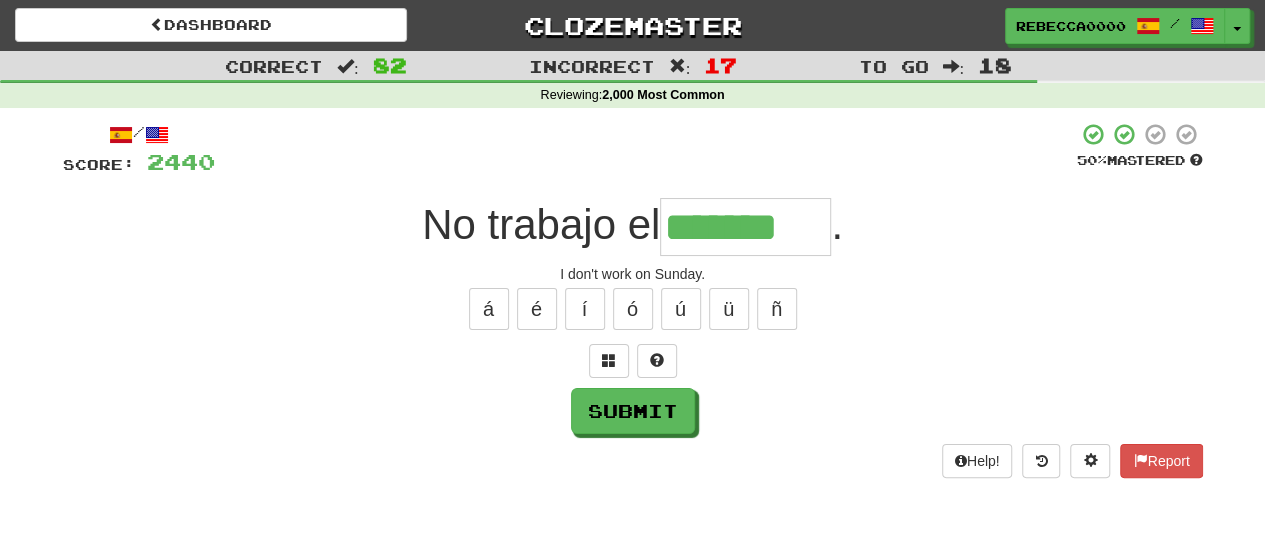 type on "*******" 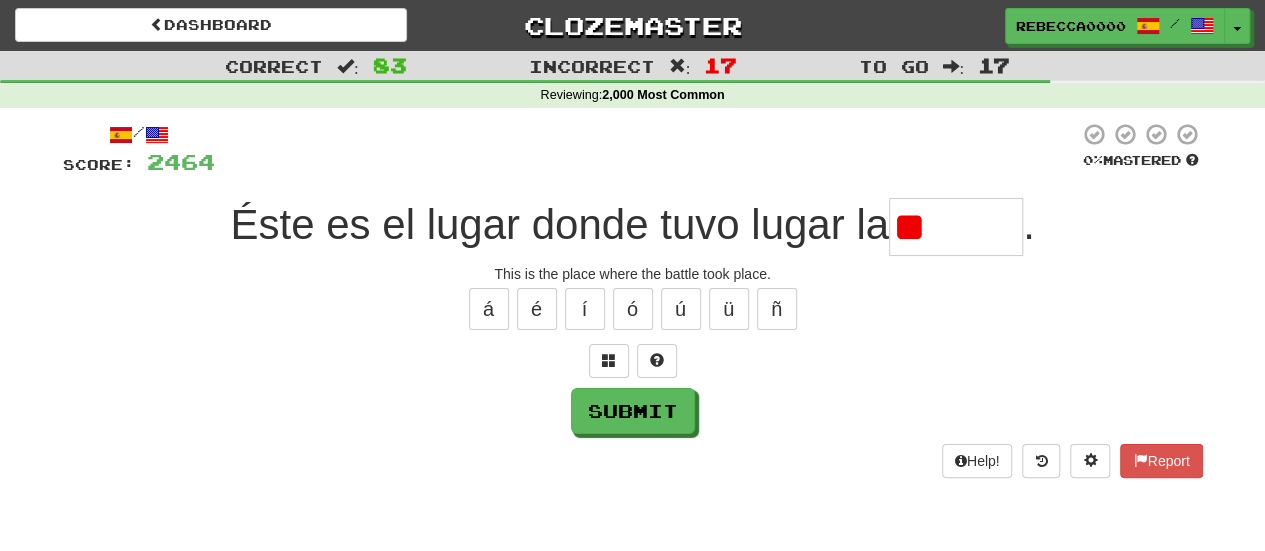 type on "*" 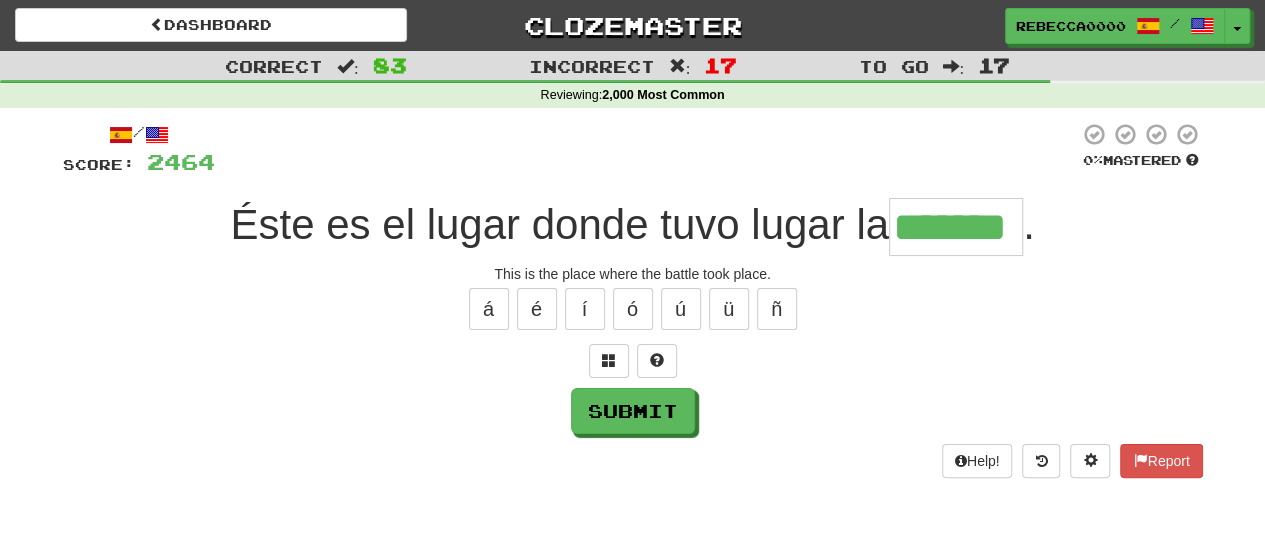 type on "*******" 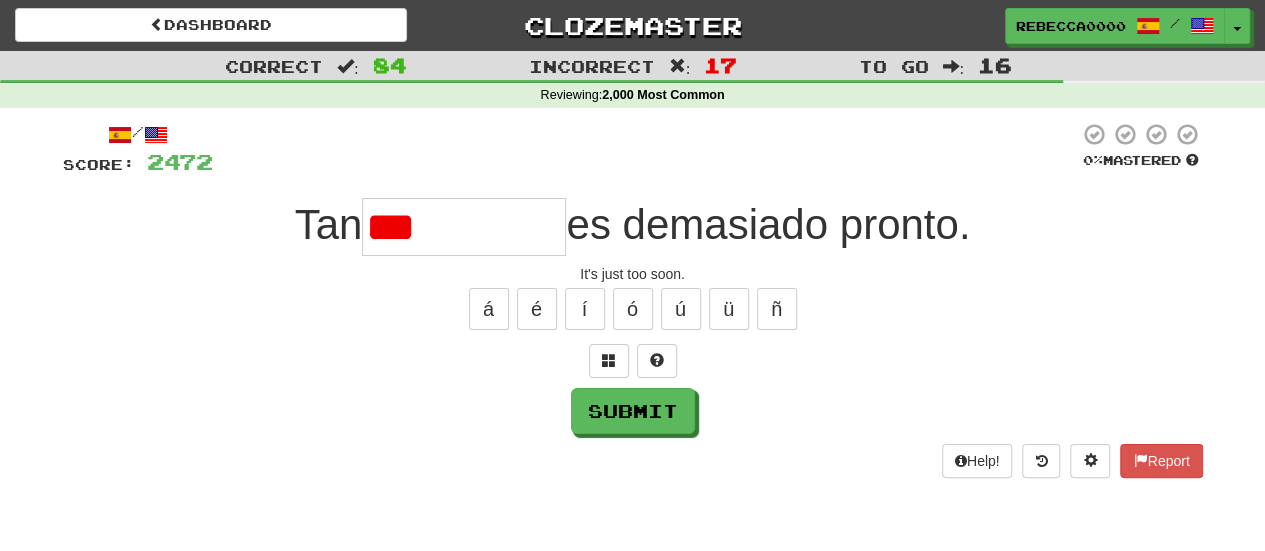 type on "*********" 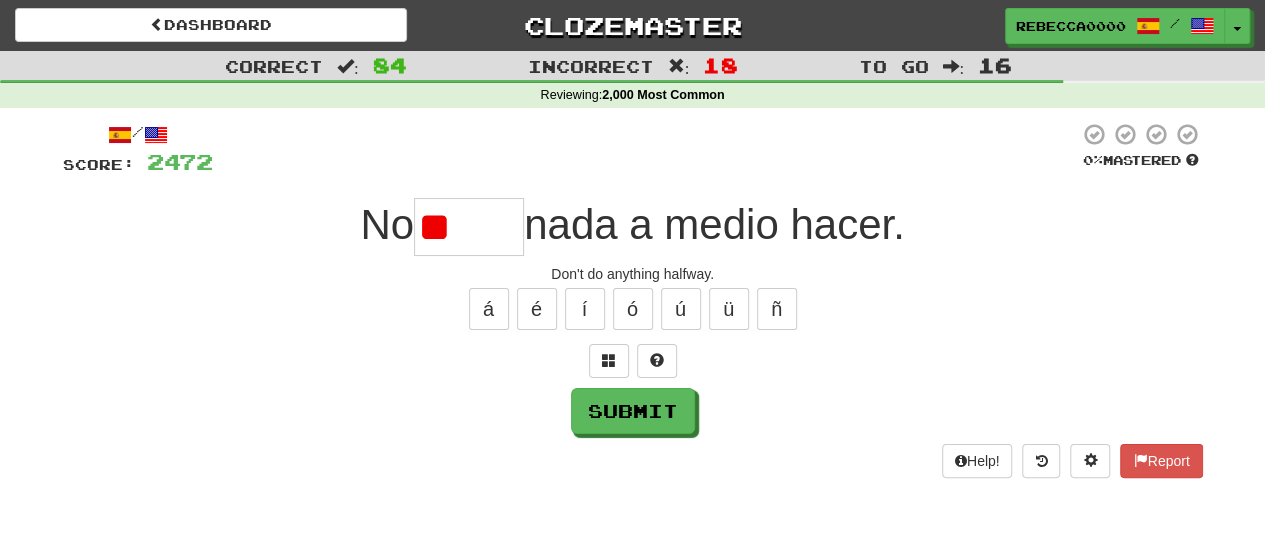 type on "*" 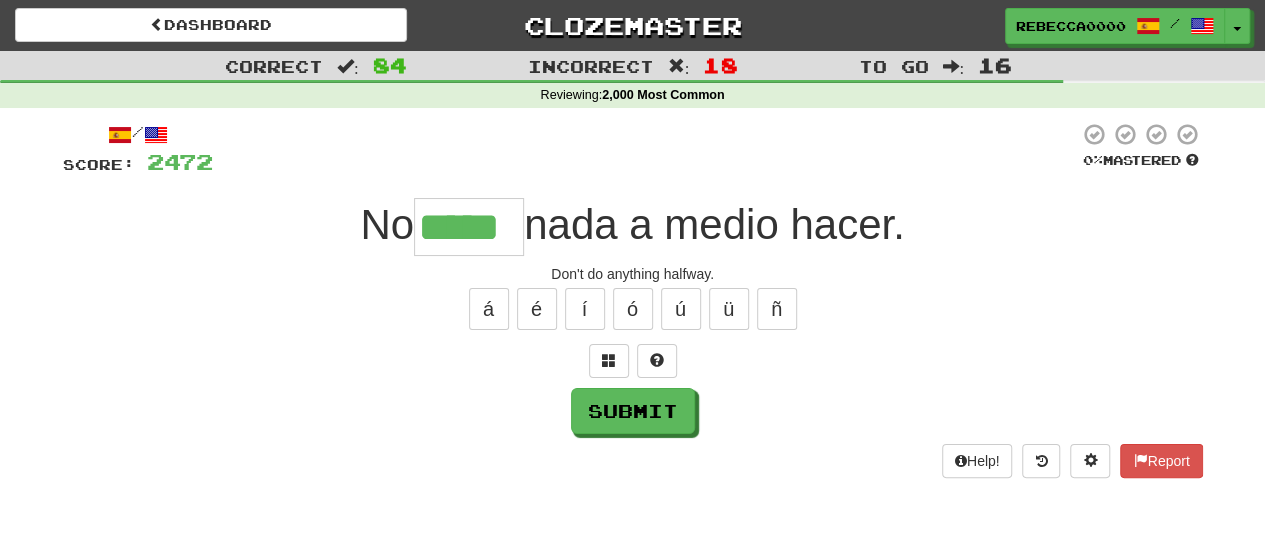 type on "*****" 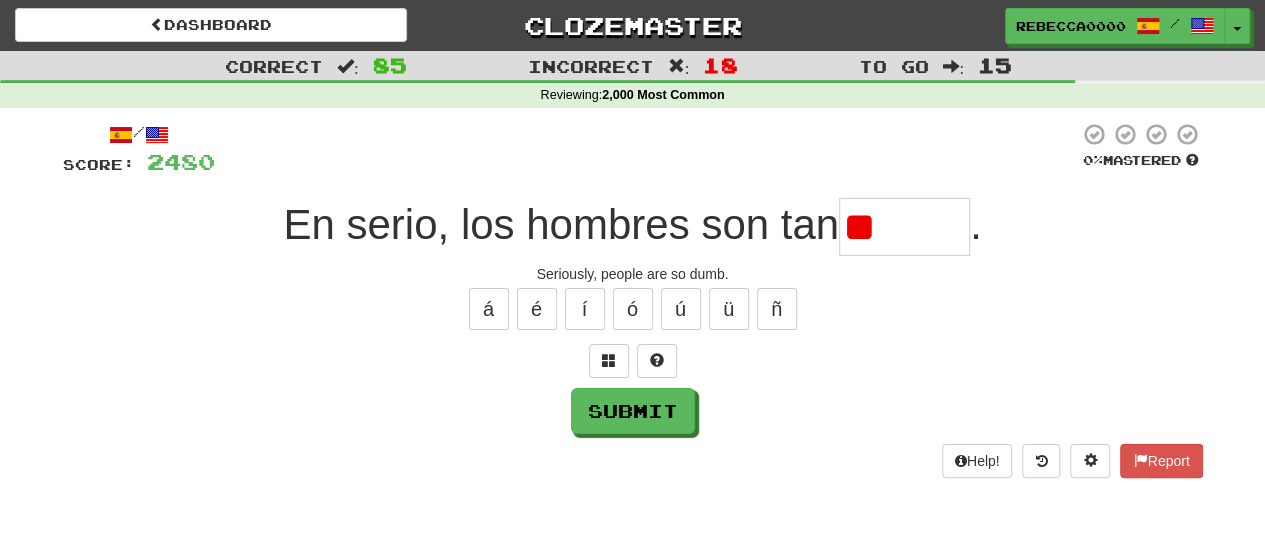 type on "*" 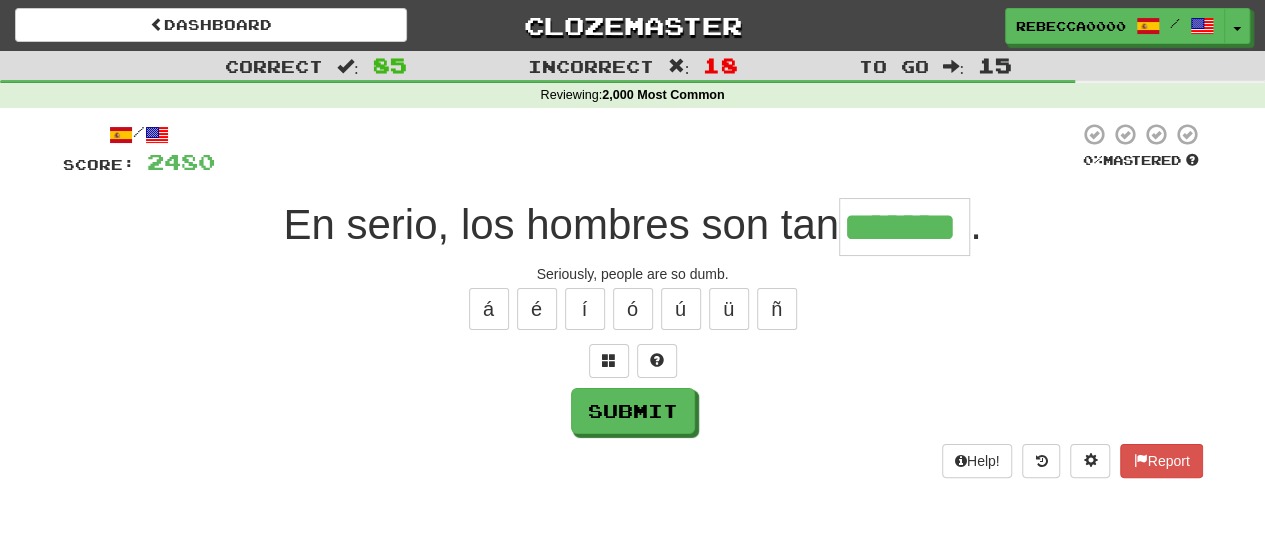 type on "*******" 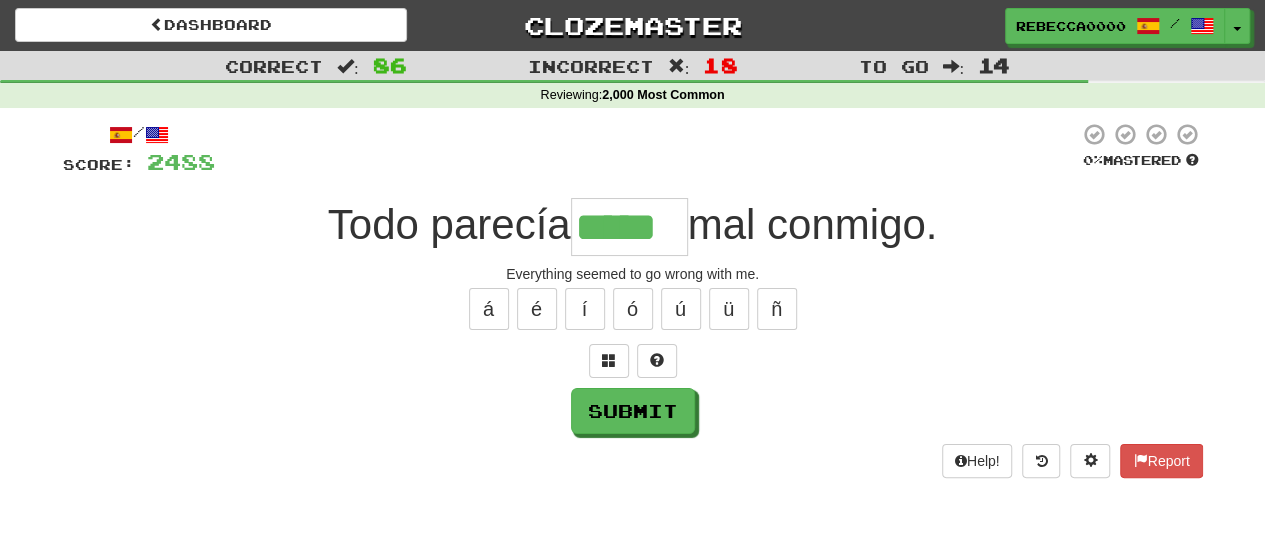 type on "*****" 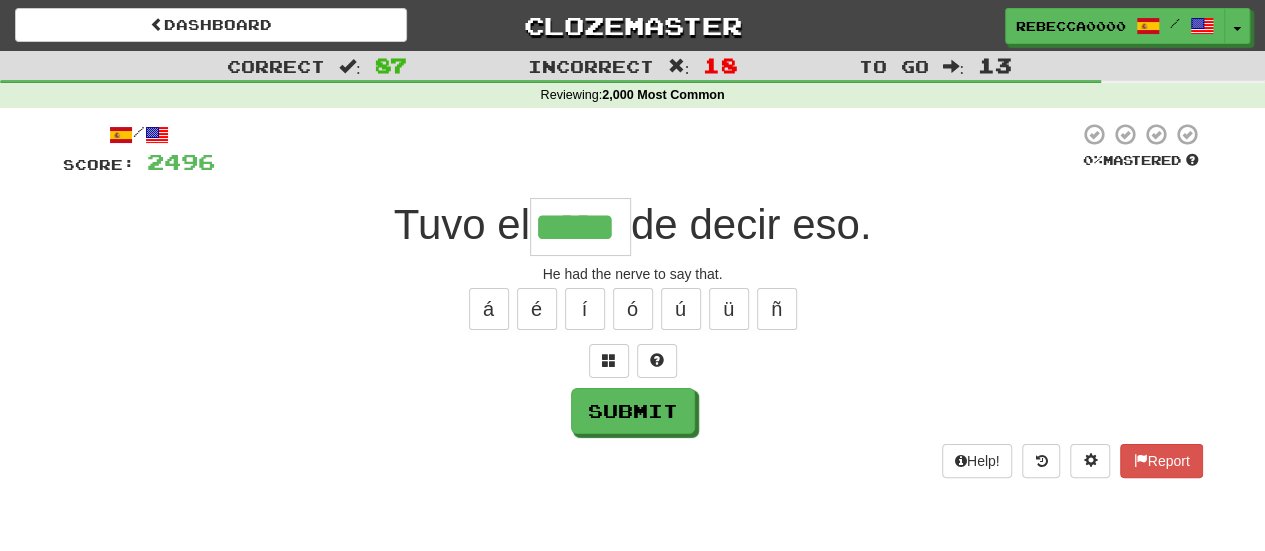 type on "*****" 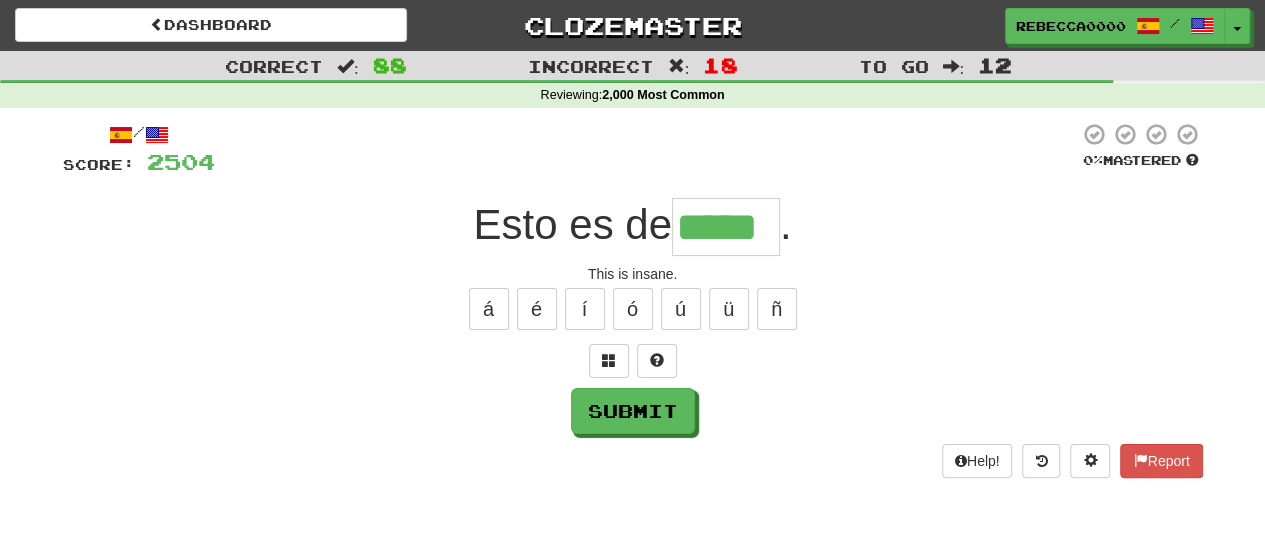 type on "*****" 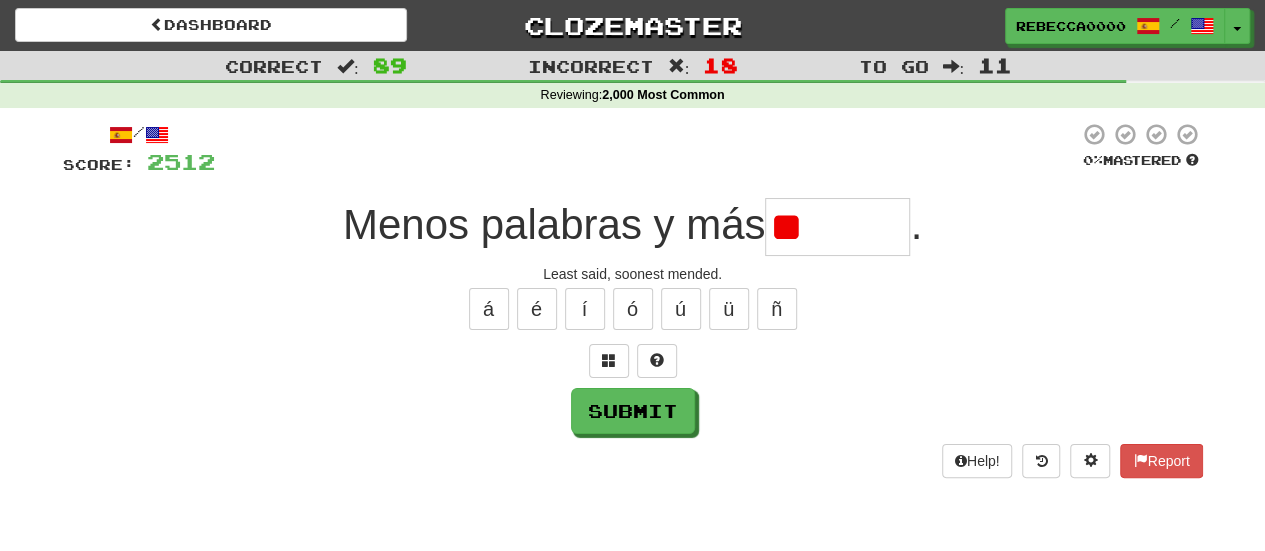 type on "******" 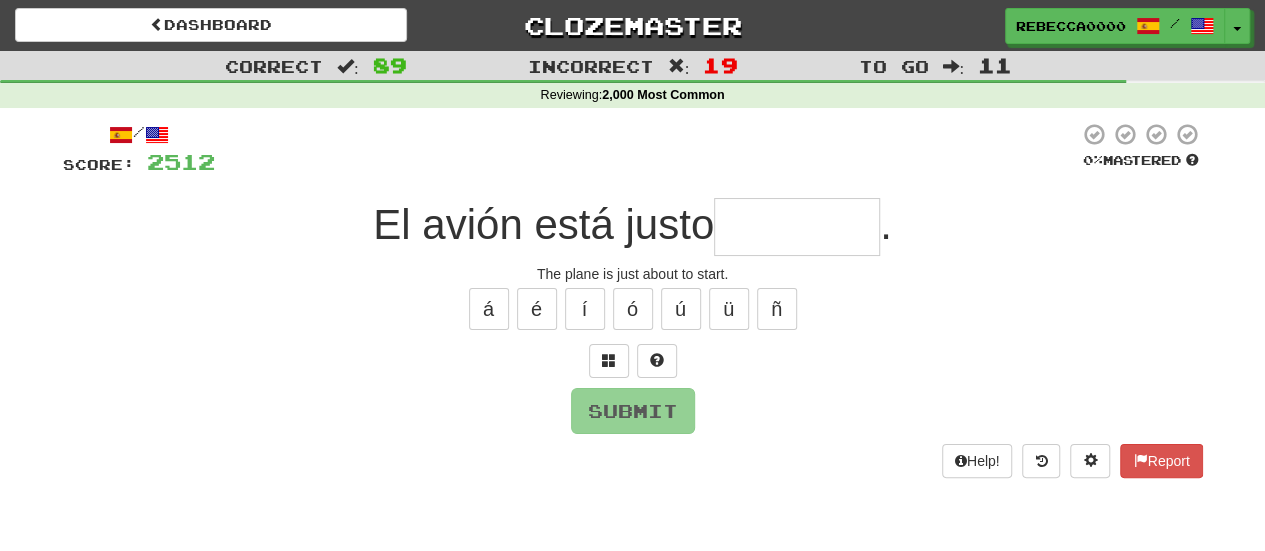 type on "*" 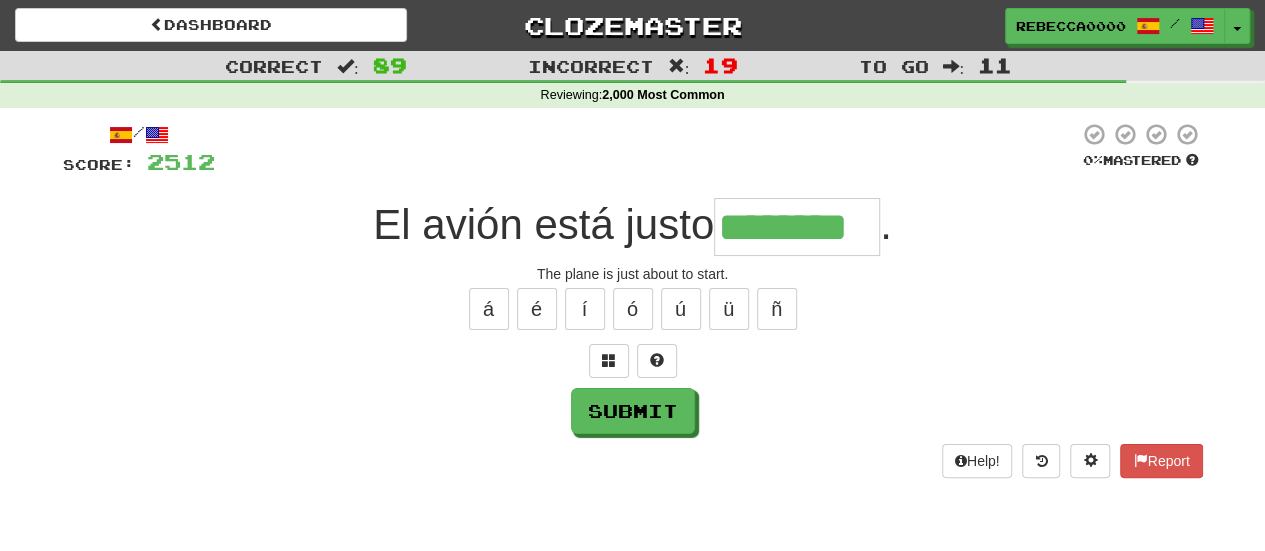 type on "********" 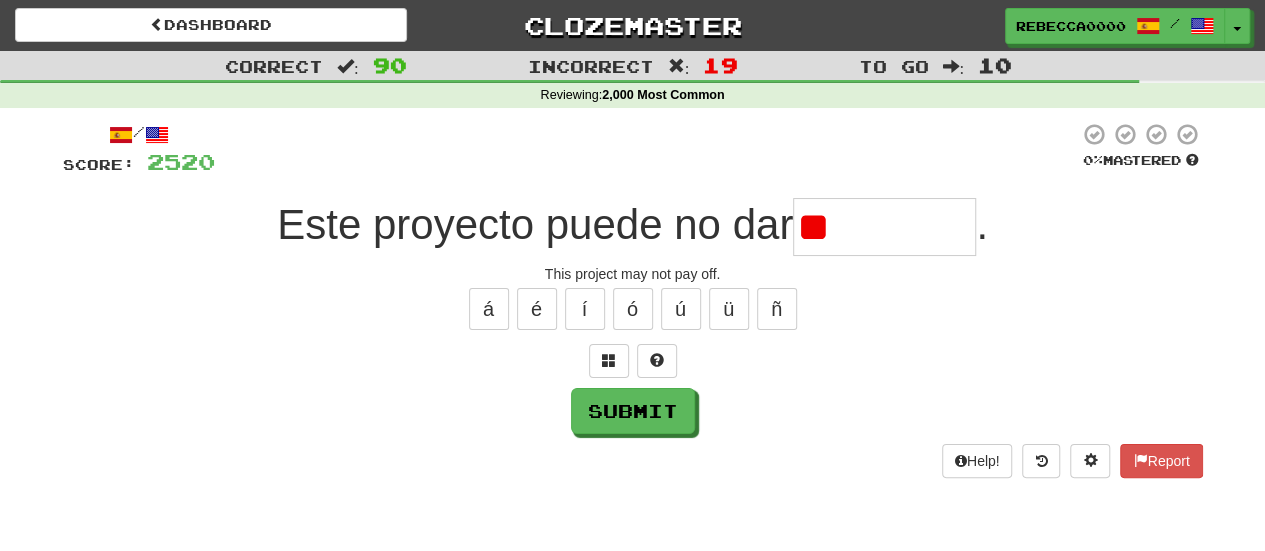 type on "*" 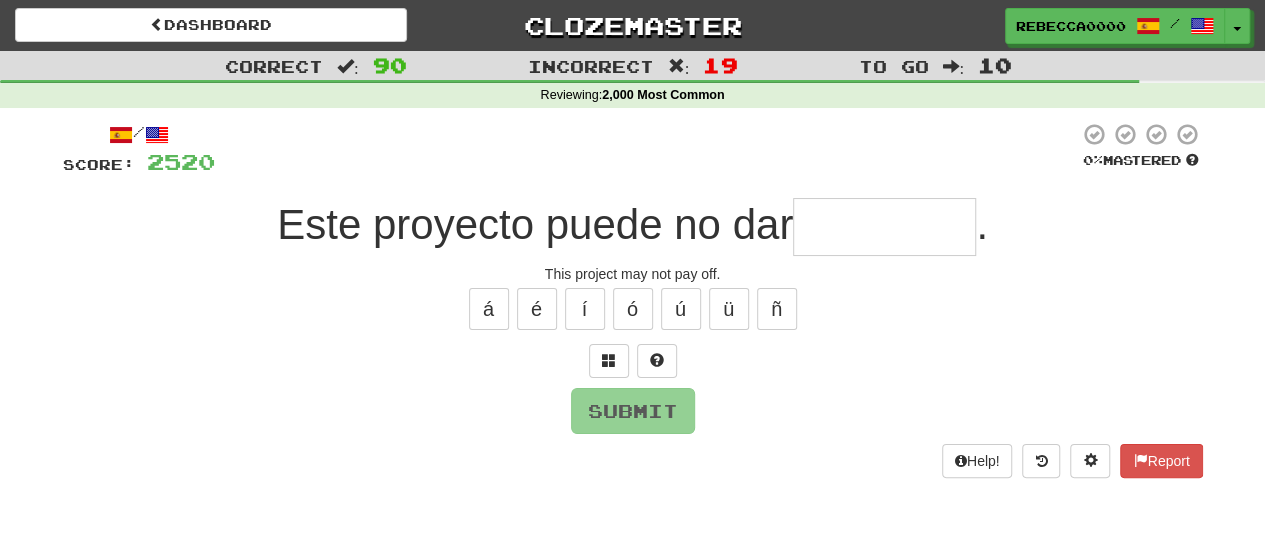 type on "*********" 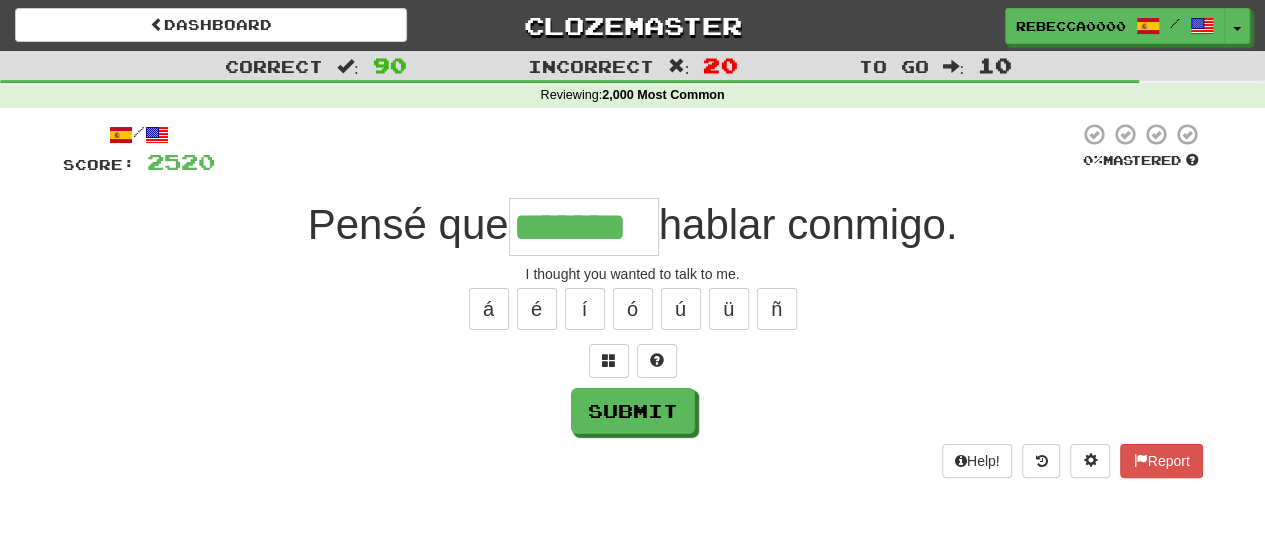 type on "*******" 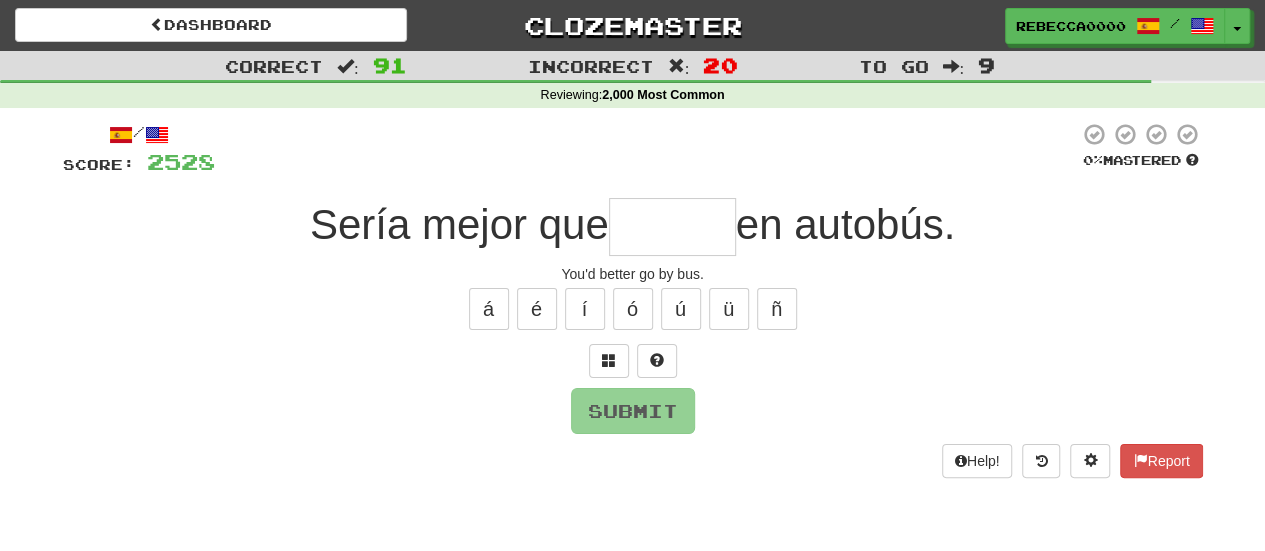 type on "*" 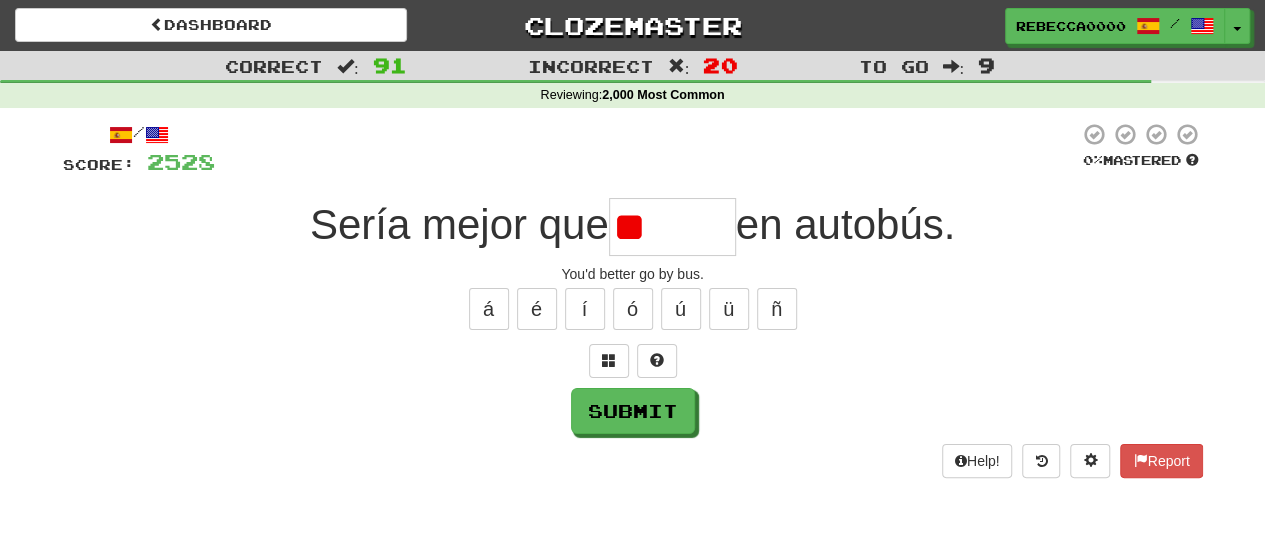 type on "*" 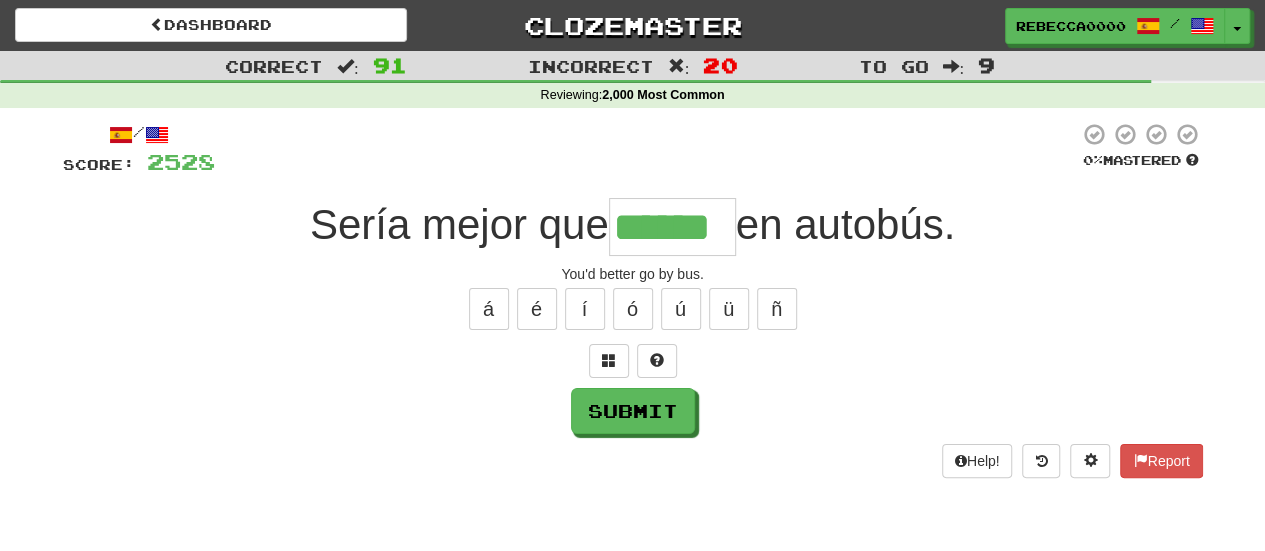 type on "******" 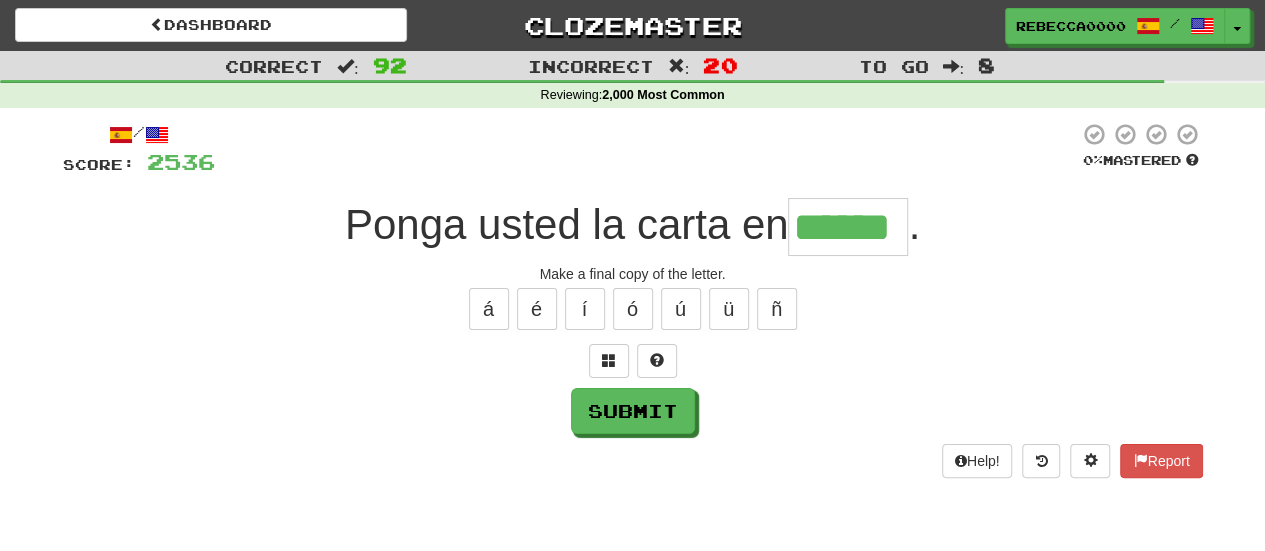type on "******" 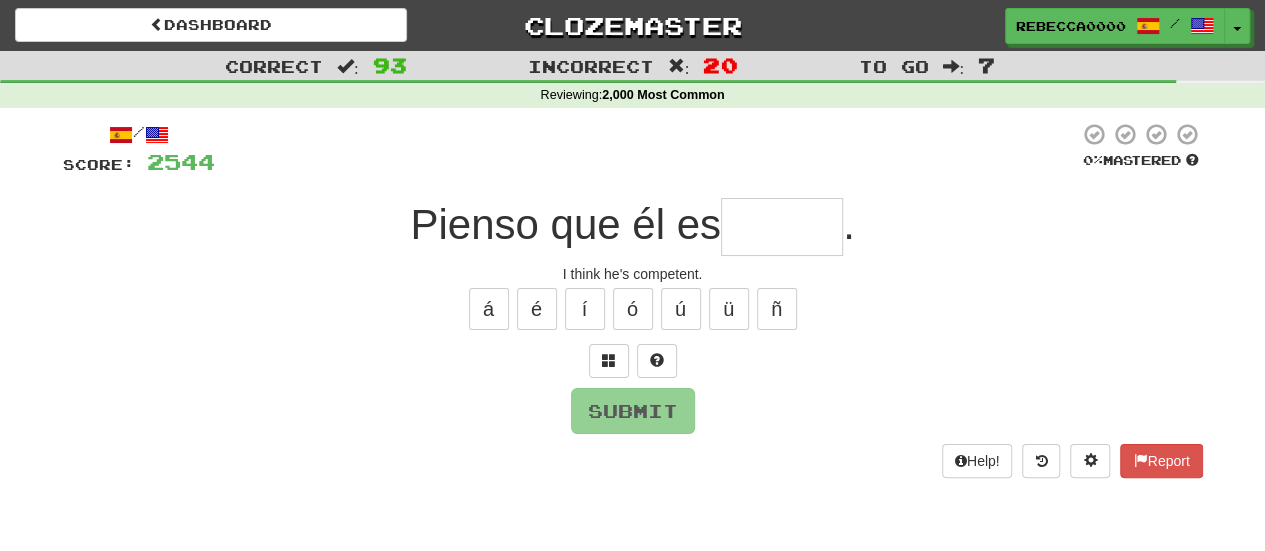 type on "*****" 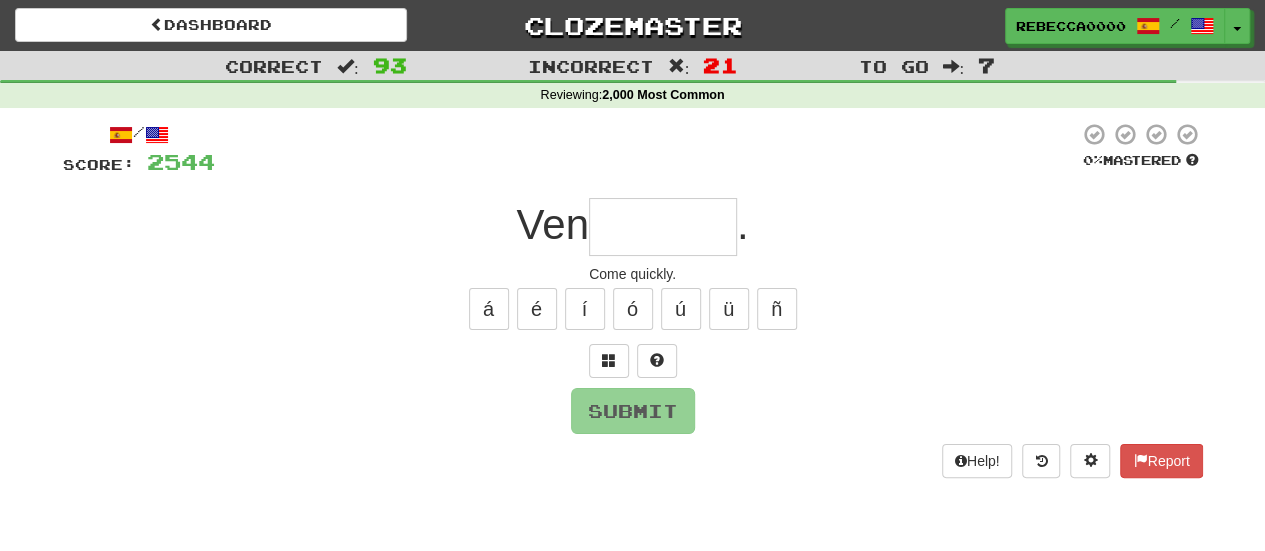 type on "*" 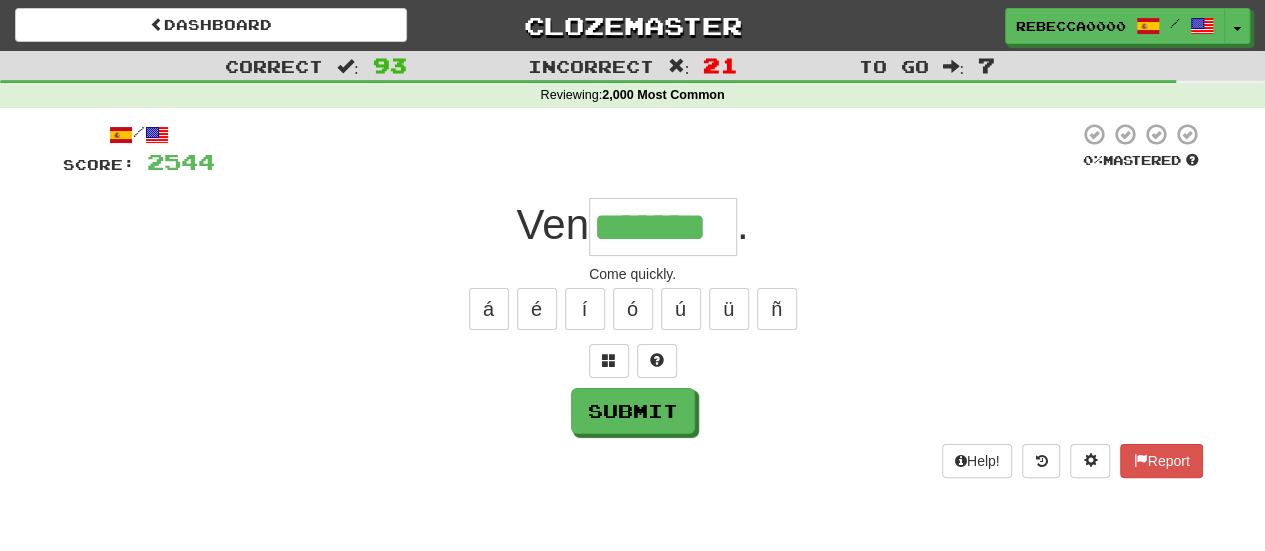 type on "*******" 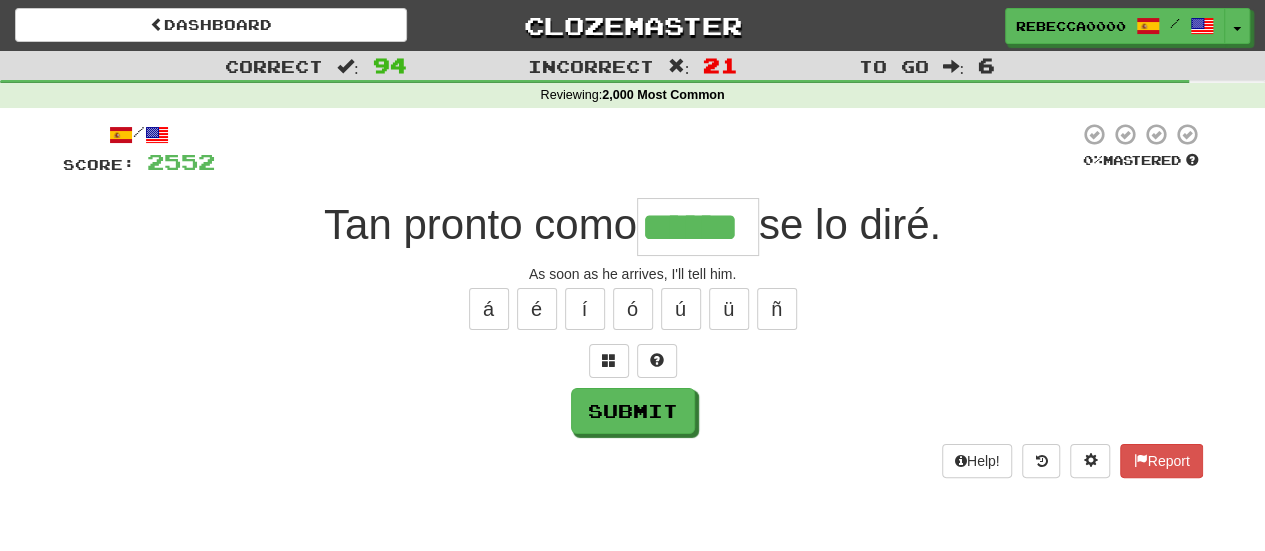 type on "******" 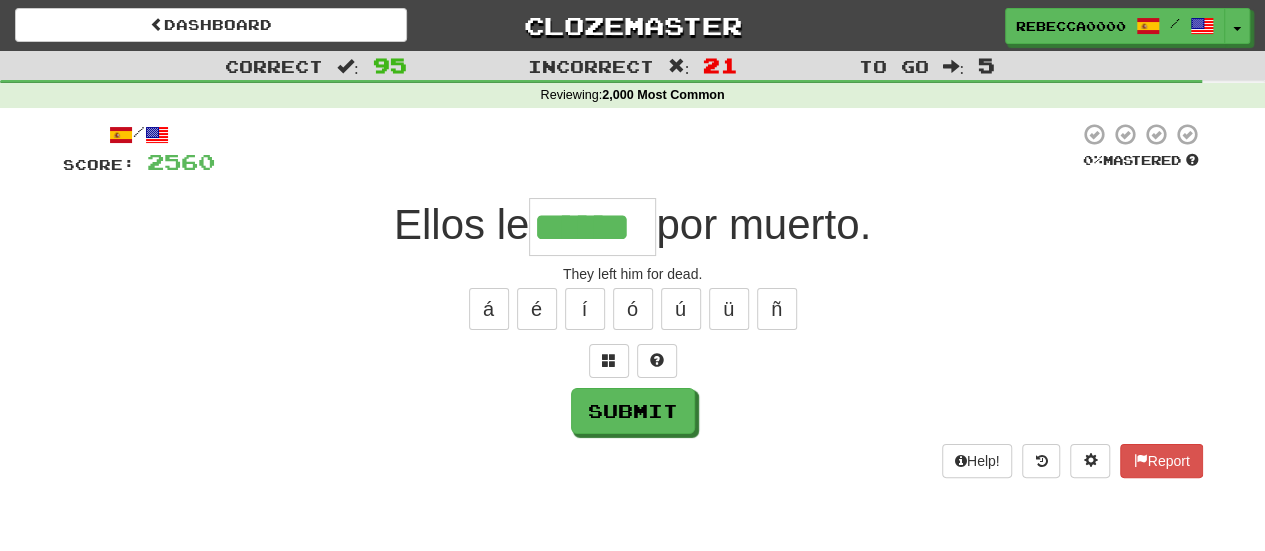 type on "******" 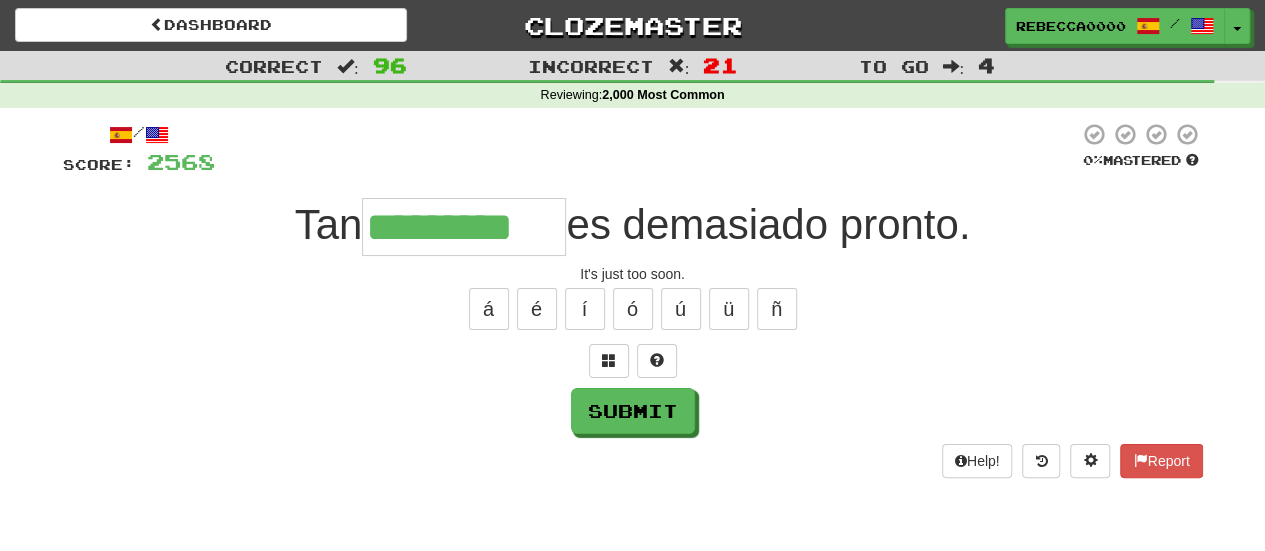 type on "*********" 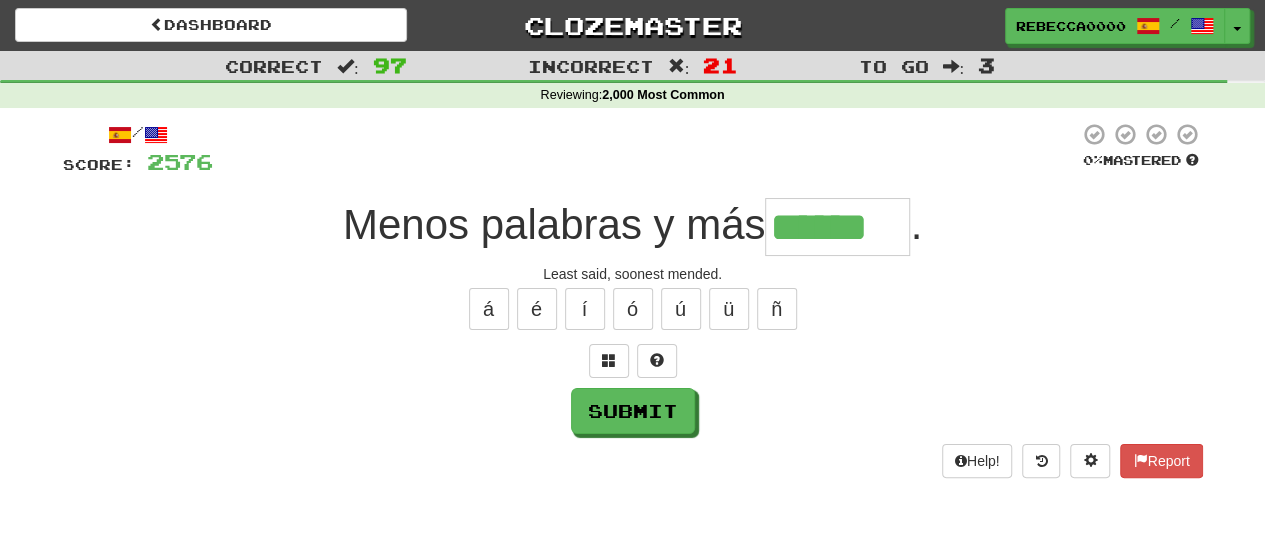 type on "******" 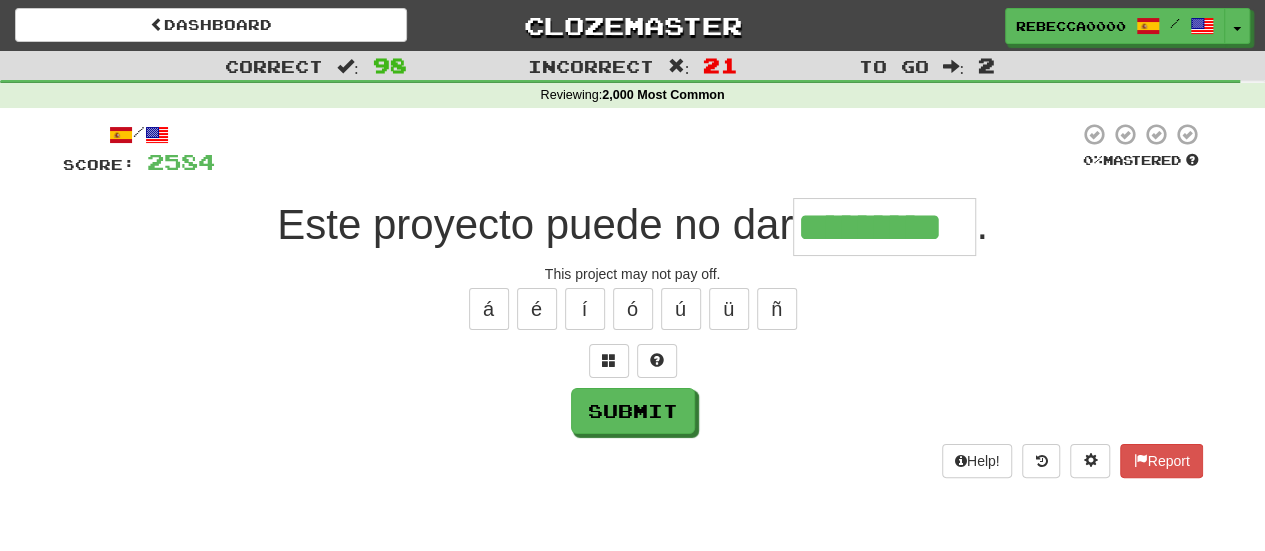 type on "*********" 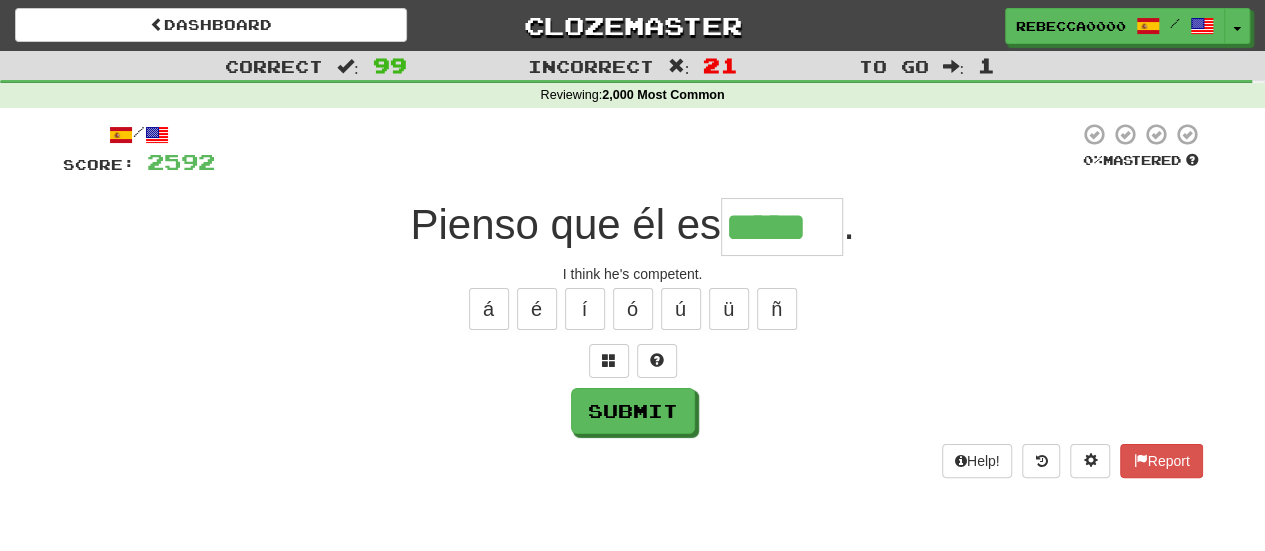 type on "*****" 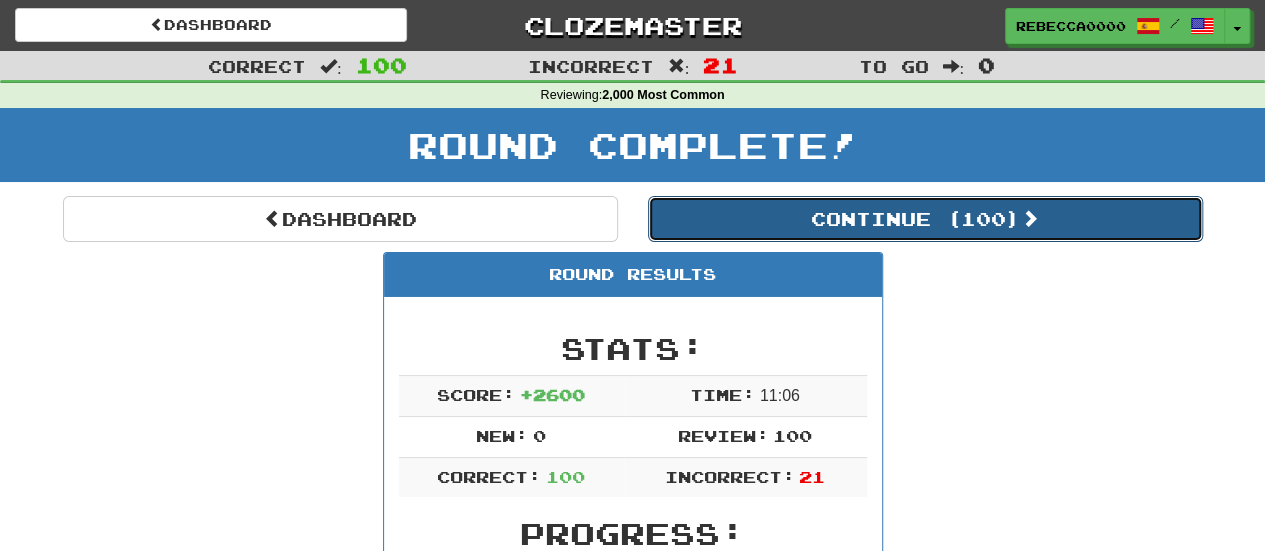 click on "Continue ( 100 )" at bounding box center (925, 219) 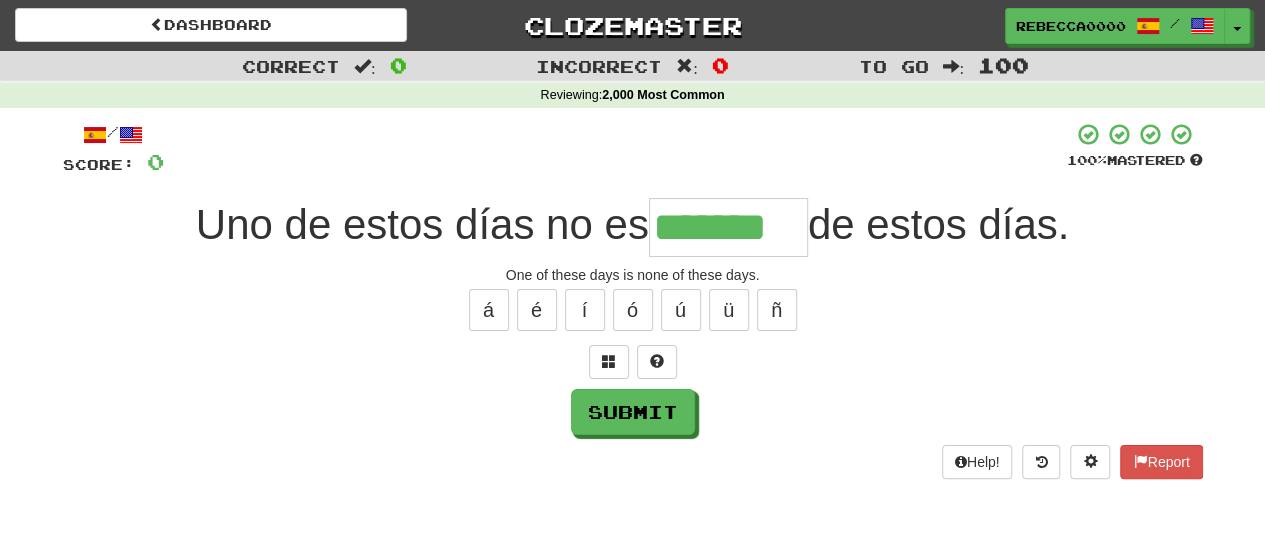 type on "*******" 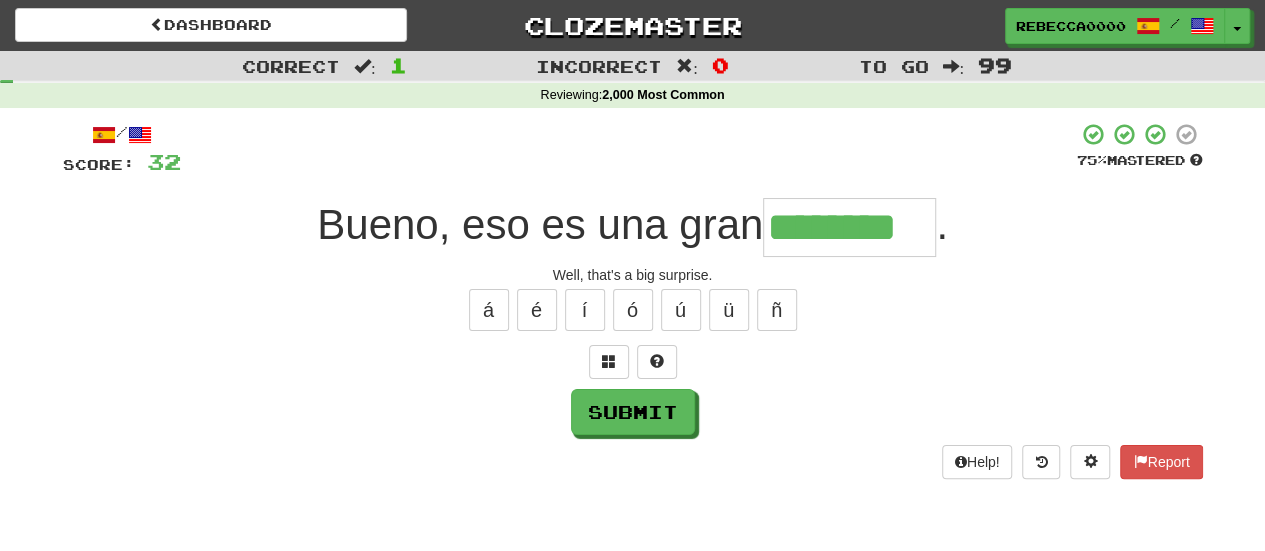 type on "********" 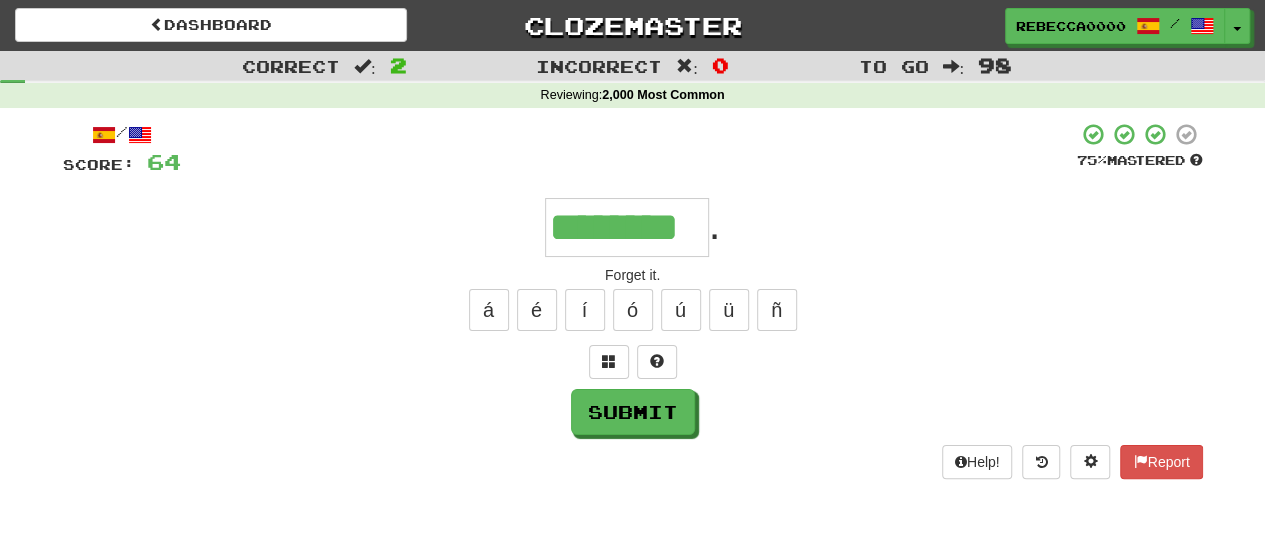type on "********" 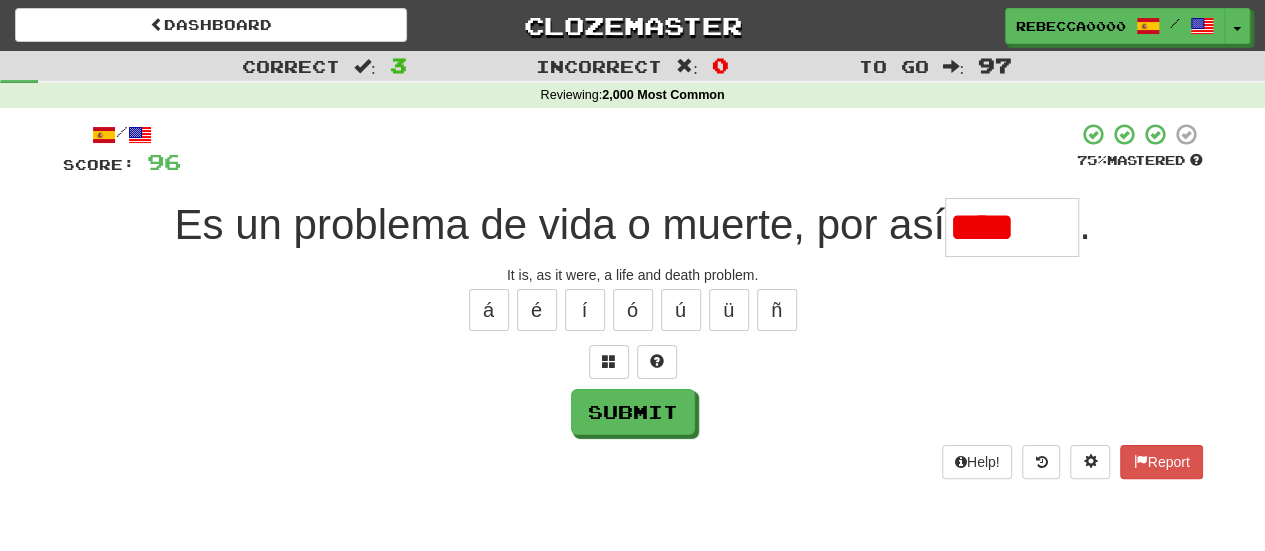 type on "*******" 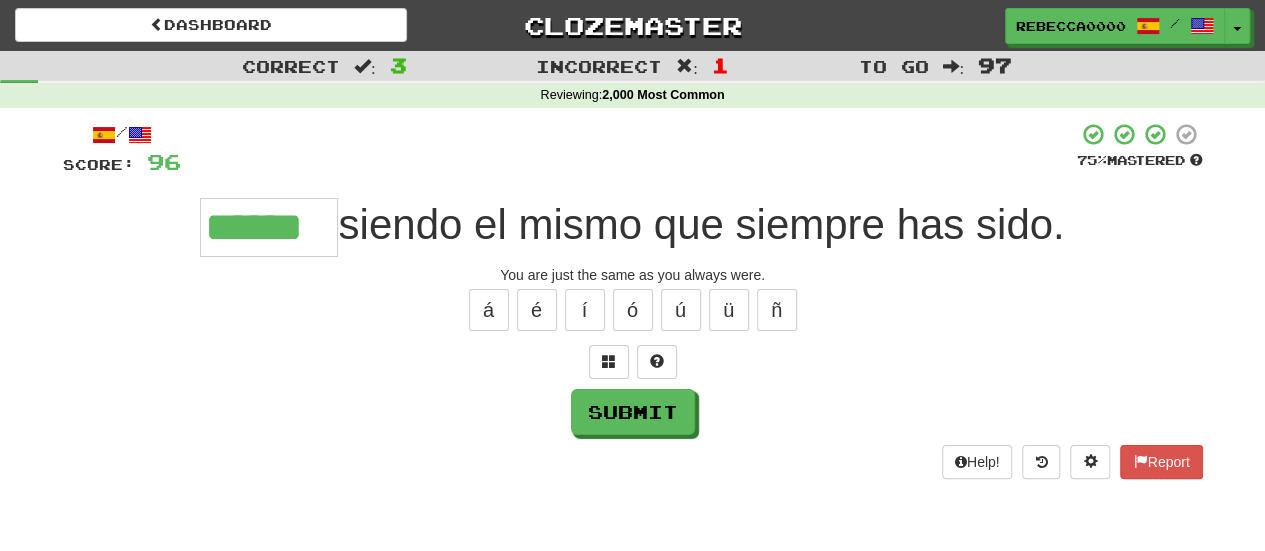 type on "******" 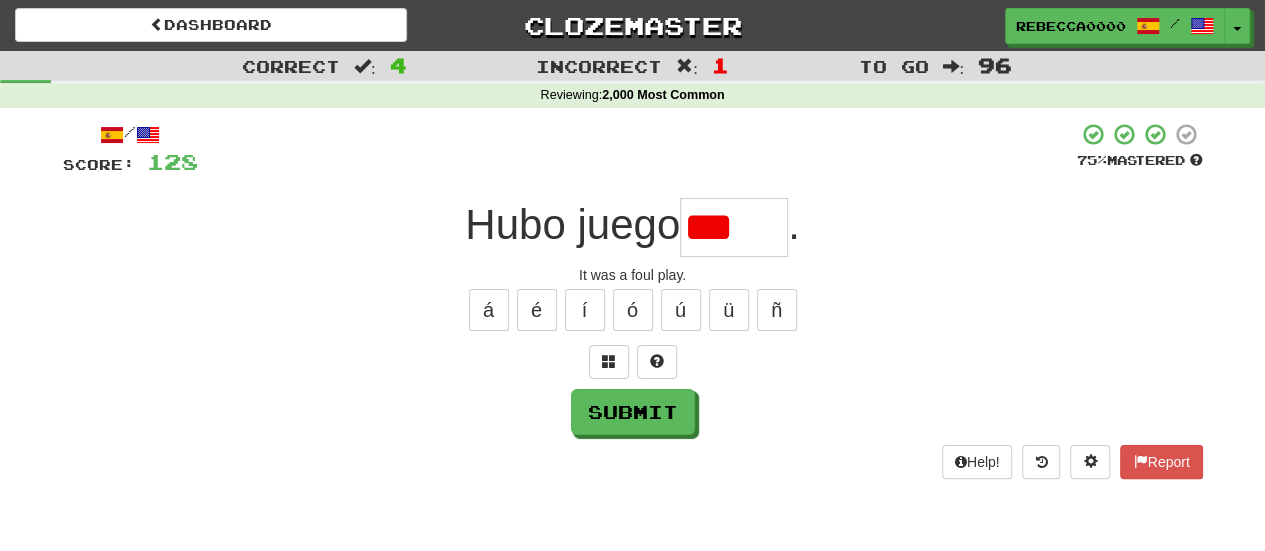 type on "*****" 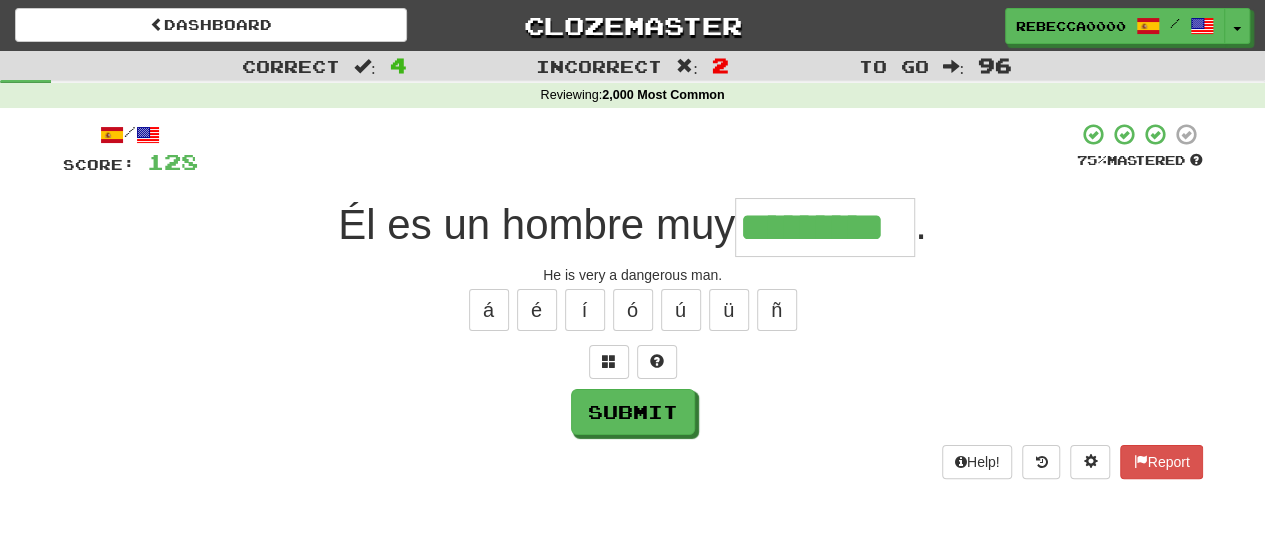 type on "*********" 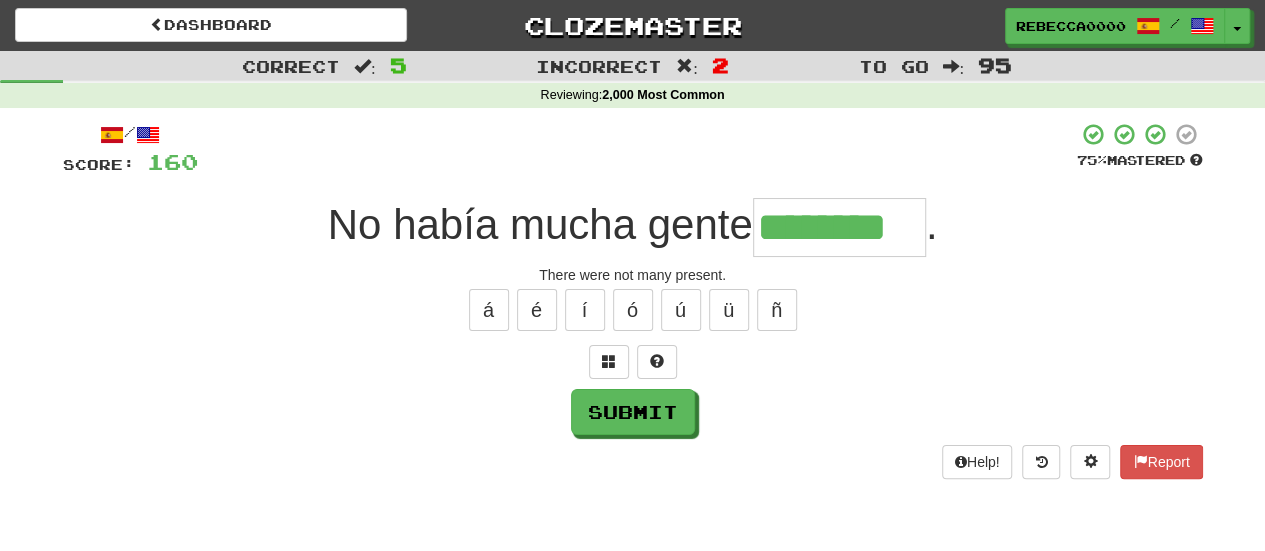 type on "********" 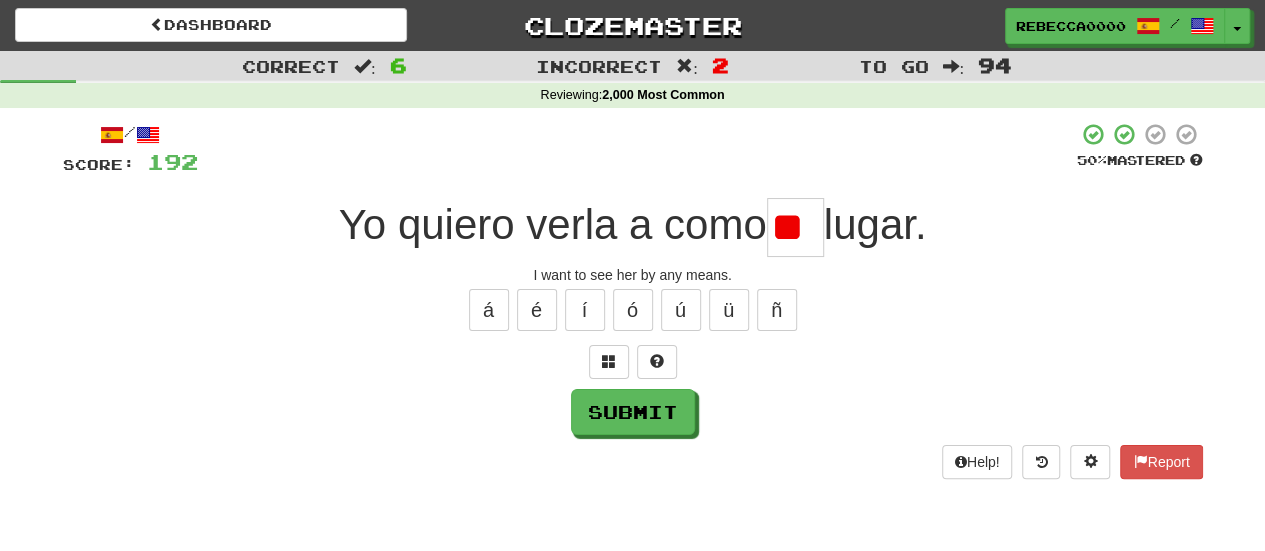 type on "*" 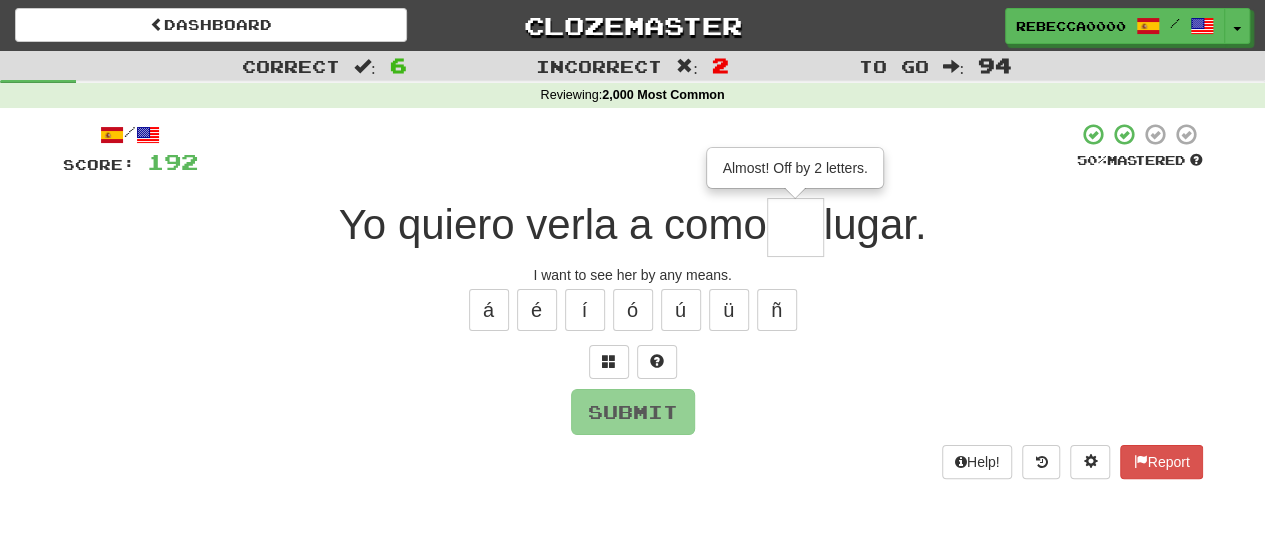 type on "**" 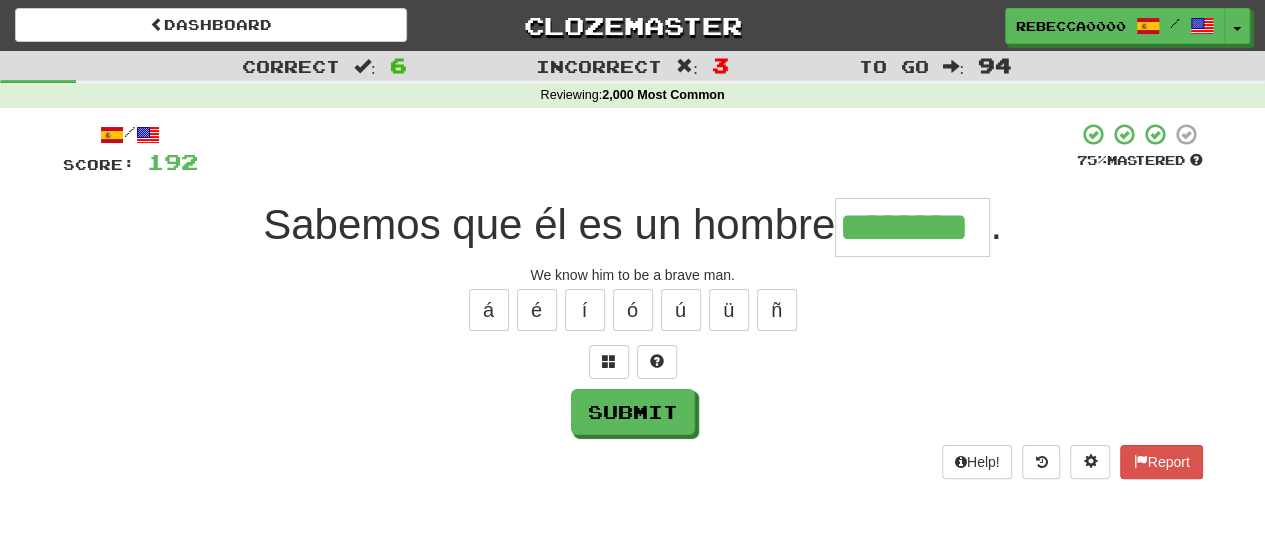 type on "********" 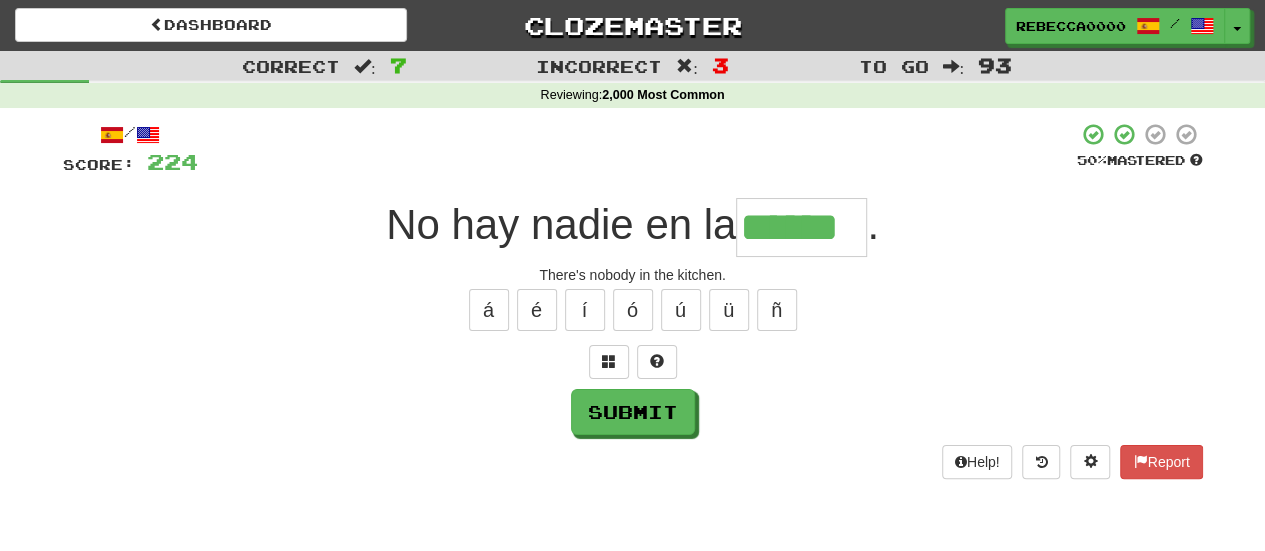 type on "******" 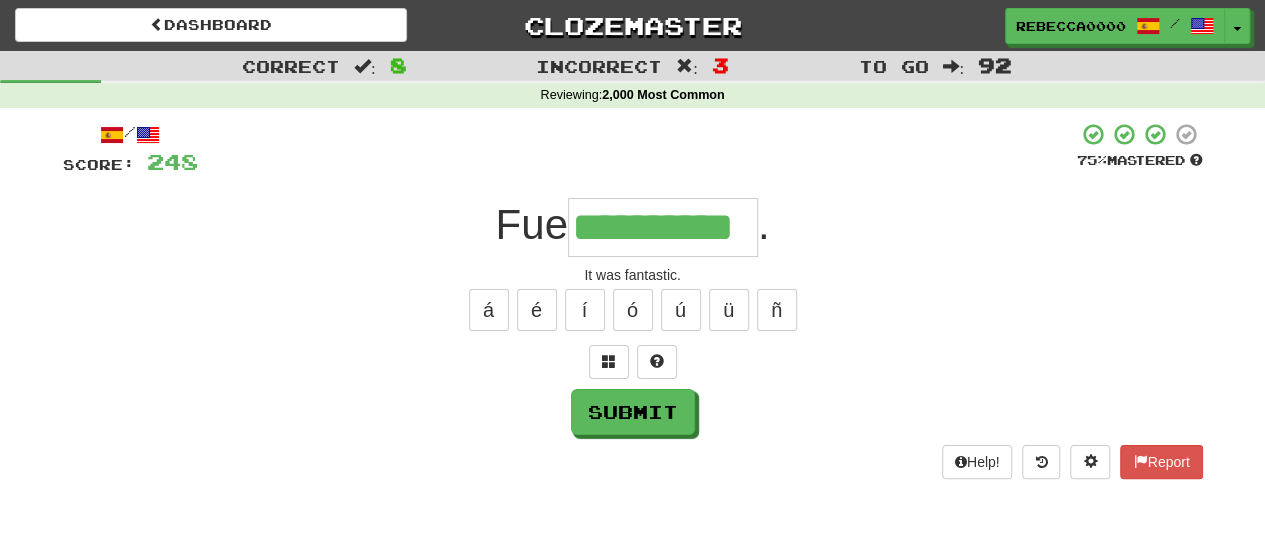 type on "**********" 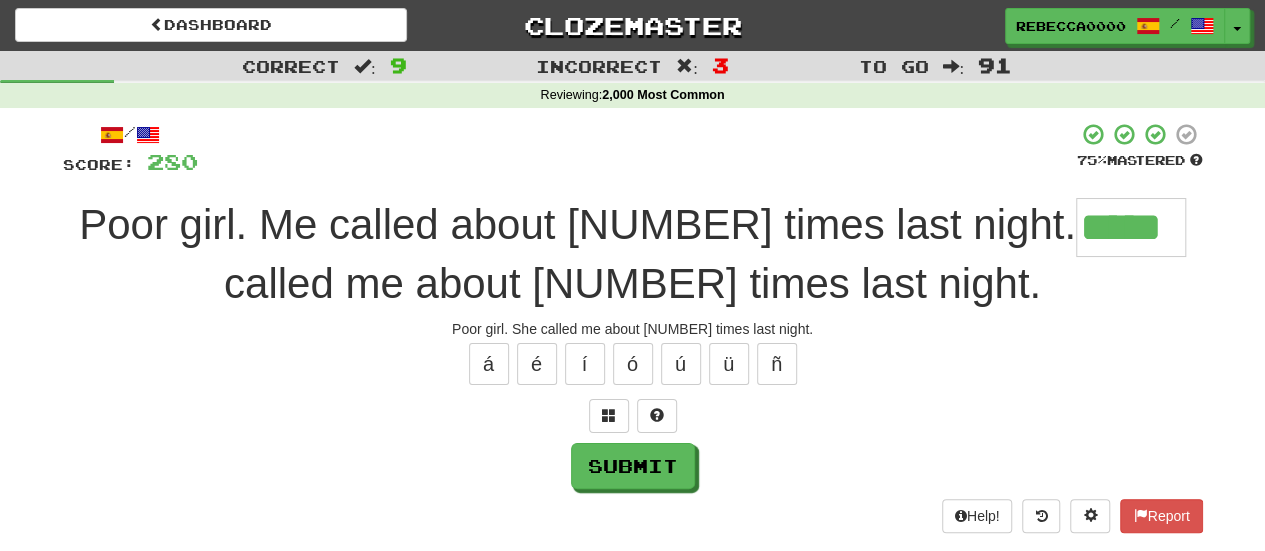 type on "*****" 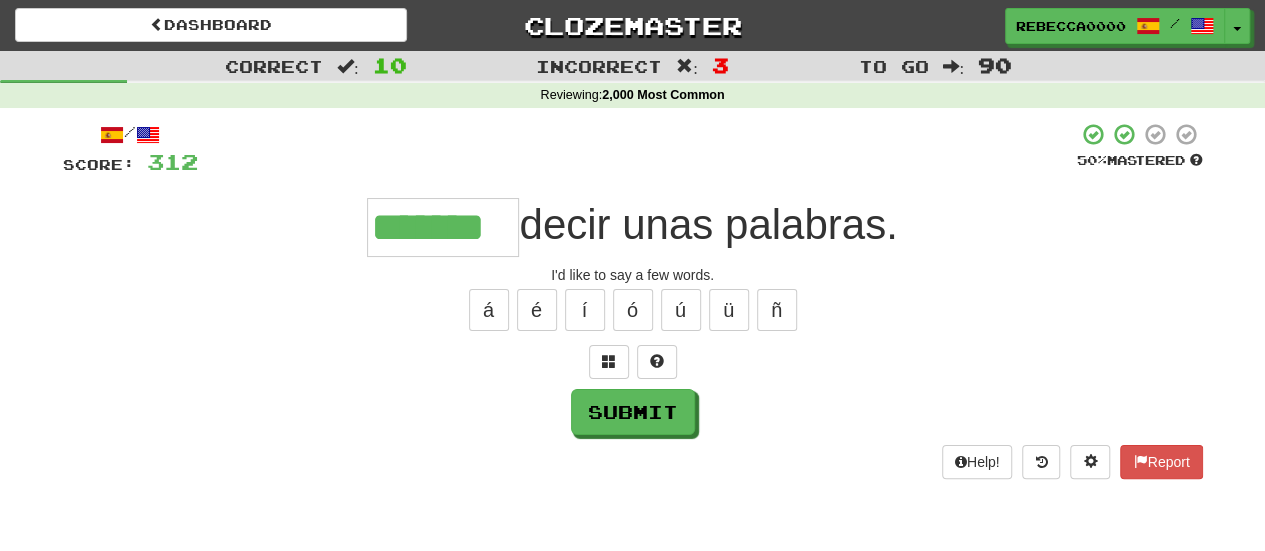 type on "*******" 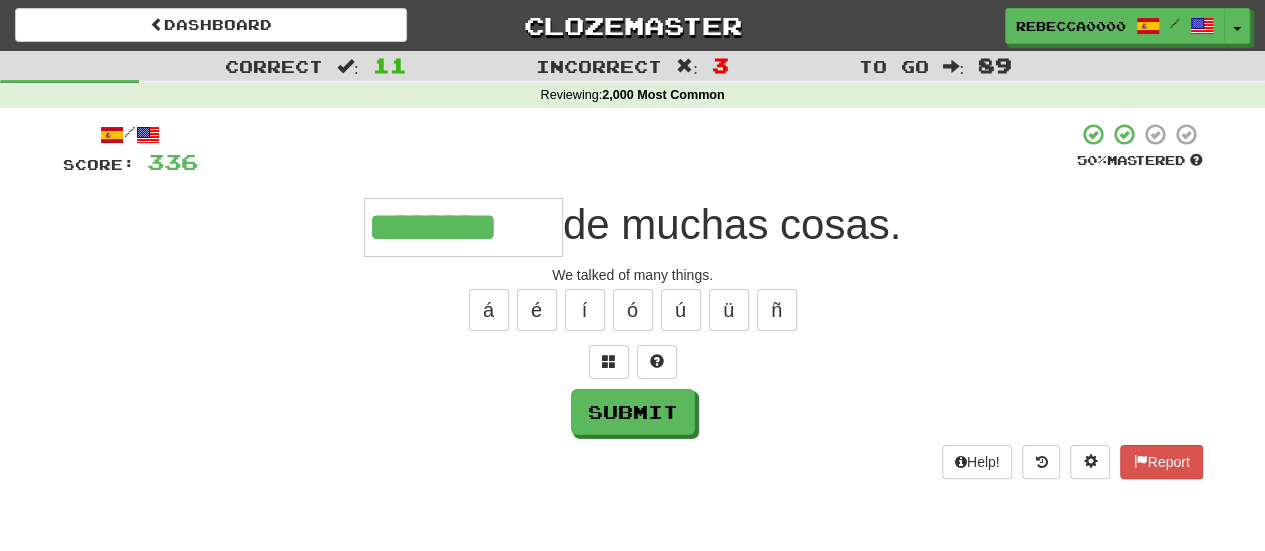 type on "********" 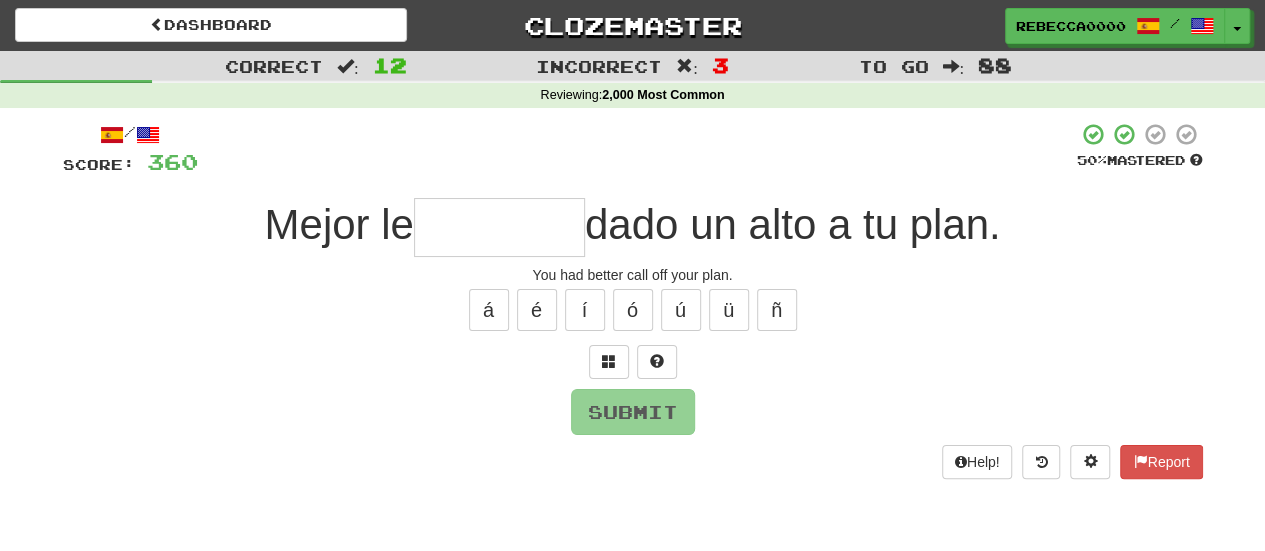 type on "********" 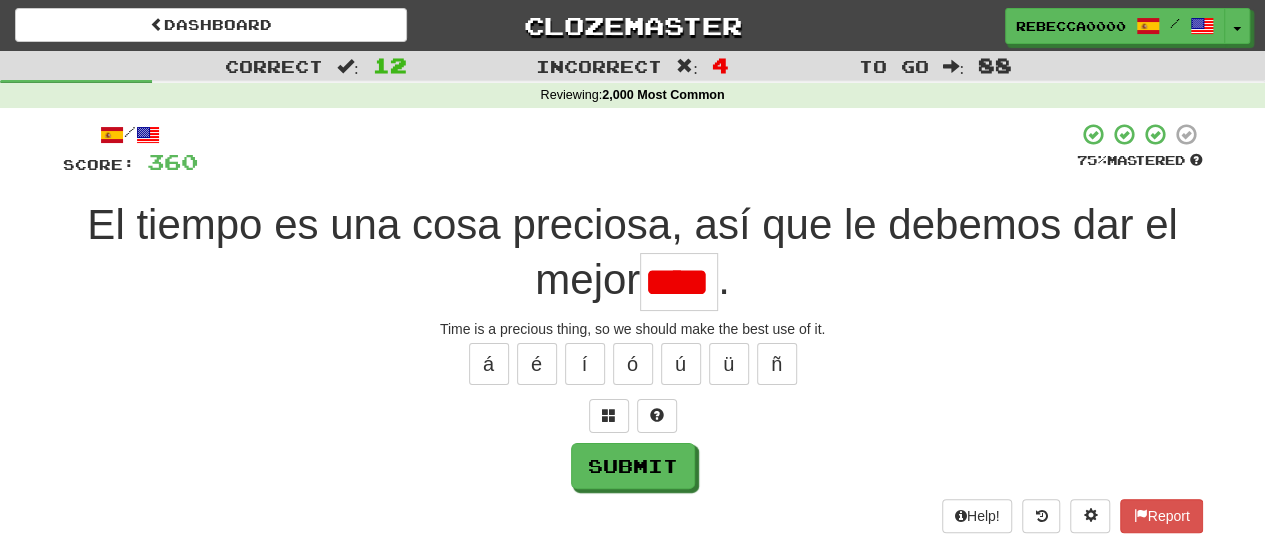 scroll, scrollTop: 0, scrollLeft: 11, axis: horizontal 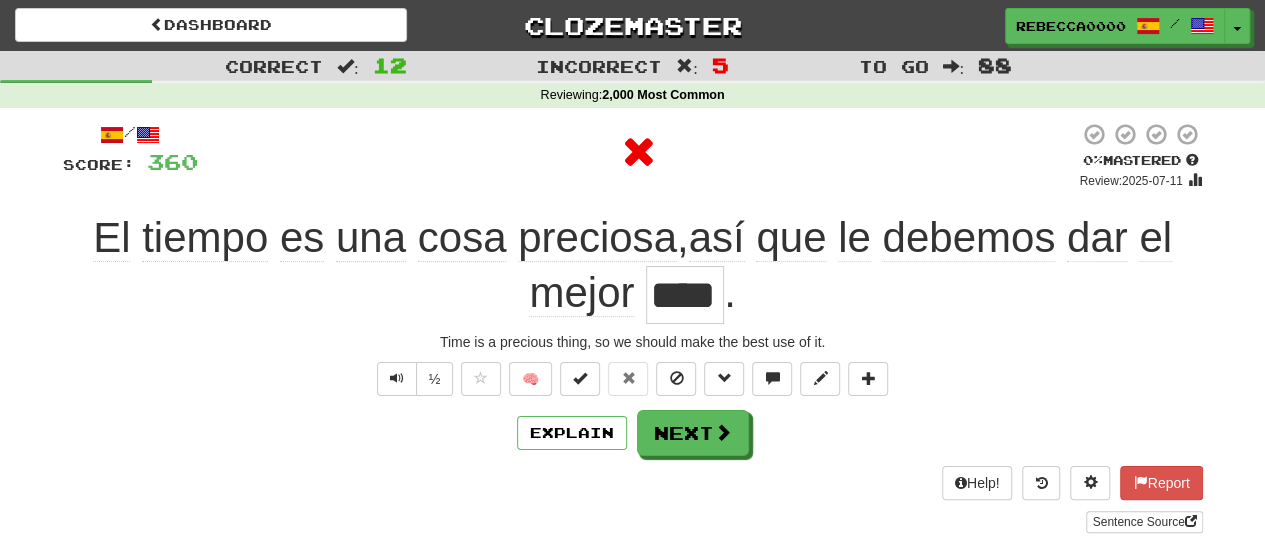 type on "***" 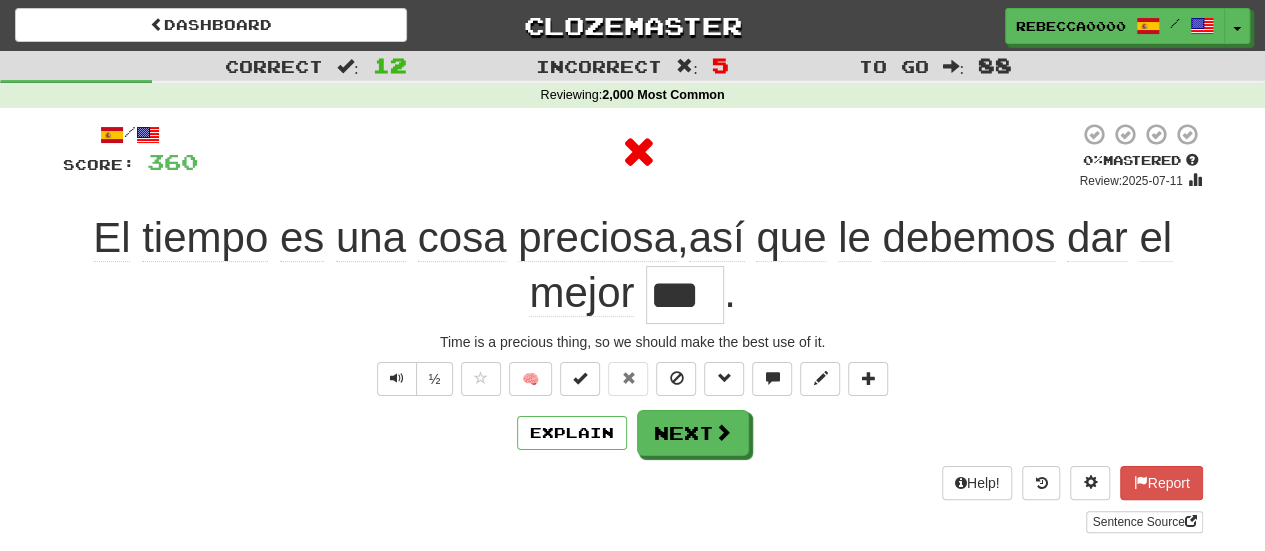 scroll, scrollTop: 0, scrollLeft: 0, axis: both 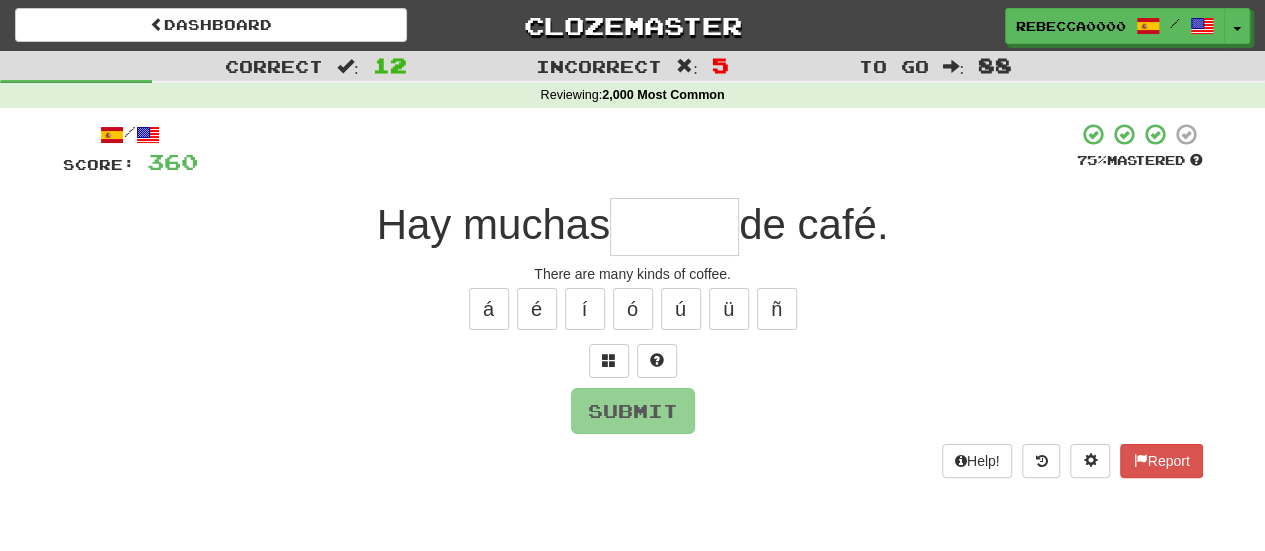 type on "*" 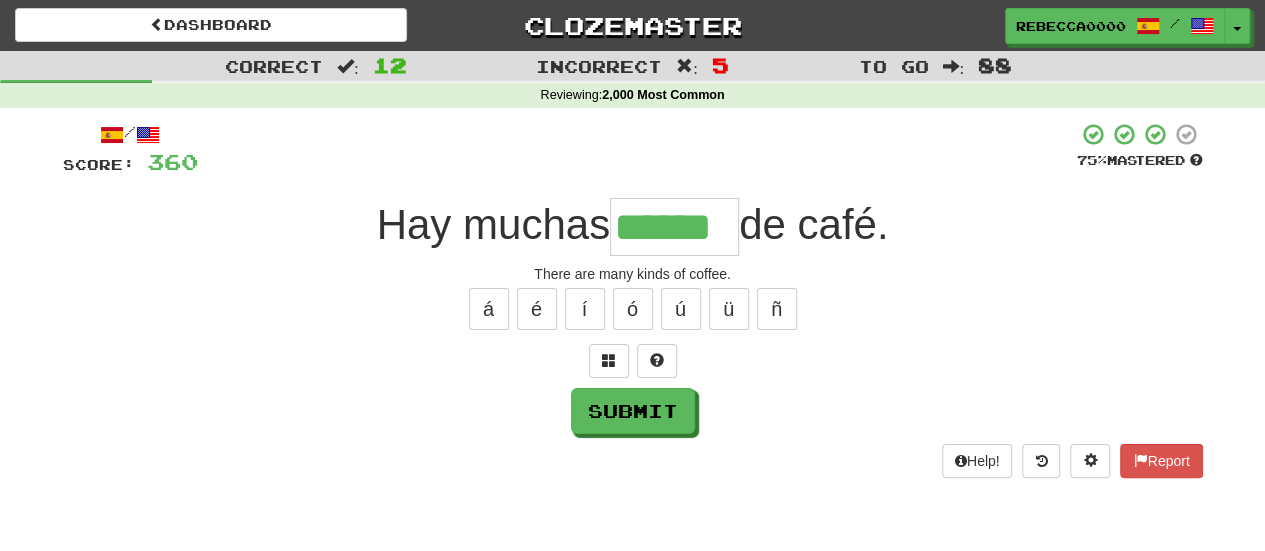 type on "******" 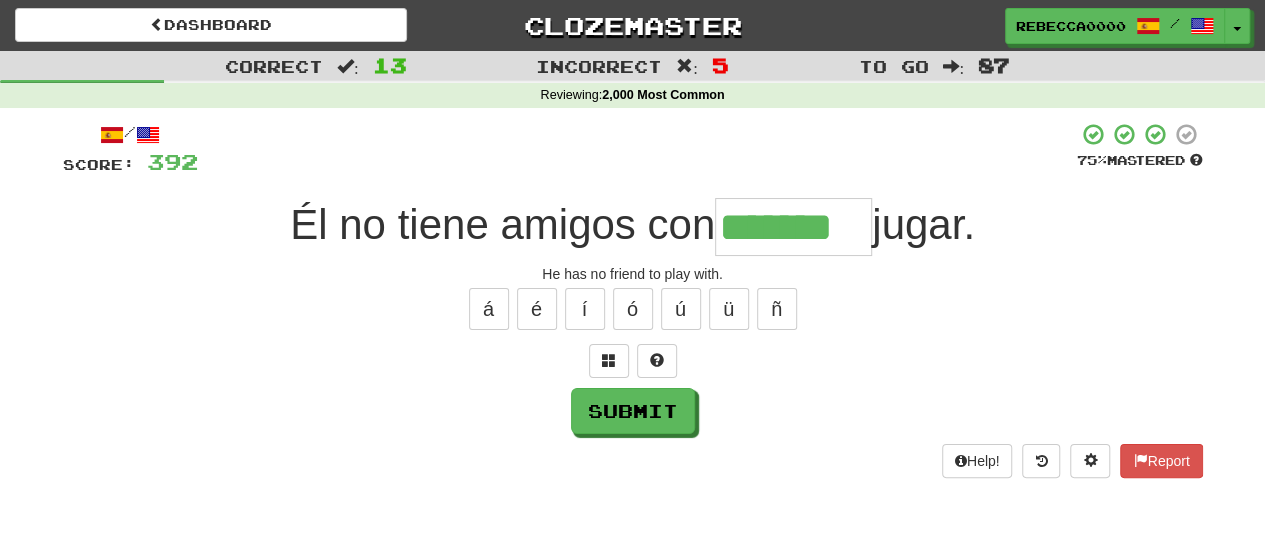 type on "*******" 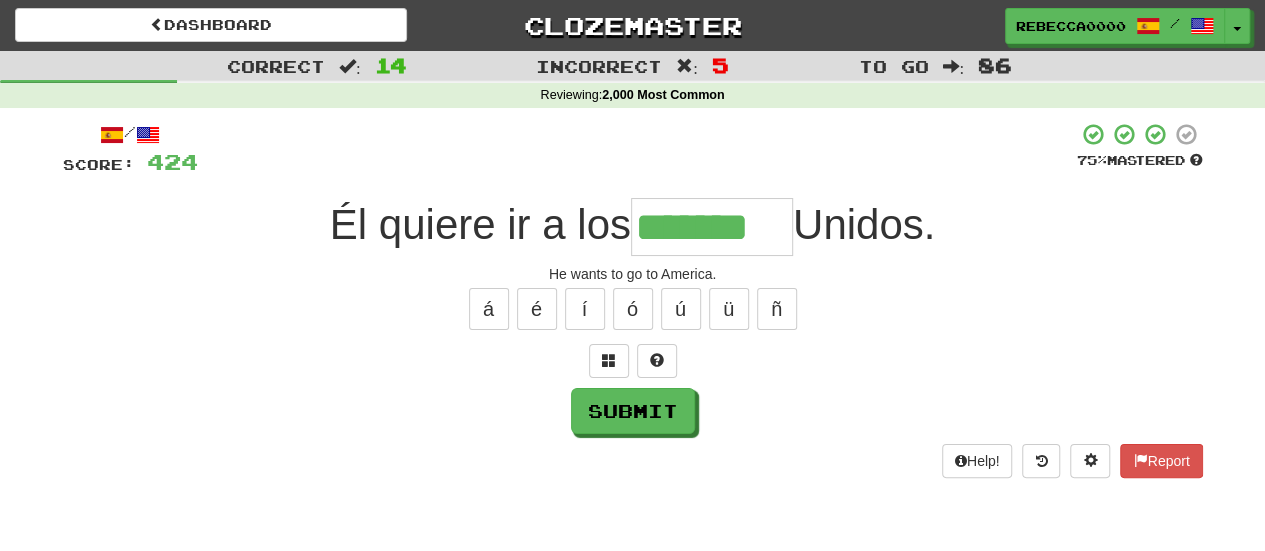 type on "*******" 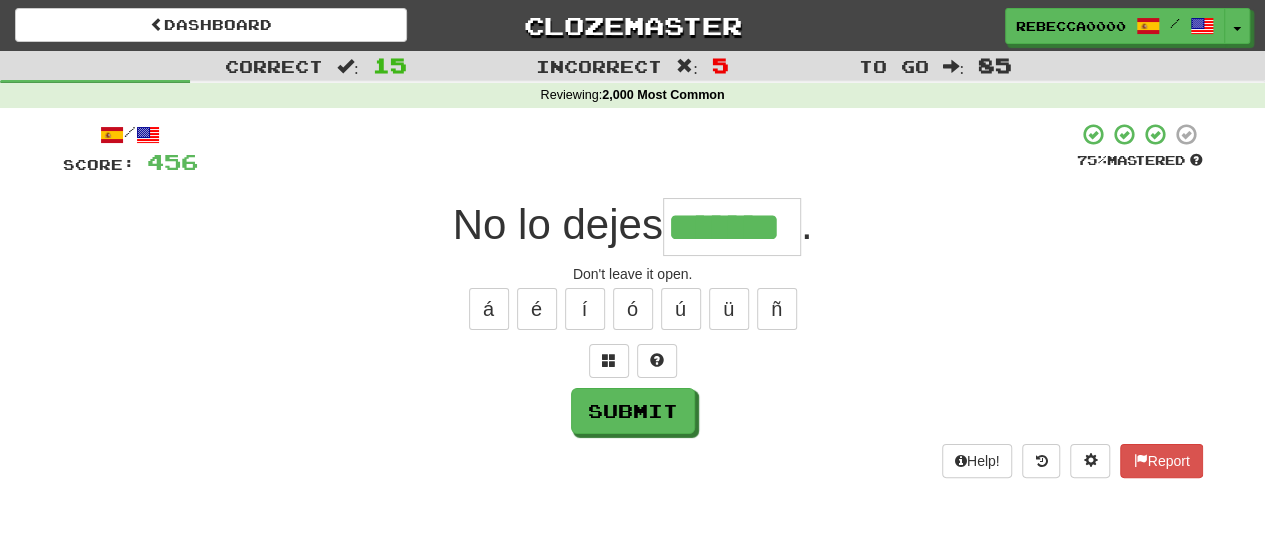 type on "*******" 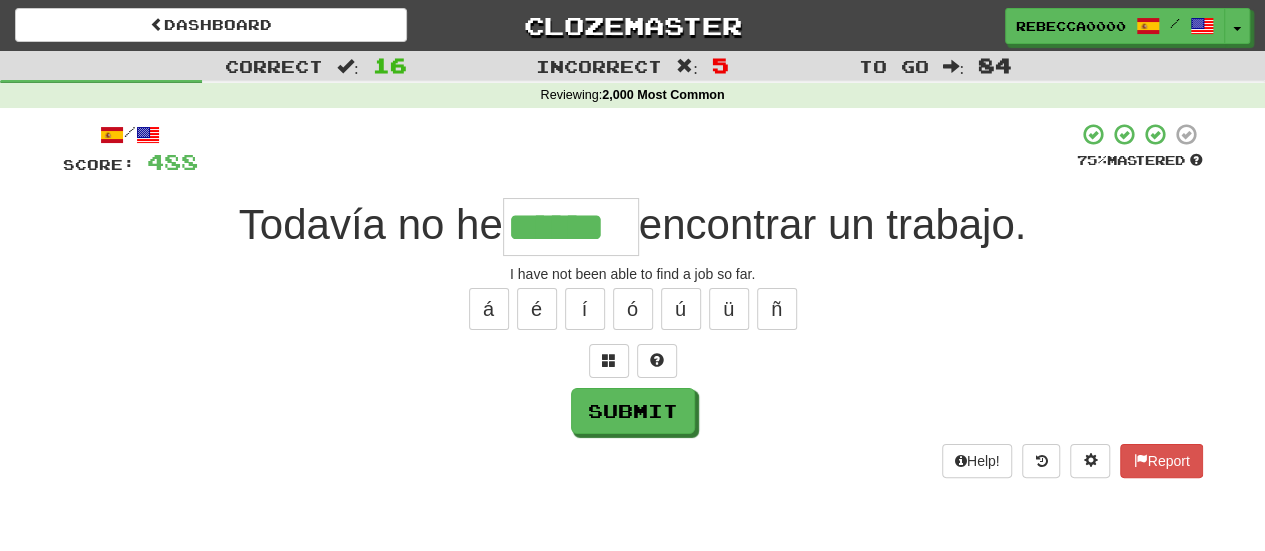 type on "******" 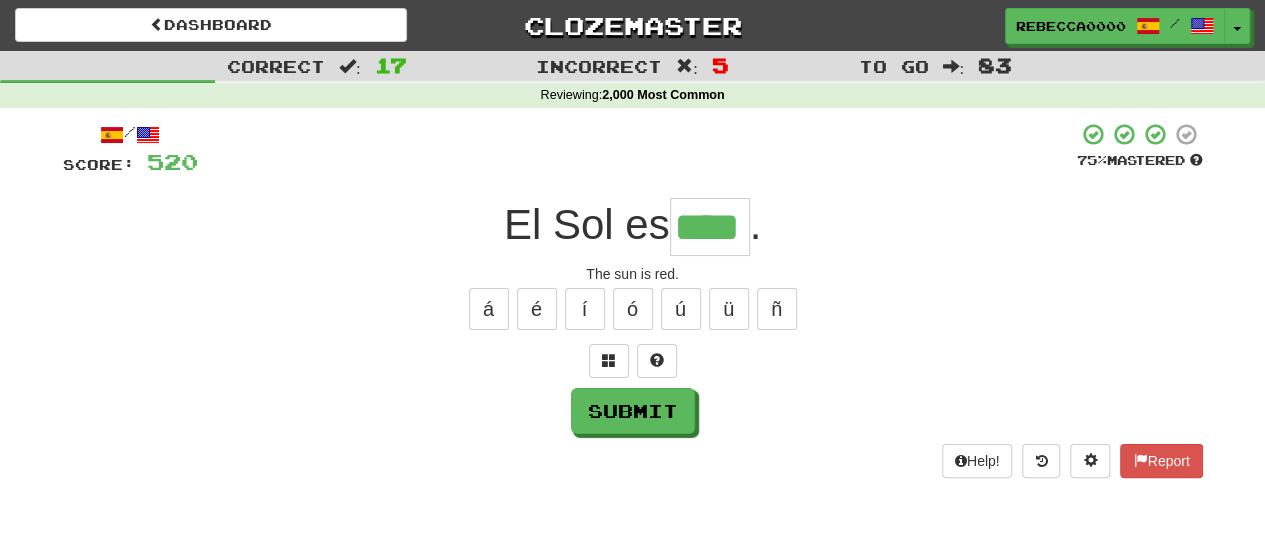 type on "****" 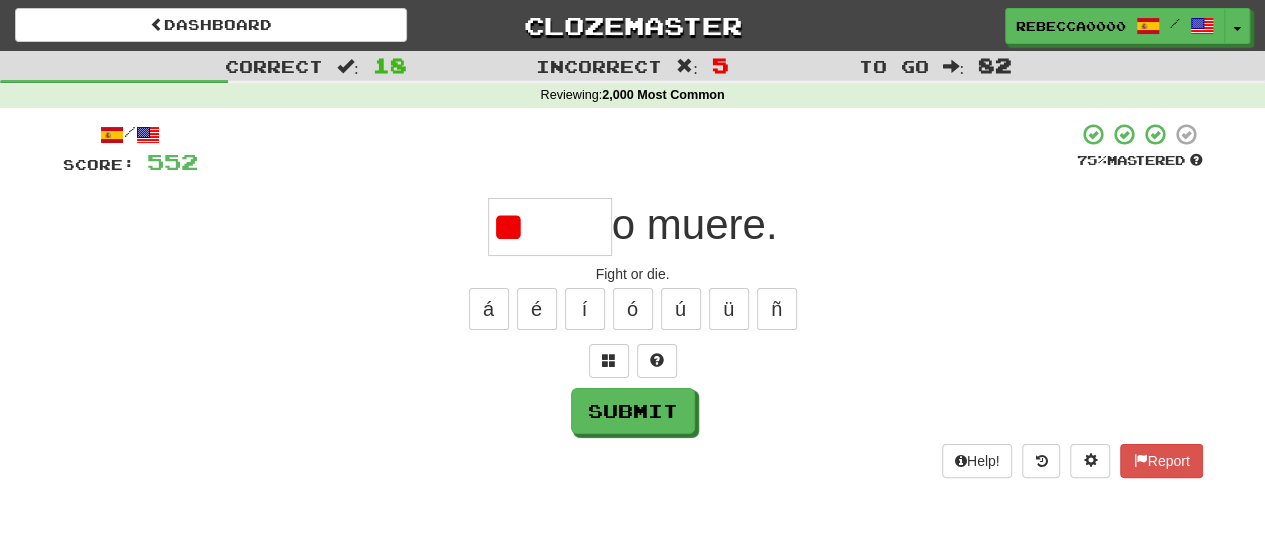 type on "*" 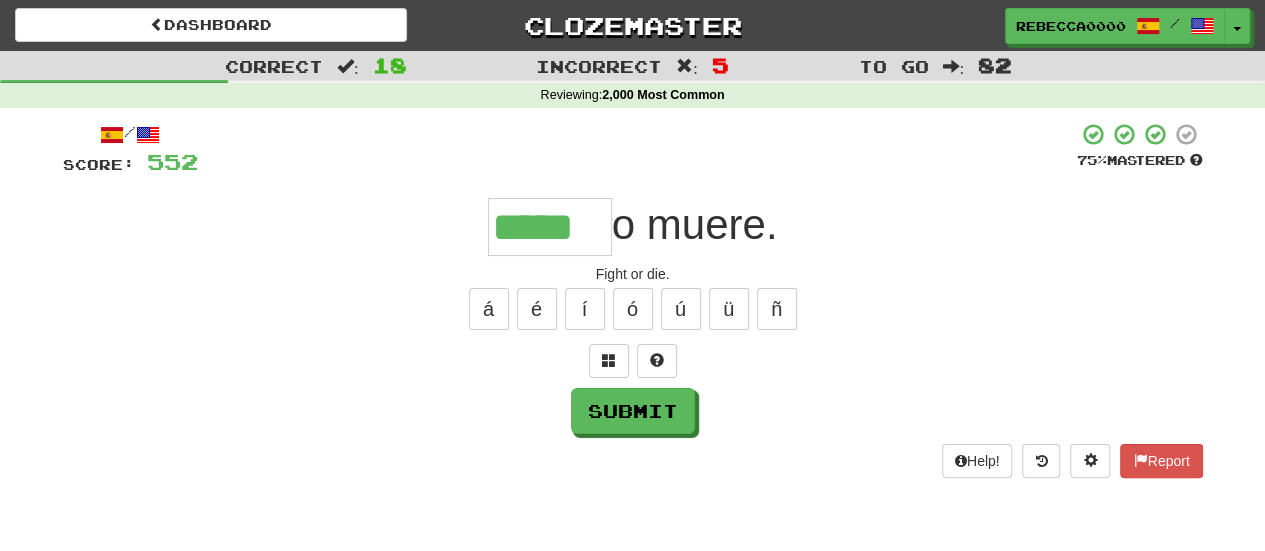 type on "*****" 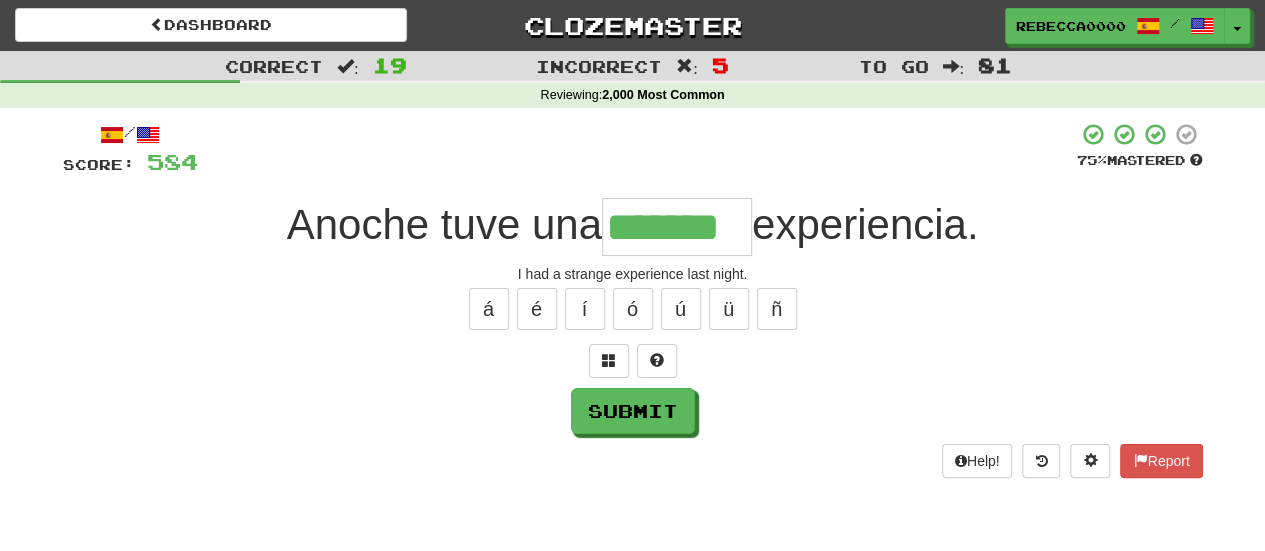 type on "*******" 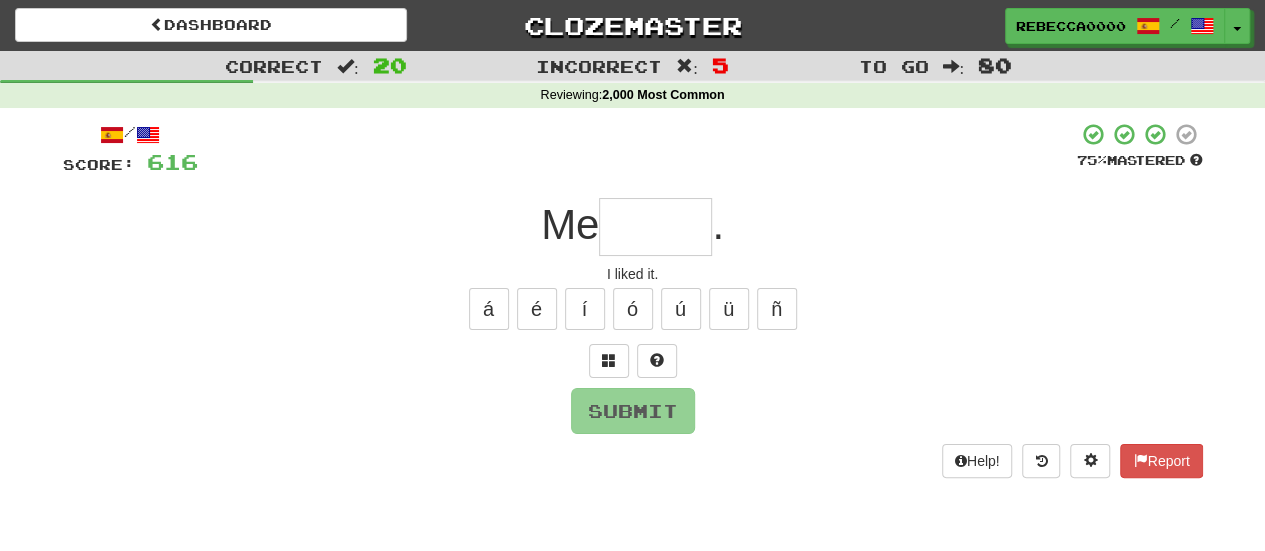 click at bounding box center (655, 227) 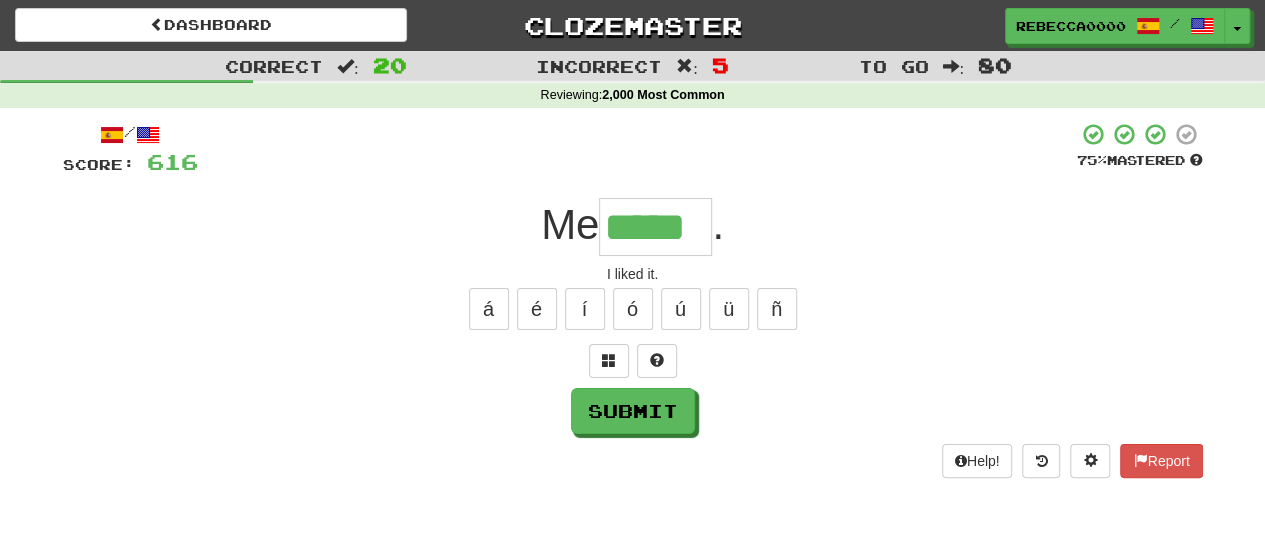 type on "*****" 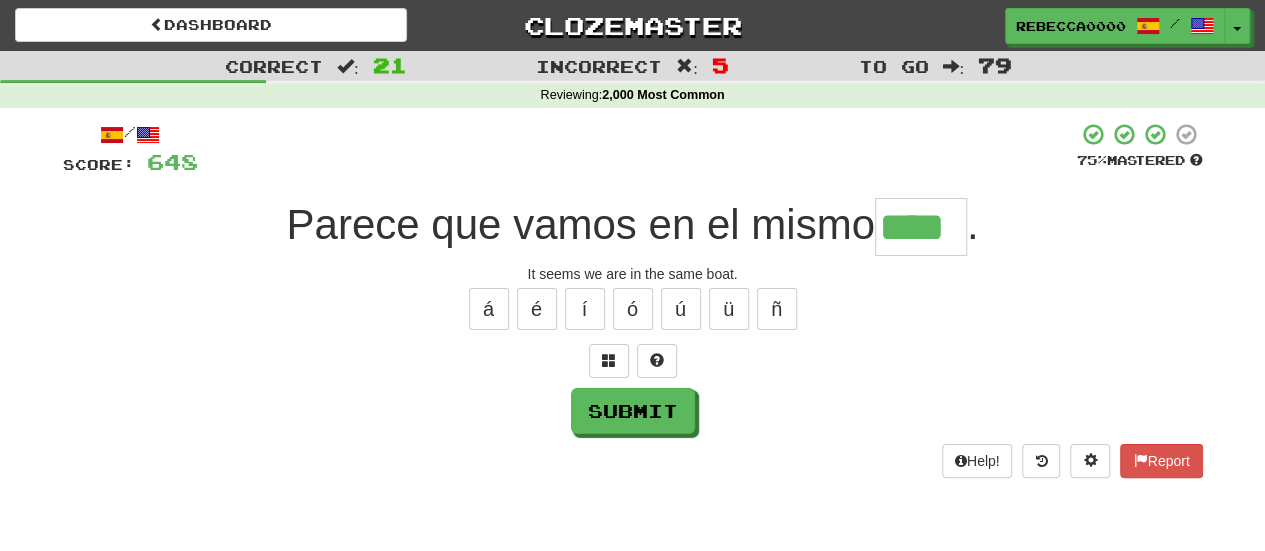 type on "****" 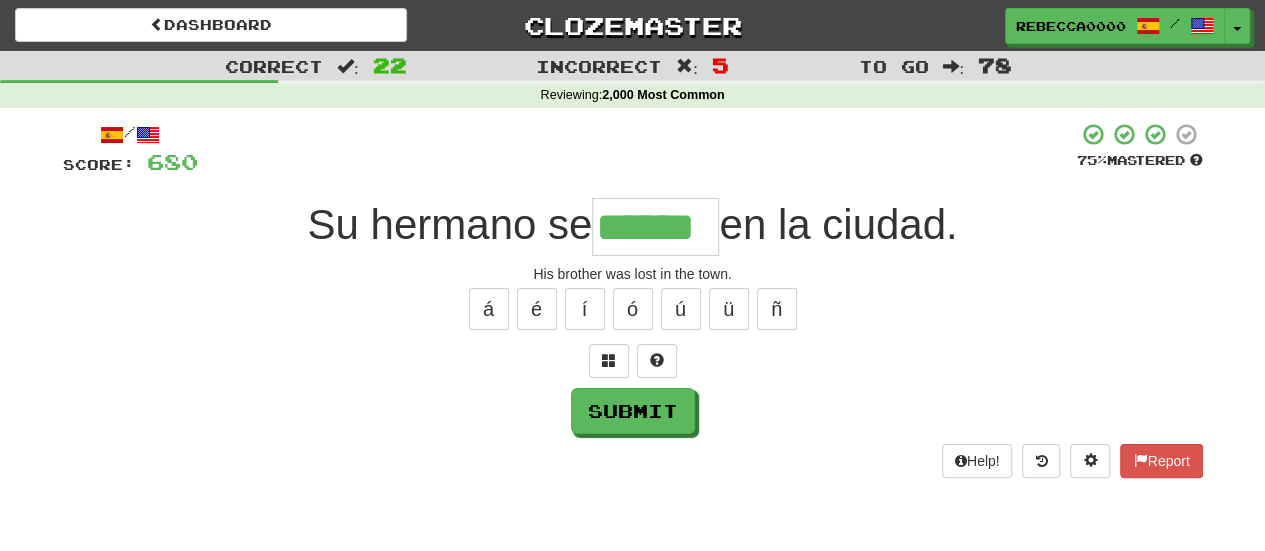 type on "******" 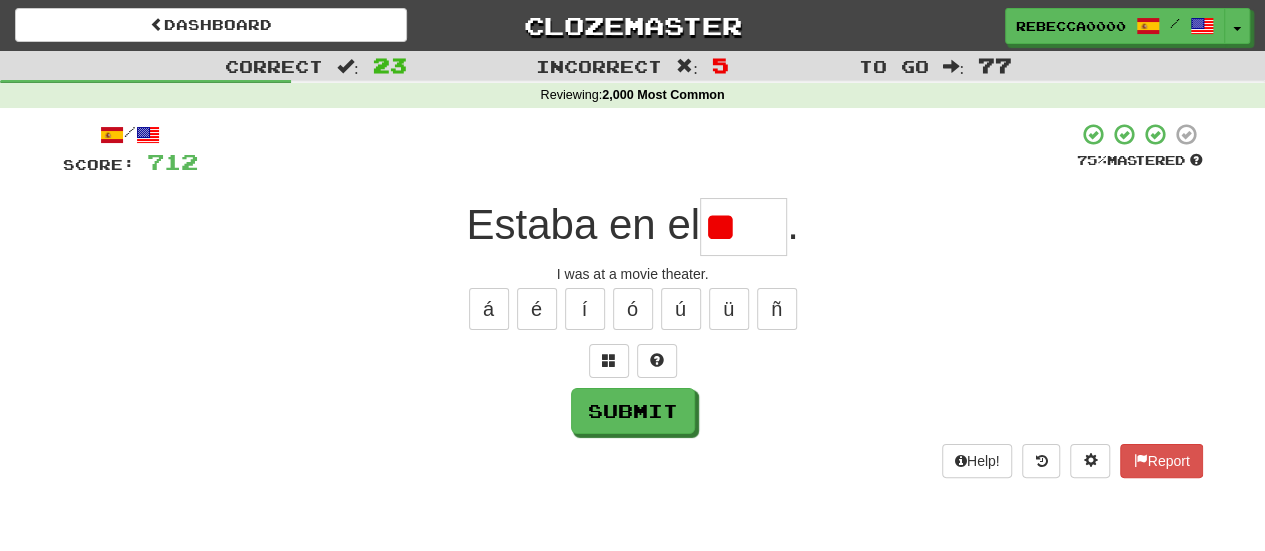 type on "*" 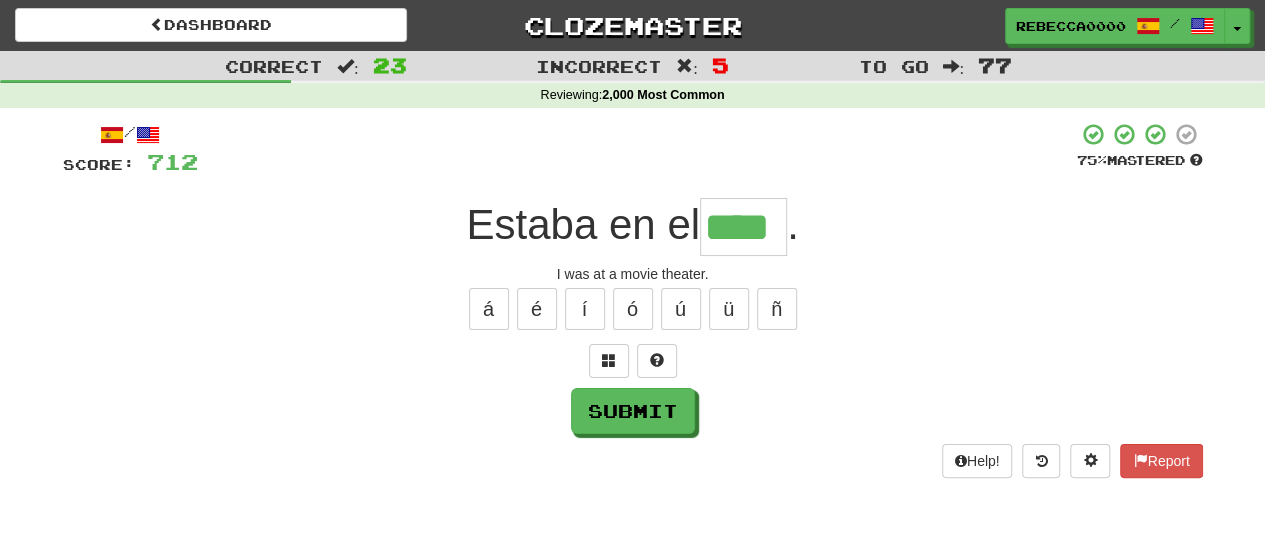 type on "****" 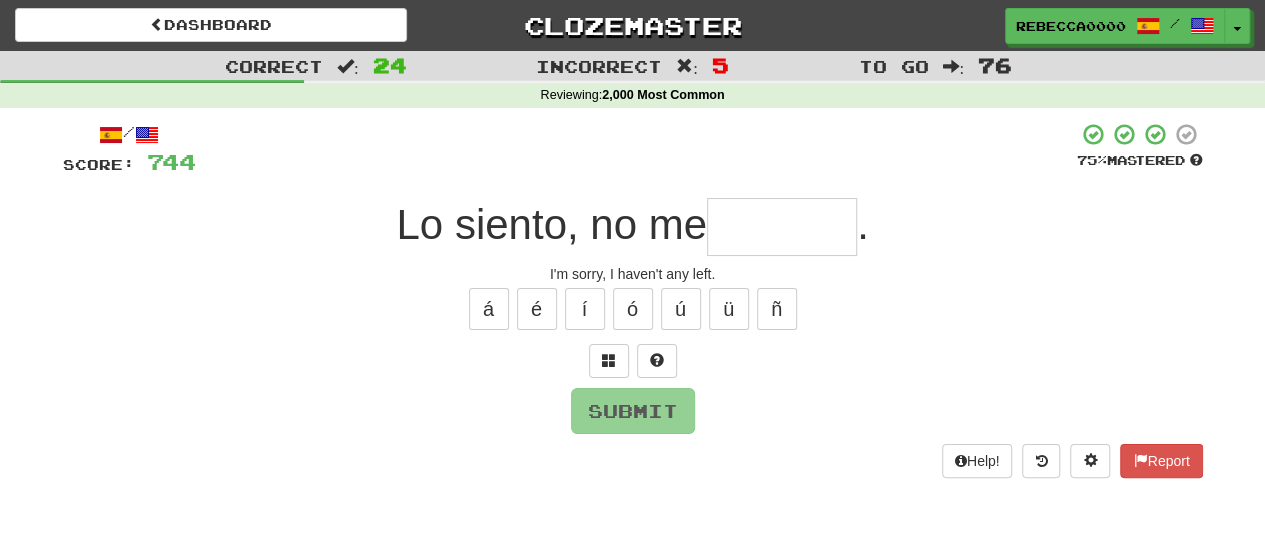 type on "*" 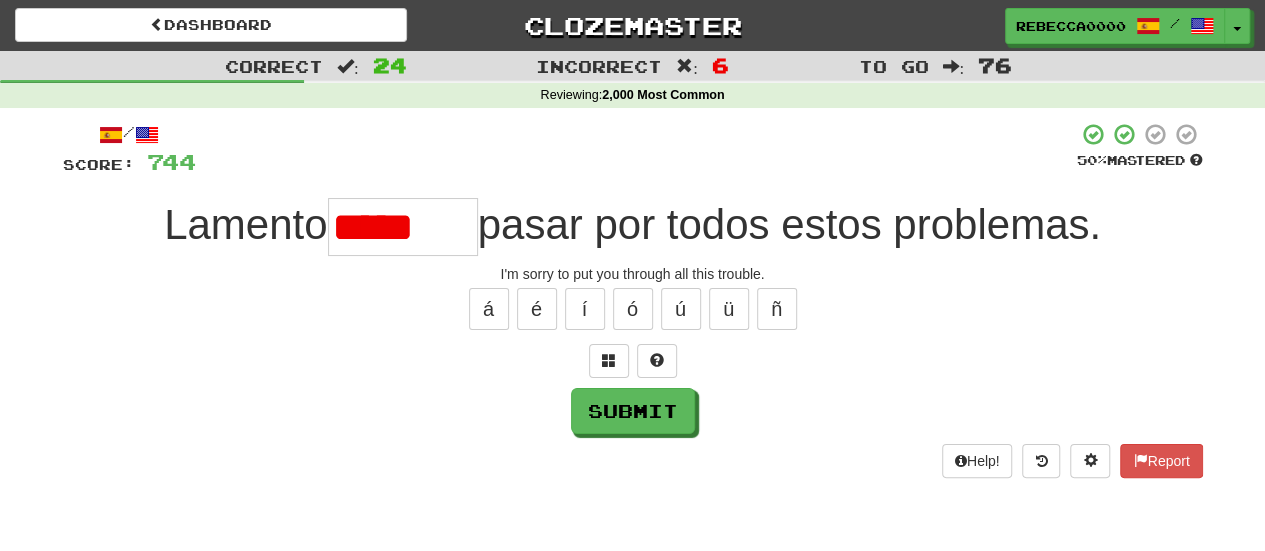 type on "*******" 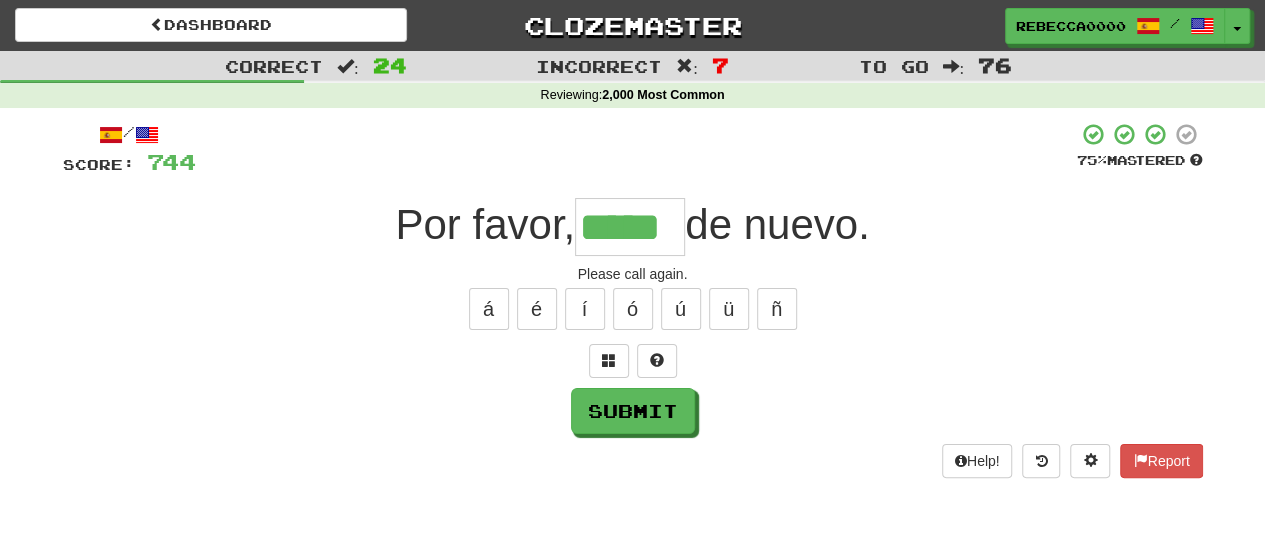 type on "*****" 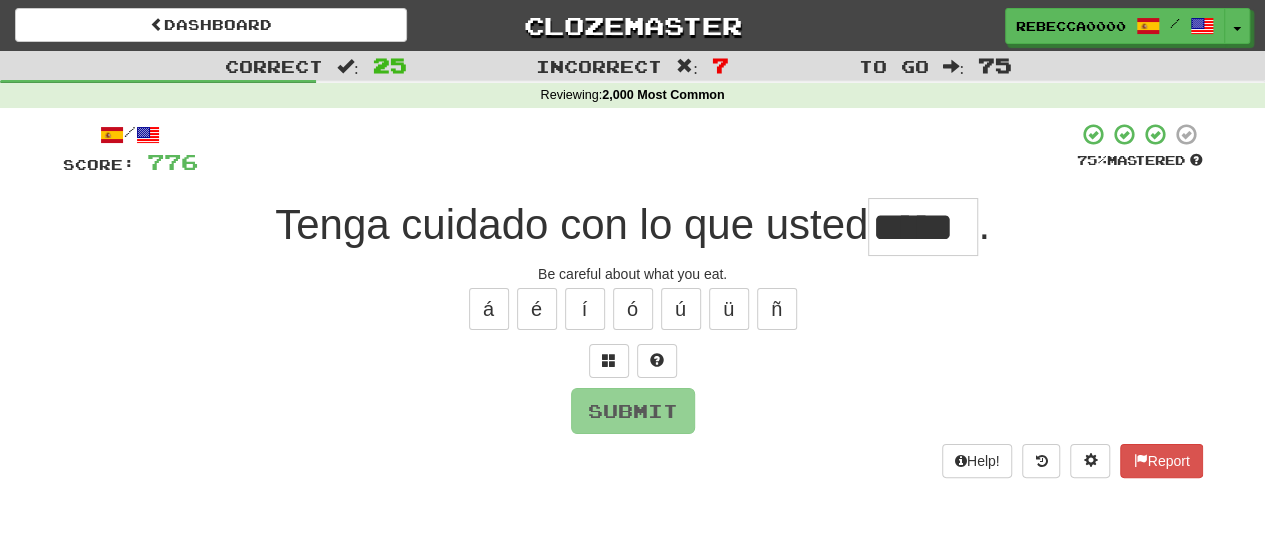 type 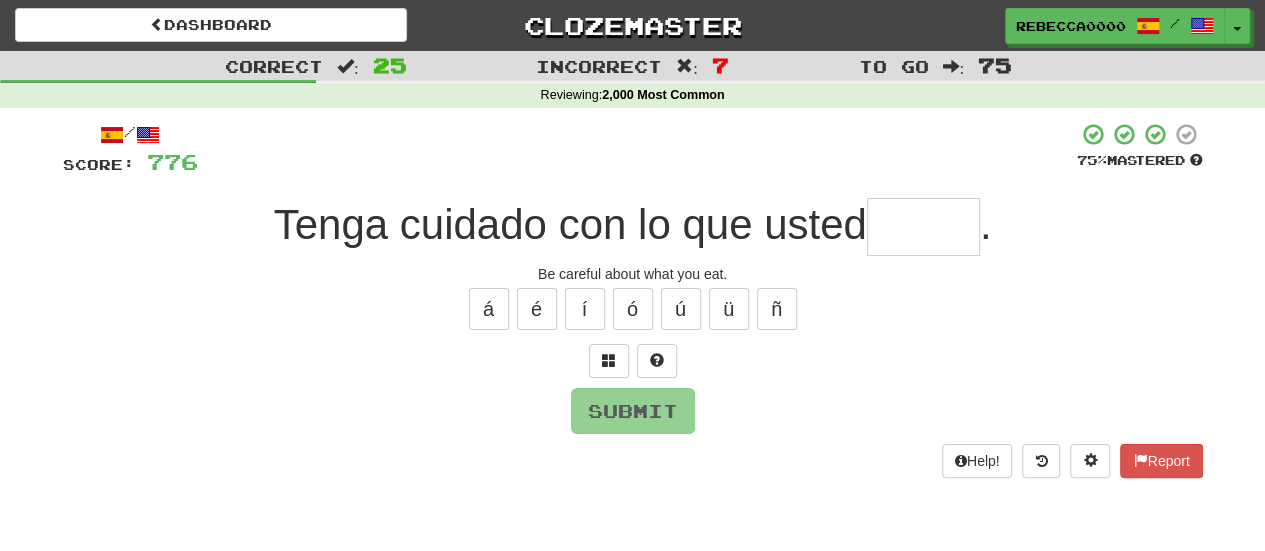 drag, startPoint x: 94, startPoint y: 320, endPoint x: 106, endPoint y: 301, distance: 22.472204 